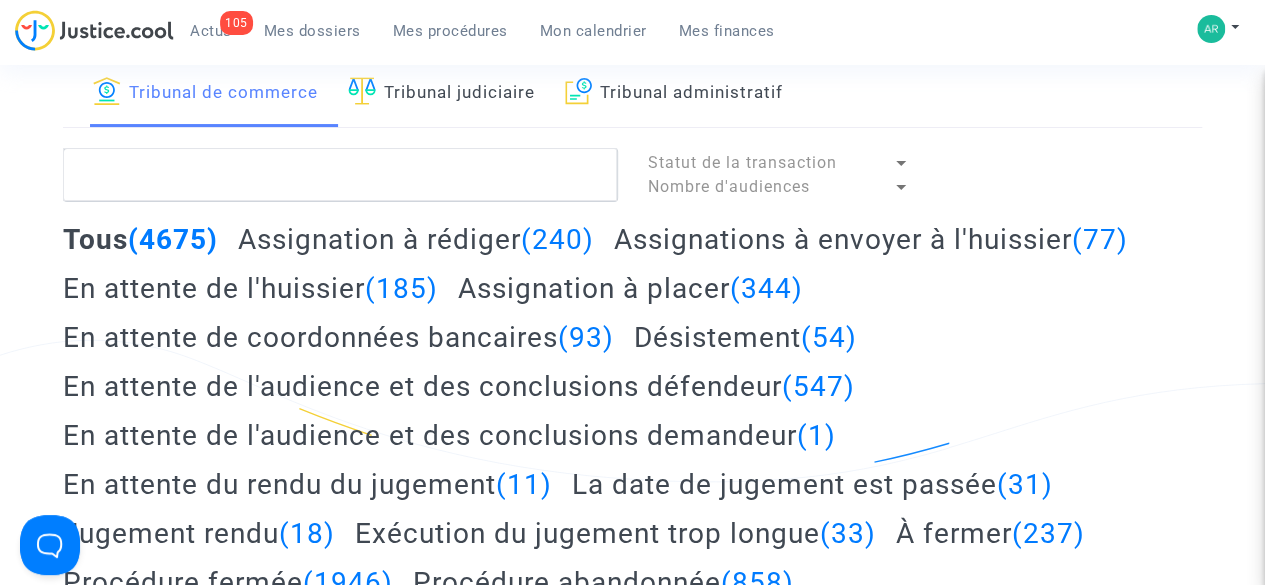 scroll, scrollTop: 0, scrollLeft: 0, axis: both 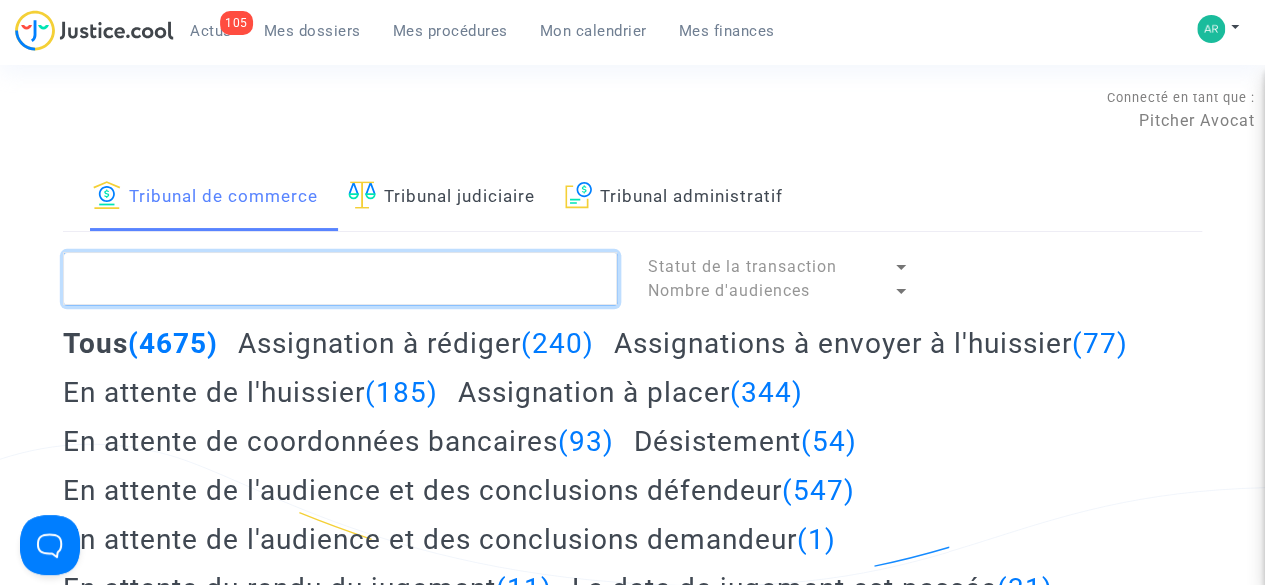 click 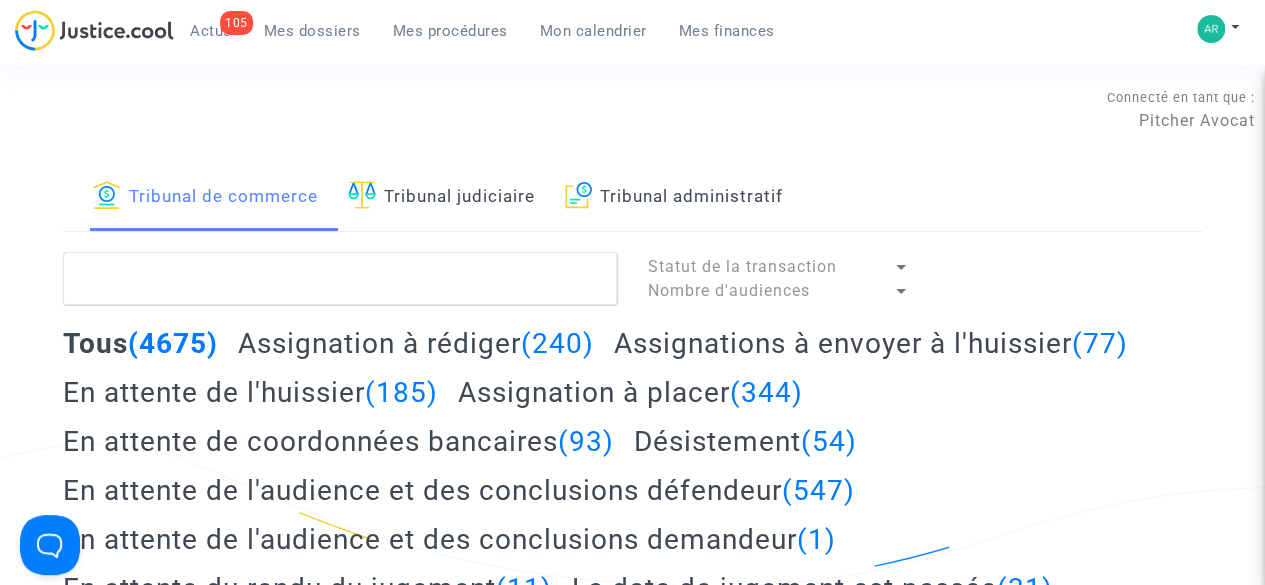 click on "Tribunal de commerce   Tribunal judiciaire   Tribunal administratif" 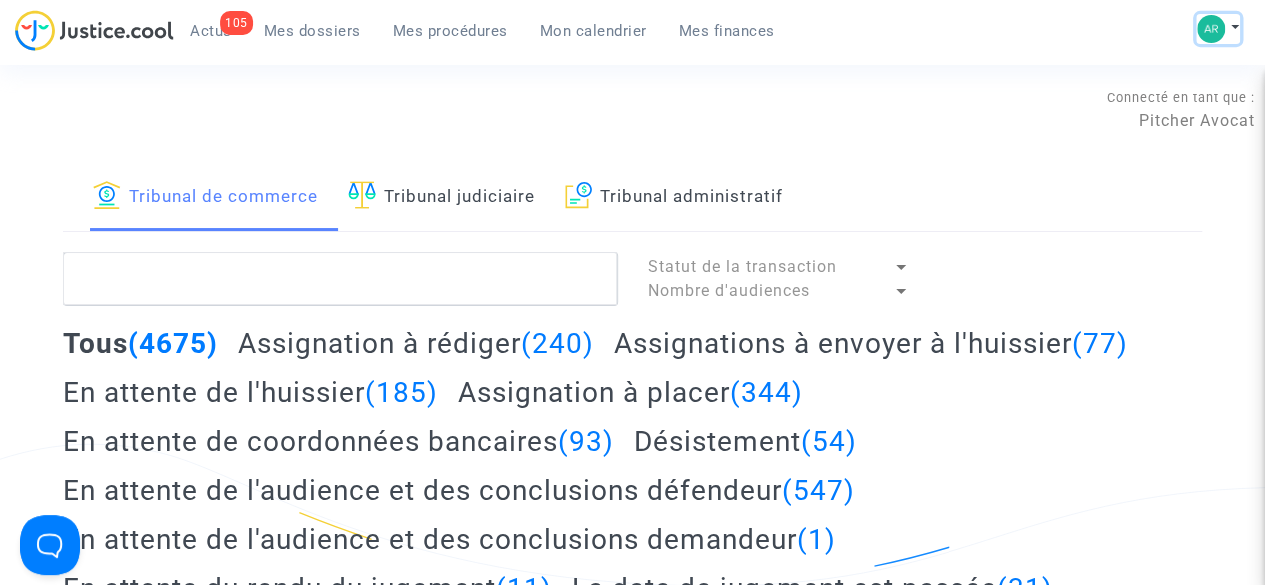 click at bounding box center [1218, 29] 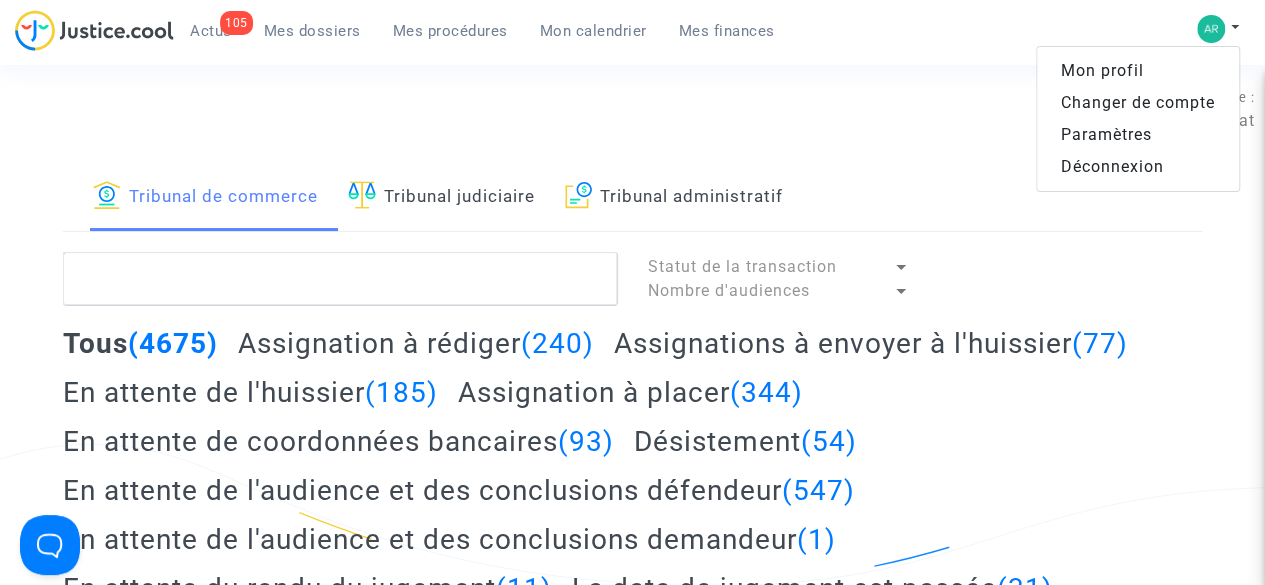 click 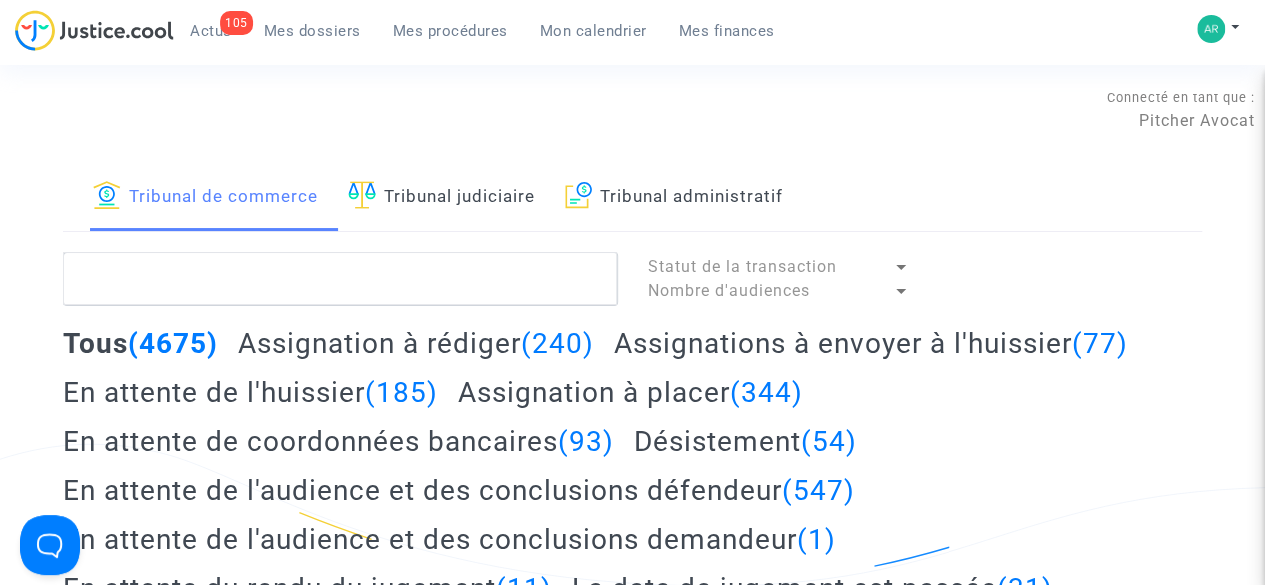 click on "Mes dossiers" at bounding box center (312, 31) 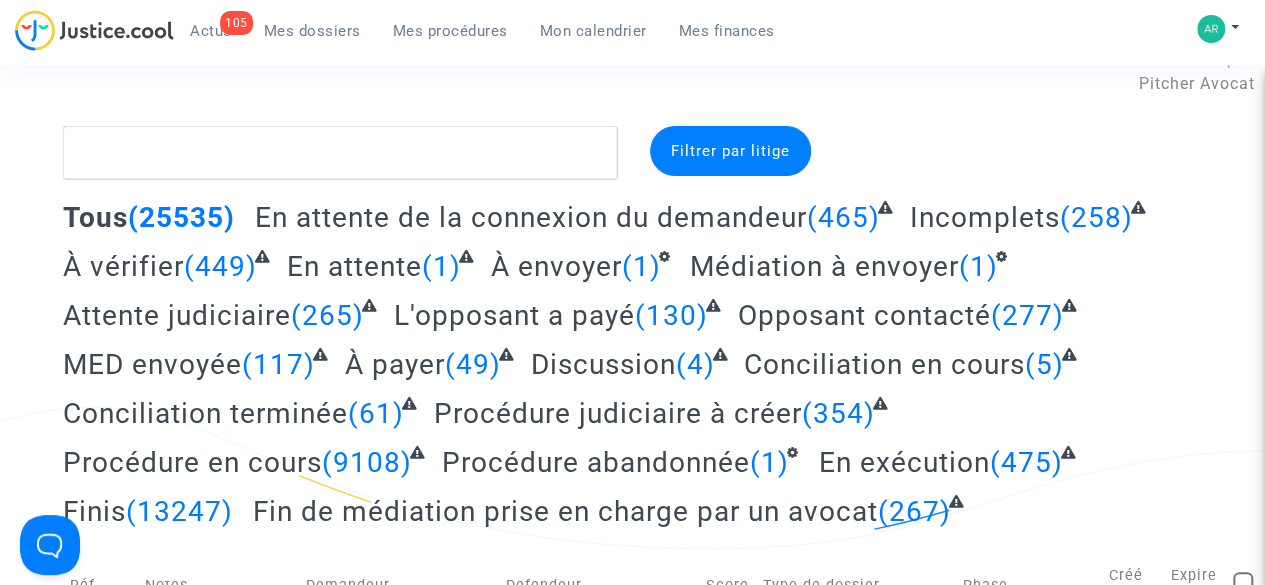 scroll, scrollTop: 38, scrollLeft: 0, axis: vertical 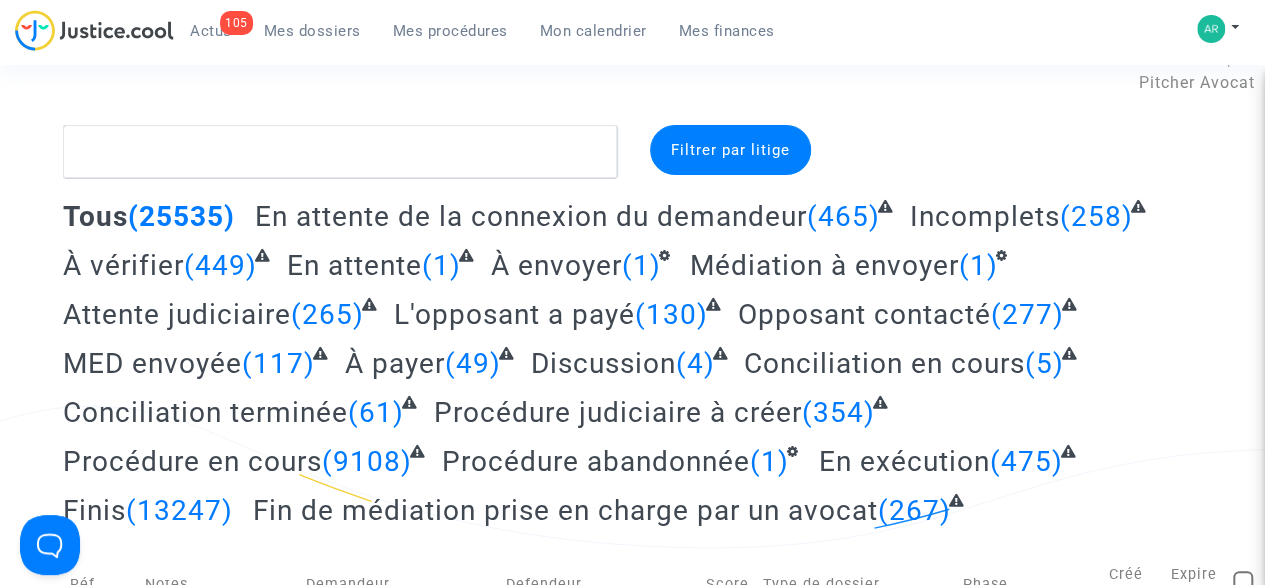 click on "Filtrer par litige" 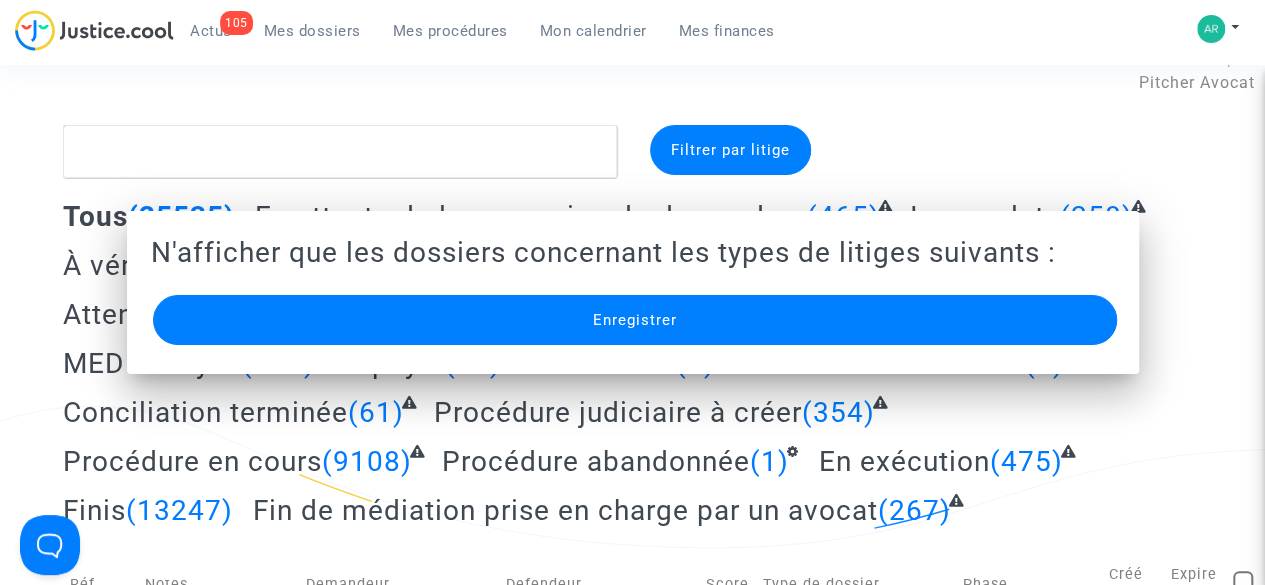 scroll, scrollTop: 0, scrollLeft: 0, axis: both 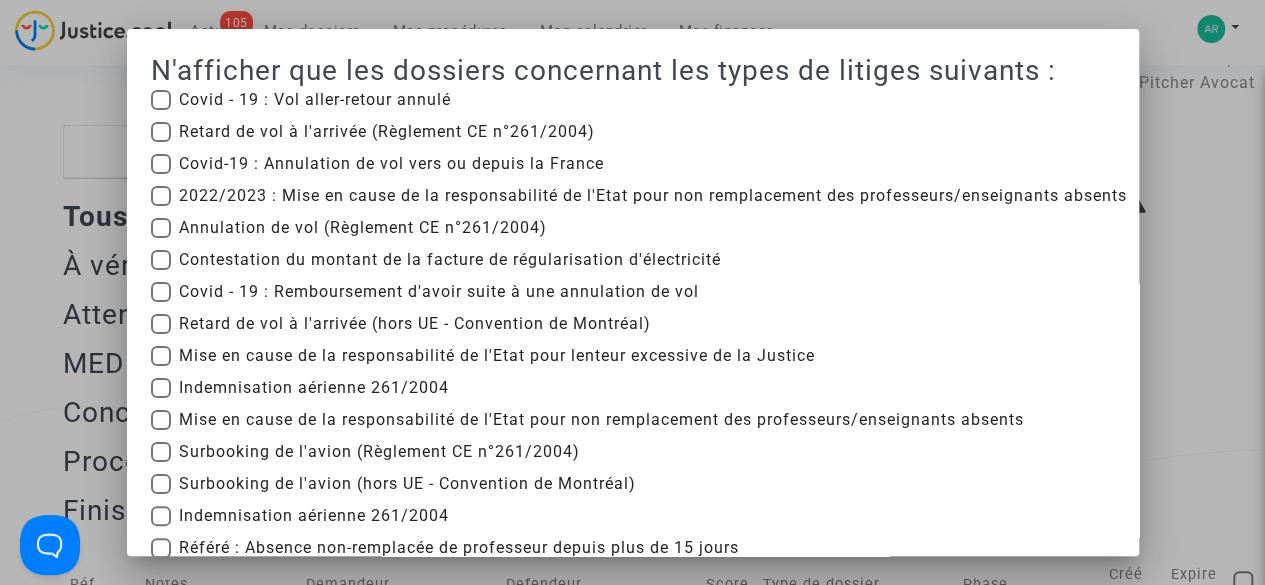 click on "2022/2023 : Mise en cause de la responsabilité de l'Etat pour non remplacement des professeurs/enseignants absents" at bounding box center [653, 196] 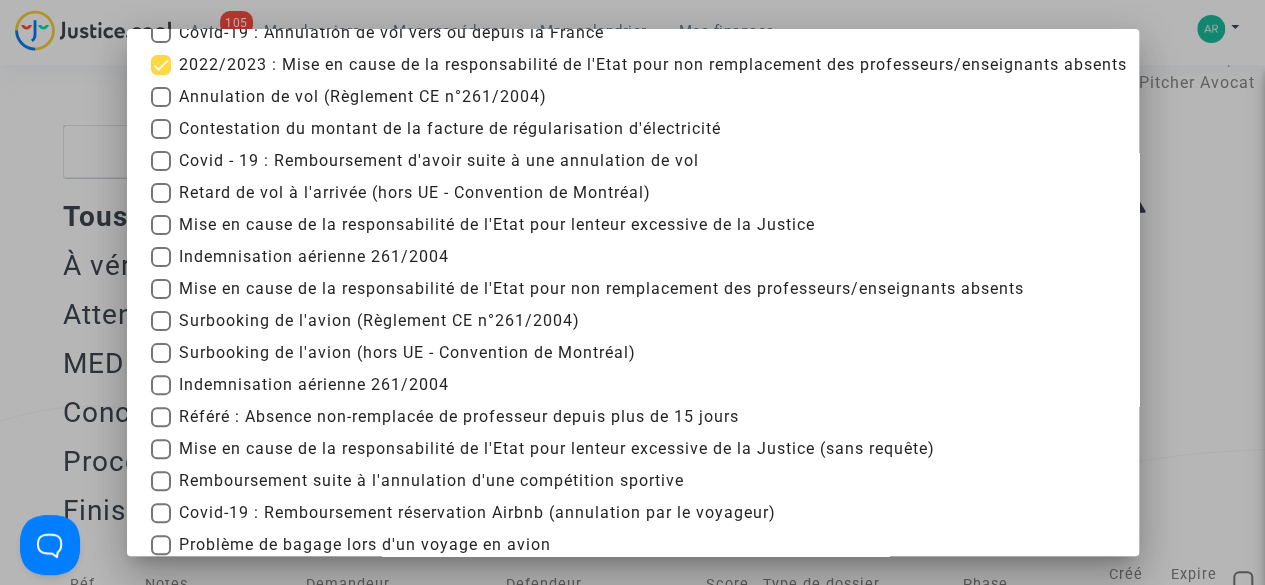 scroll, scrollTop: 133, scrollLeft: 0, axis: vertical 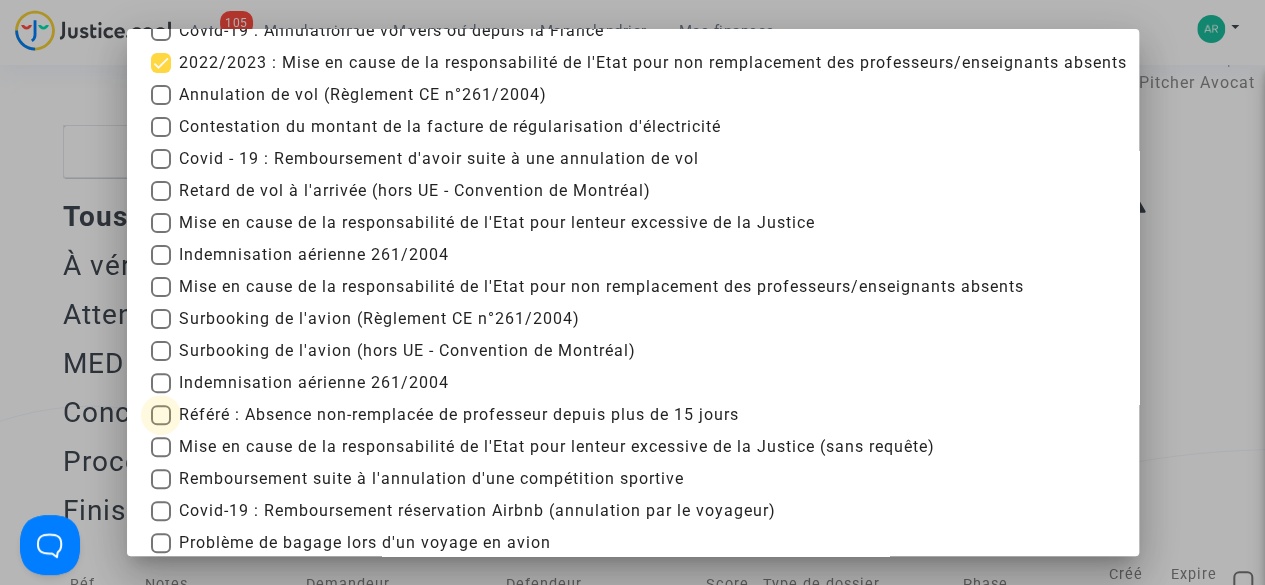 click on "Référé : Absence non-remplacée de professeur depuis plus de 15 jours" at bounding box center [445, 415] 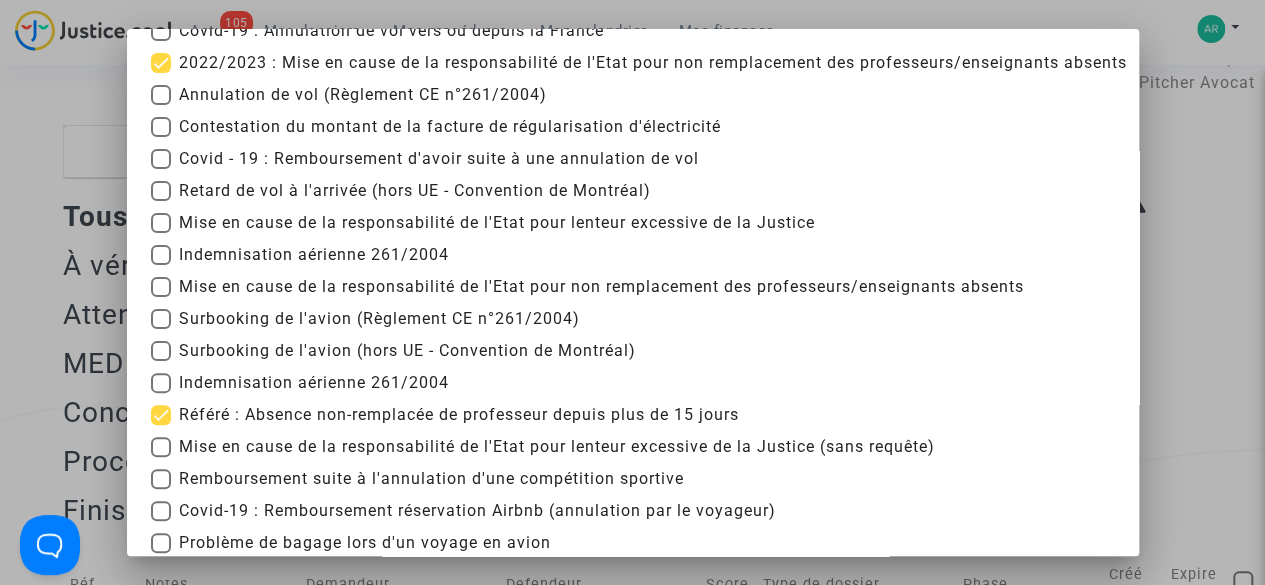click on "Mise en cause de la responsabilité de l'Etat pour non remplacement des professeurs/enseignants absents" at bounding box center (601, 287) 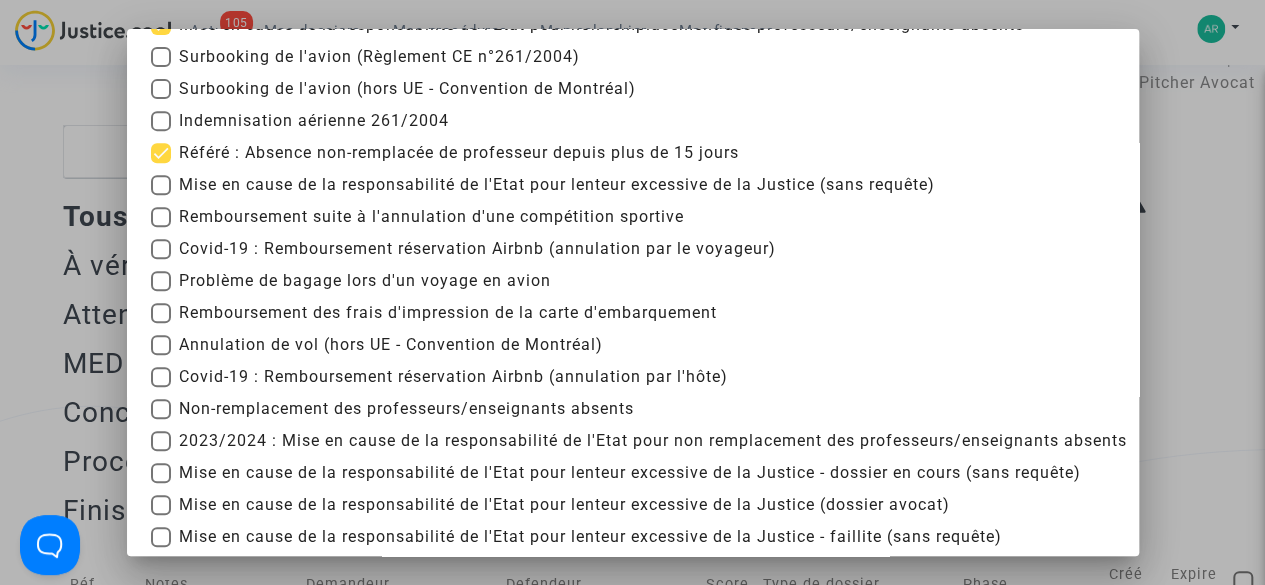 scroll, scrollTop: 396, scrollLeft: 0, axis: vertical 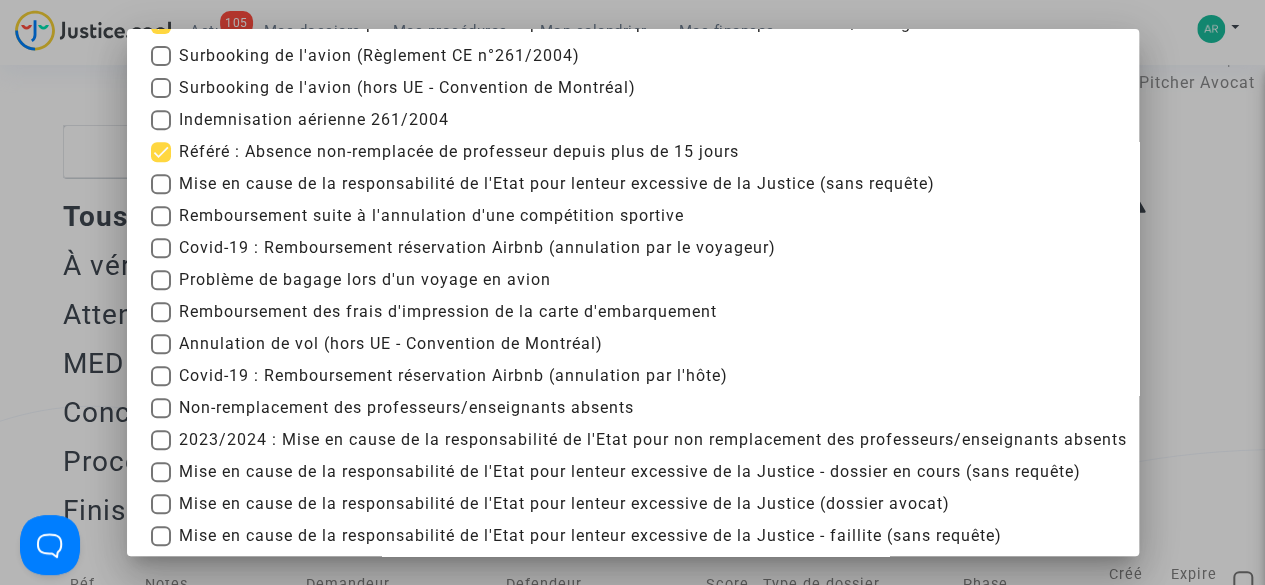 click on "Non-remplacement des professeurs/enseignants absents" at bounding box center (406, 408) 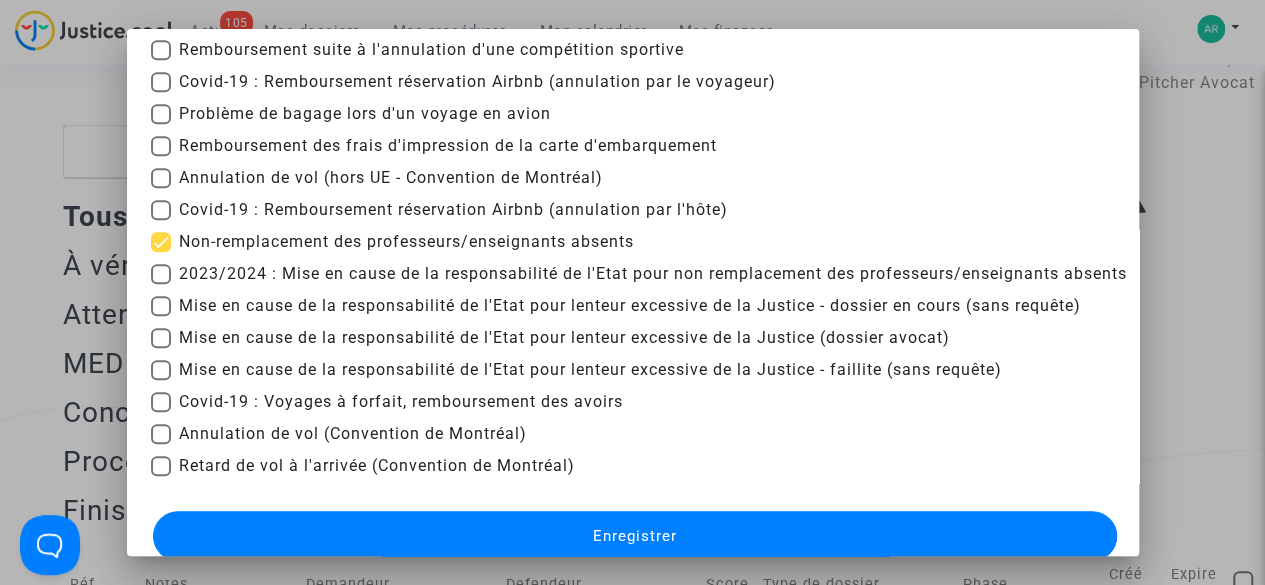 scroll, scrollTop: 554, scrollLeft: 0, axis: vertical 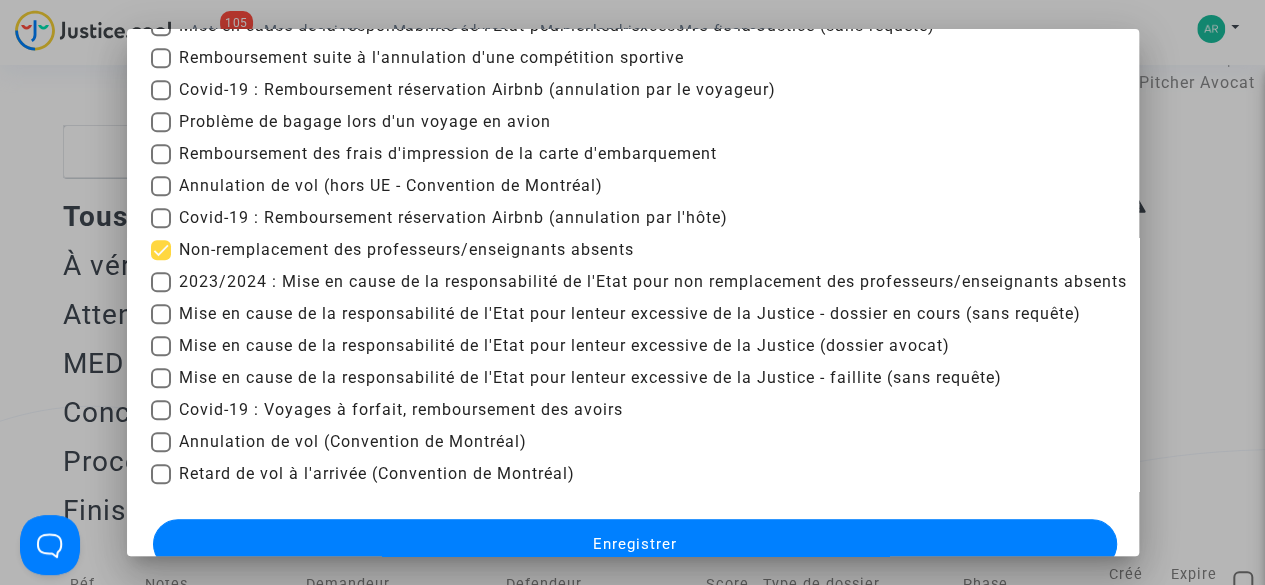 click on "2023/2024 : Mise en cause de la responsabilité de l'Etat pour non remplacement des professeurs/enseignants absents" at bounding box center [653, 282] 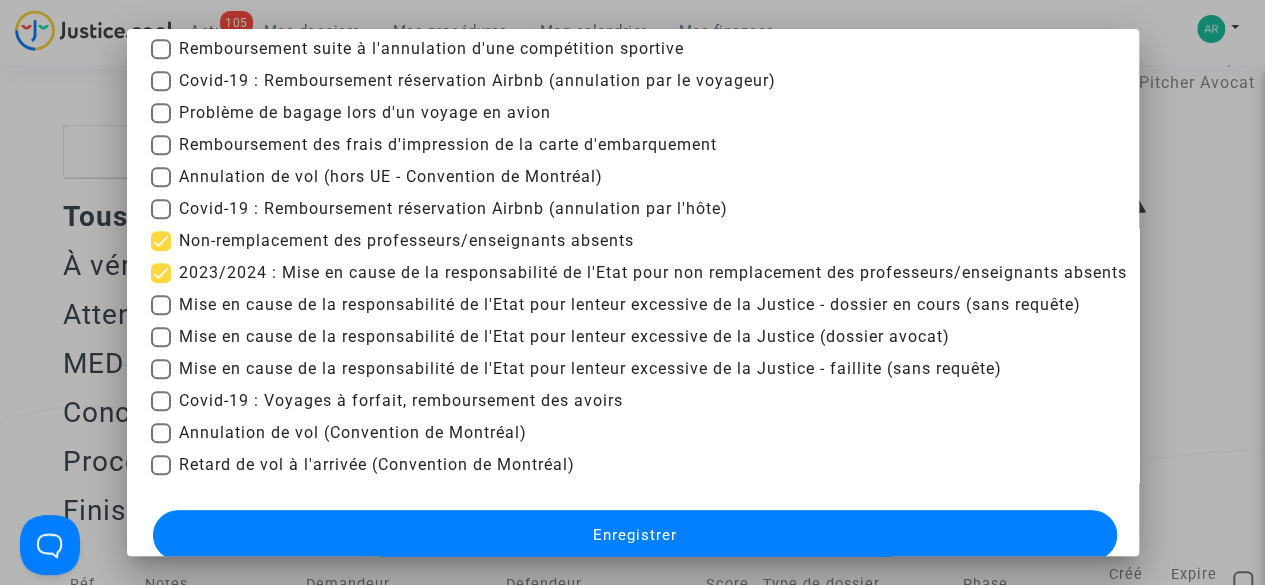 scroll, scrollTop: 595, scrollLeft: 0, axis: vertical 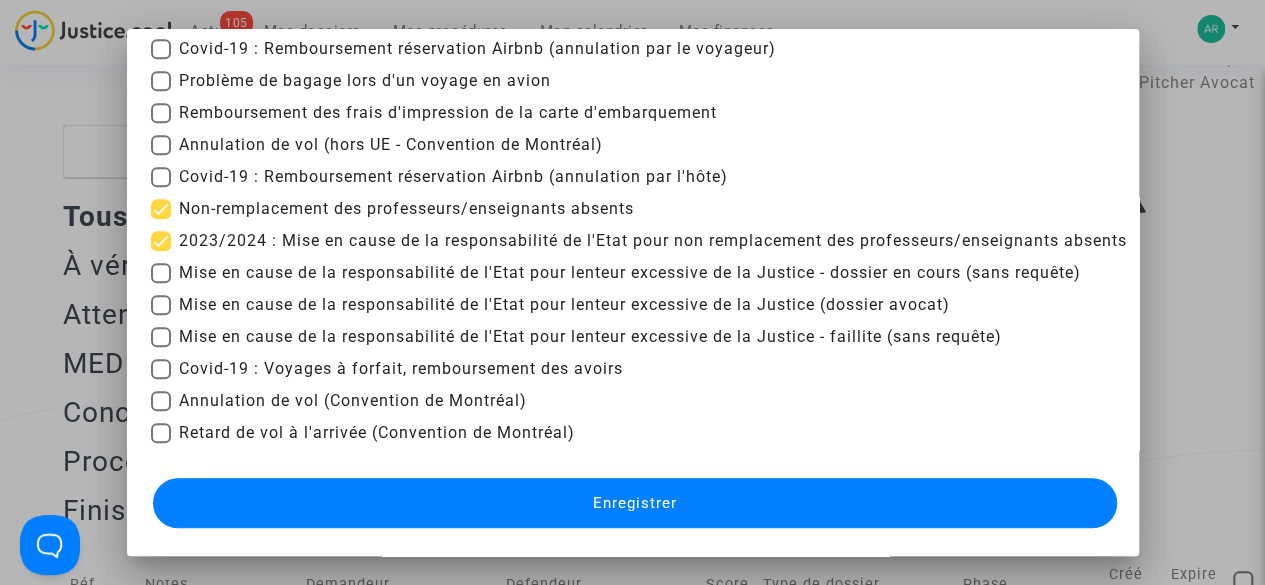 click on "Enregistrer" at bounding box center (635, 503) 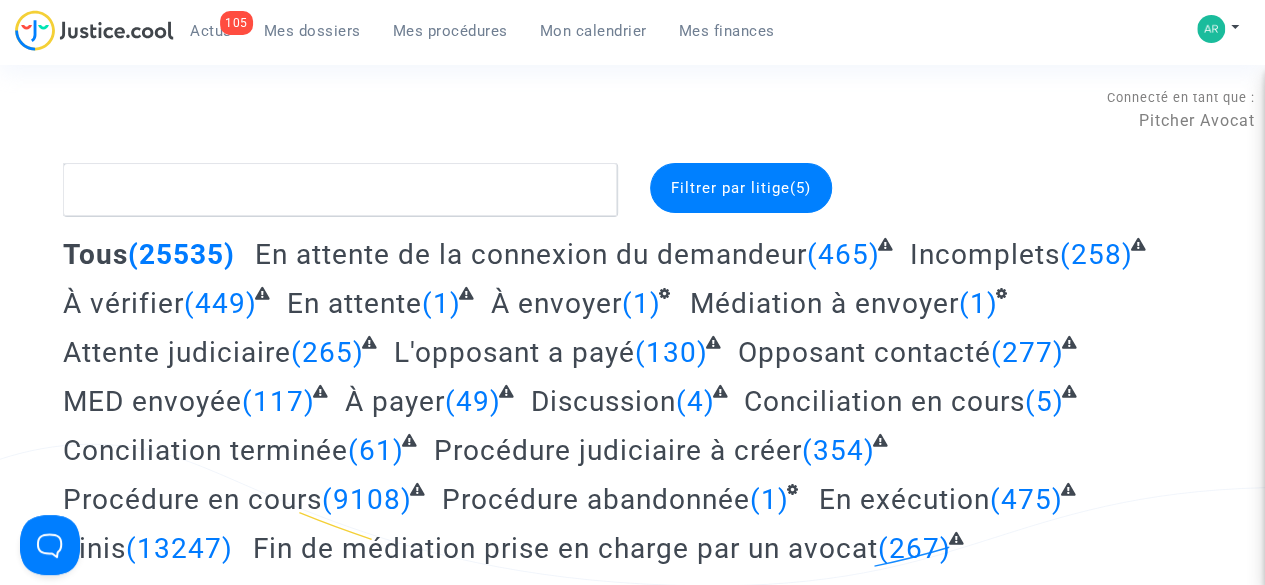 scroll, scrollTop: 38, scrollLeft: 0, axis: vertical 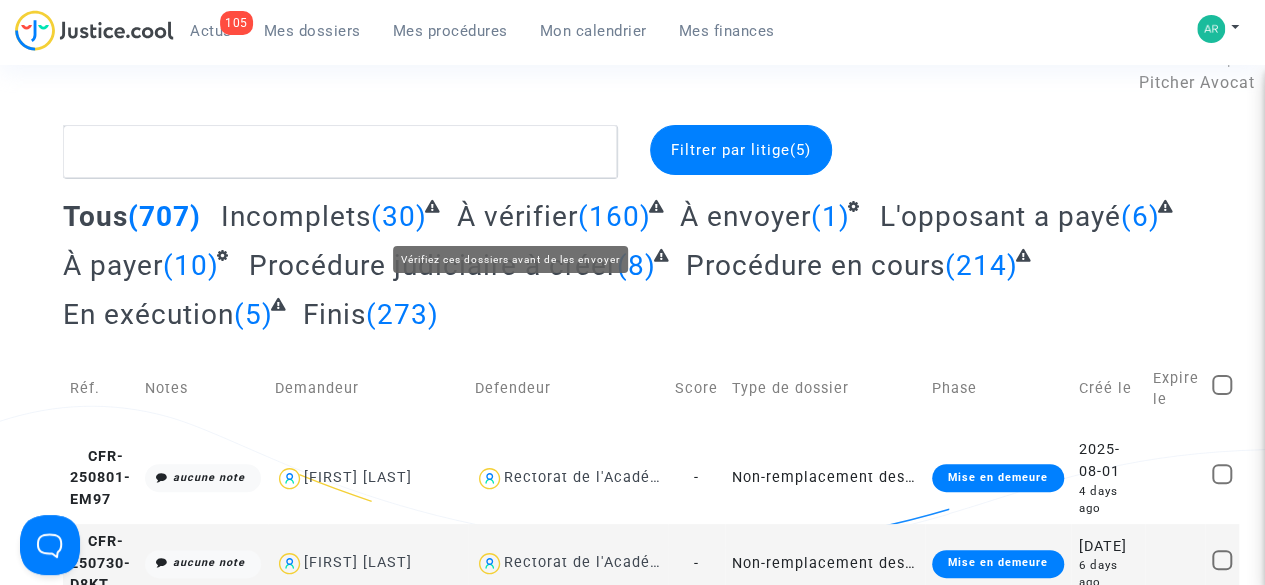 click on "À vérifier" 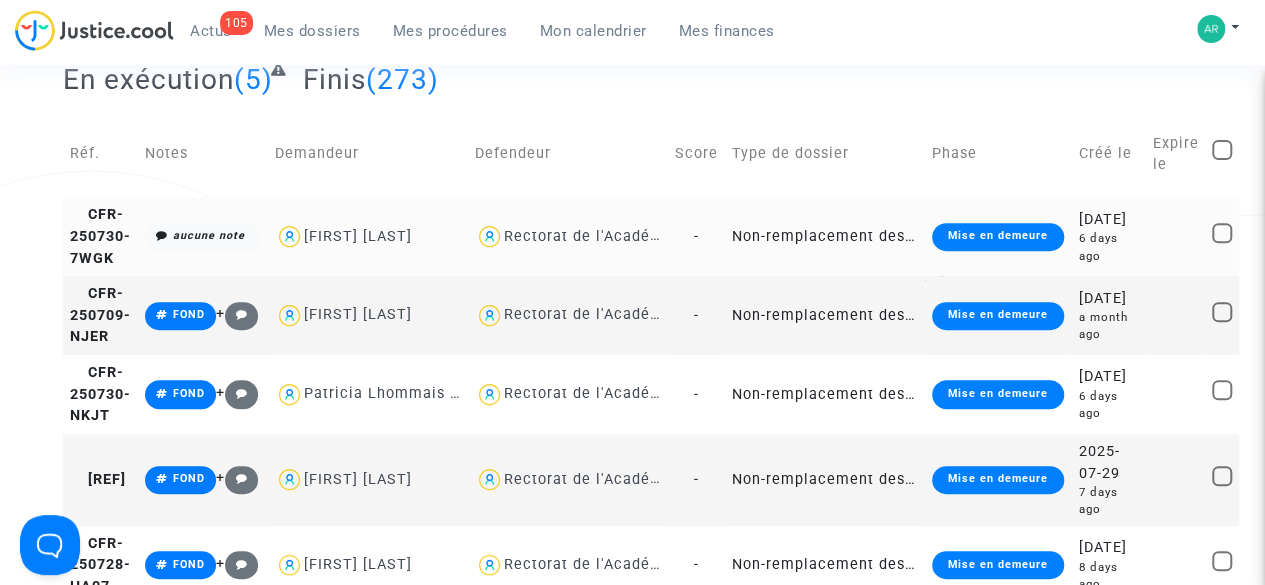 scroll, scrollTop: 234, scrollLeft: 0, axis: vertical 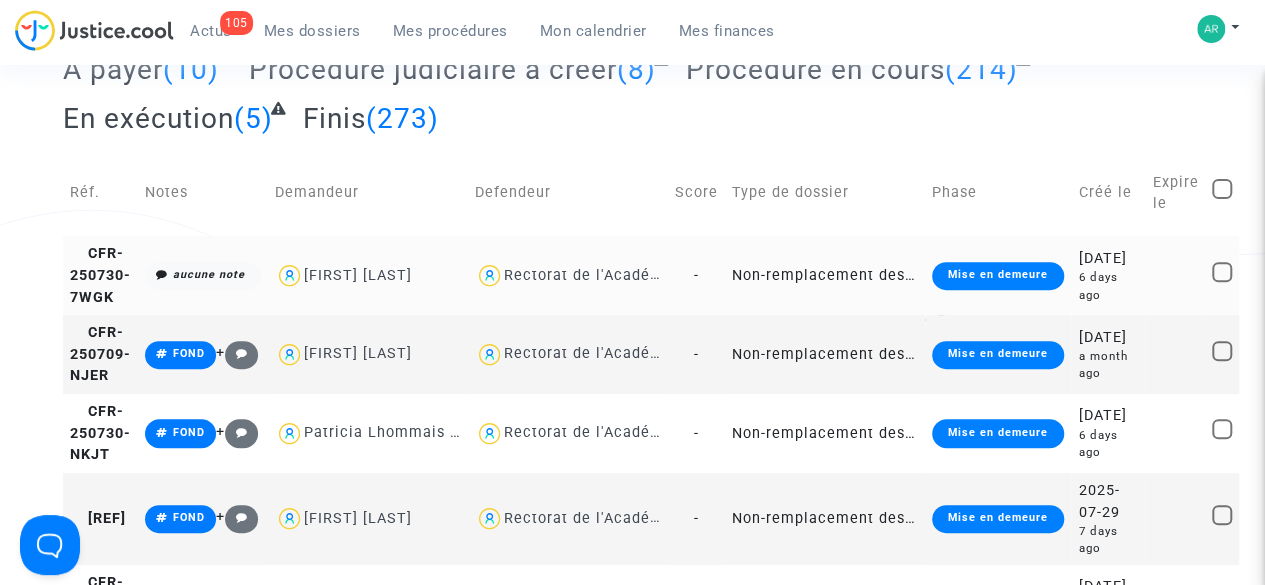 click on "-" 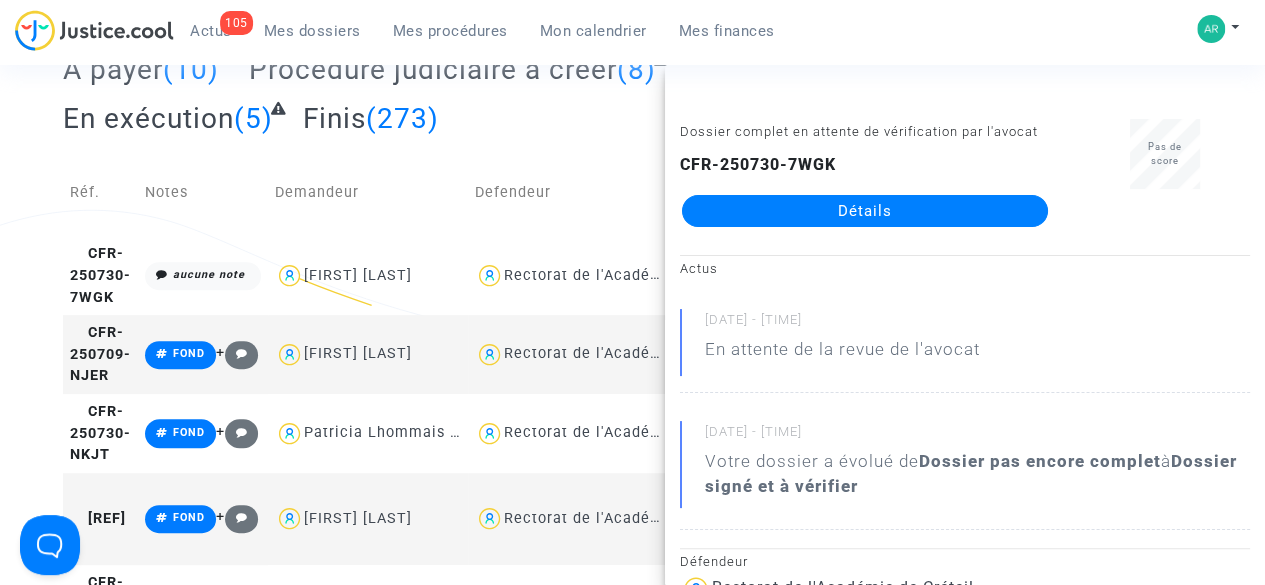 click on "Tous (707) Incomplets (30) À vérifier (160) À envoyer (1) L'opposant a payé (6) À payer (10) Procédure judiciaire à créer (8) Procédure en cours (214) En exécution (5) Finis (273)" 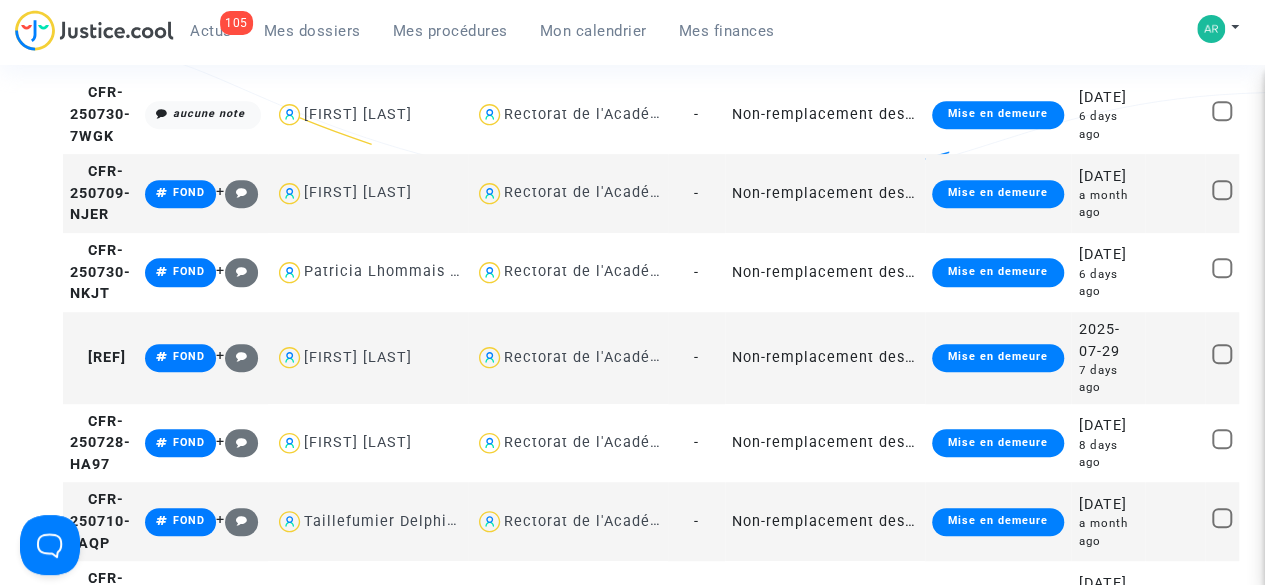scroll, scrollTop: 354, scrollLeft: 0, axis: vertical 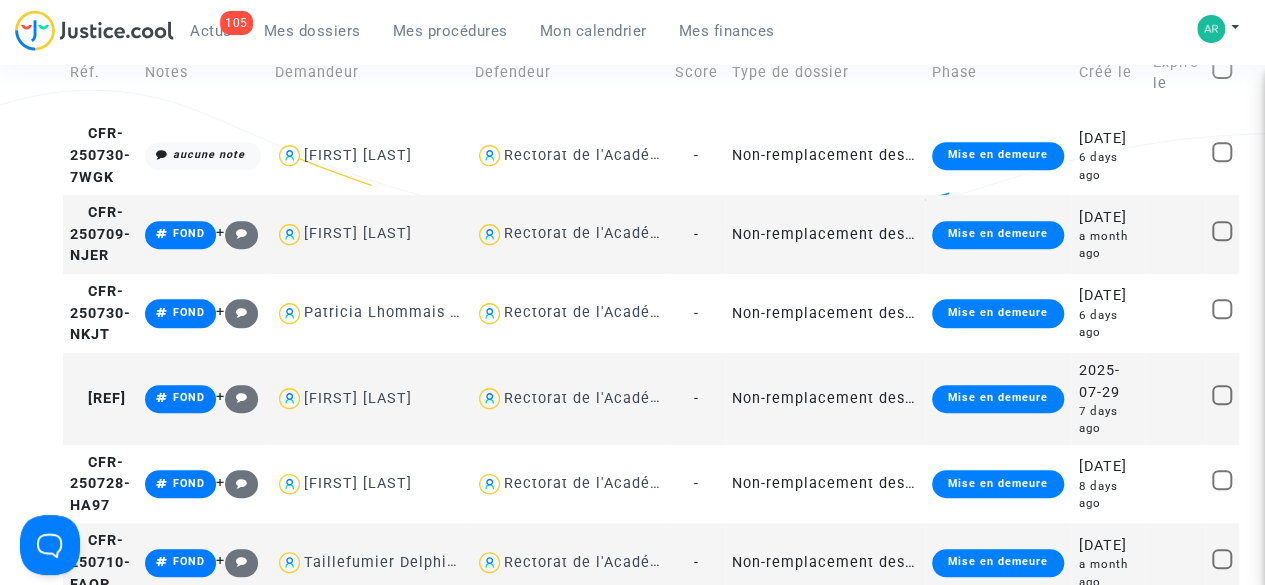 click on "Filtrer par litige  (5) Tous (707) Incomplets (30) À vérifier (160) À envoyer (1) L'opposant a payé (6) À payer (10) Procédure judiciaire à créer (8) Procédure en cours (214) En exécution (5) Finis (273)  Réf.   Notes   Demandeur   Defendeur   Score   Type de dossier   Phase   Créé le   Expire le    CFR-250730-7WGK  aucune note  Lynda MEZOUANE Rectorat de l'Académie de Créteil  -  Non-remplacement des professeurs/enseignants absents  Mise en demeure
2025-07-30 6 days ago   CFR-250709-NJER FOND  +  Laetitia  Jégou Rectorat de l'Académie de Normandie (Caen-Rouen)  -  Non-remplacement des professeurs/enseignants absents  Mise en demeure
2025-07-09 a month ago   CFR-250730-NKJT FOND  +  Patricia Lhommais czapski Rectorat de l'Académie de Lille  -  Non-remplacement des professeurs/enseignants absents  Mise en demeure
2025-07-30 6 days ago   CFR-250729-WCYC FOND  +  Sabine BARBERIN Rectorat de l'Académie de Toulouse  -  Non-remplacement des professeurs/enseignants absents   FOND" at bounding box center [632, 2106] 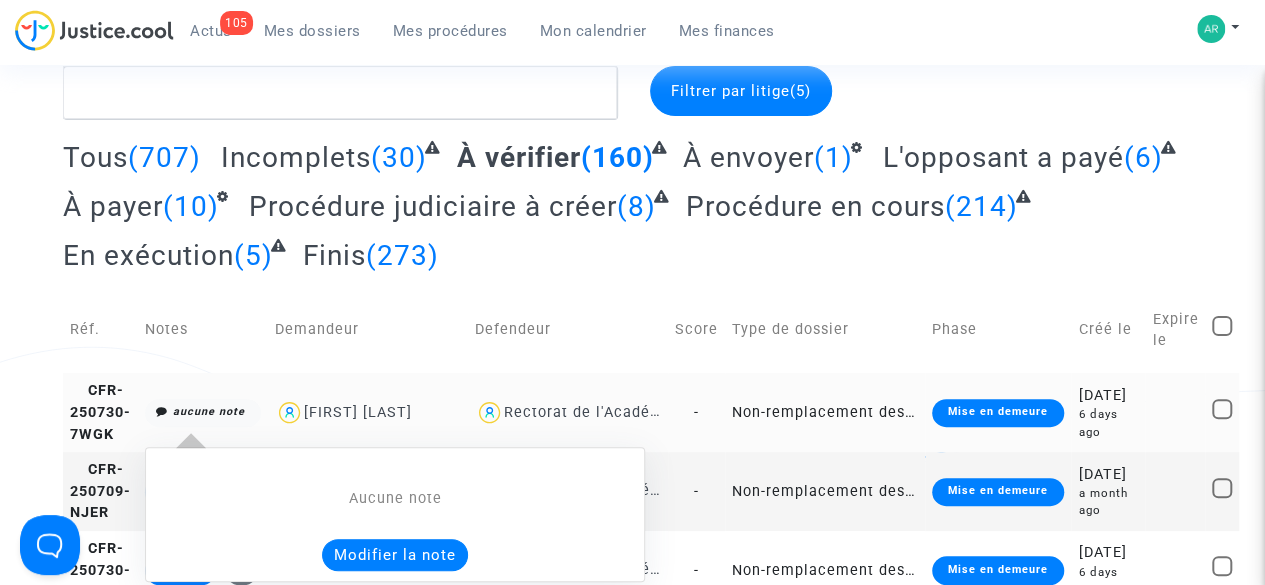 scroll, scrollTop: 110, scrollLeft: 0, axis: vertical 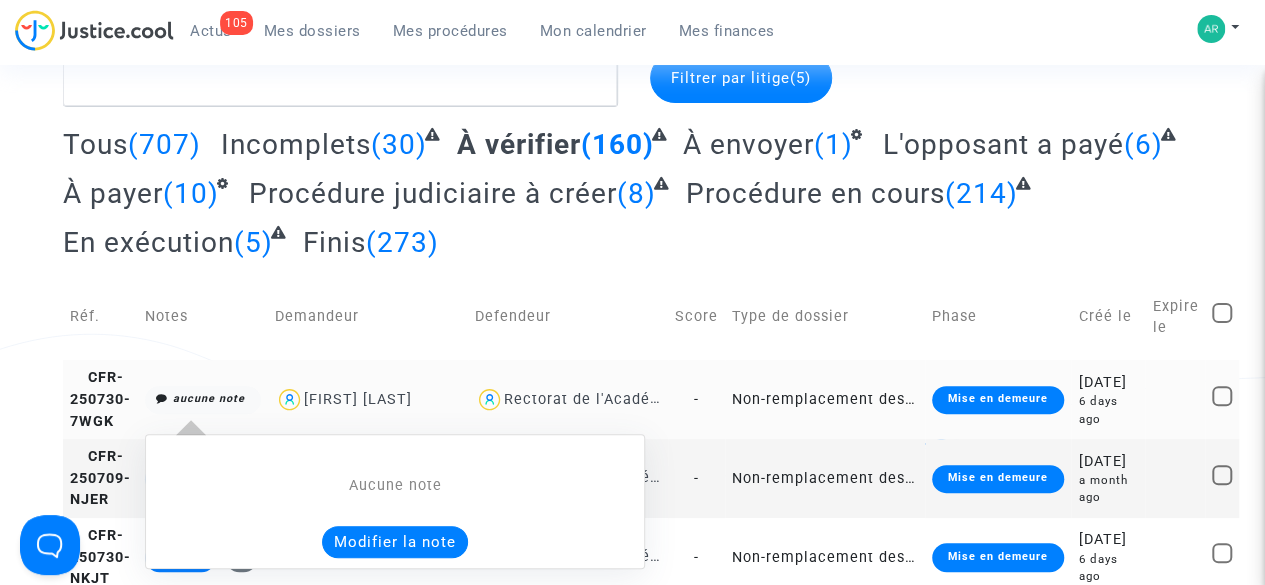 click on "Modifier la note" 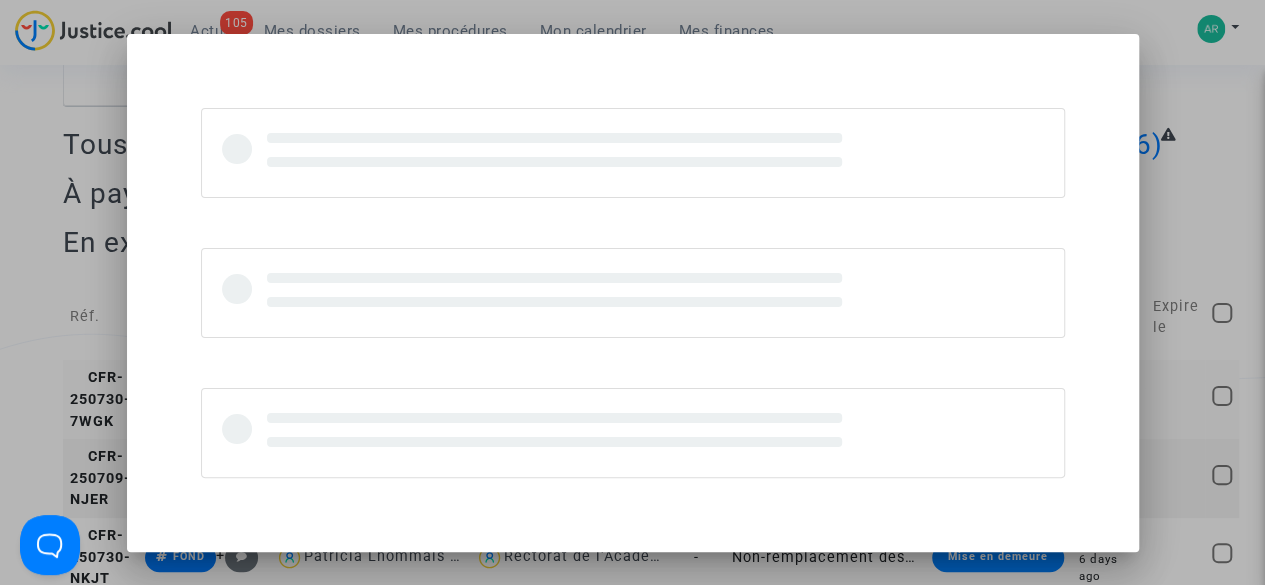 scroll, scrollTop: 0, scrollLeft: 0, axis: both 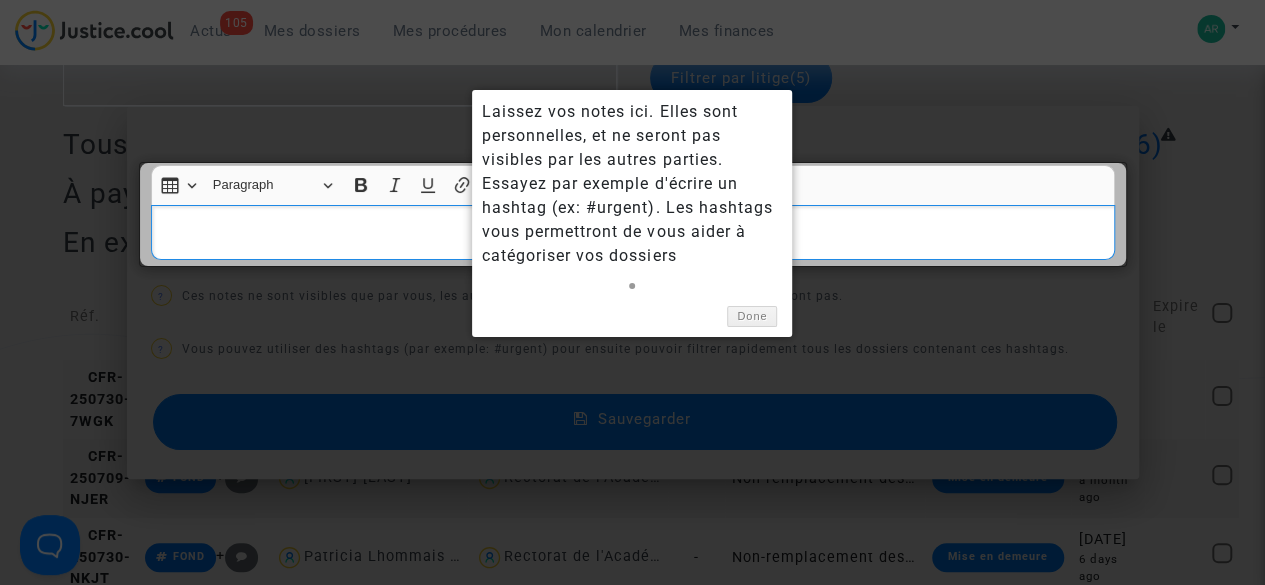 click on "105 Actus Mes dossiers Mes procédures Mon calendrier Mes finances Mon profil Changer de compte Paramètres Déconnexion  Connecté en tant que :   Pitcher Avocat         Filtrer par litige  (5) Tous (707) Incomplets (30) À vérifier (160) À envoyer (1) L'opposant a payé (6) À payer (10) Procédure judiciaire à créer (8) Procédure en cours (214) En exécution (5) Finis (273)  Réf.   Notes   Demandeur   Defendeur   Score   Type de dossier   Phase   Créé le   Expire le    CFR-250730-7WGK  aucune note  Lynda MEZOUANE Rectorat de l'Académie de Créteil  -  Non-remplacement des professeurs/enseignants absents  Mise en demeure
2025-07-30 6 days ago   CFR-250709-NJER FOND  +  Laetitia  Jégou Rectorat de l'Académie de Normandie (Caen-Rouen)  -  Non-remplacement des professeurs/enseignants absents  Mise en demeure
2025-07-09 a month ago   CFR-250730-NKJT FOND  +  Patricia Lhommais czapski Rectorat de l'Académie de Lille  -   Mise en demeure
2025-07-30 6 days ago   FOND" at bounding box center (632, 2640) 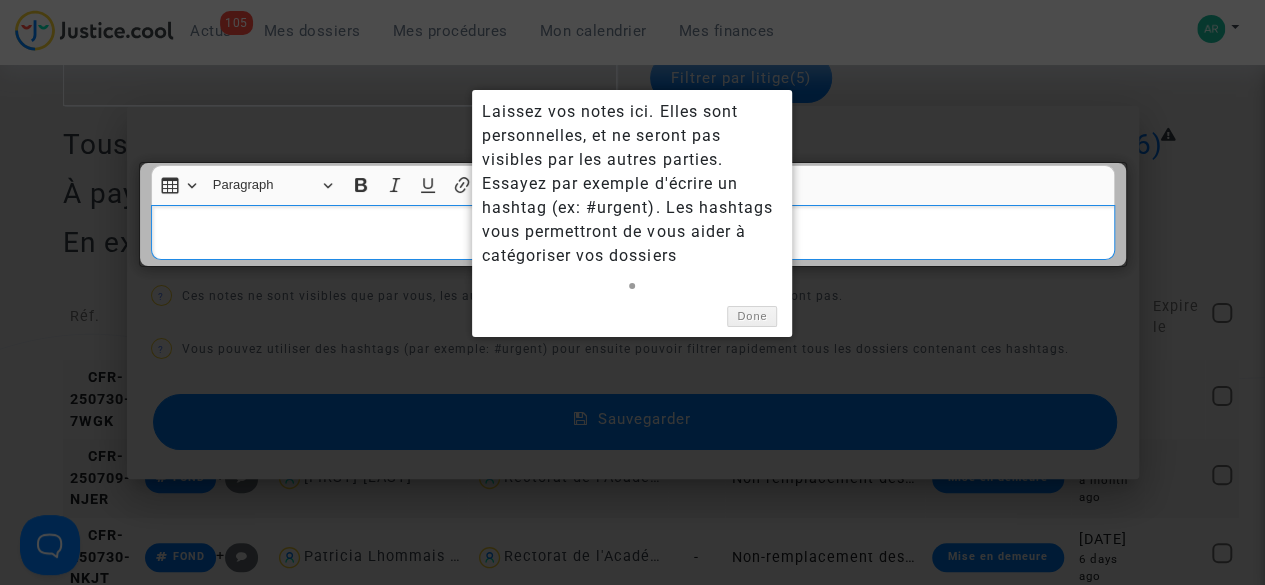 type 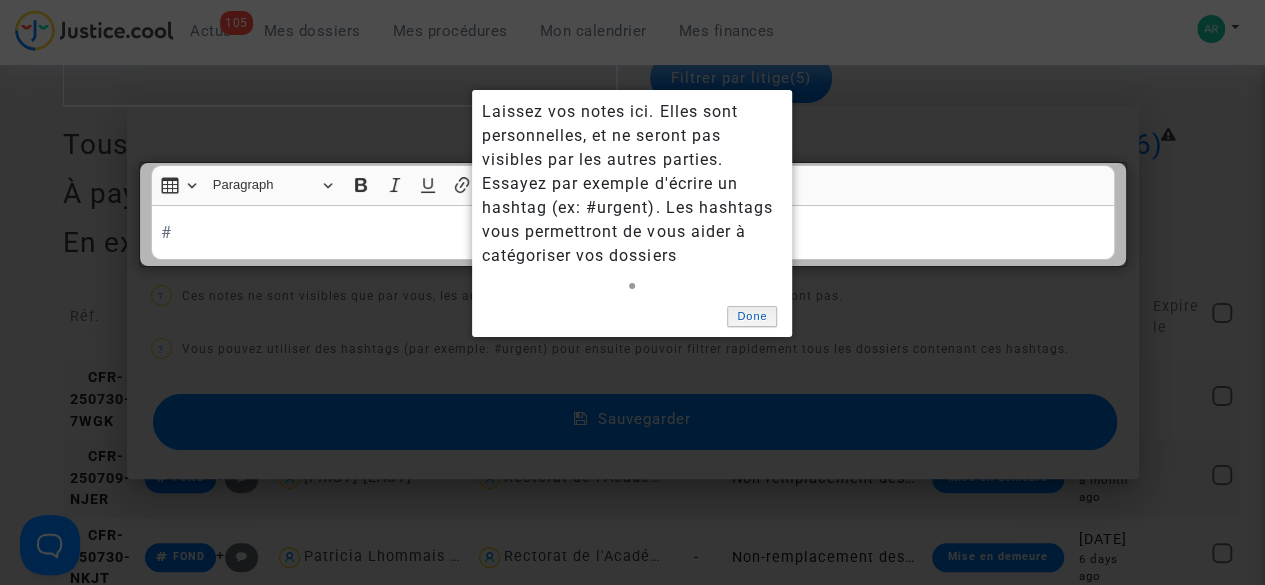 click on "Done" at bounding box center [752, 316] 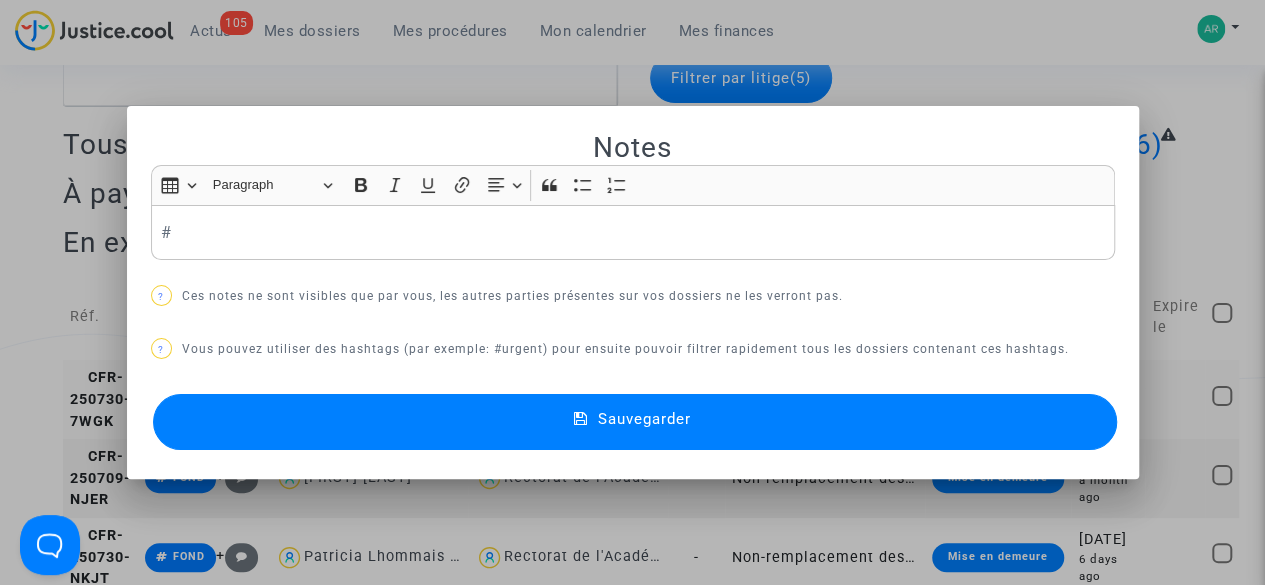 click on "#" at bounding box center [632, 232] 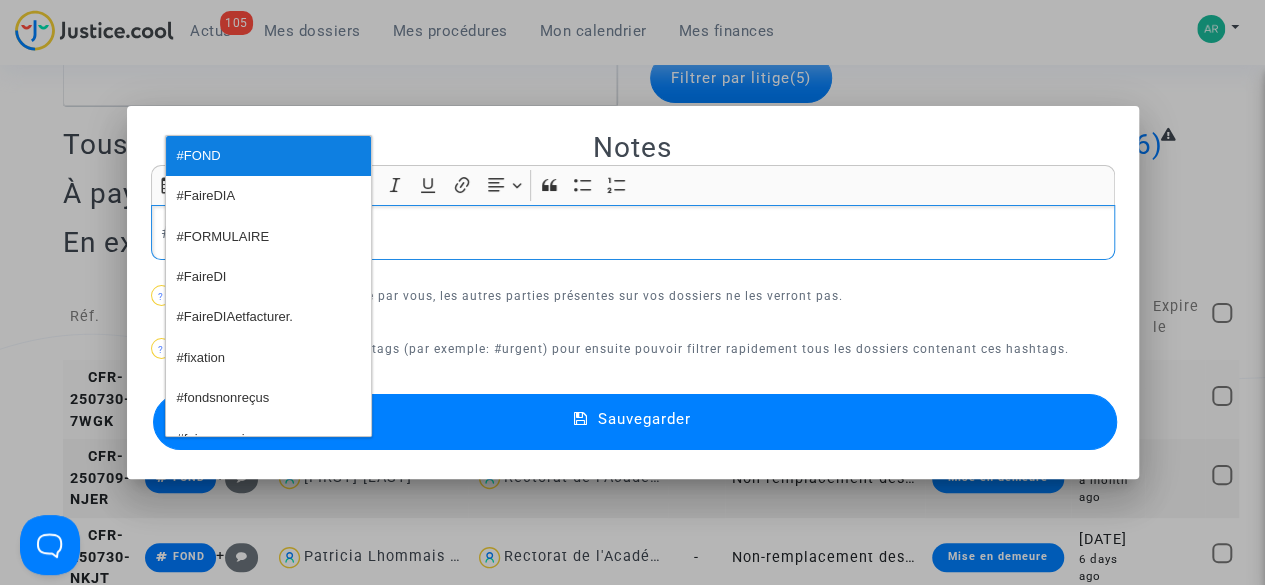 click on "#FOND" at bounding box center [268, 156] 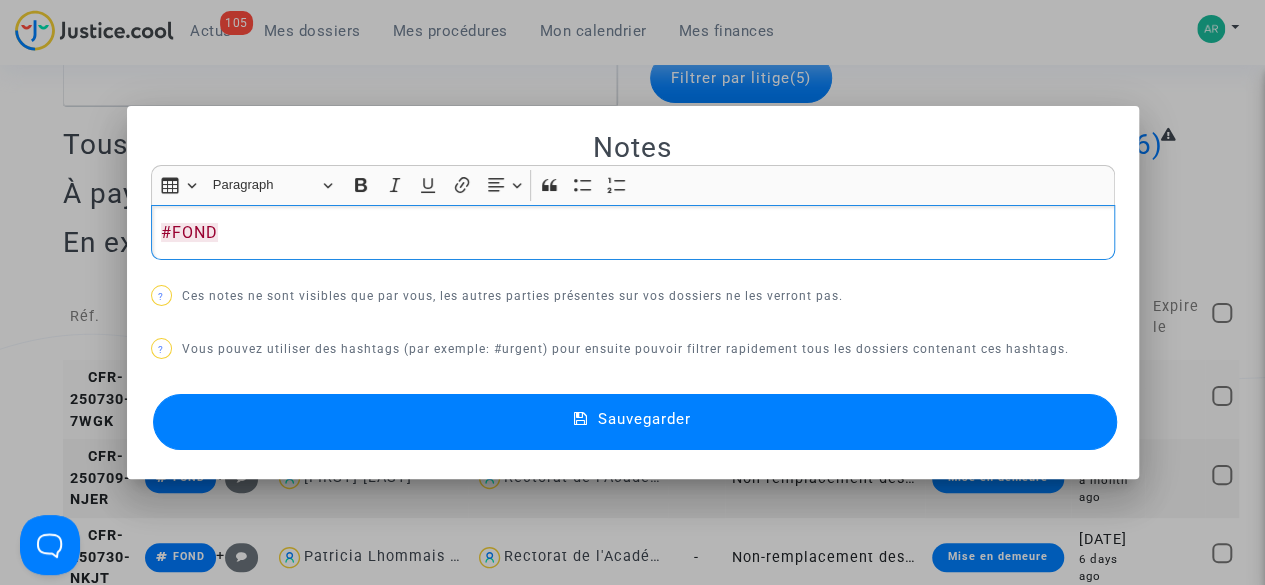 click on "Sauvegarder" at bounding box center [635, 422] 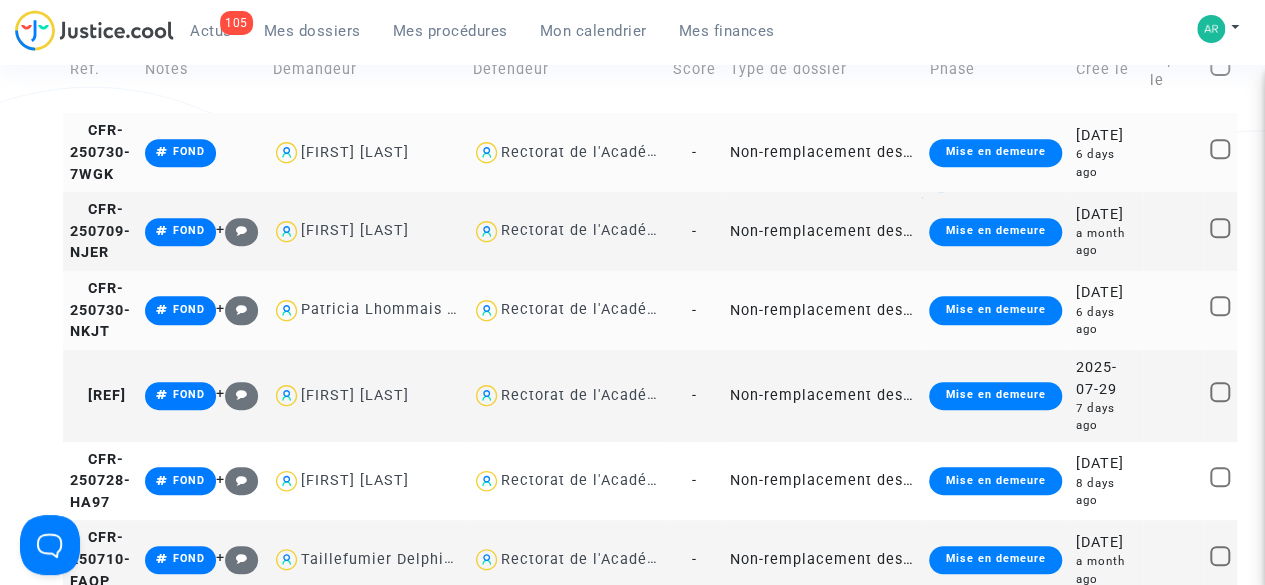 scroll, scrollTop: 338, scrollLeft: 0, axis: vertical 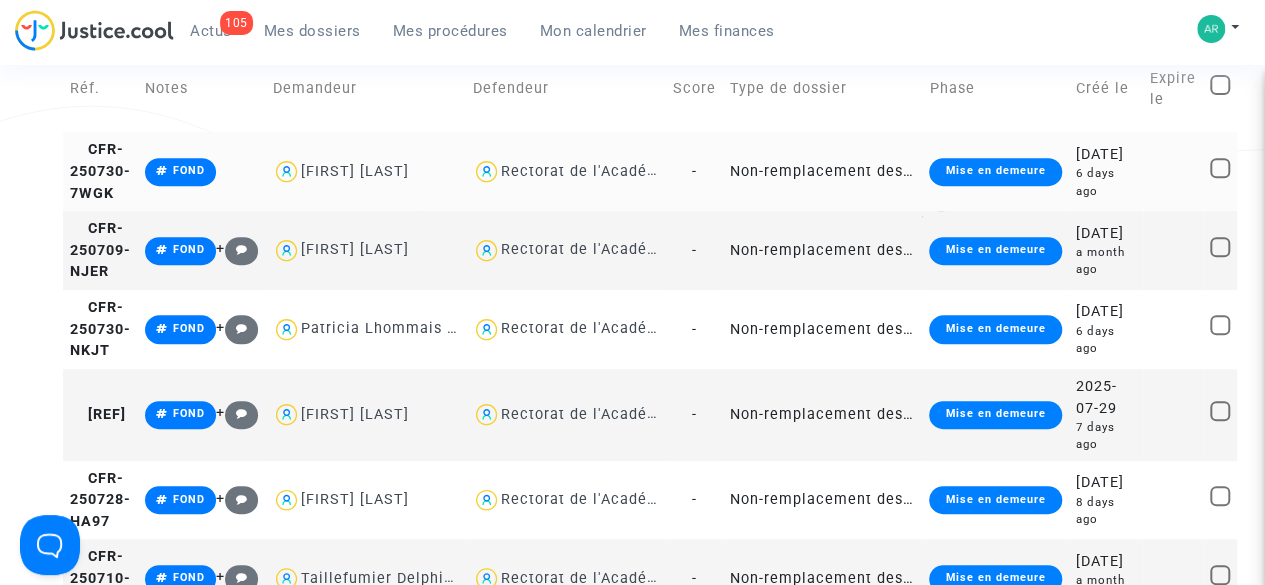 click on "Lynda MEZOUANE" 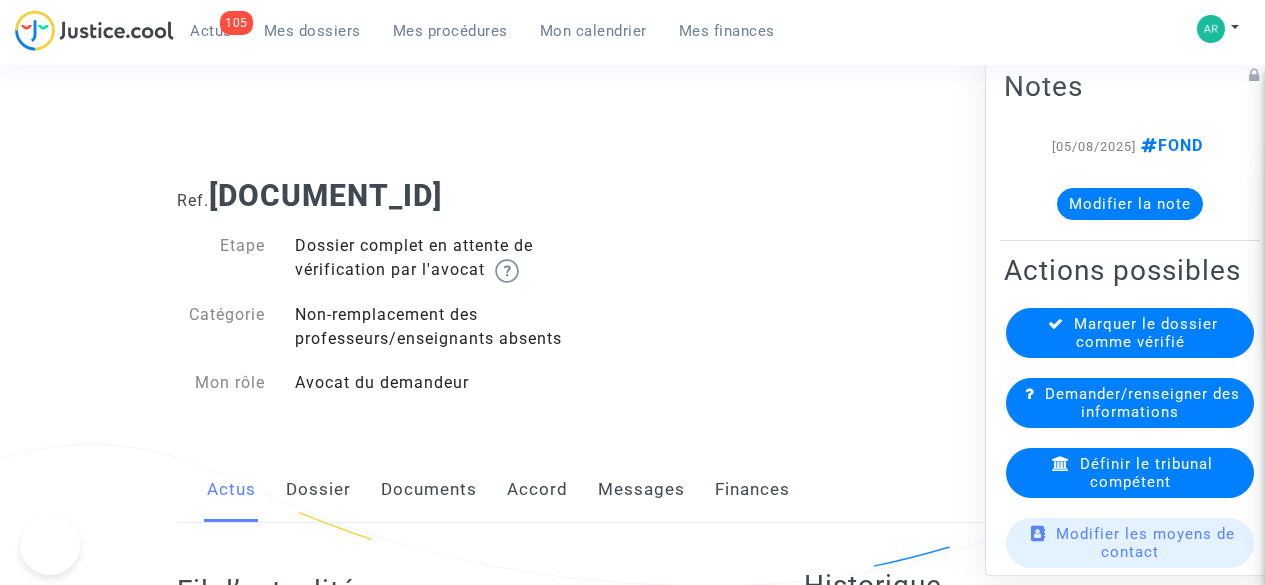 scroll, scrollTop: 240, scrollLeft: 0, axis: vertical 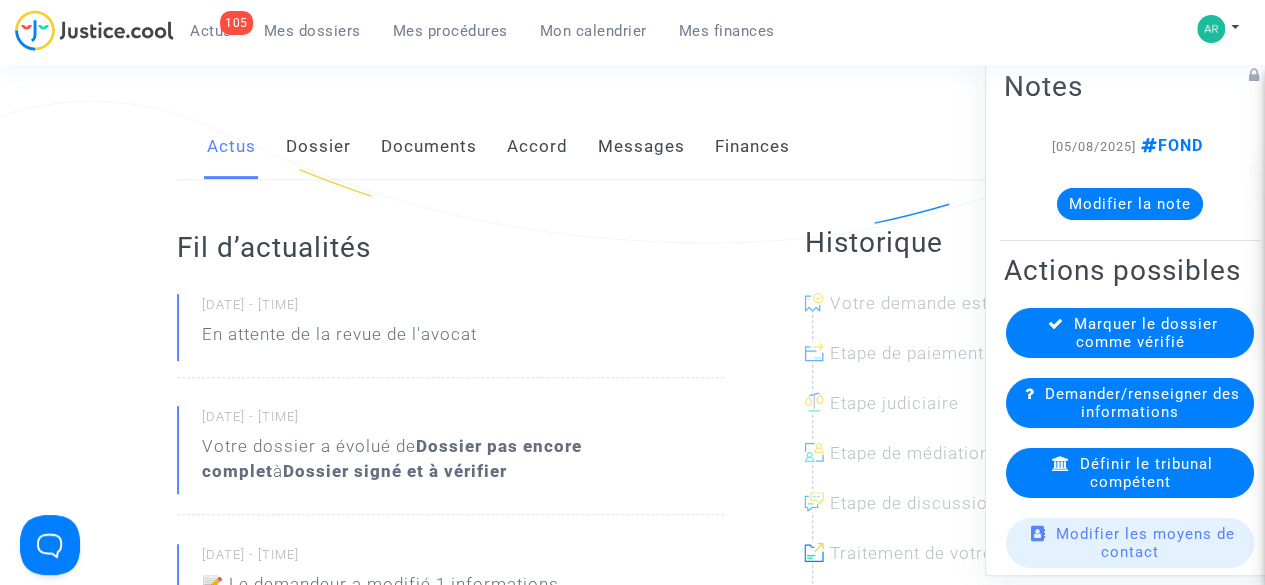 click on "Documents" 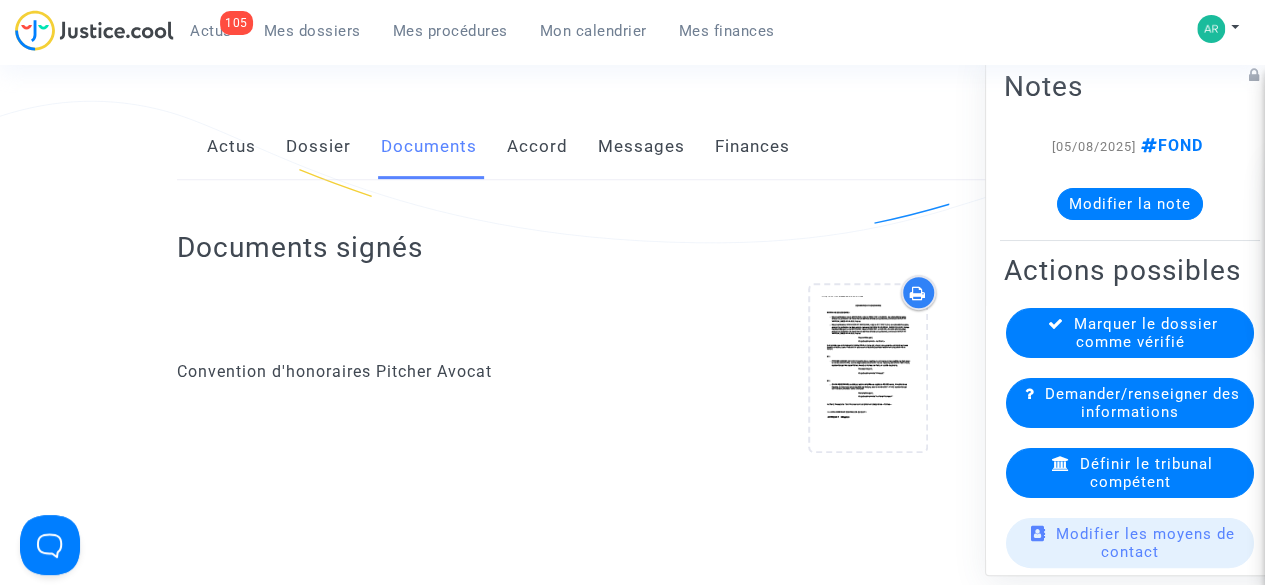 click on "Dossier" 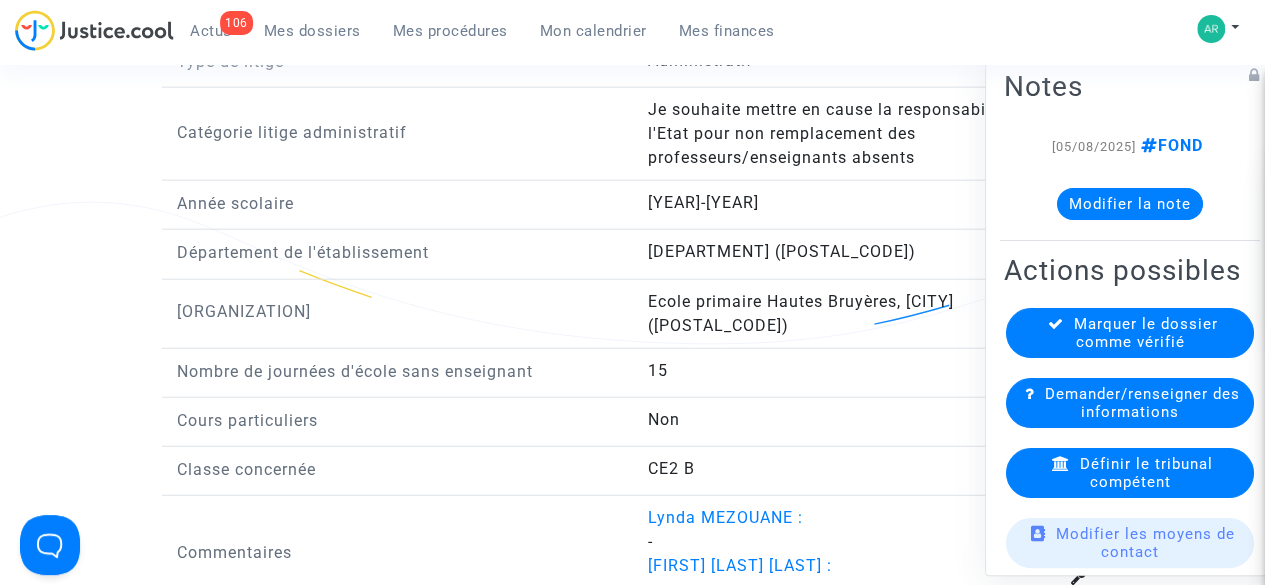 scroll, scrollTop: 2354, scrollLeft: 0, axis: vertical 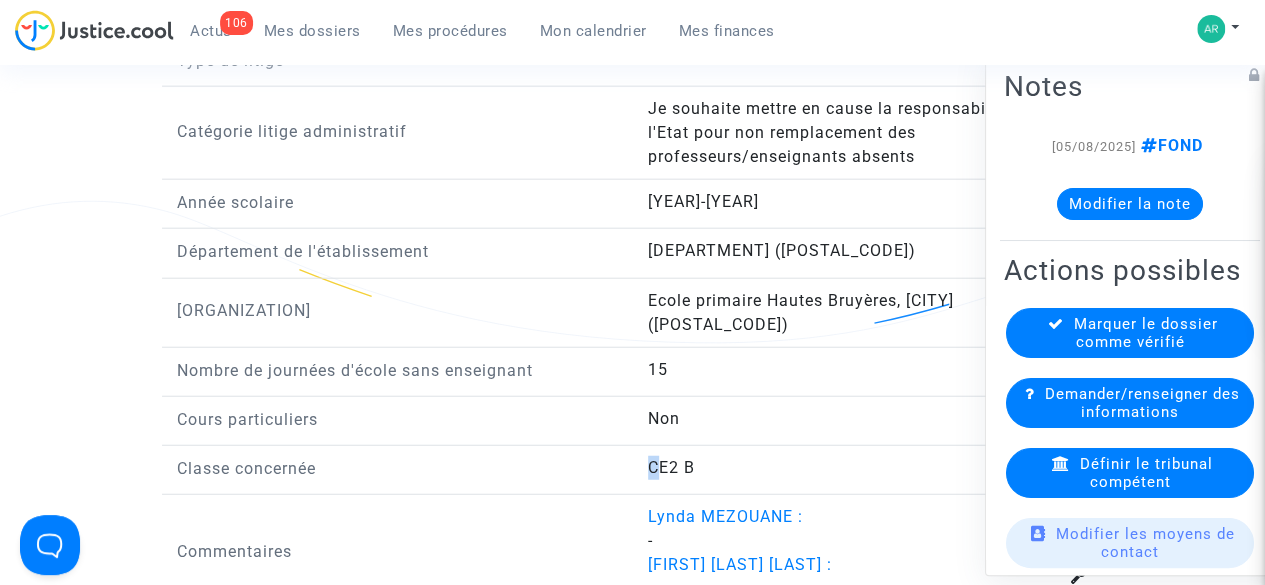 drag, startPoint x: 655, startPoint y: 443, endPoint x: 647, endPoint y: 427, distance: 17.888544 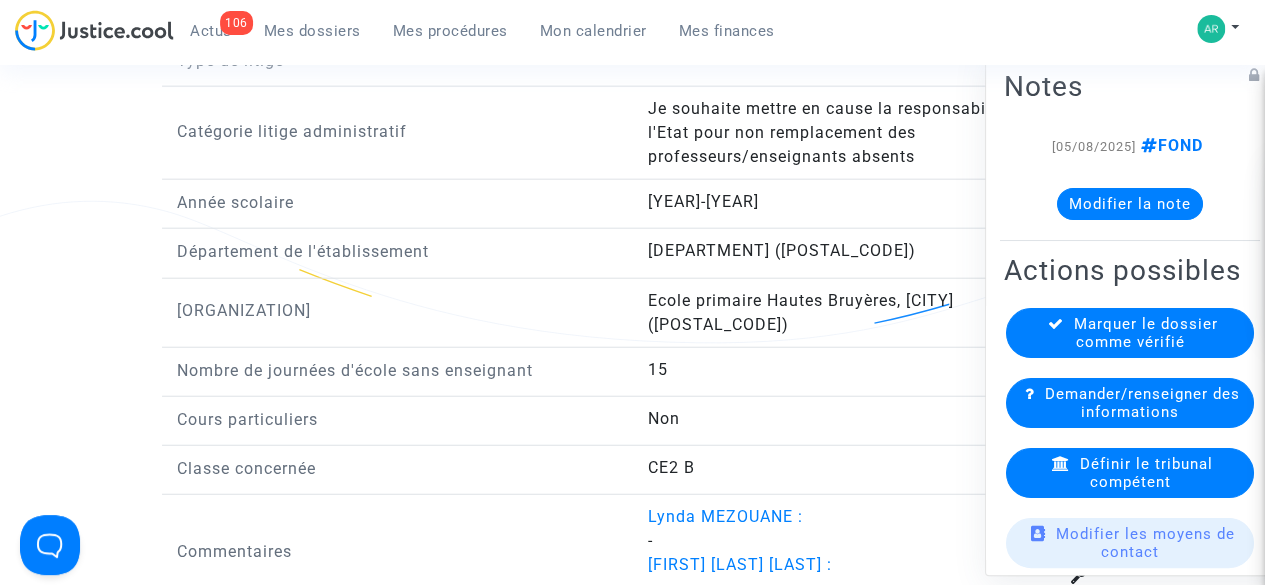 click on "Classe concernée" 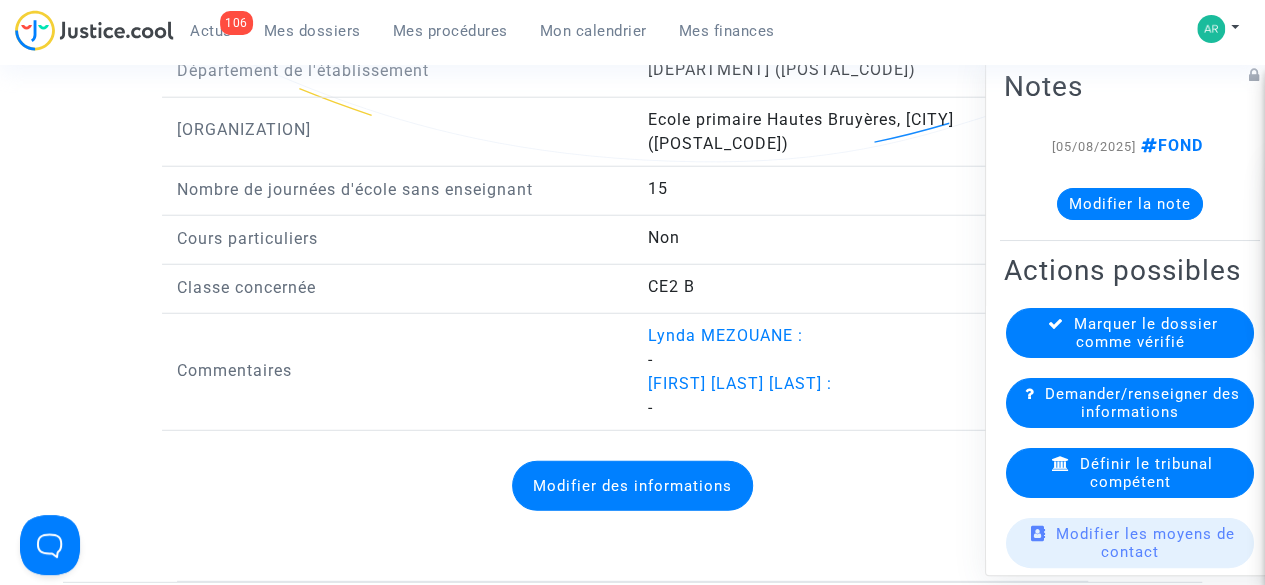 scroll, scrollTop: 2537, scrollLeft: 0, axis: vertical 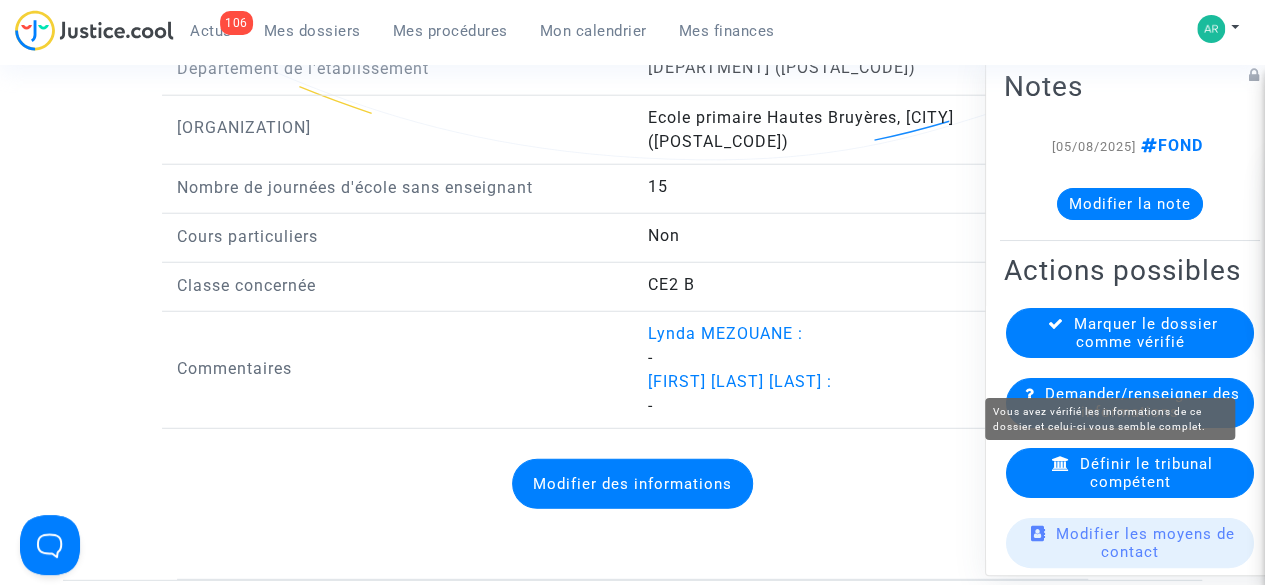 click on "Marquer le dossier comme vérifié" 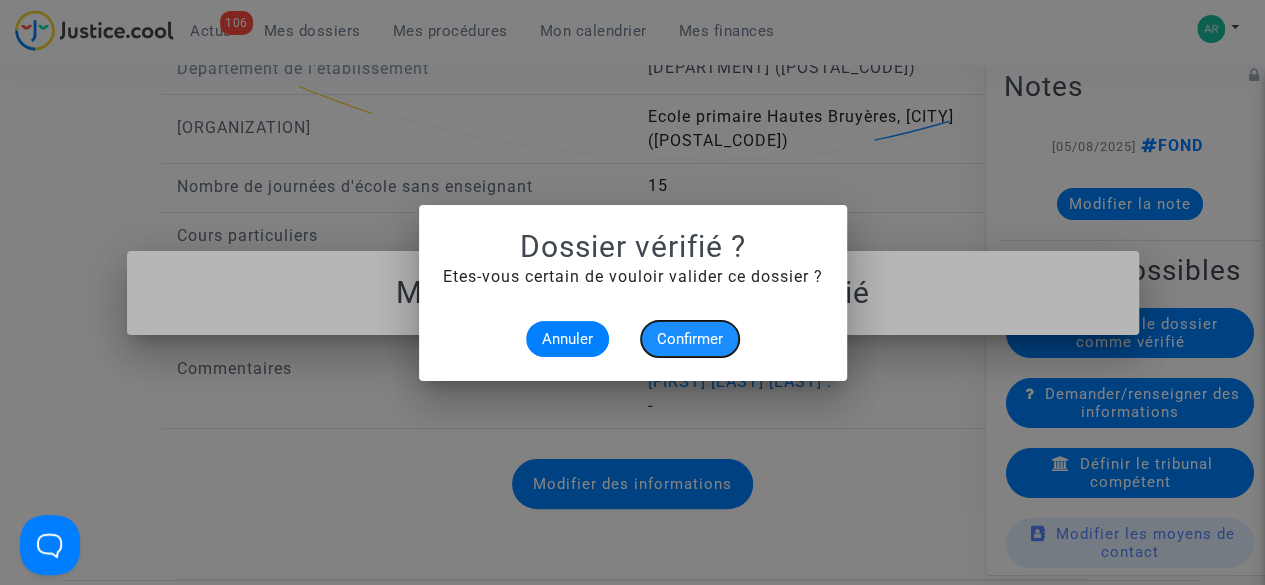 click on "Confirmer" at bounding box center (690, 339) 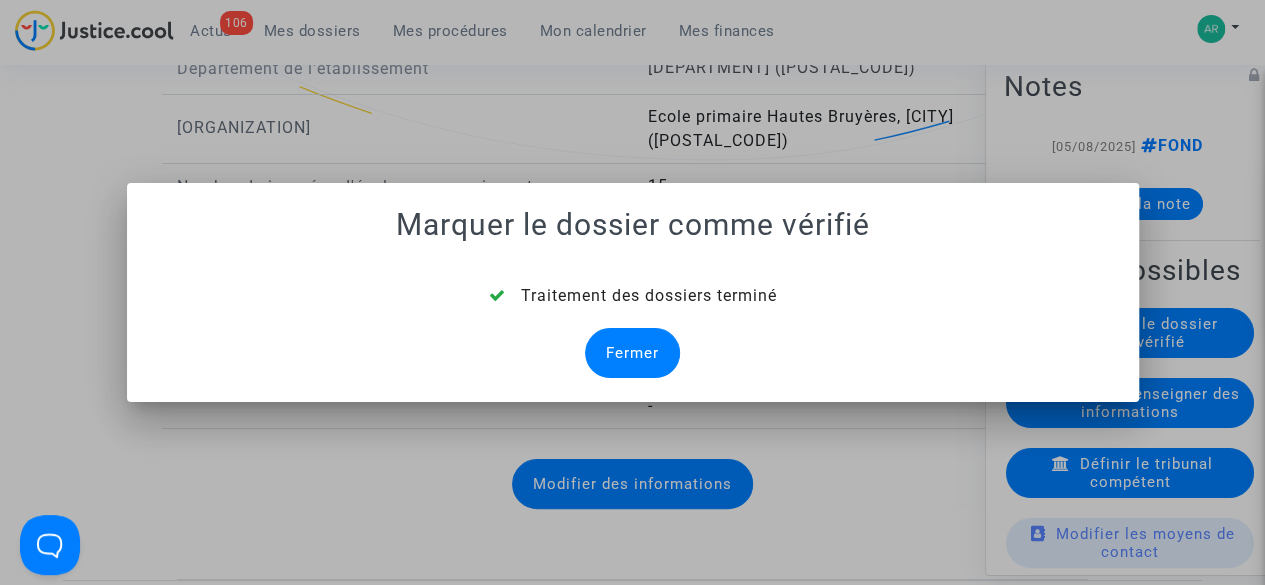 click on "Fermer" at bounding box center (632, 353) 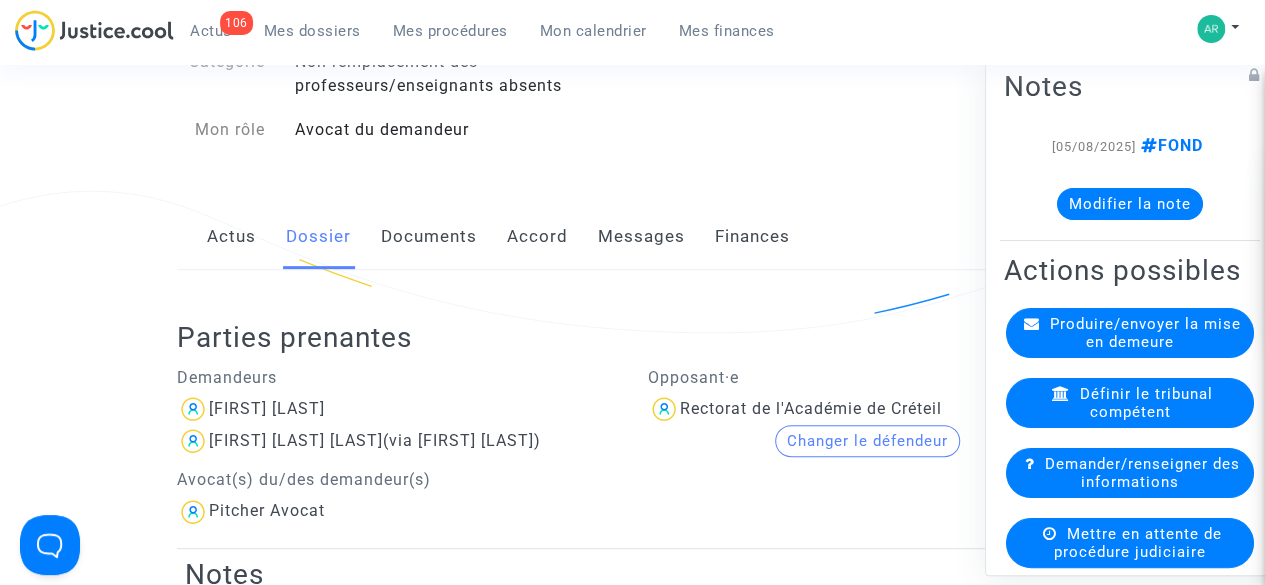 scroll, scrollTop: 0, scrollLeft: 0, axis: both 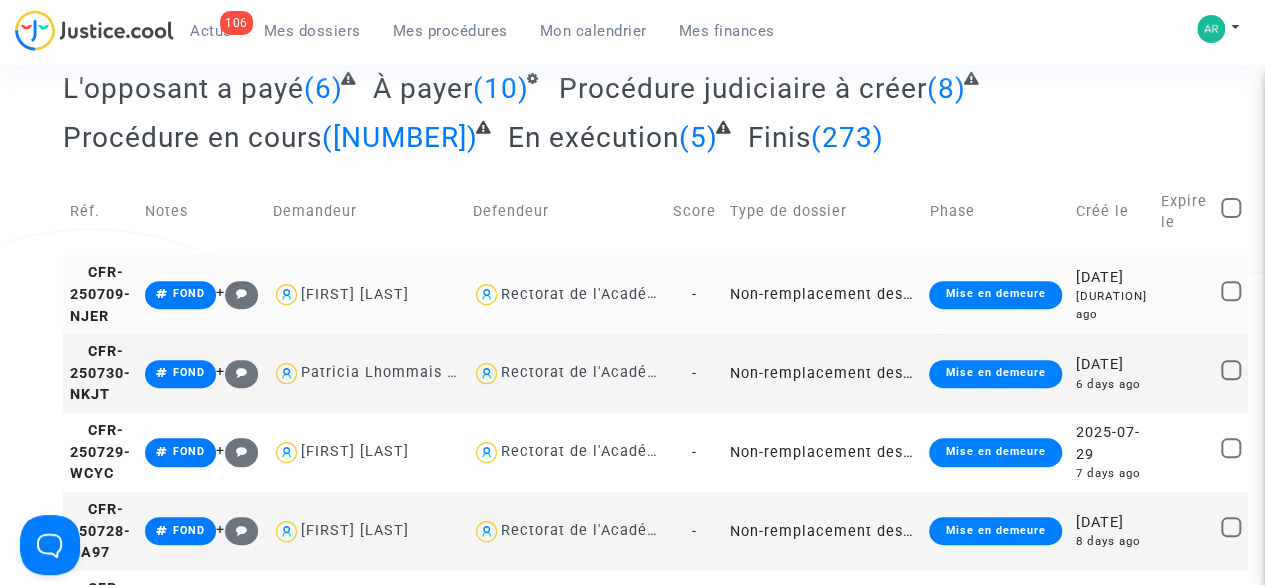 click on "[FIRST]  [LAST]" 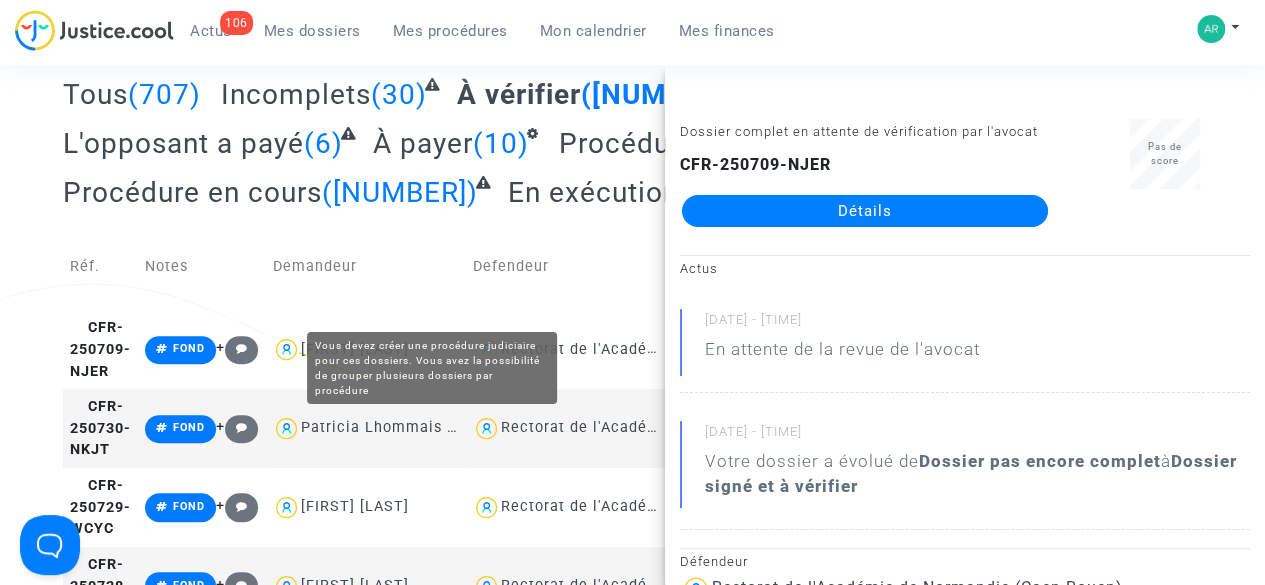 scroll, scrollTop: 158, scrollLeft: 0, axis: vertical 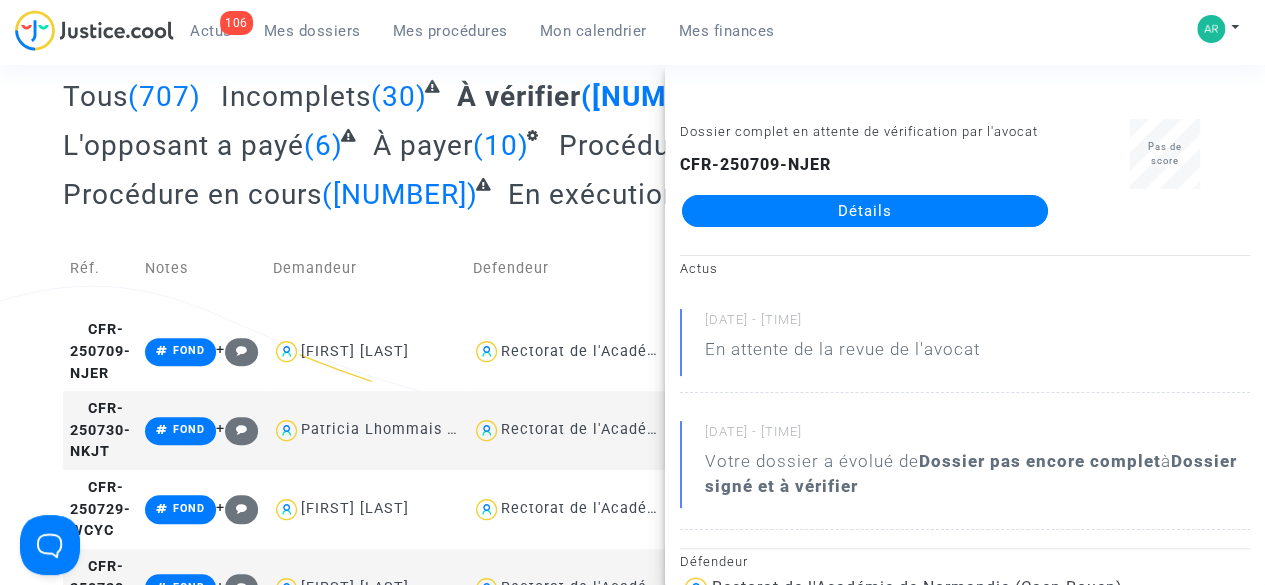 click on "Détails" 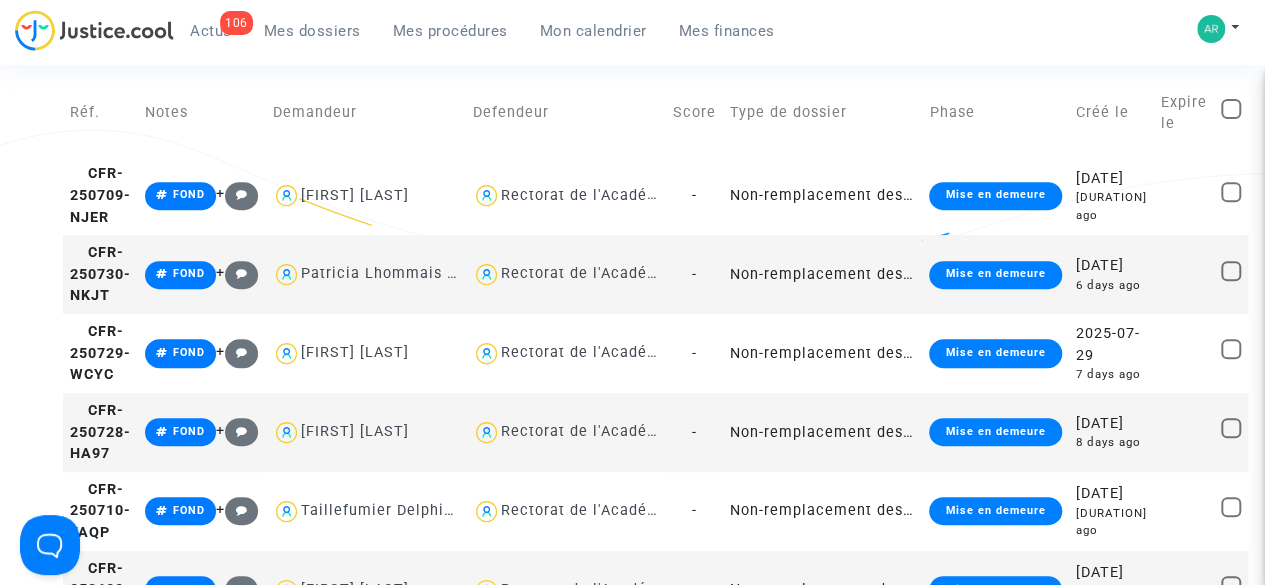 scroll, scrollTop: 377, scrollLeft: 0, axis: vertical 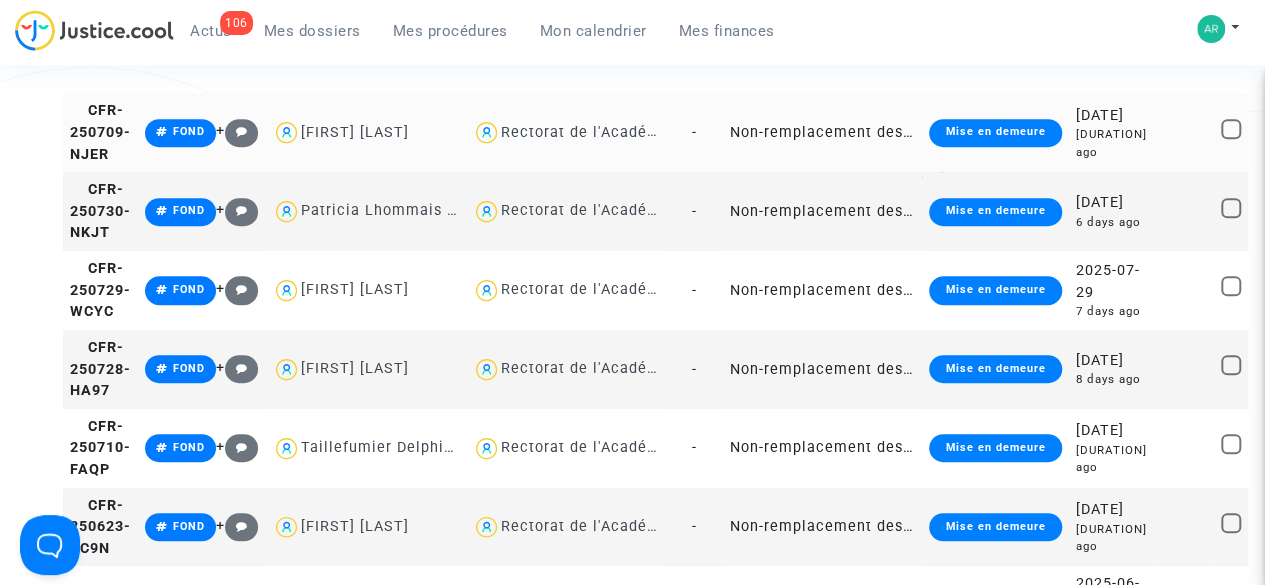 click on "Rectorat de l'Académie de Normandie (Caen-Rouen)" 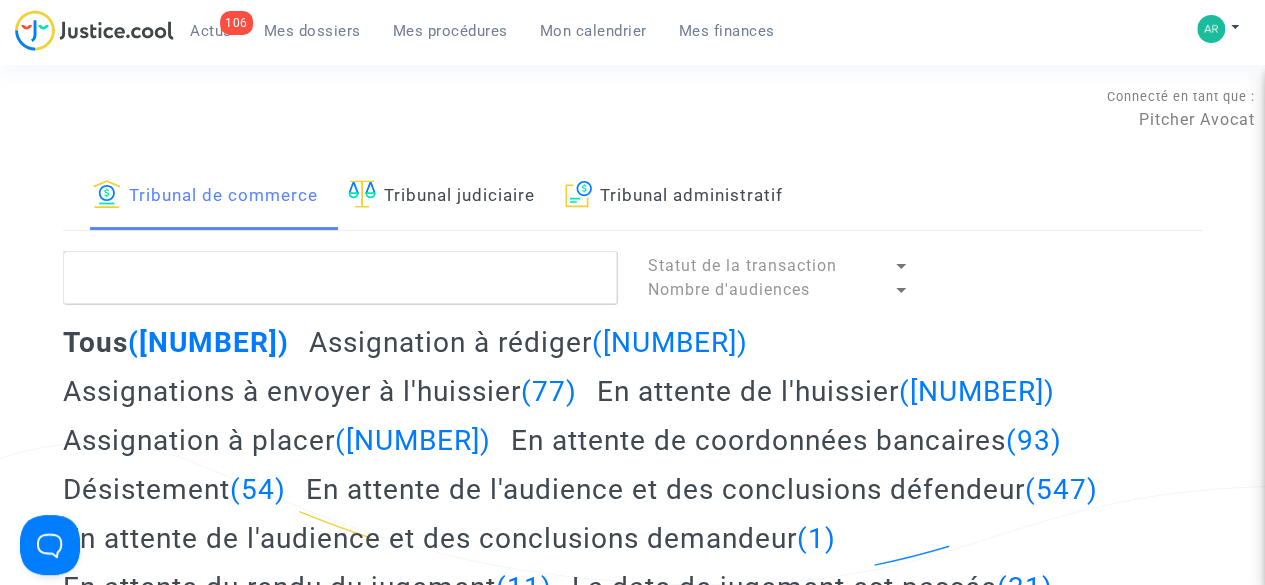 scroll, scrollTop: 0, scrollLeft: 0, axis: both 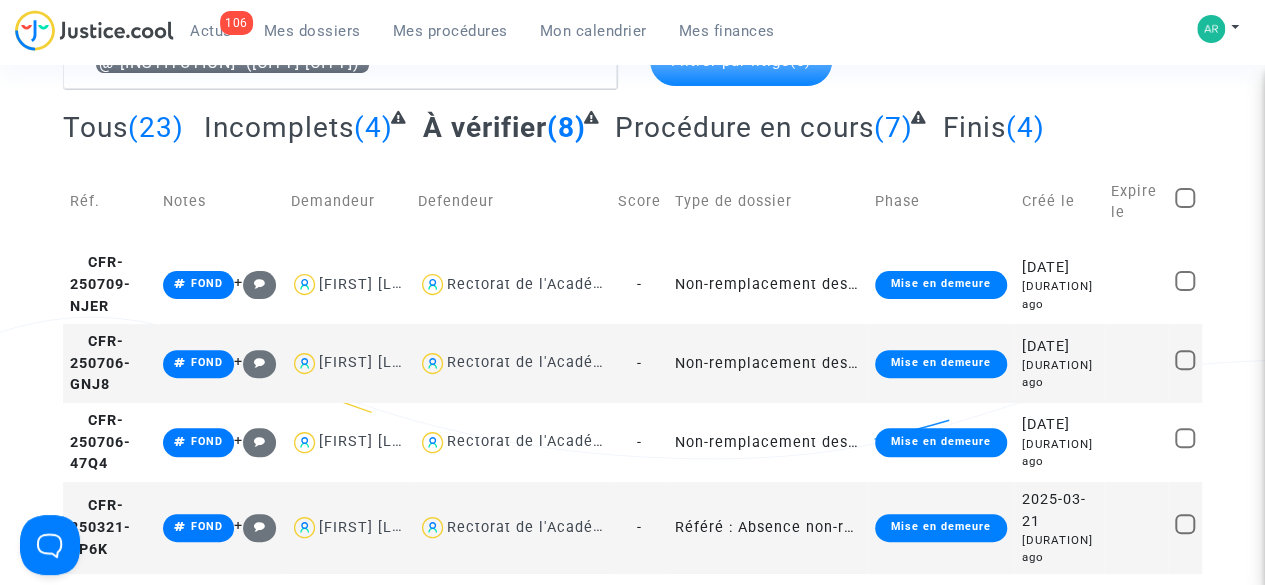 drag, startPoint x: 574, startPoint y: 299, endPoint x: 402, endPoint y: 185, distance: 206.34921 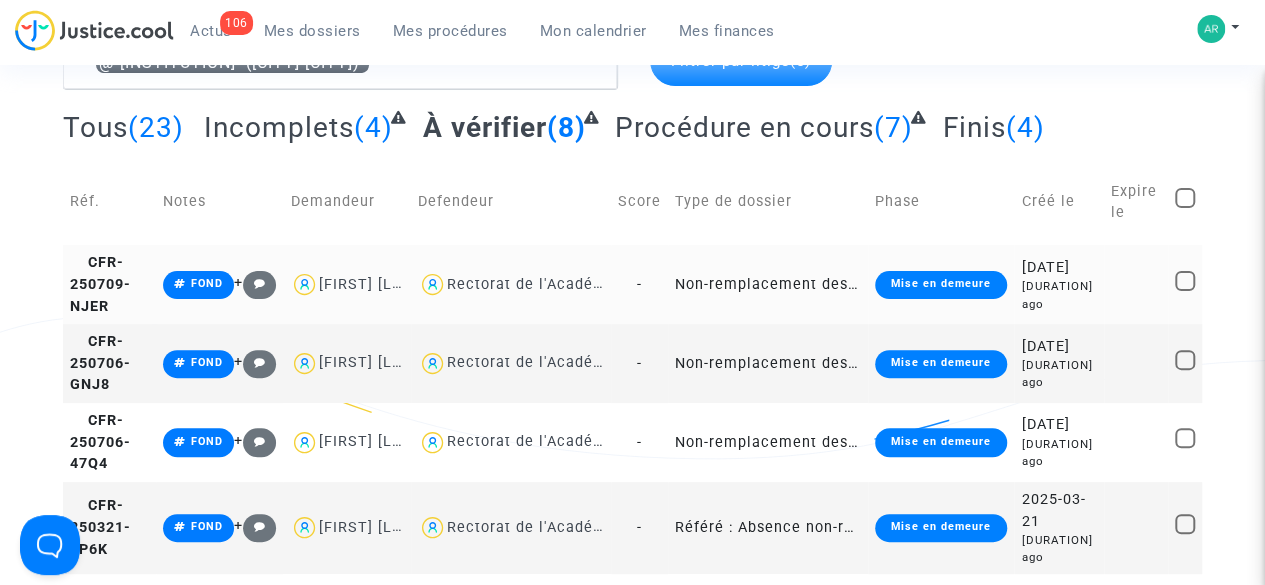 click on "Rectorat de l'Académie de Normandie (Caen-Rouen)" 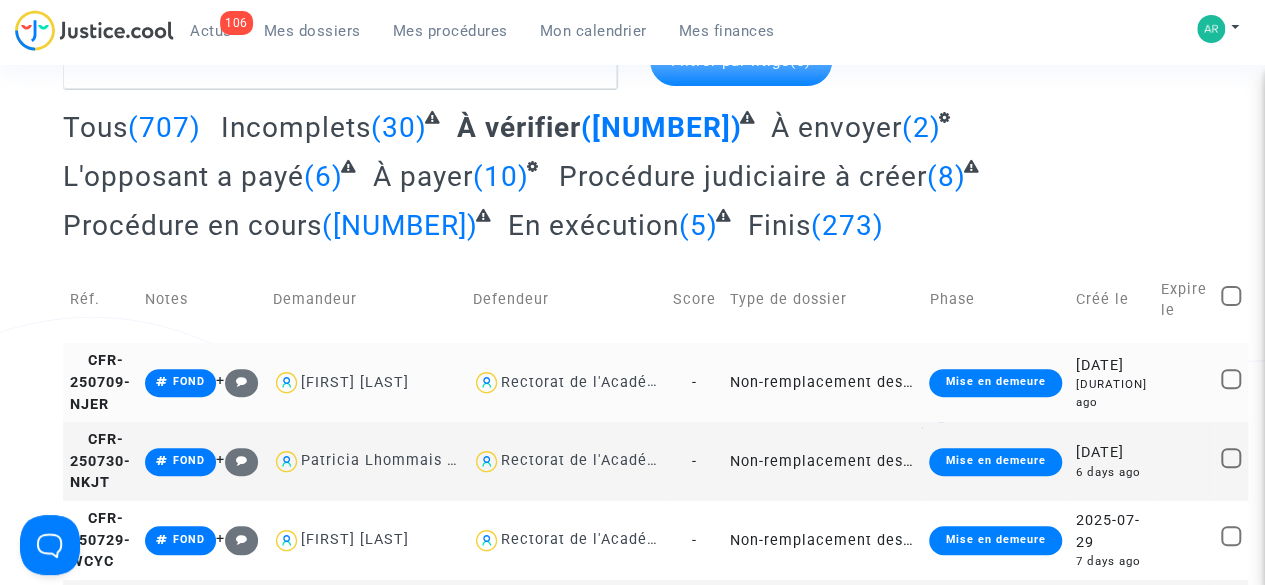 click on "Non-remplacement des professeurs/enseignants absents" 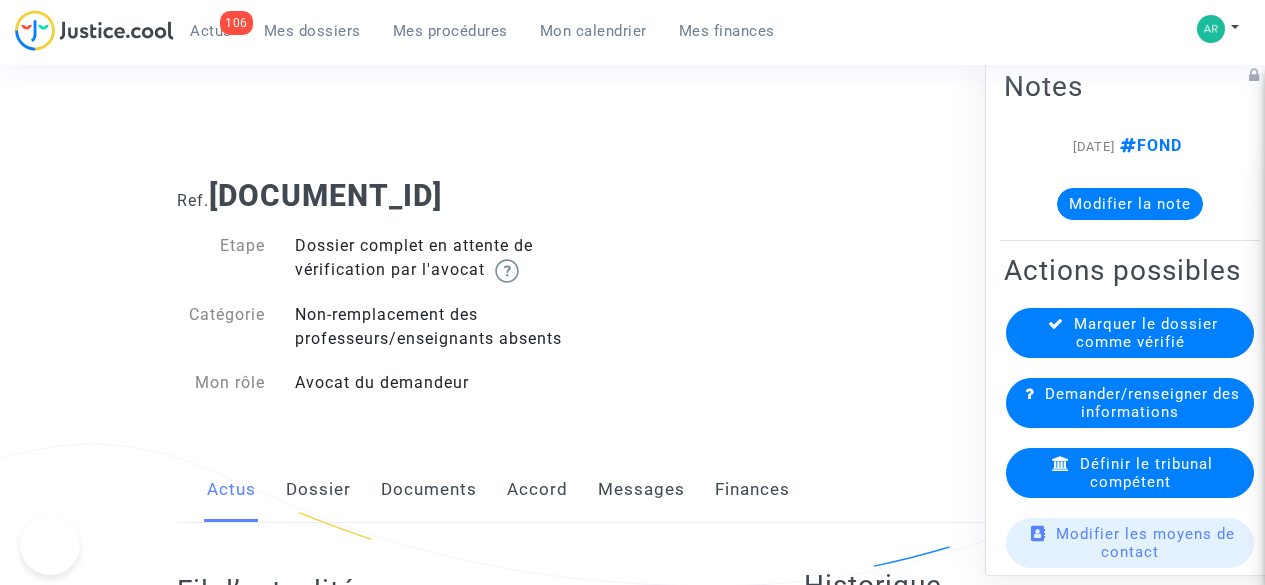scroll, scrollTop: 0, scrollLeft: 0, axis: both 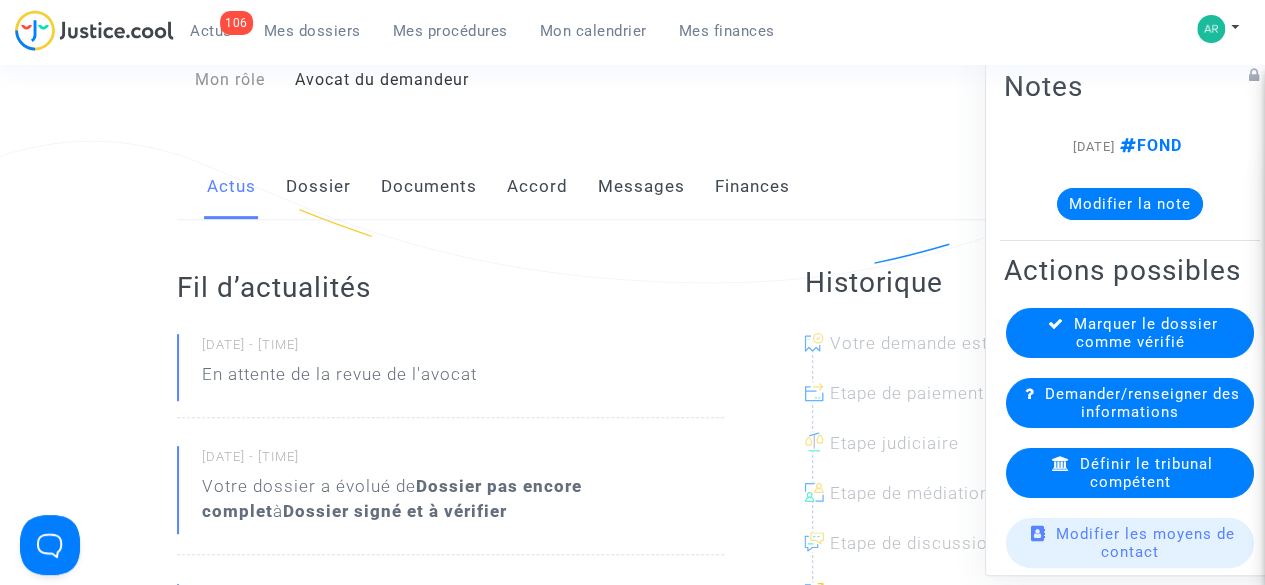 click on "Documents" 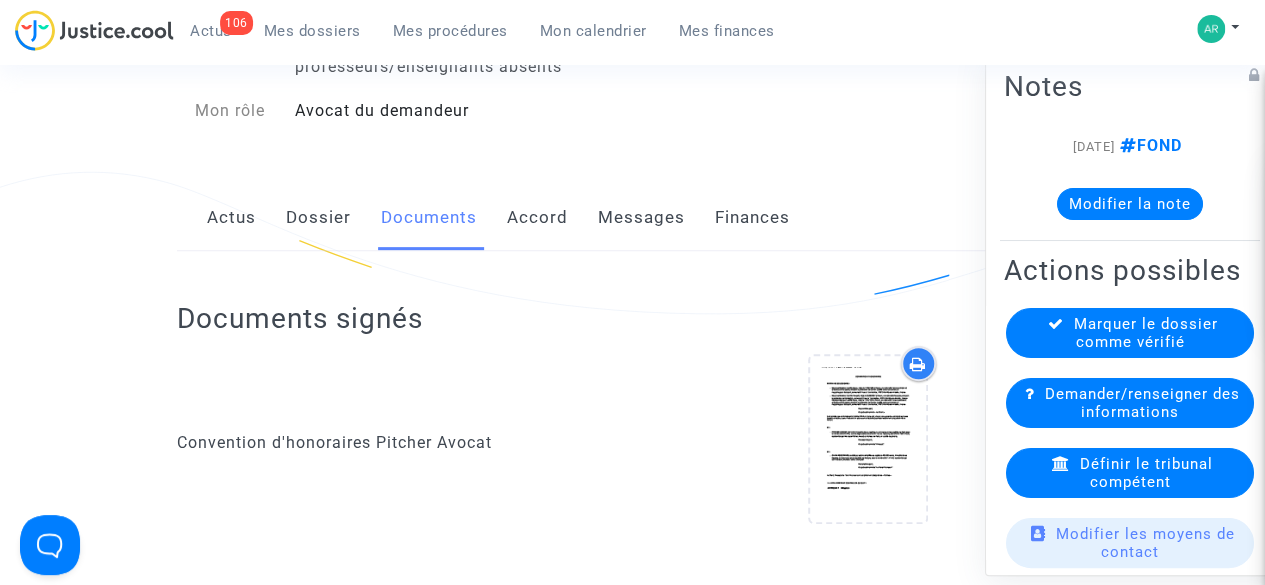 scroll, scrollTop: 271, scrollLeft: 0, axis: vertical 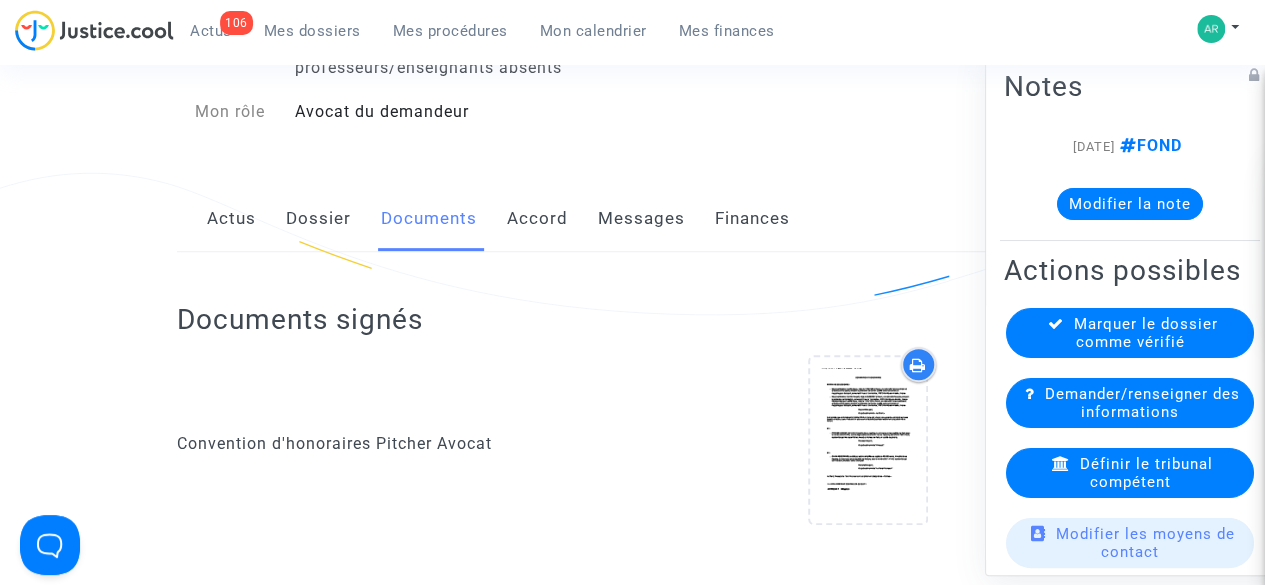 click on "Dossier" 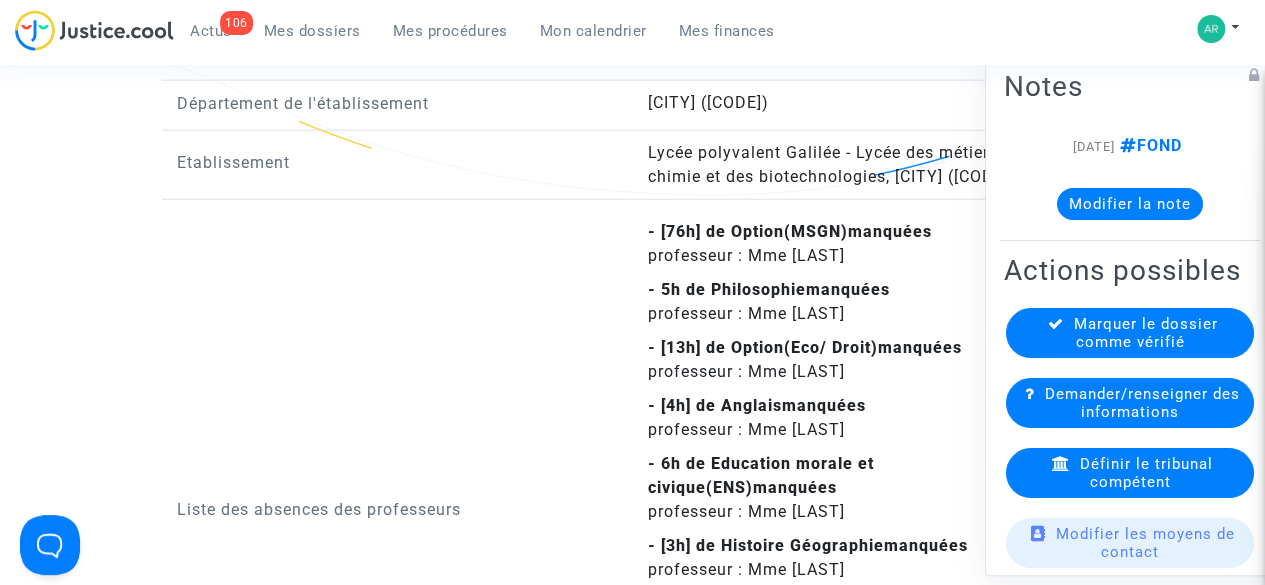scroll, scrollTop: 2505, scrollLeft: 0, axis: vertical 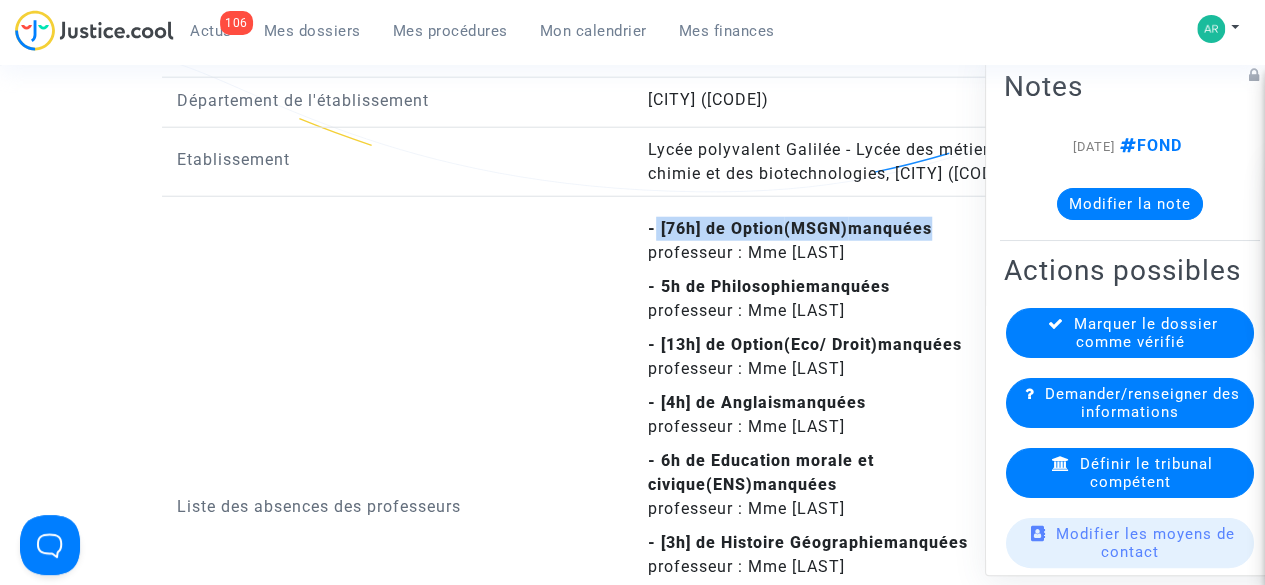 drag, startPoint x: 643, startPoint y: 235, endPoint x: 939, endPoint y: 235, distance: 296 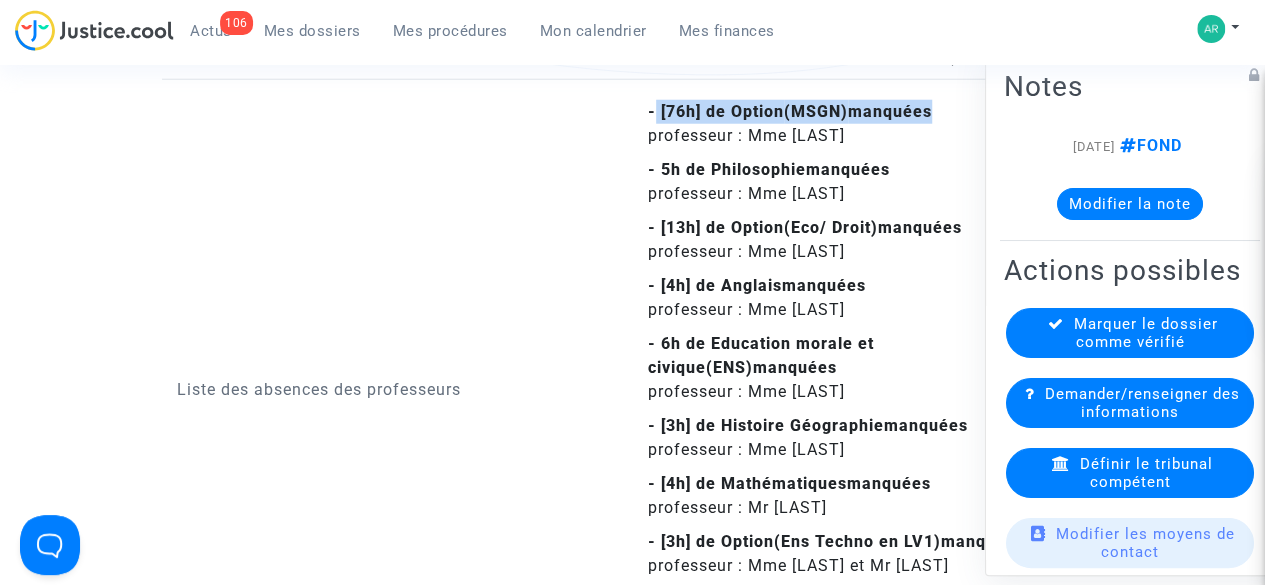 scroll, scrollTop: 2623, scrollLeft: 0, axis: vertical 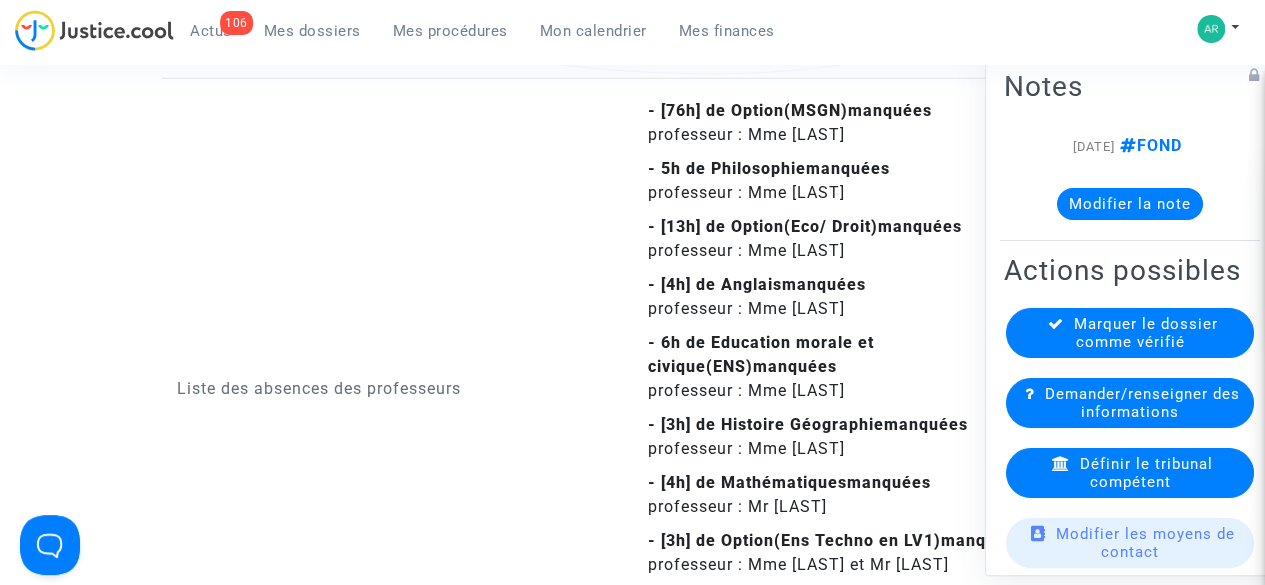 click on "- 4h de Anglais  manquées" 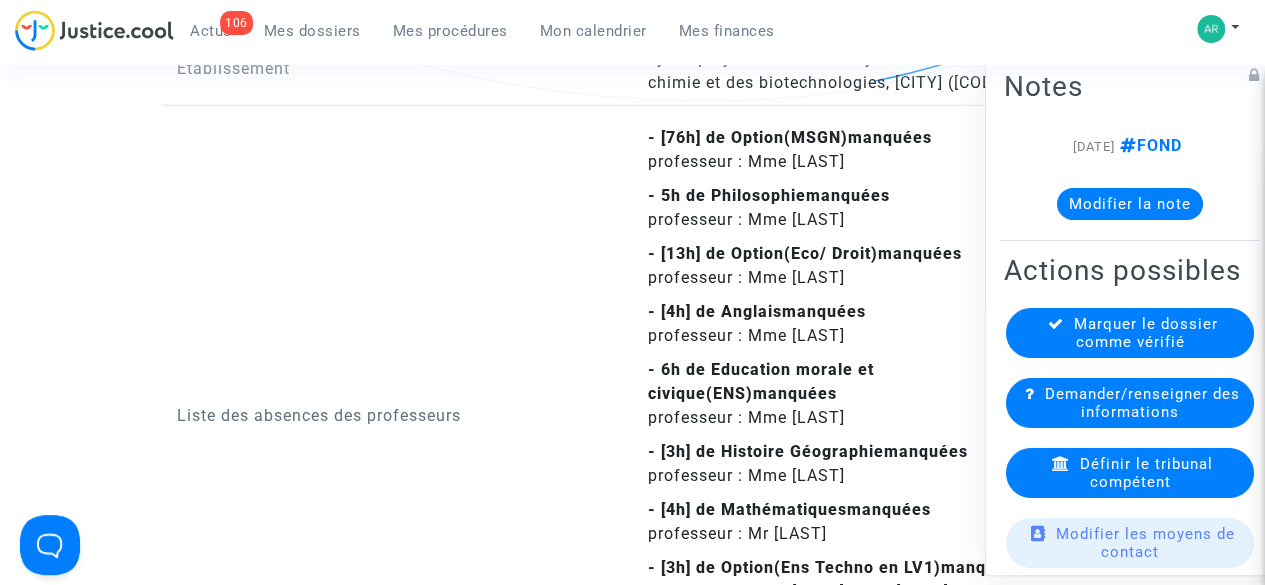 scroll, scrollTop: 2506, scrollLeft: 0, axis: vertical 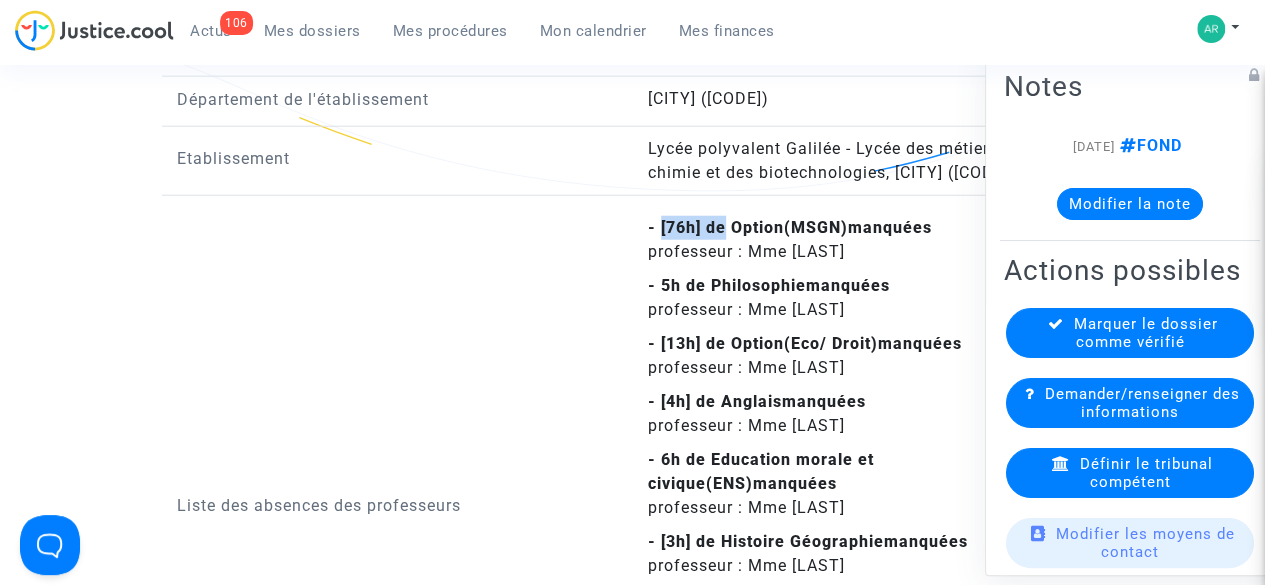 drag, startPoint x: 657, startPoint y: 240, endPoint x: 724, endPoint y: 248, distance: 67.47592 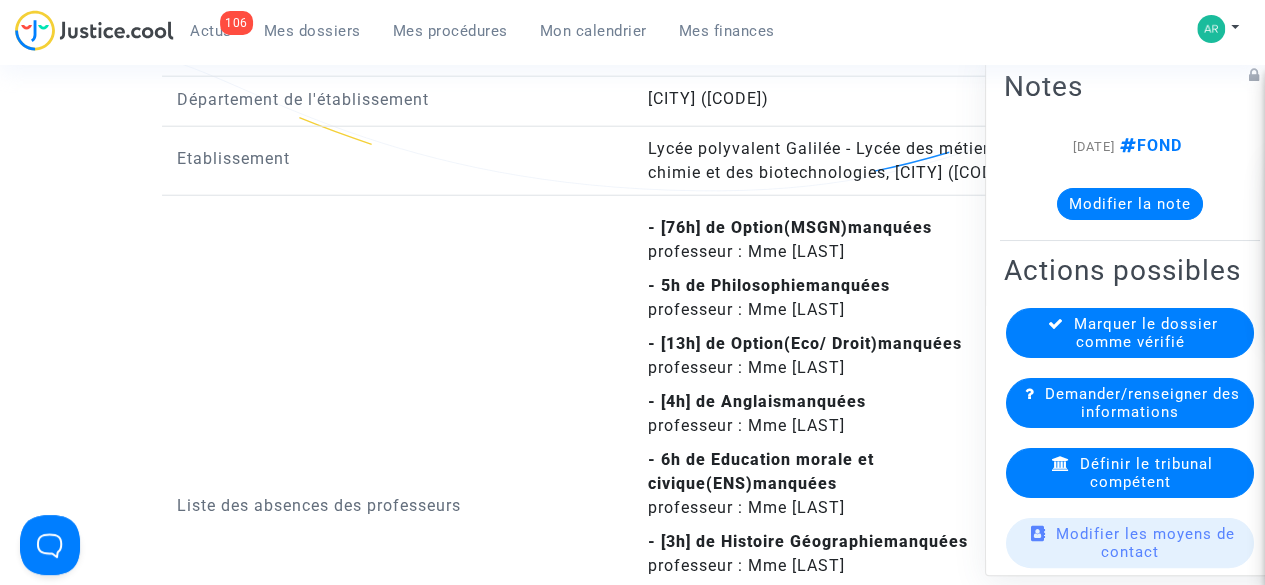 click on "professeur : Mme Courtin" 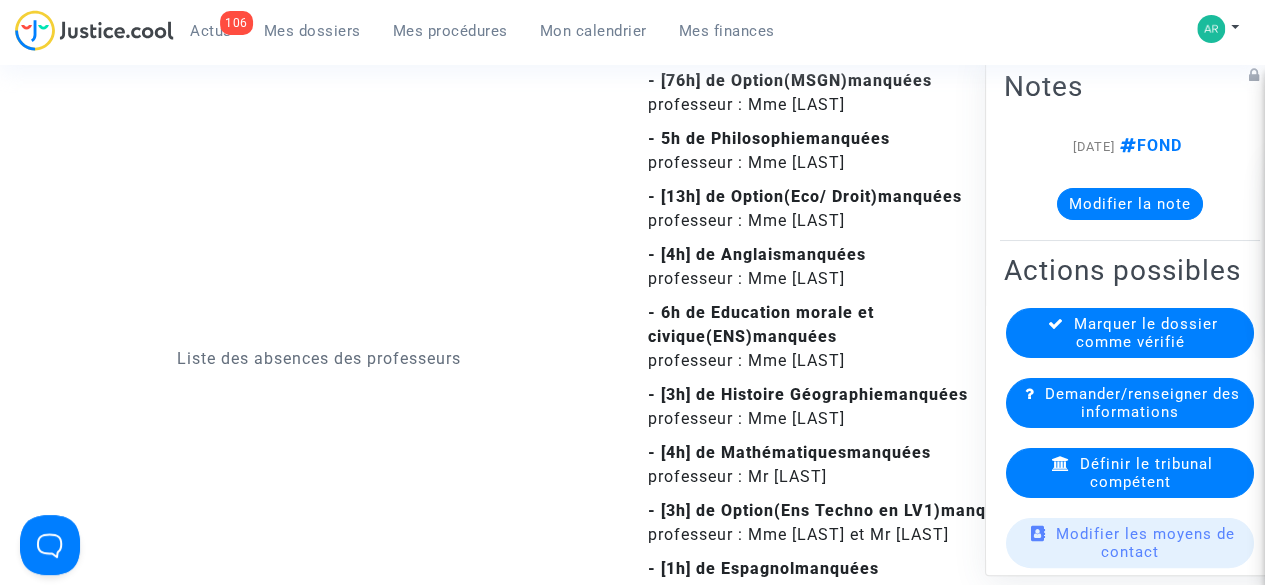 scroll, scrollTop: 2633, scrollLeft: 0, axis: vertical 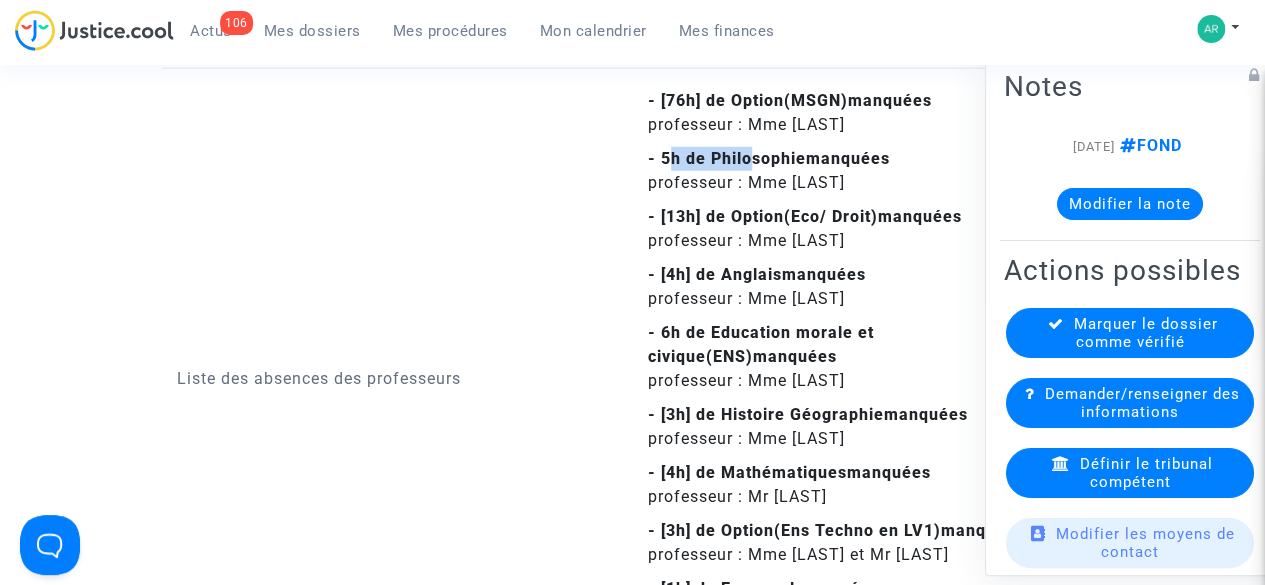 drag, startPoint x: 661, startPoint y: 175, endPoint x: 743, endPoint y: 167, distance: 82.38932 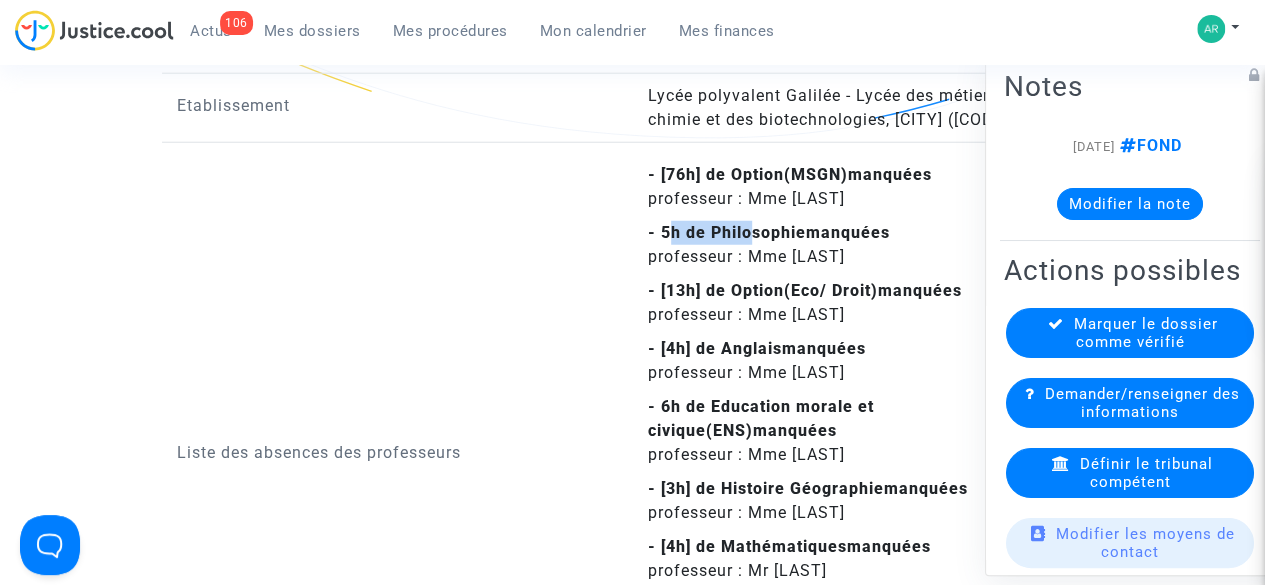 scroll, scrollTop: 2555, scrollLeft: 0, axis: vertical 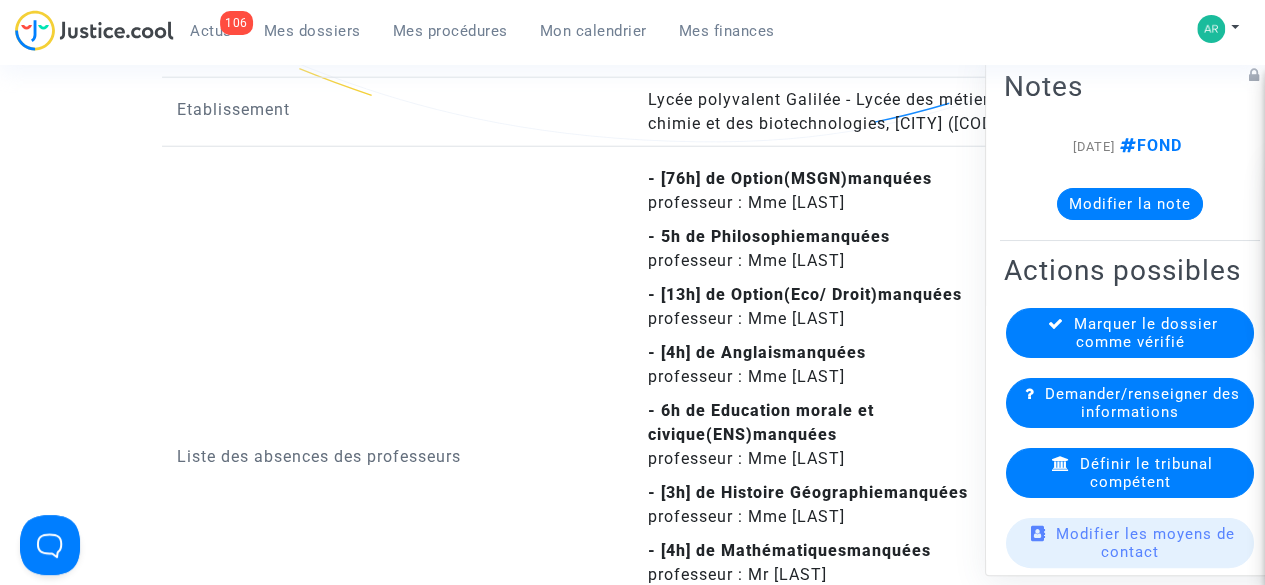click on "- 13h de Option  (Eco/ Droit)  manquées" 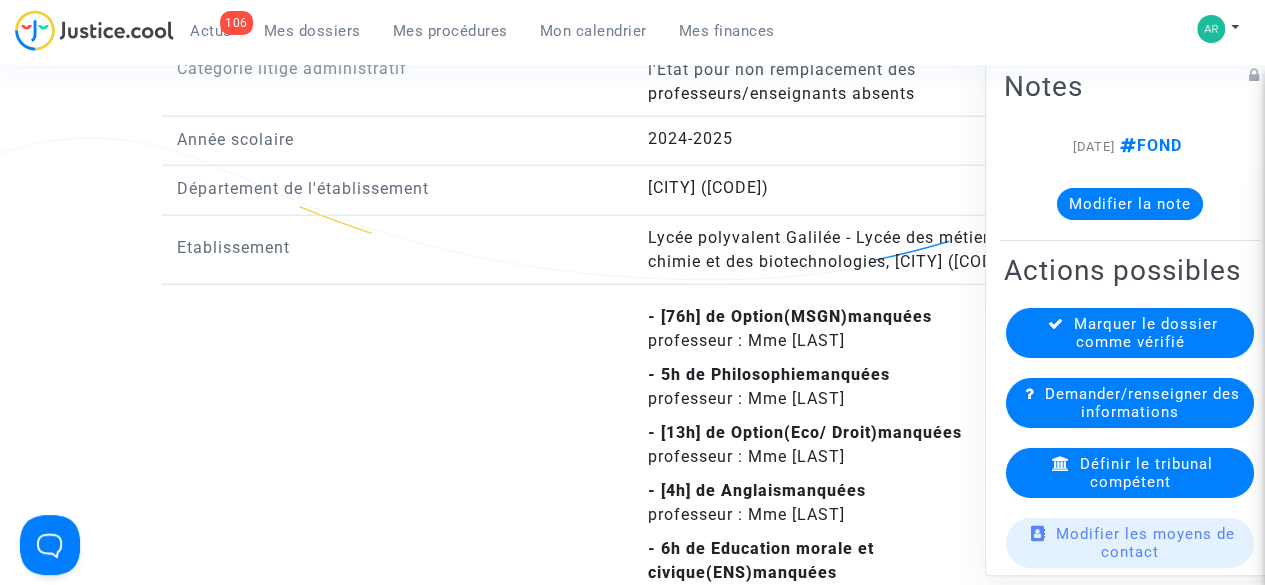scroll, scrollTop: 2418, scrollLeft: 0, axis: vertical 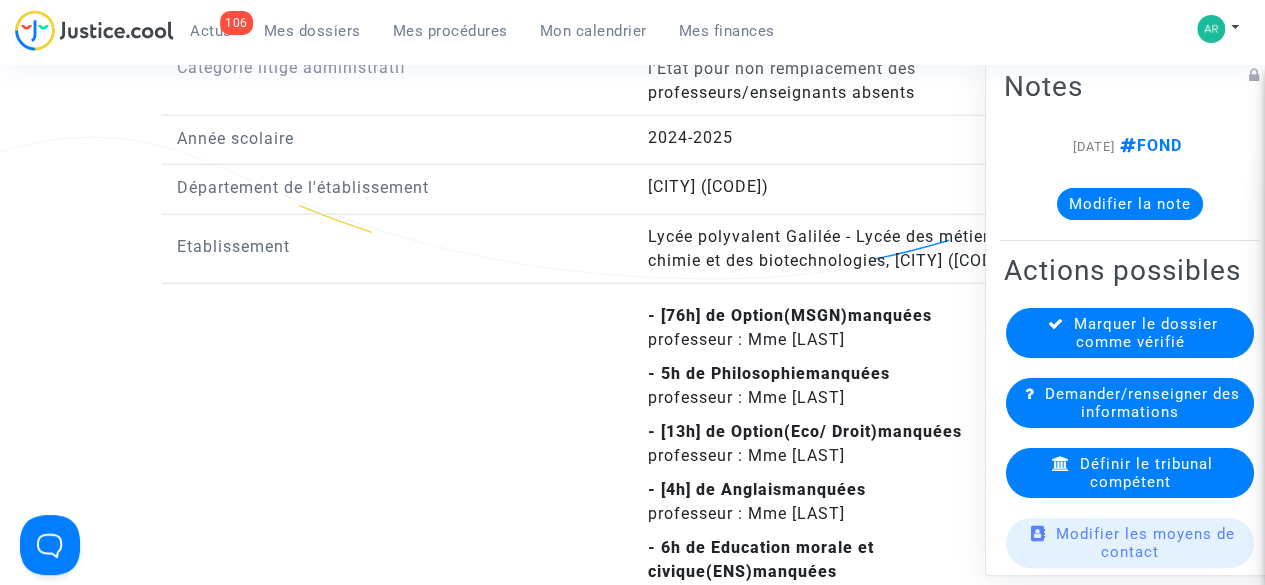 click on "- 76h de Option  (MSGN)  manquées" 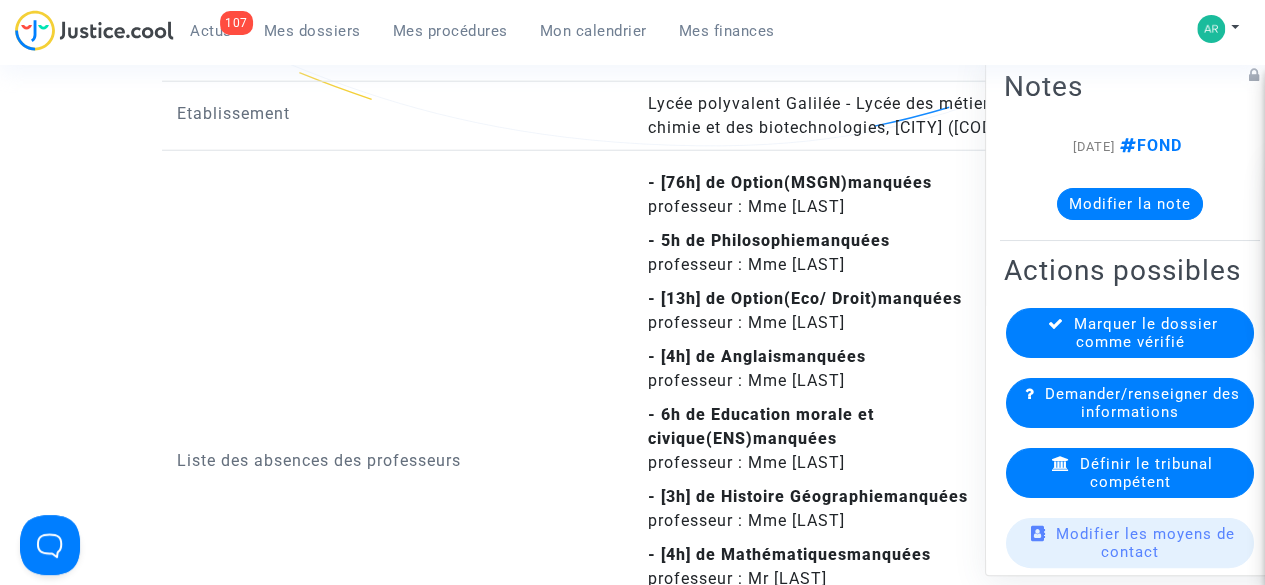 scroll, scrollTop: 2550, scrollLeft: 0, axis: vertical 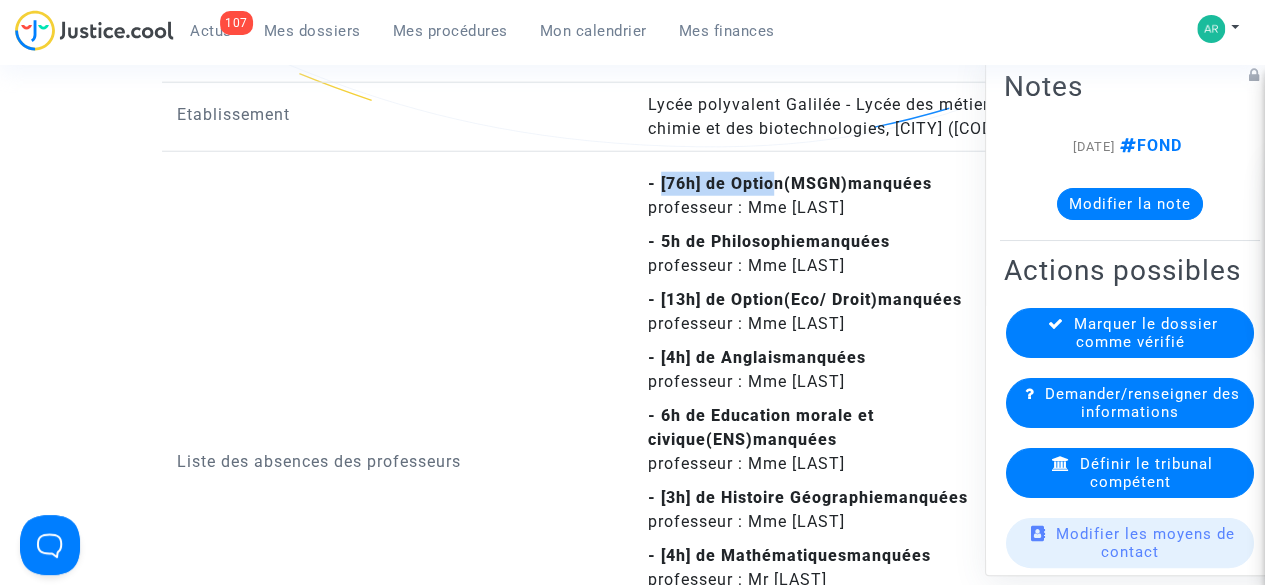 drag, startPoint x: 655, startPoint y: 197, endPoint x: 774, endPoint y: 197, distance: 119 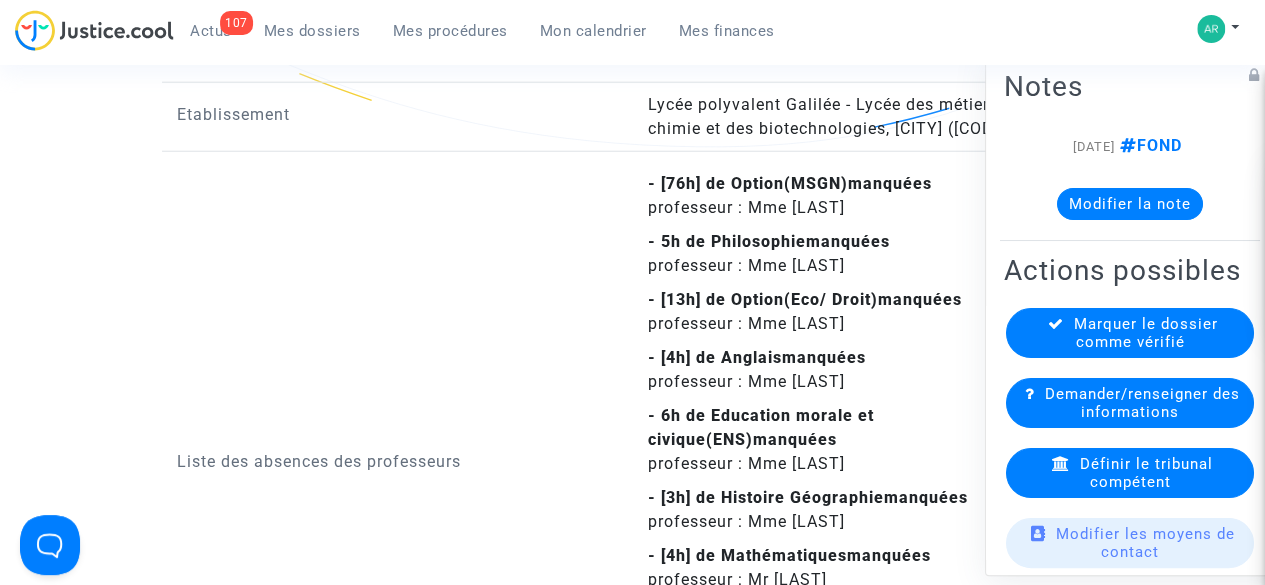 click on "professeur : Mme Guerlain" 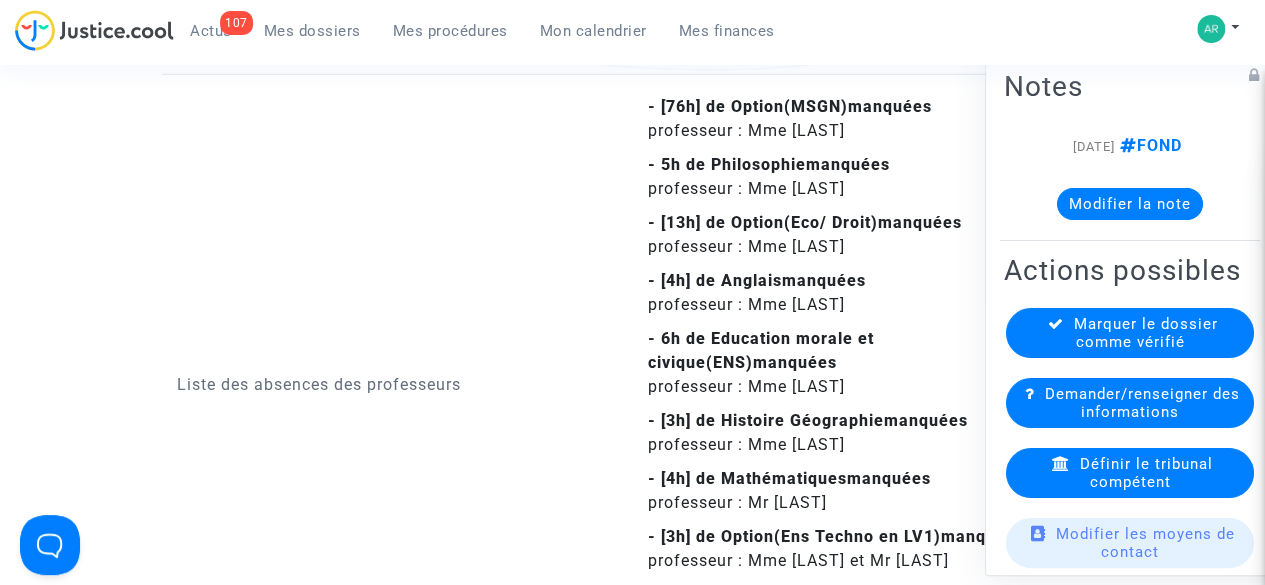 scroll, scrollTop: 2626, scrollLeft: 0, axis: vertical 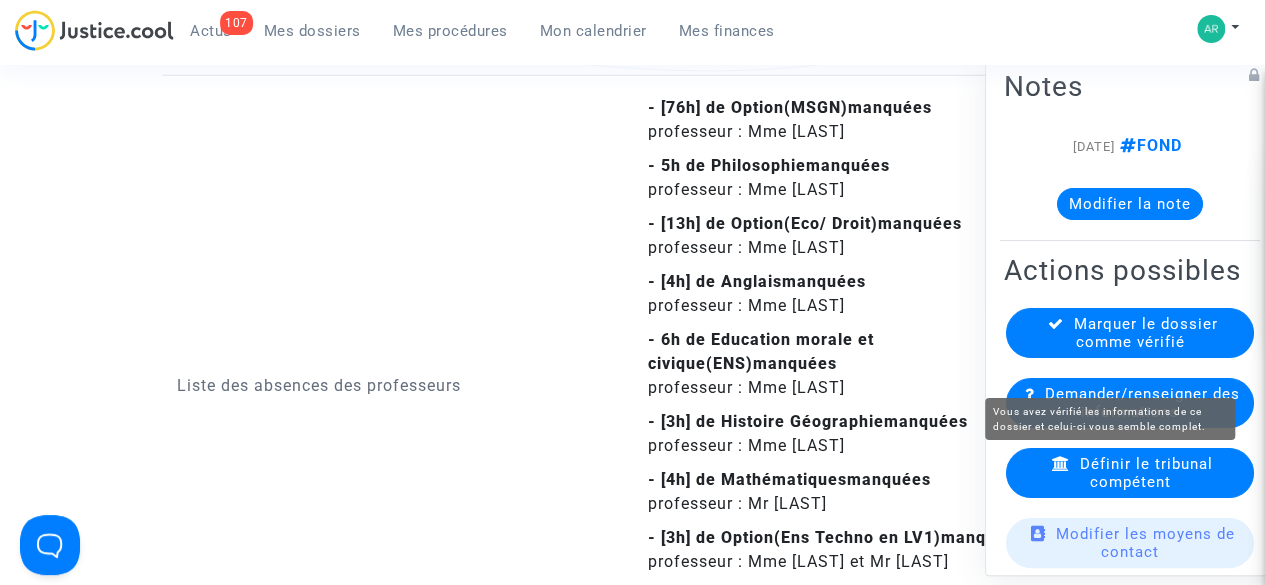 click on "Marquer le dossier comme vérifié" 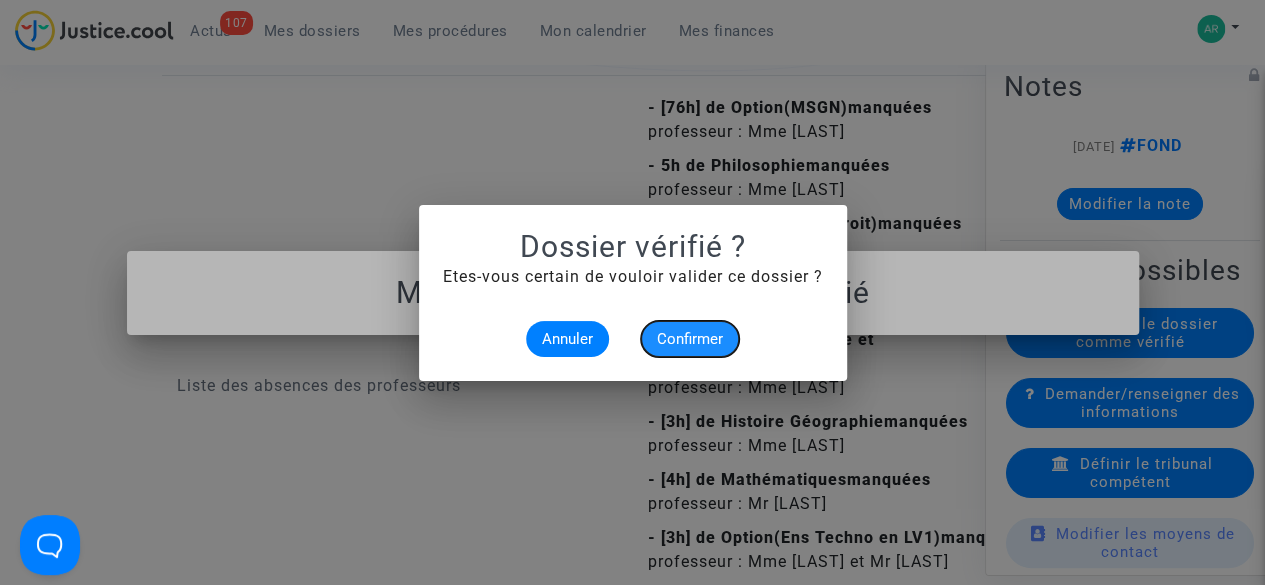 click on "Confirmer" at bounding box center [690, 339] 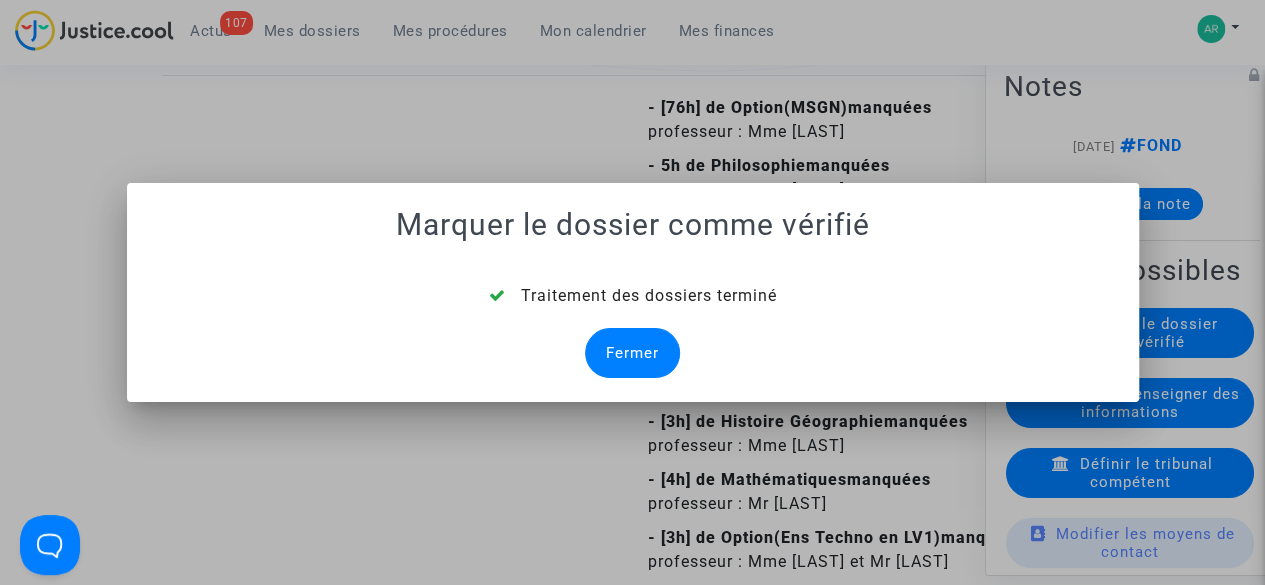 click on "Fermer" at bounding box center (632, 353) 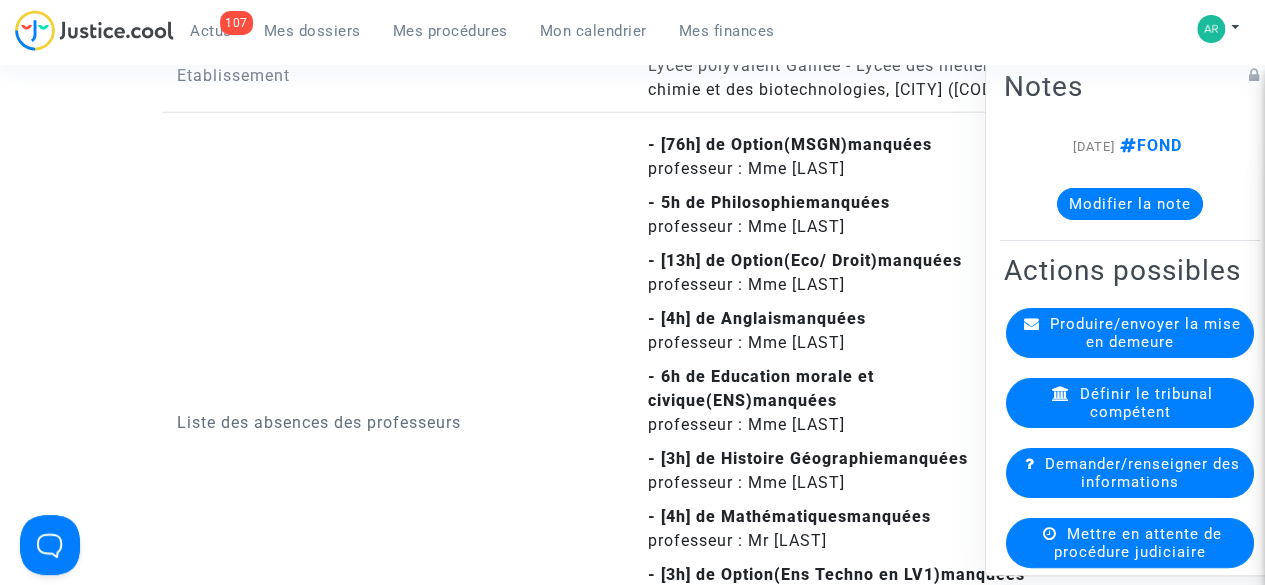 scroll, scrollTop: 2652, scrollLeft: 0, axis: vertical 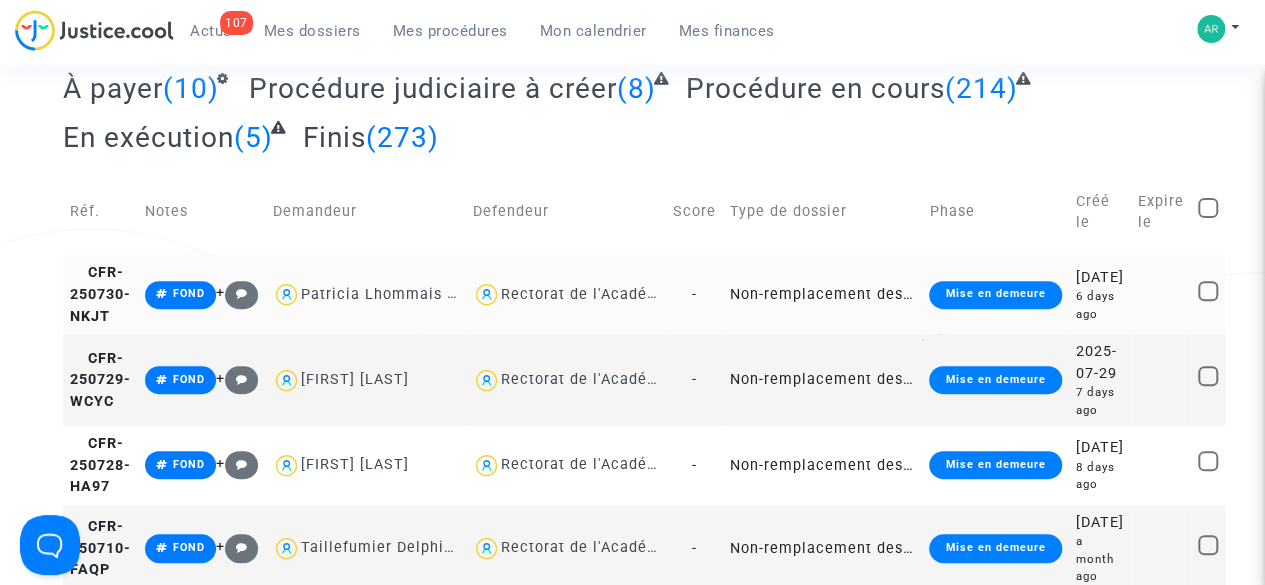 click on "Patricia Lhommais czapski" 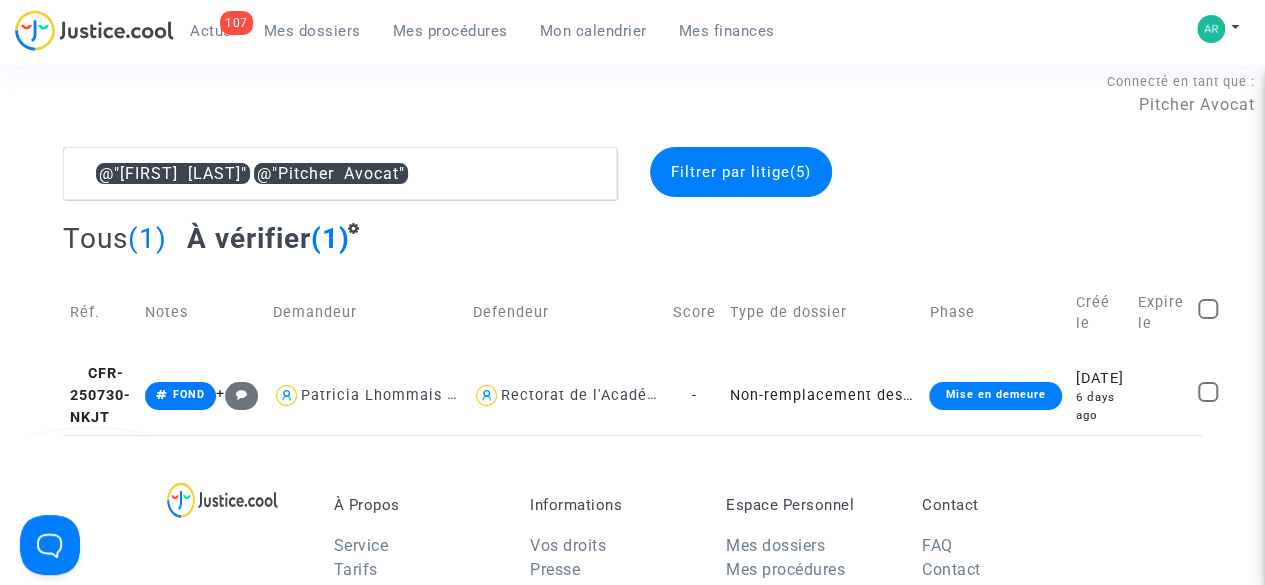 scroll, scrollTop: 0, scrollLeft: 0, axis: both 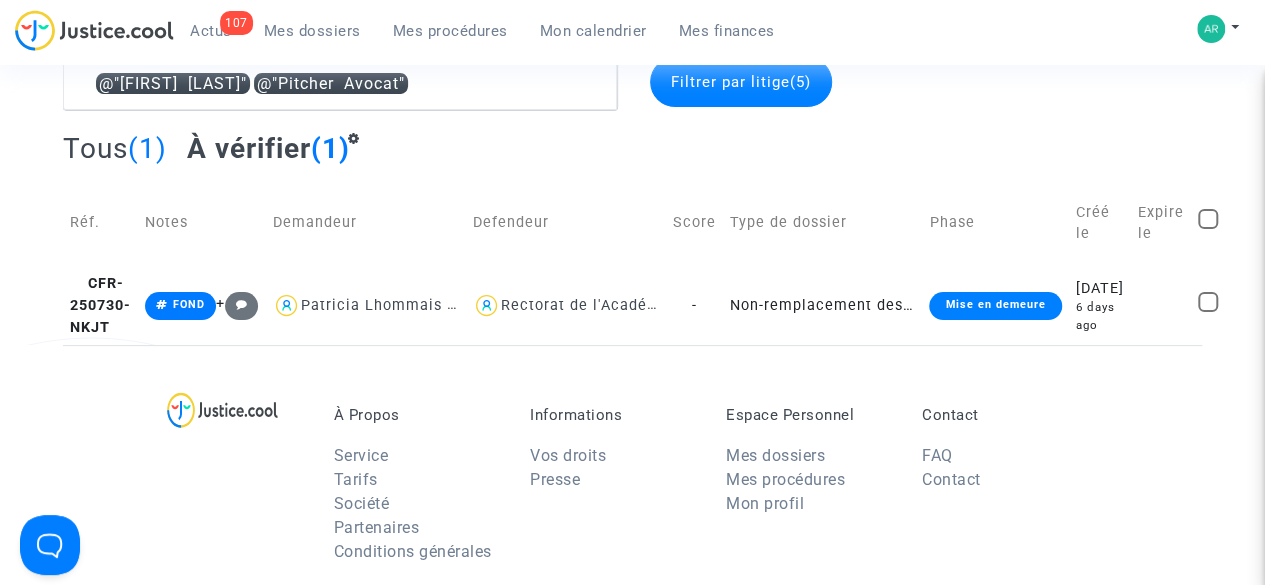 drag, startPoint x: 419, startPoint y: 317, endPoint x: 322, endPoint y: 397, distance: 125.73385 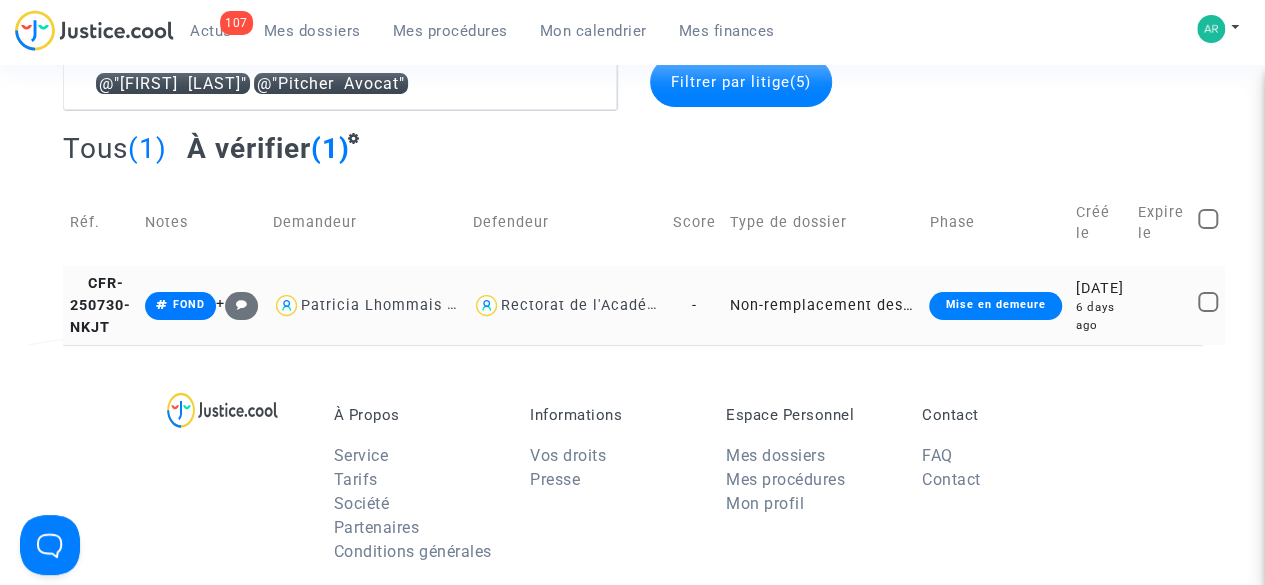 click on "Non-remplacement des professeurs/enseignants absents" 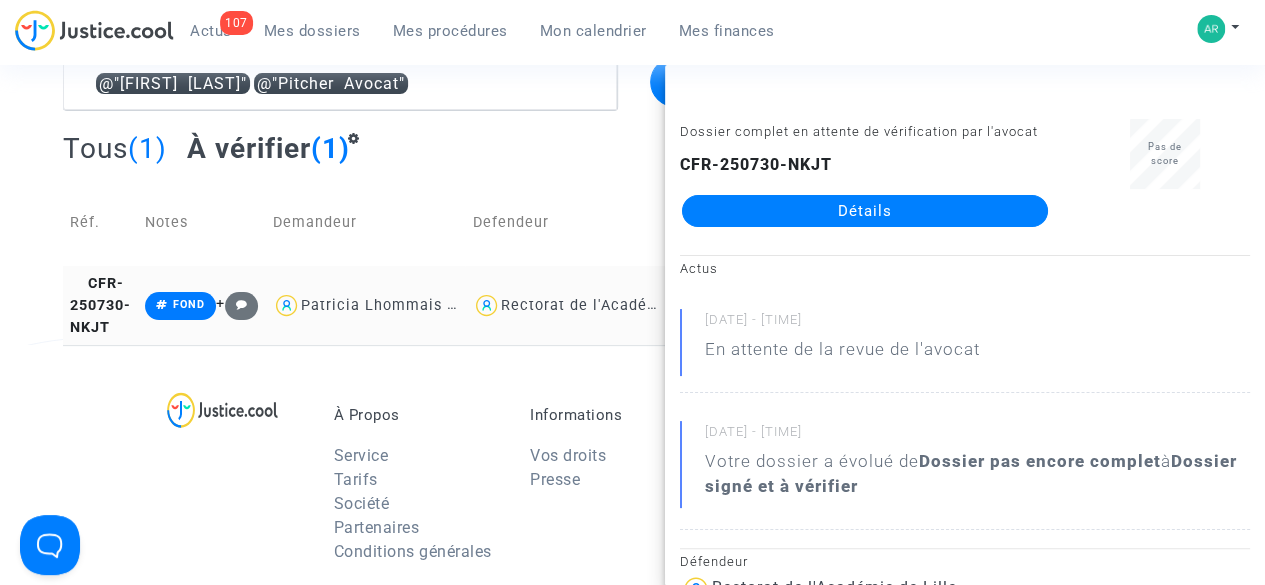 scroll, scrollTop: 0, scrollLeft: 0, axis: both 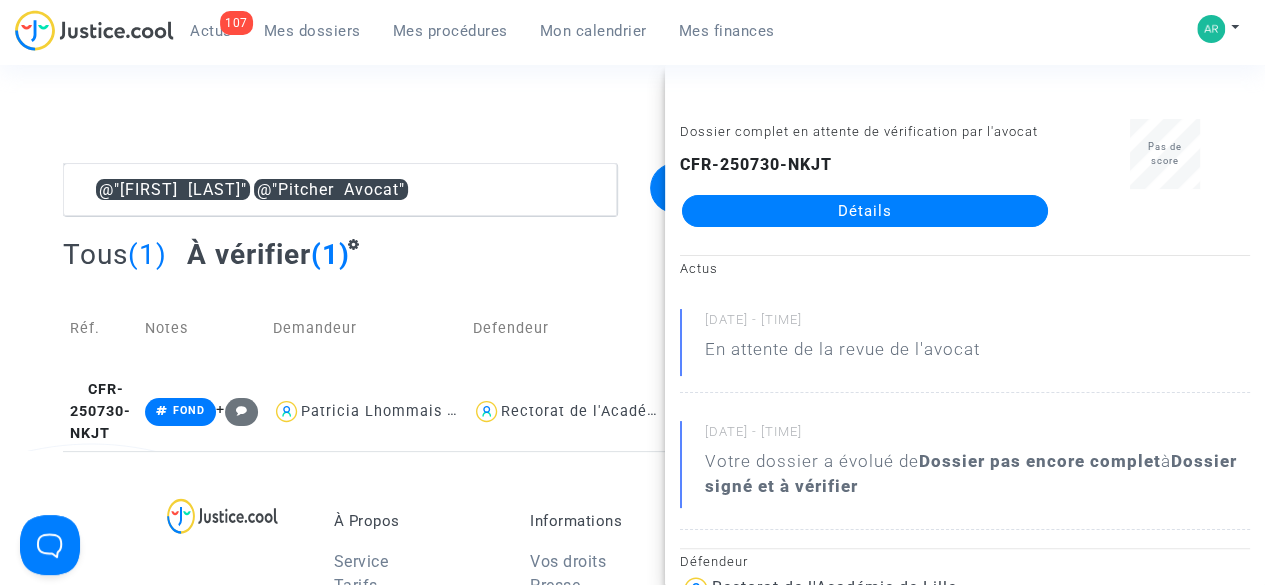 click on "Connecté en tant que :   Pitcher Avocat" at bounding box center [627, 109] 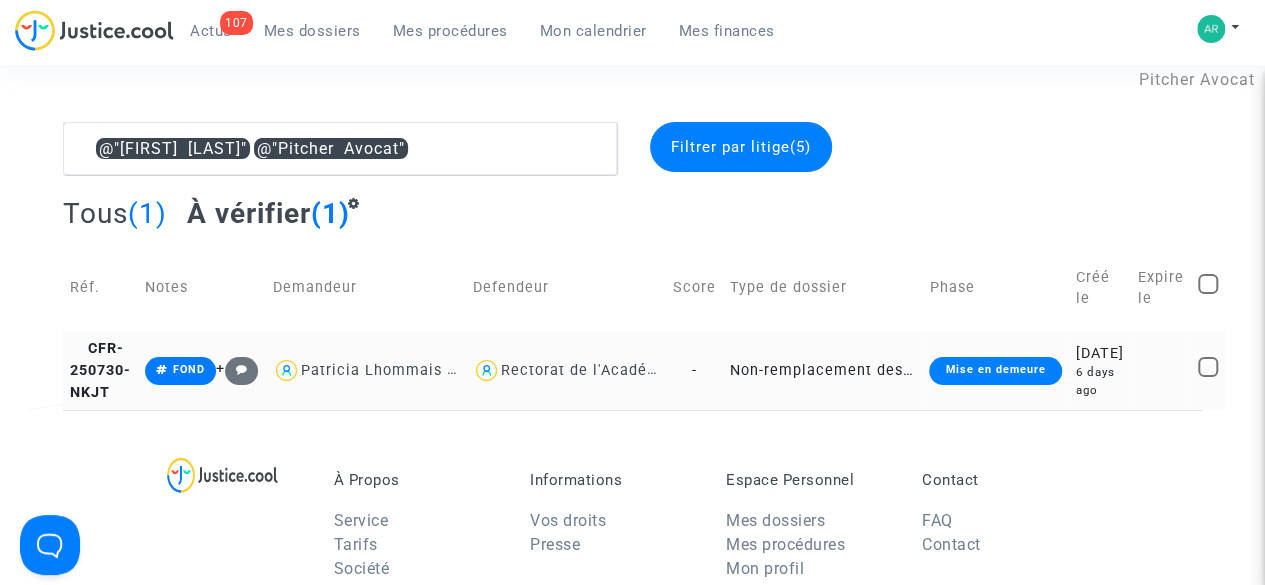 scroll, scrollTop: 0, scrollLeft: 0, axis: both 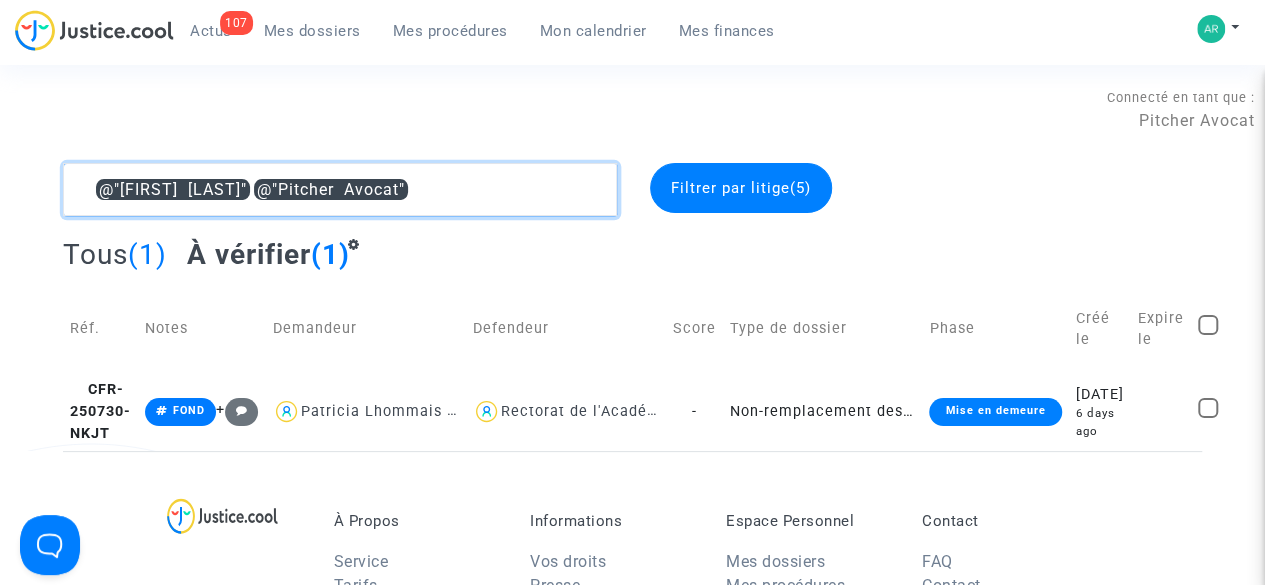 click 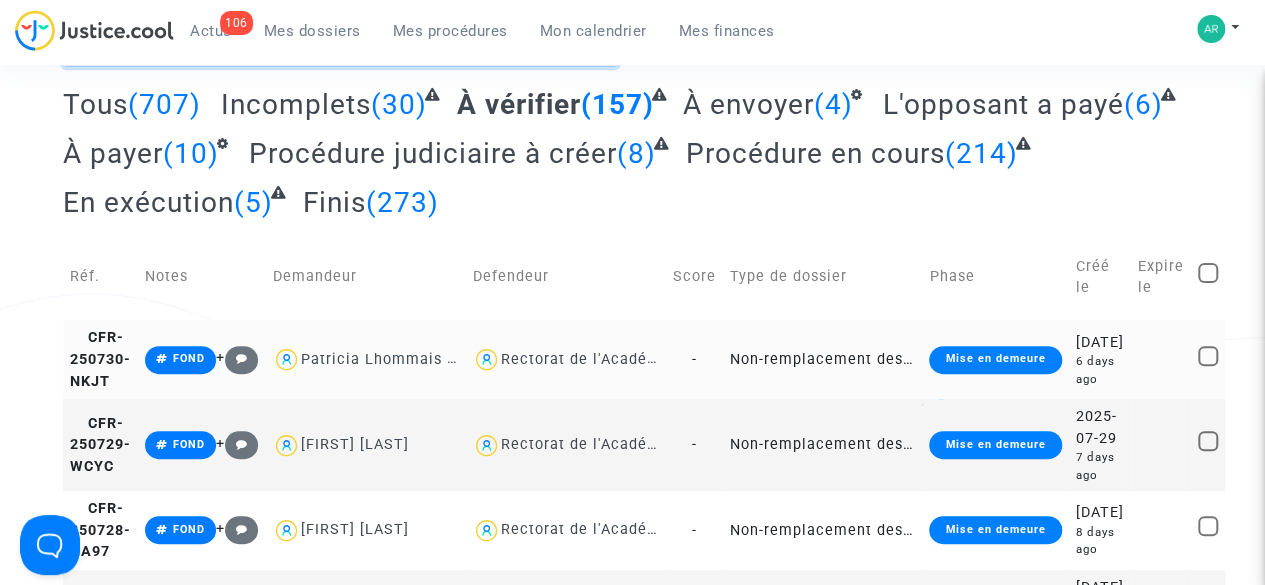 scroll, scrollTop: 151, scrollLeft: 0, axis: vertical 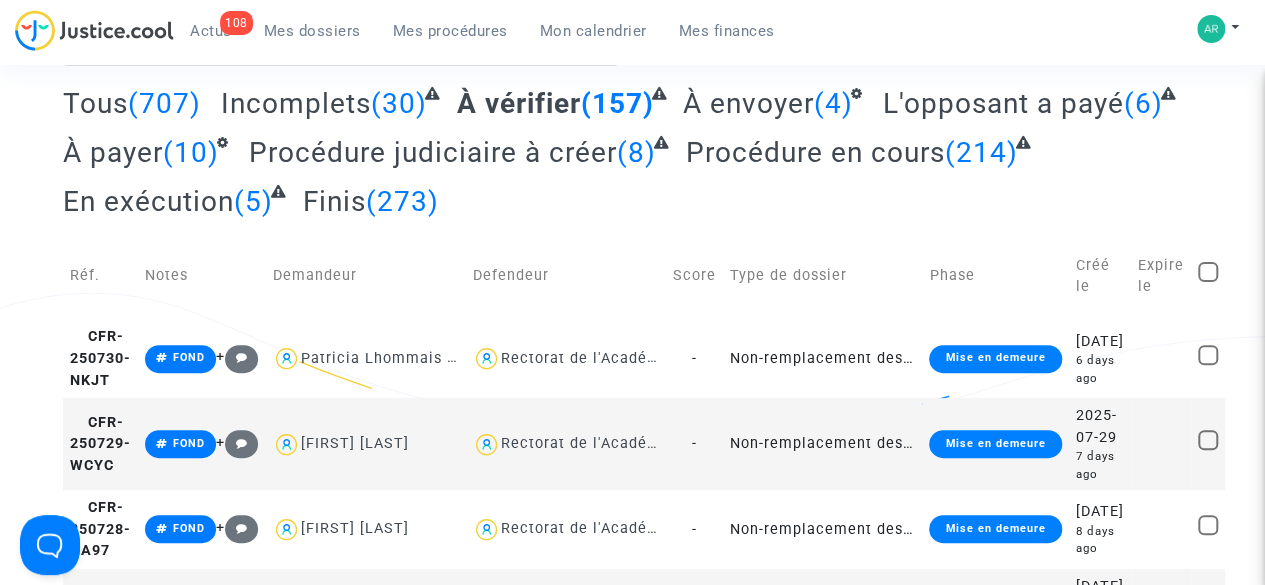 click on "Non-remplacement des professeurs/enseignants absents" 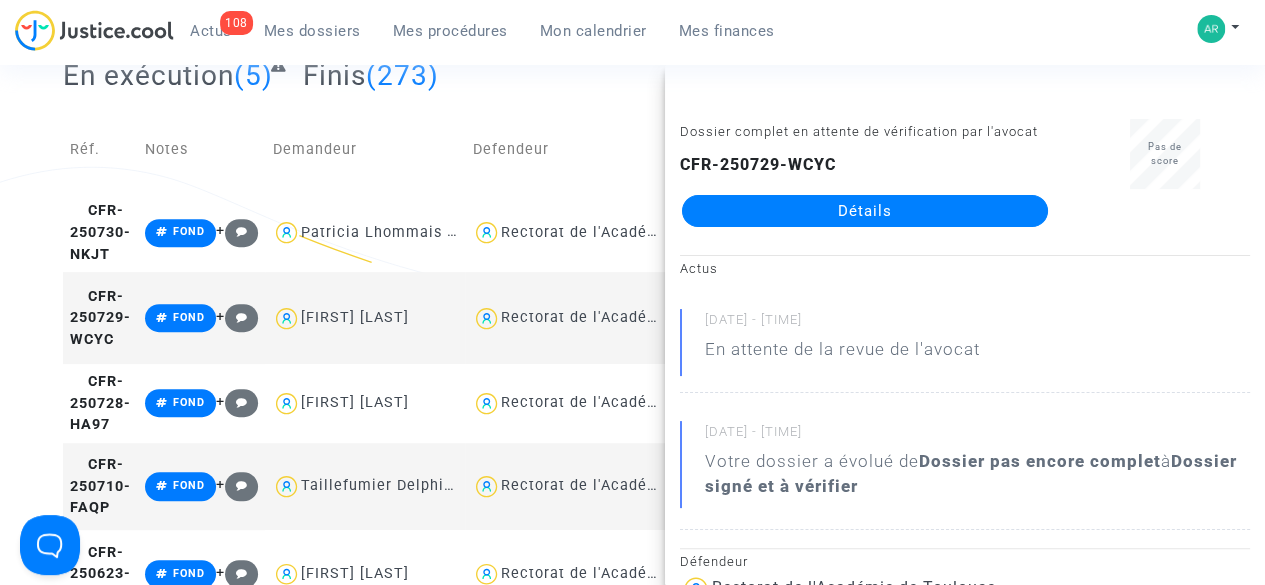 scroll, scrollTop: 283, scrollLeft: 0, axis: vertical 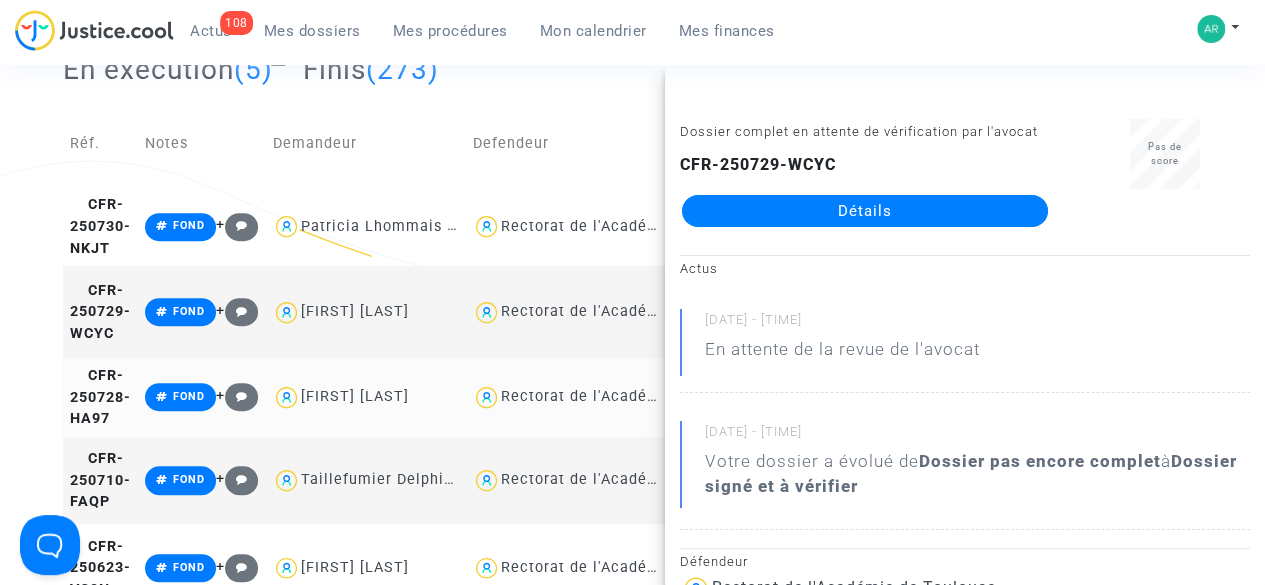 click on "Rectorat de l'Académie de Nice" 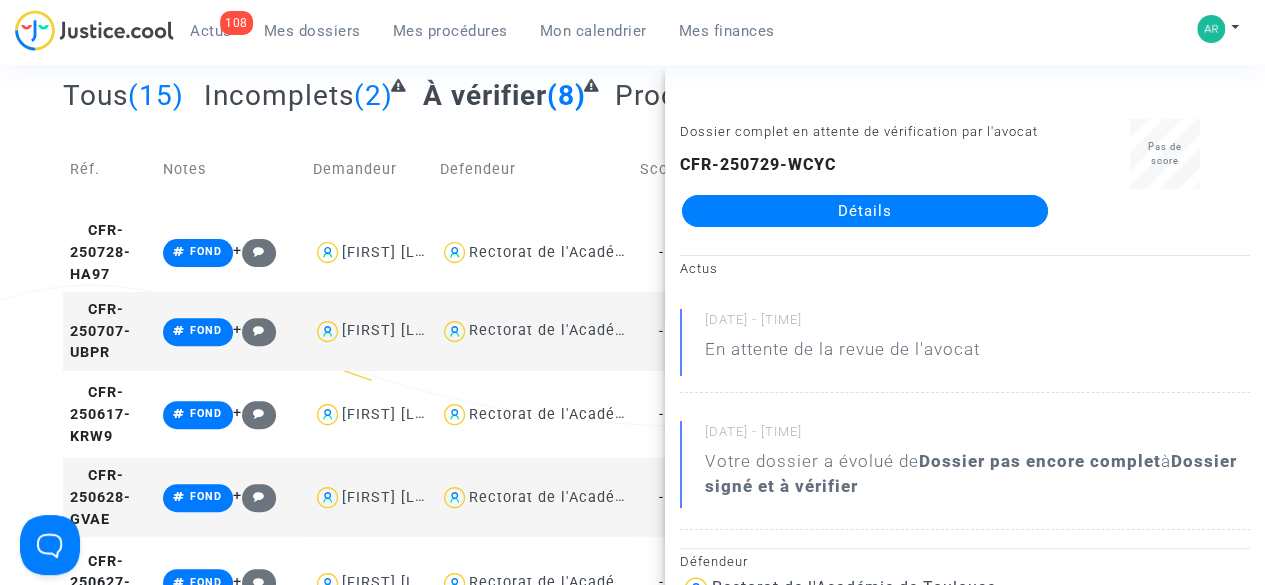 scroll, scrollTop: 158, scrollLeft: 0, axis: vertical 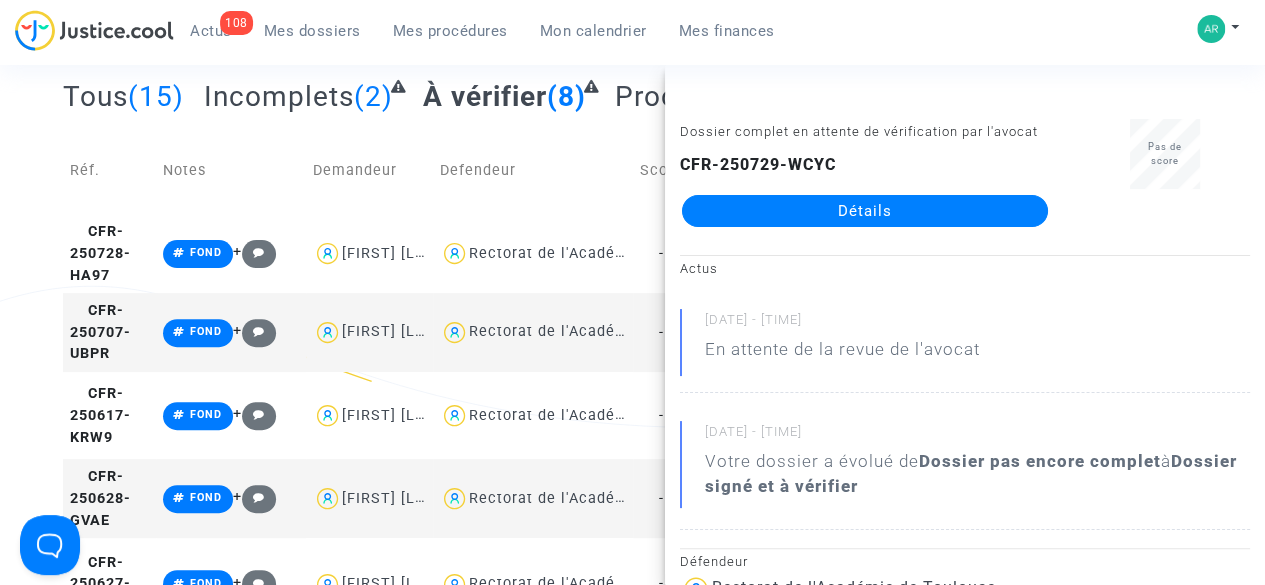 click on "Demandeur" 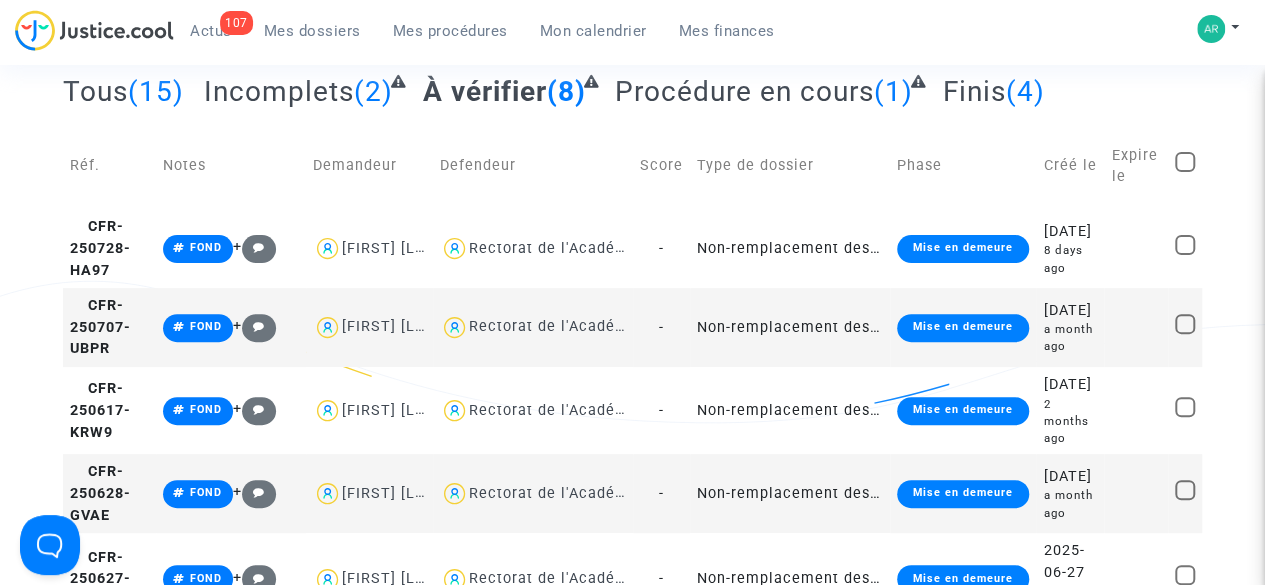 scroll, scrollTop: 160, scrollLeft: 0, axis: vertical 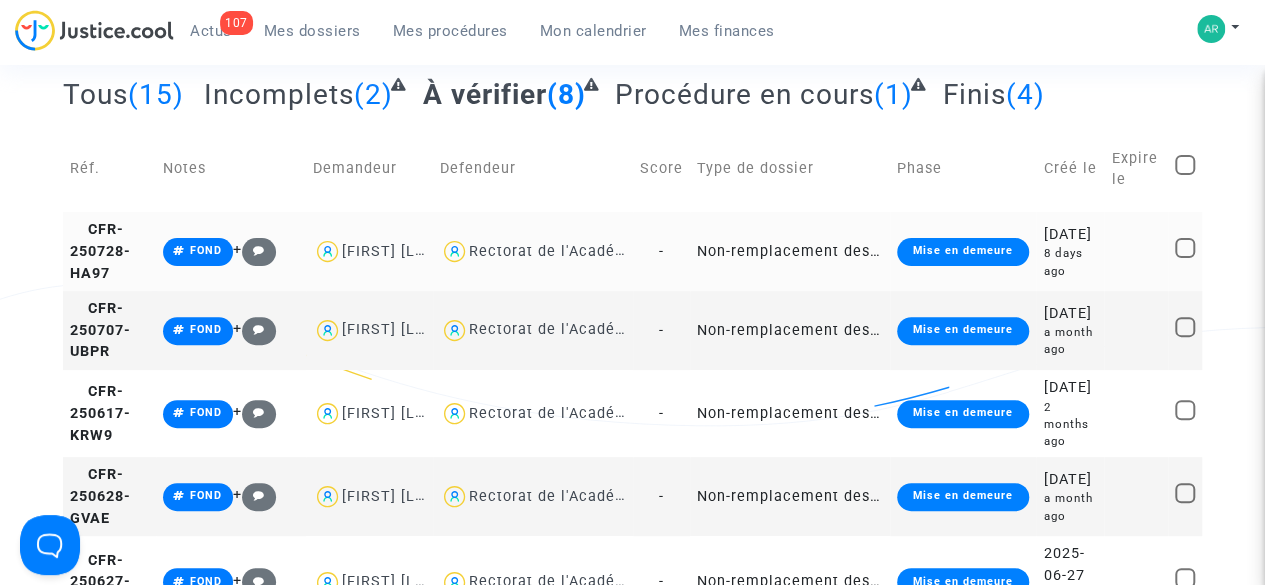 click on "Non-remplacement des professeurs/enseignants absents" 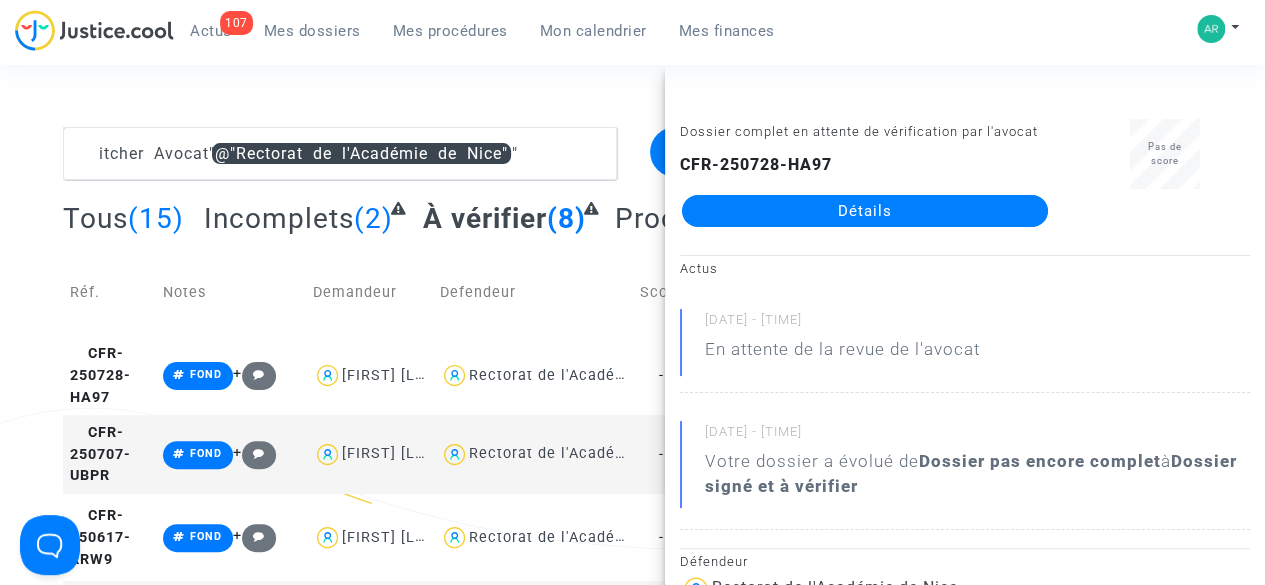 scroll, scrollTop: 21, scrollLeft: 0, axis: vertical 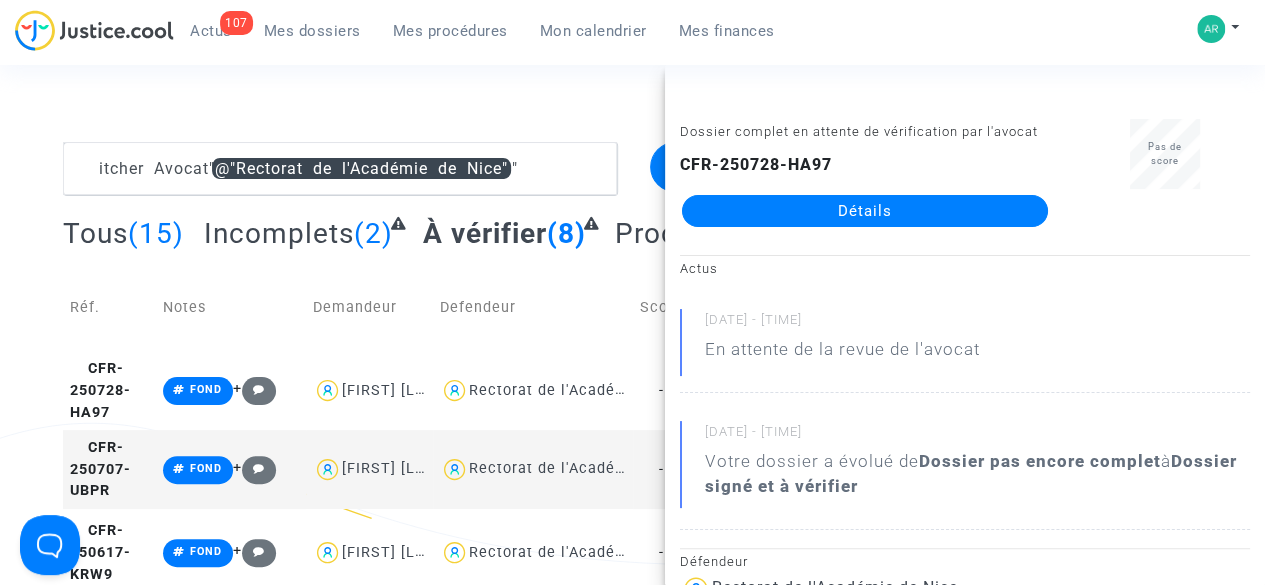 click on "Connecté en tant que :   Pitcher Avocat" at bounding box center (627, 118) 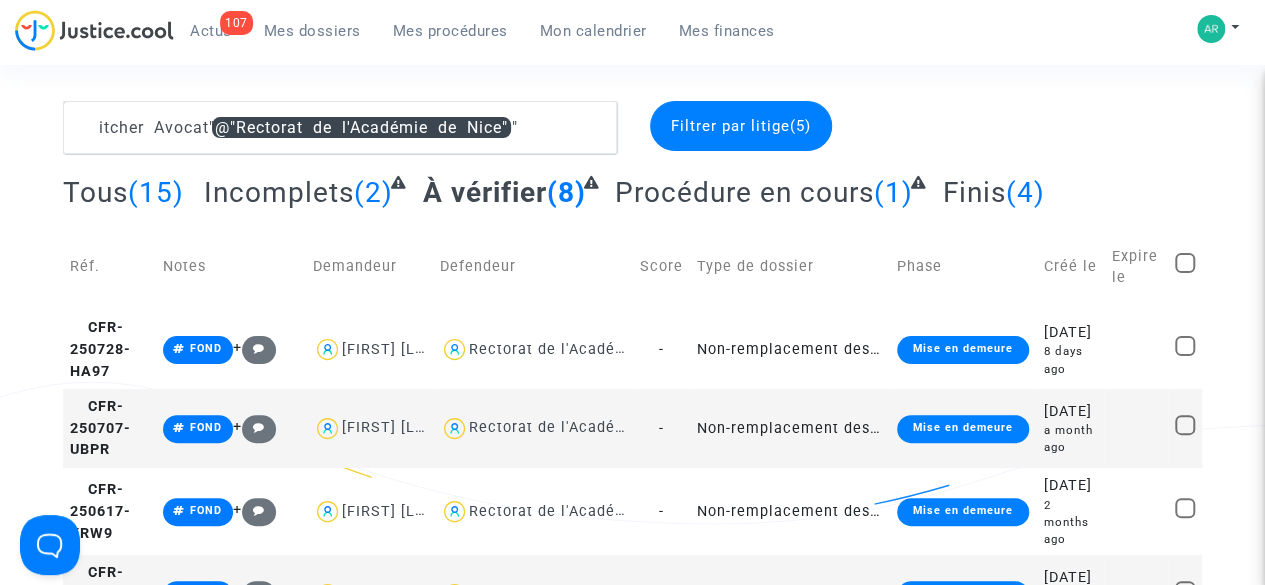 scroll, scrollTop: 63, scrollLeft: 0, axis: vertical 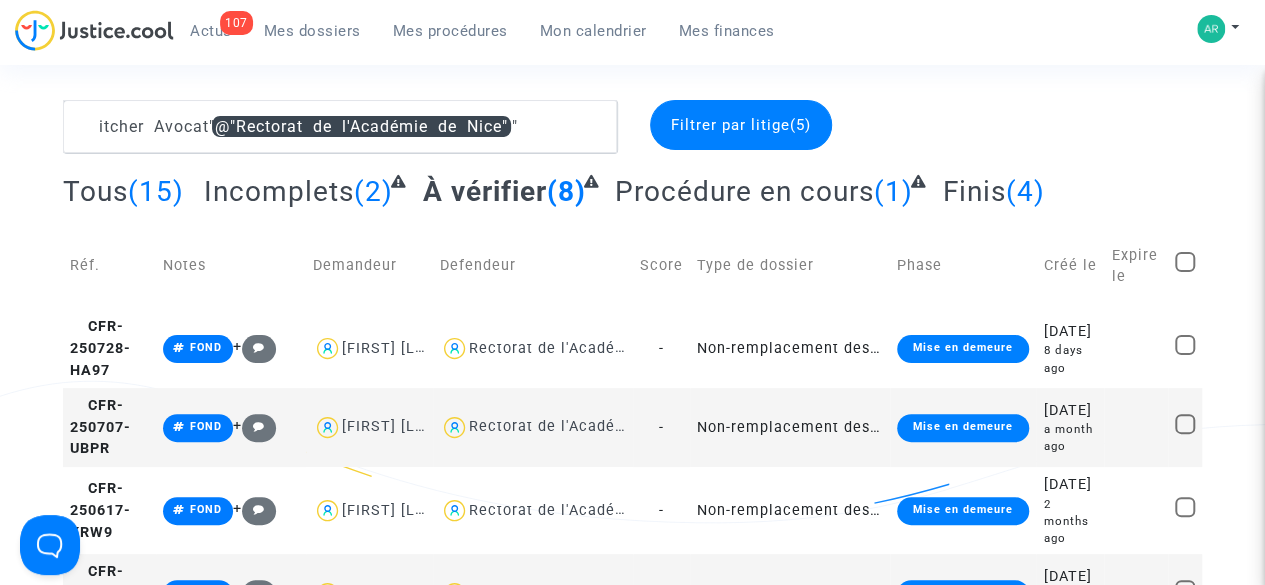 click on "itcher Avocat"  @"Rectorat de l'Académie de Nice"    Filtrer par litige  (5) Tous (15) Incomplets (2) À vérifier (8) Procédure en cours (1) Finis (4)  Réf.   Notes   Demandeur   Defendeur   Score   Type de dossier   Phase   Créé le   Expire le    CFR-250728-HA97 FOND  +  Kevin  Andreu Rectorat de l'Académie de Nice  -  Non-remplacement des professeurs/enseignants absents  Mise en demeure
2025-07-28 8 days ago   CFR-250707-UBPR FOND  +  Hélène Amato Rectorat de l'Académie de Nice  -  Non-remplacement des professeurs/enseignants absents  Mise en demeure
2025-07-07 a month ago   CFR-250617-KRW9 FOND  +  Céline BOURGEOIS Rectorat de l'Académie de Nice  -  Non-remplacement des professeurs/enseignants absents  Mise en demeure
2025-06-17 2 months ago   CFR-250628-GVAE FOND  +  Juliette Ducoin Rectorat de l'Académie de Nice  -  Non-remplacement des professeurs/enseignants absents  Mise en demeure
2025-06-28 a month ago   CFR-250627-GEEE FOND  +  Julie Bouigue  -   Mise en demeure
FOND" at bounding box center [632, 565] 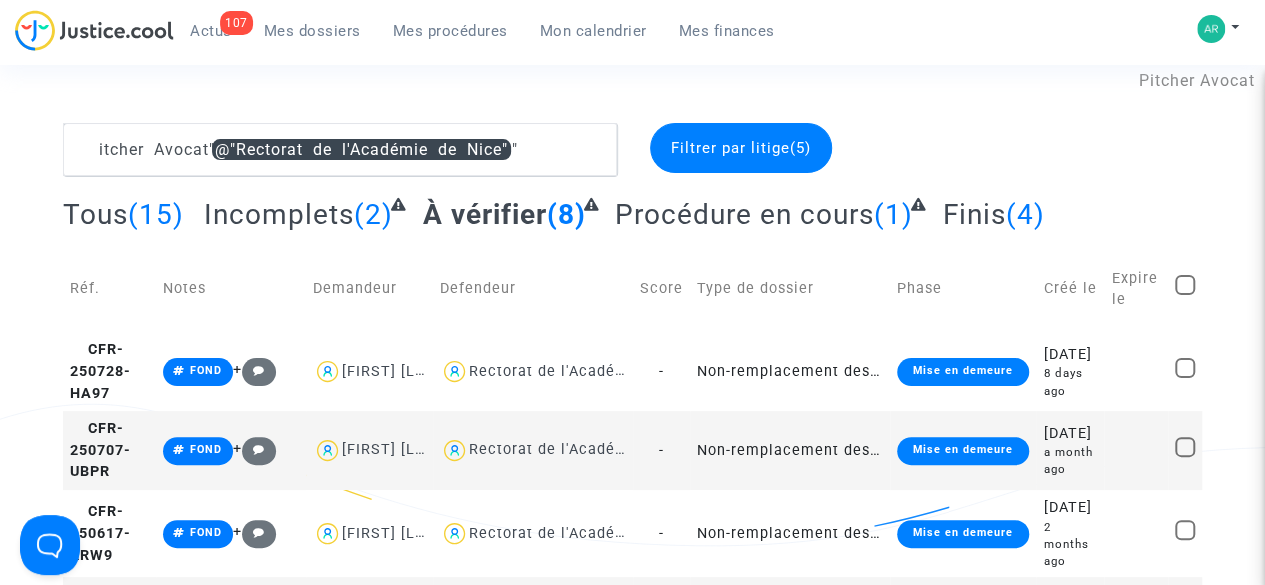 scroll, scrollTop: 39, scrollLeft: 0, axis: vertical 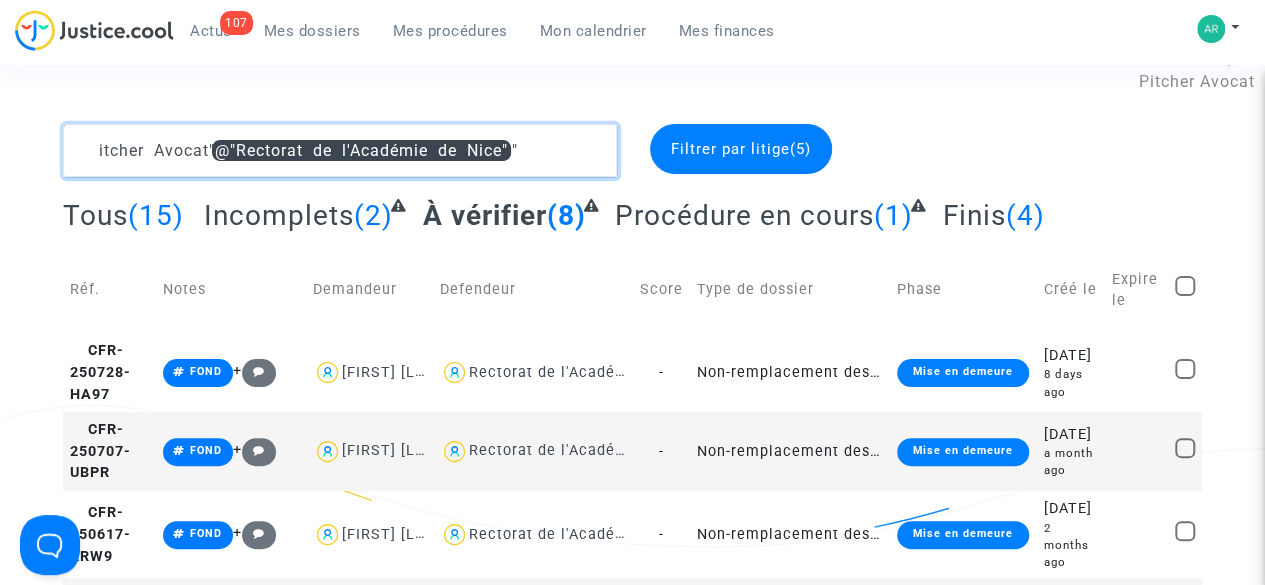 click 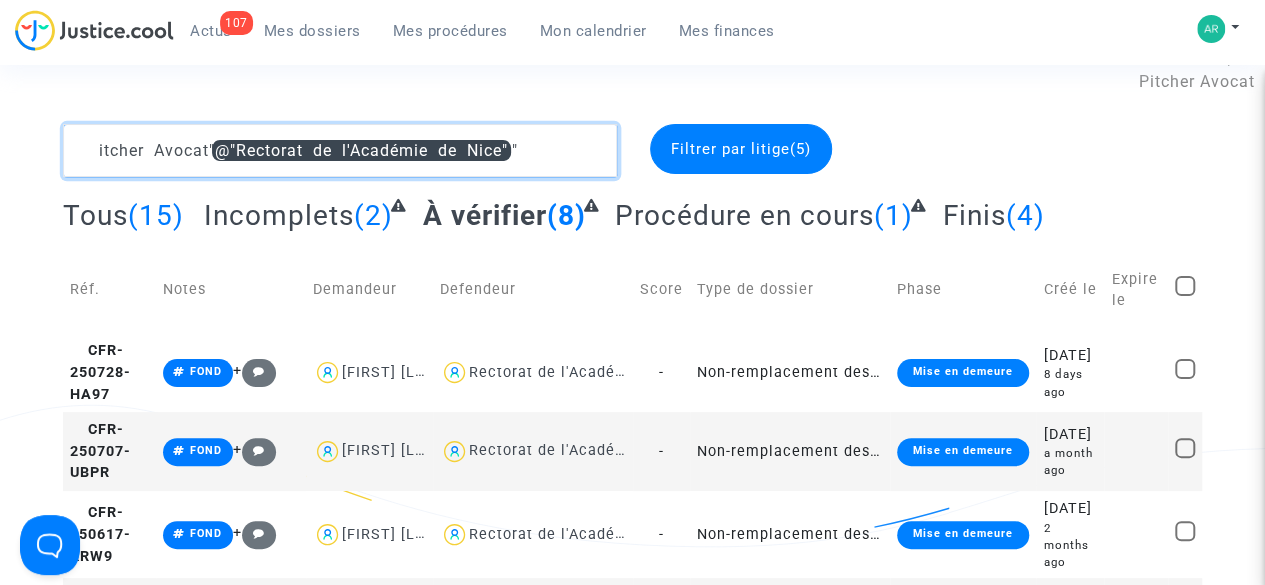 click 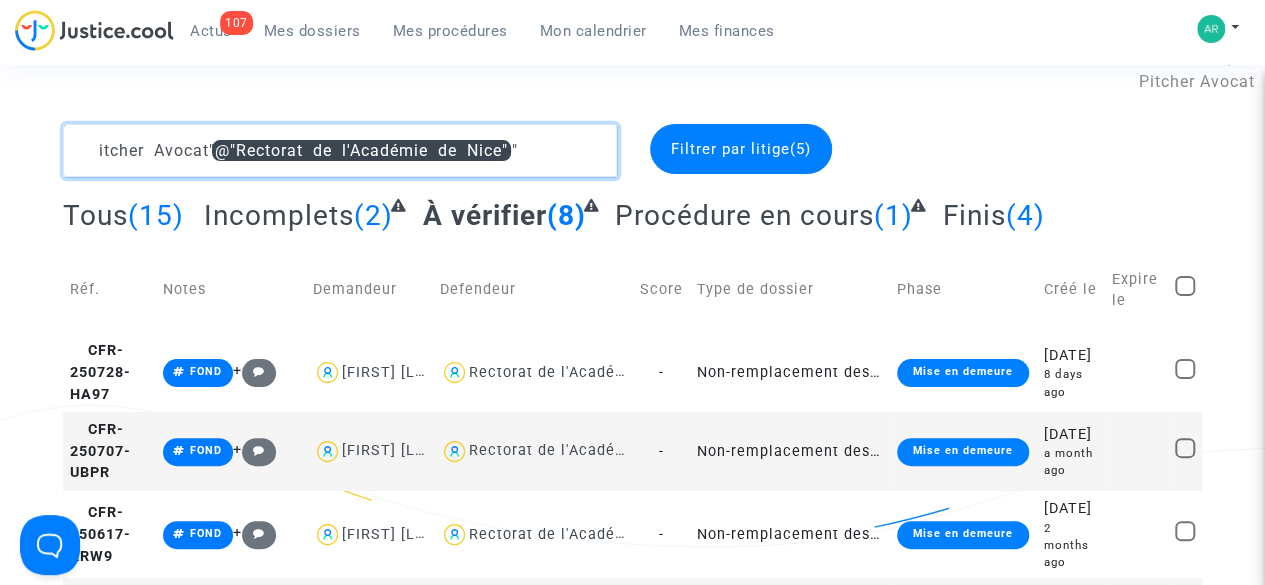 type on "@"Rectorat de l'Académie de Nice"" 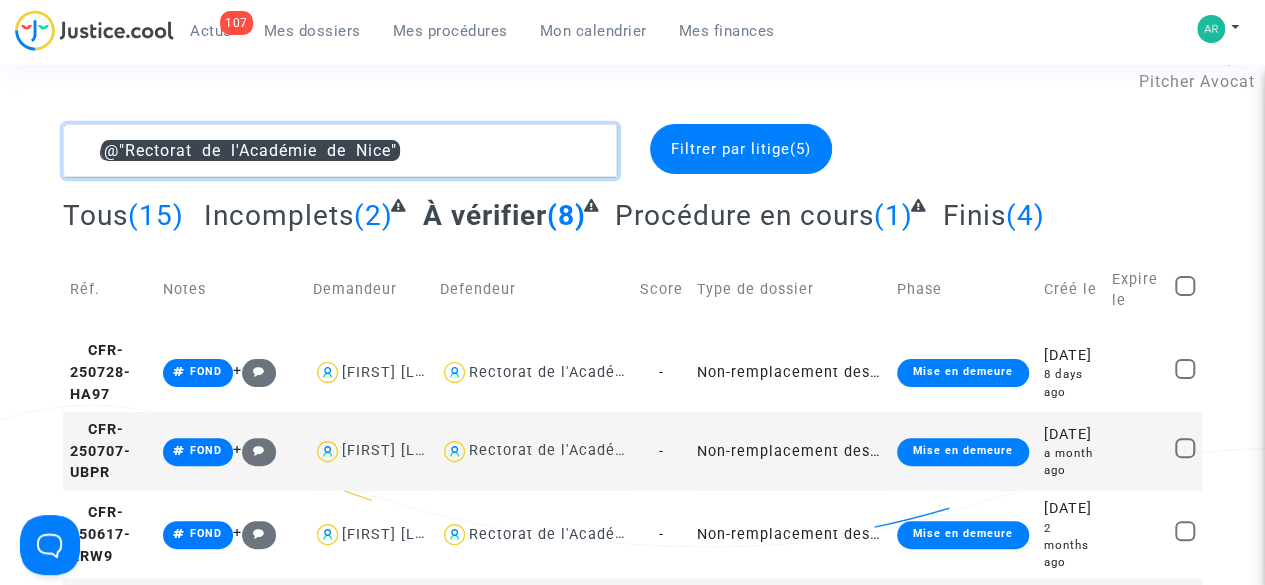 drag, startPoint x: 496, startPoint y: 149, endPoint x: 36, endPoint y: 145, distance: 460.0174 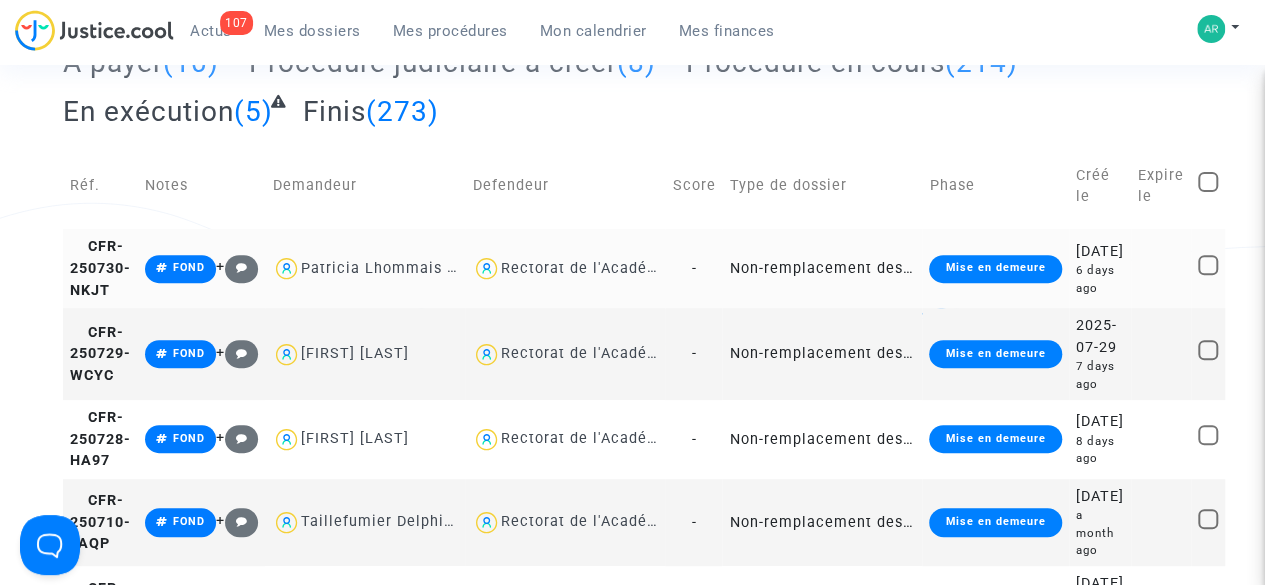 scroll, scrollTop: 239, scrollLeft: 0, axis: vertical 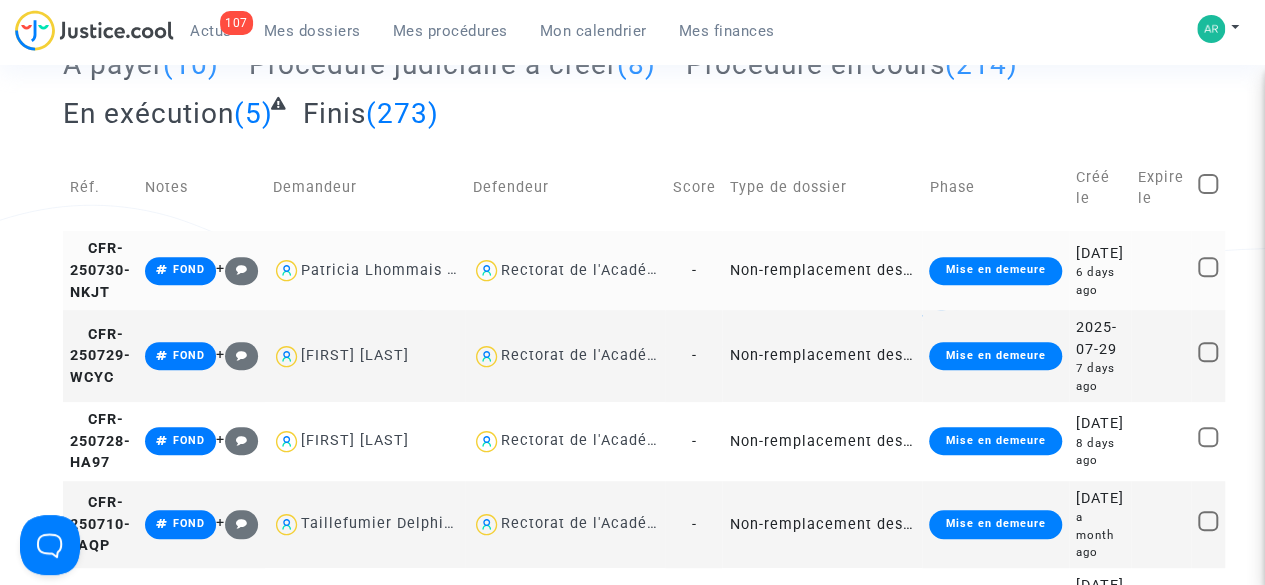 click on "Rectorat de l'Académie de Lille" 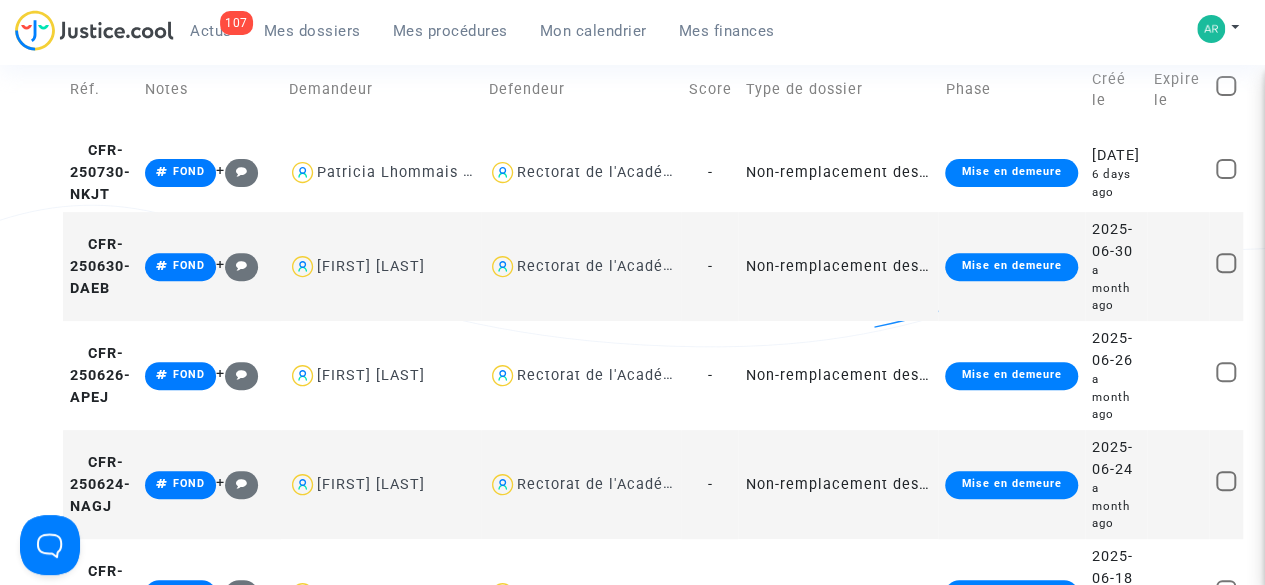 scroll, scrollTop: 52, scrollLeft: 0, axis: vertical 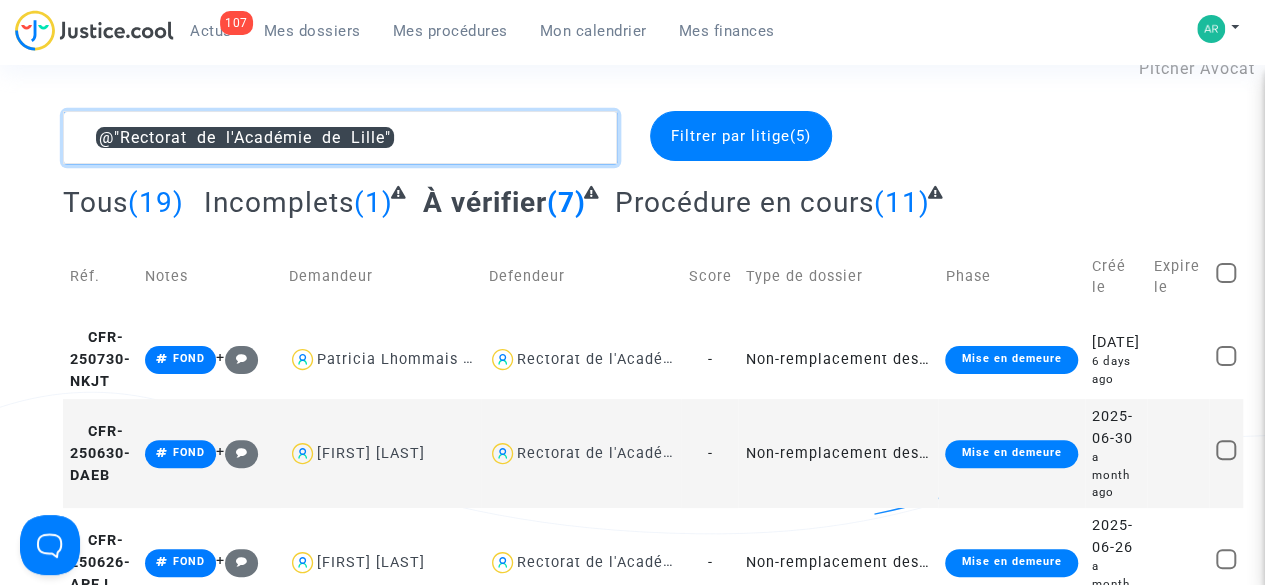 drag, startPoint x: 445, startPoint y: 144, endPoint x: 68, endPoint y: 157, distance: 377.22406 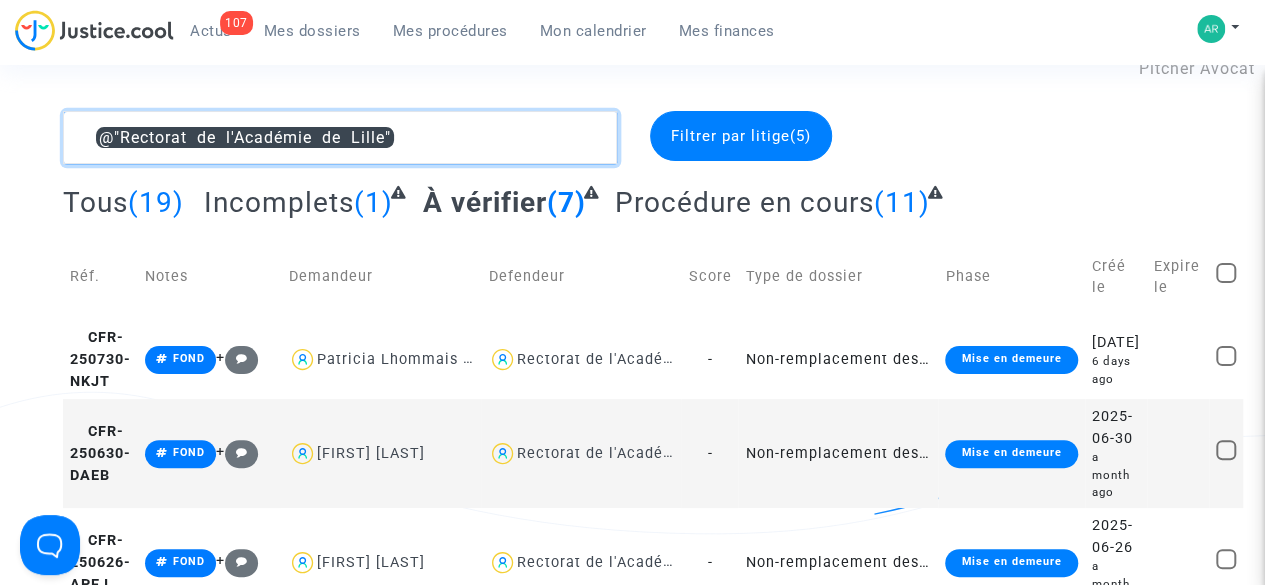 click 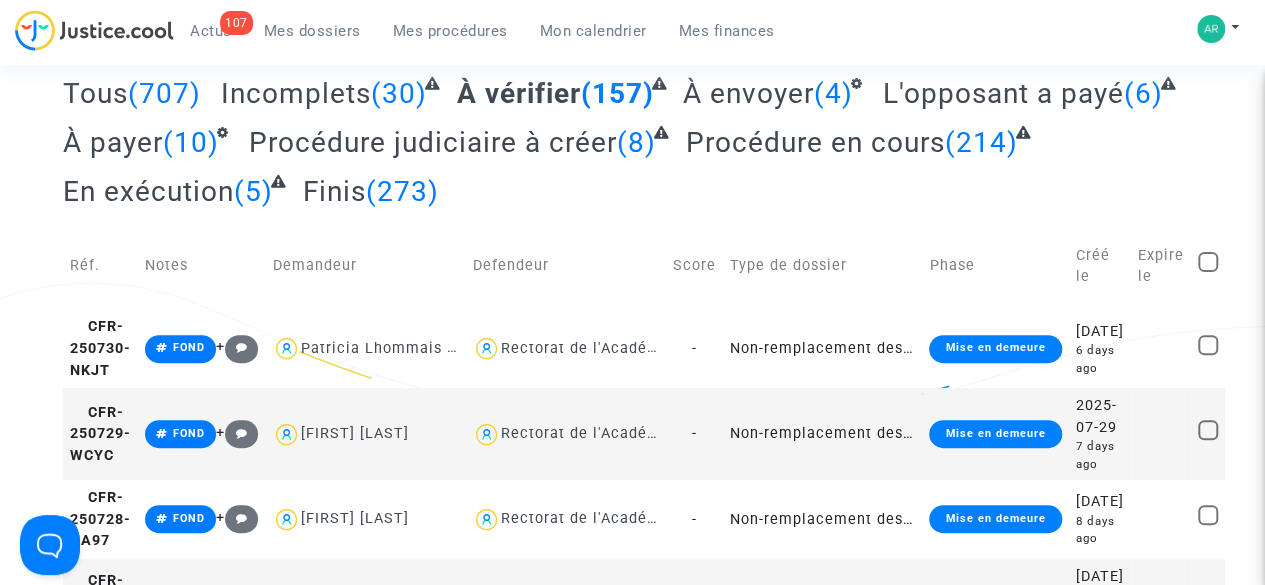 scroll, scrollTop: 163, scrollLeft: 0, axis: vertical 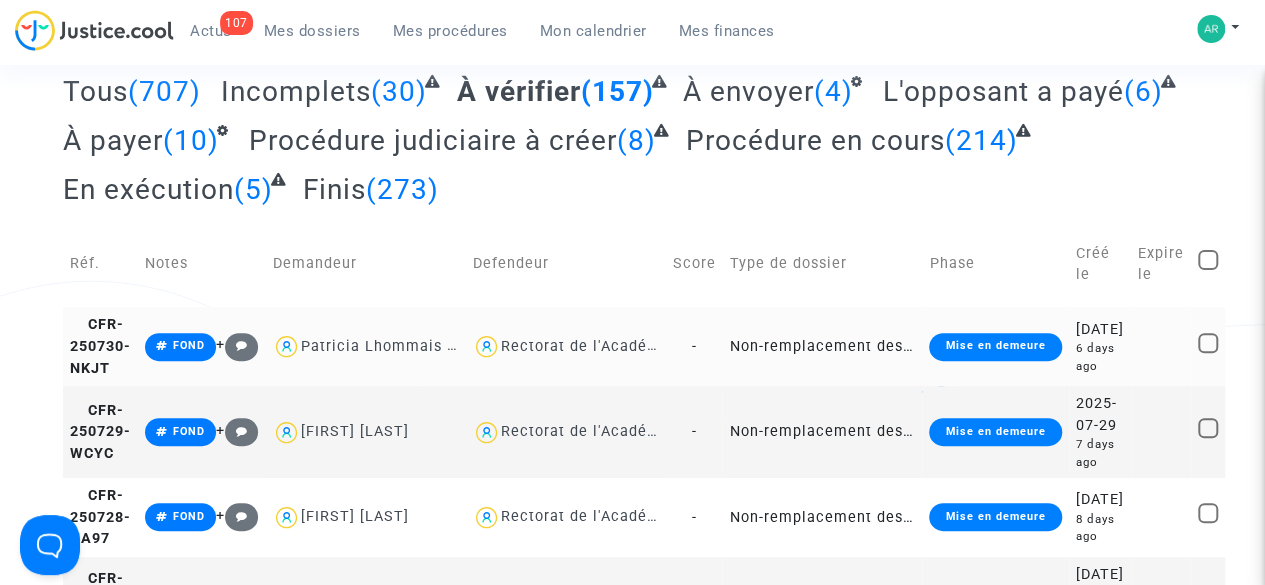 click on "Non-remplacement des professeurs/enseignants absents" 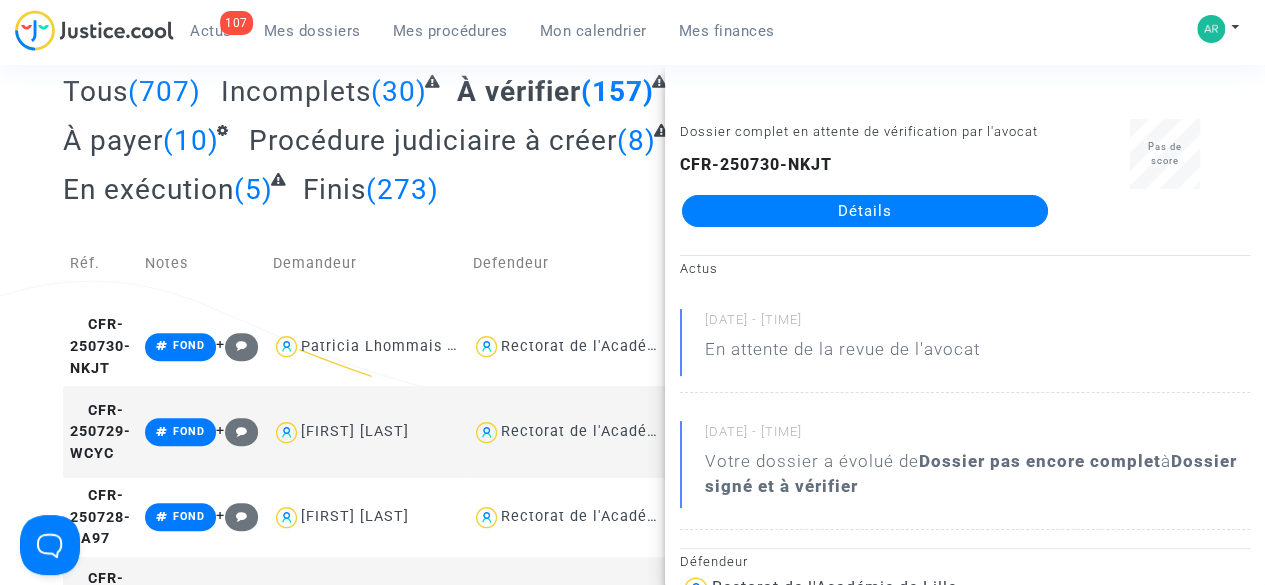 click on "Defendeur" 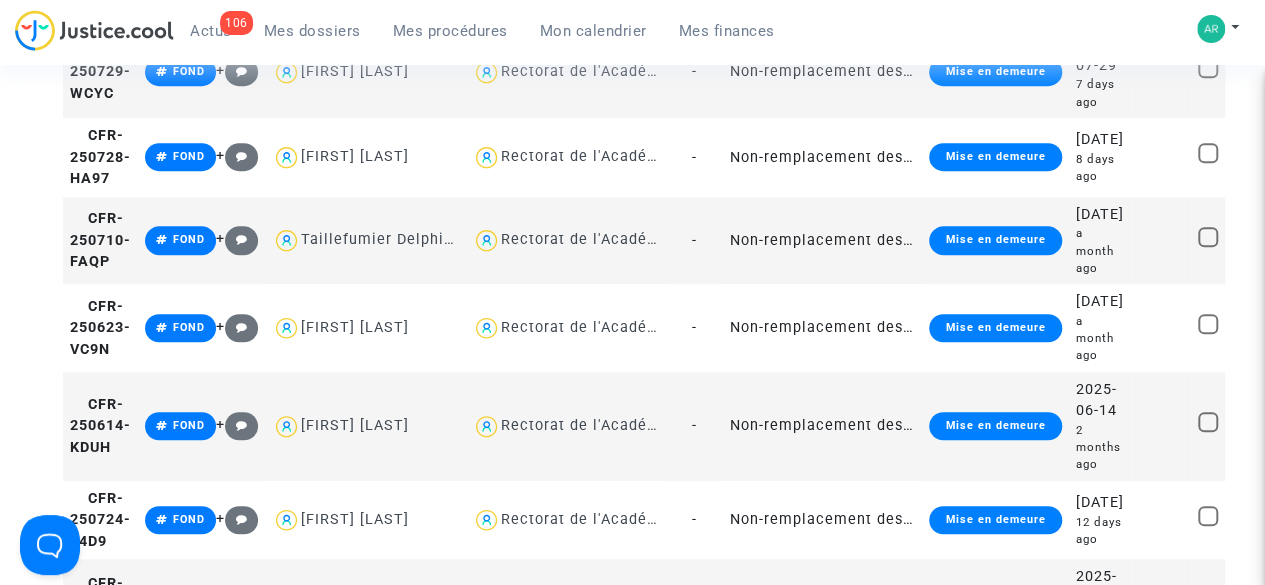scroll, scrollTop: 524, scrollLeft: 0, axis: vertical 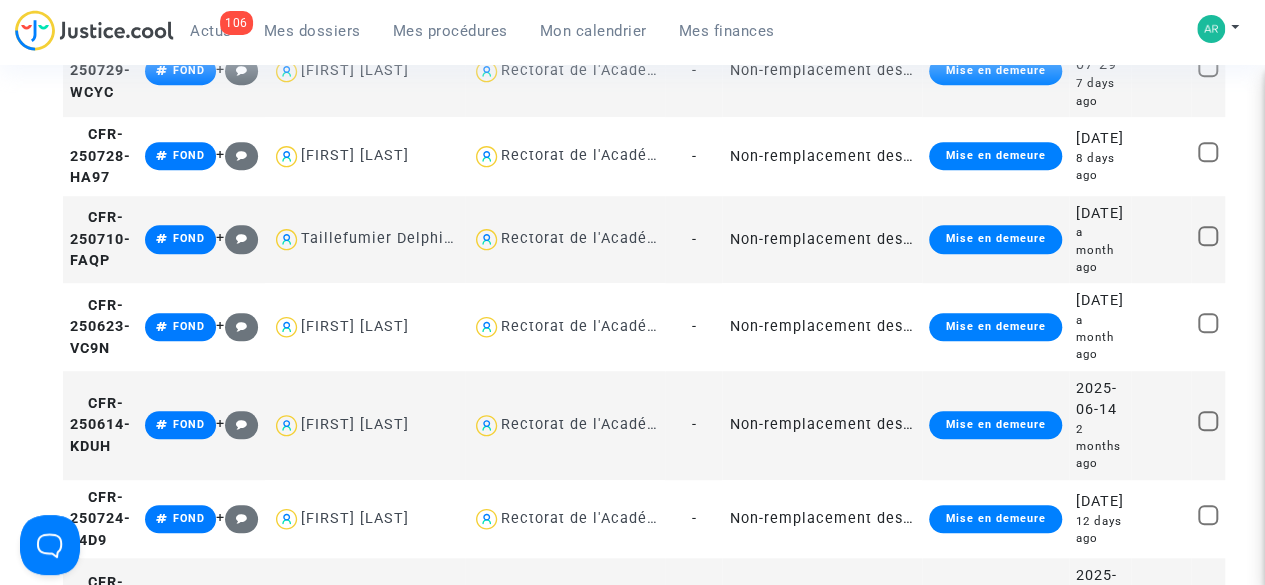 click on "Non-remplacement des professeurs/enseignants absents" 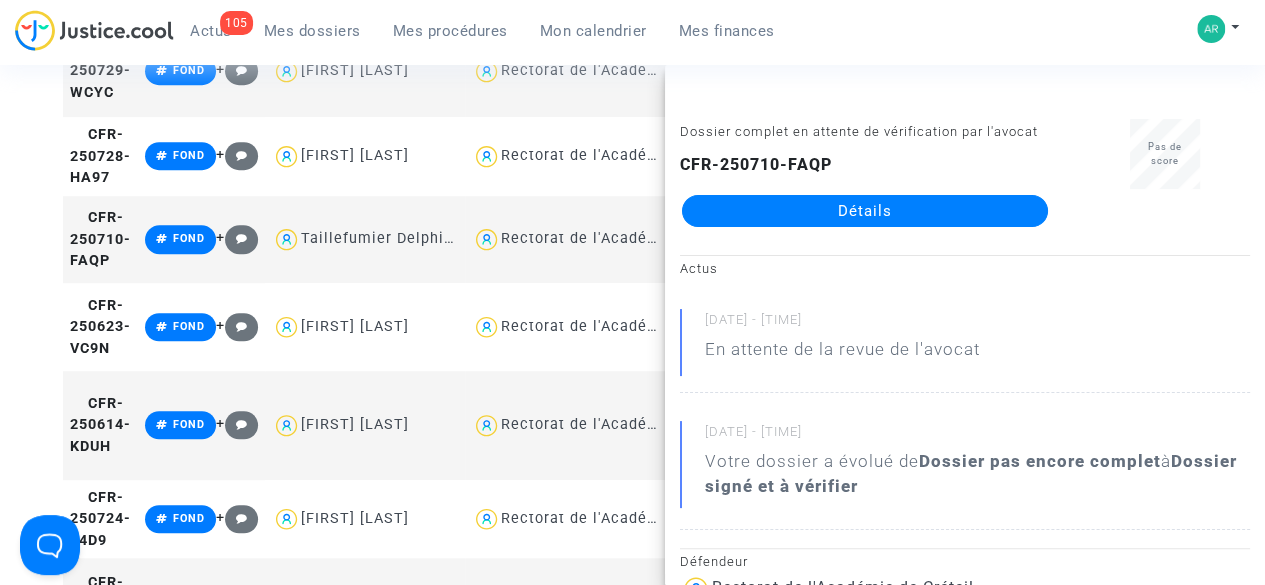scroll, scrollTop: 23, scrollLeft: 0, axis: vertical 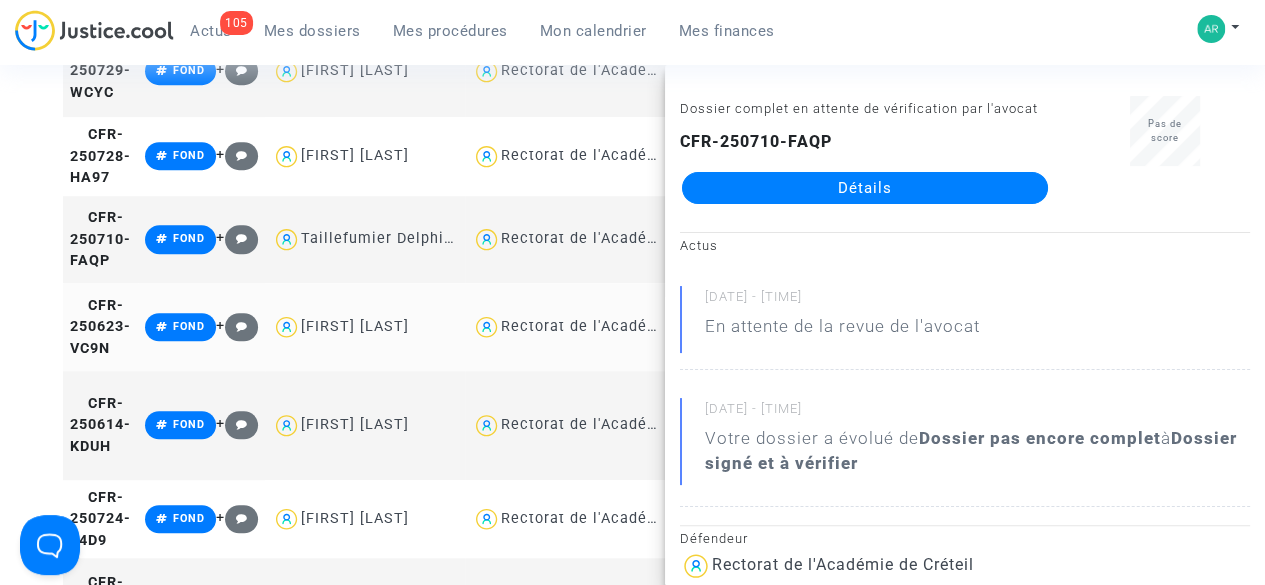 click on "Emeline Cazi" 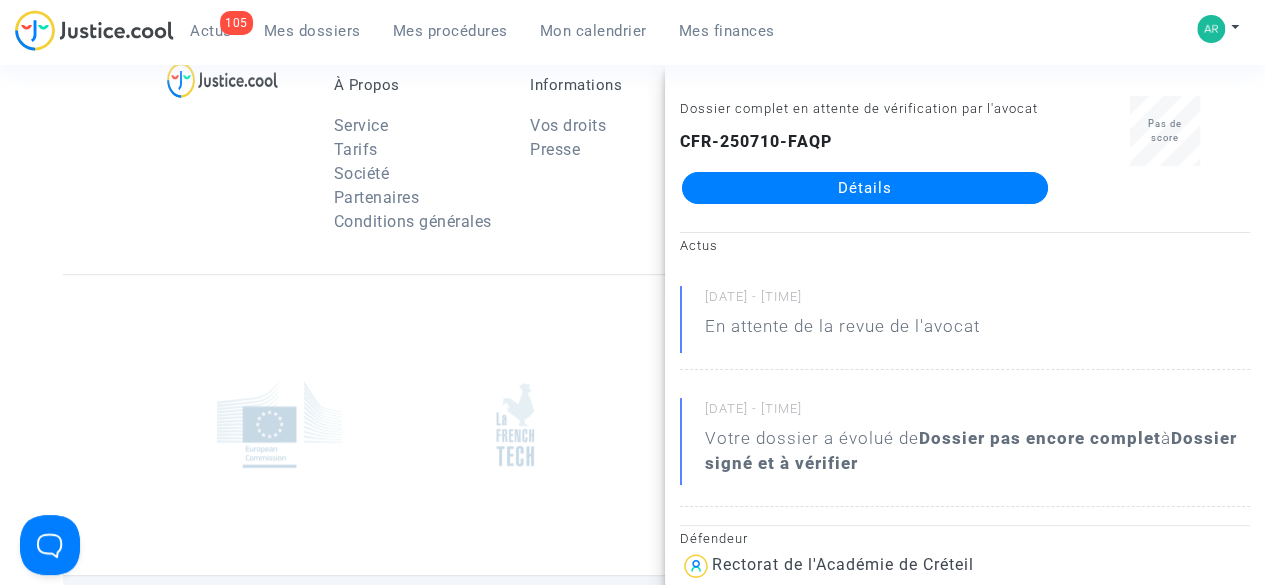 scroll, scrollTop: 480, scrollLeft: 0, axis: vertical 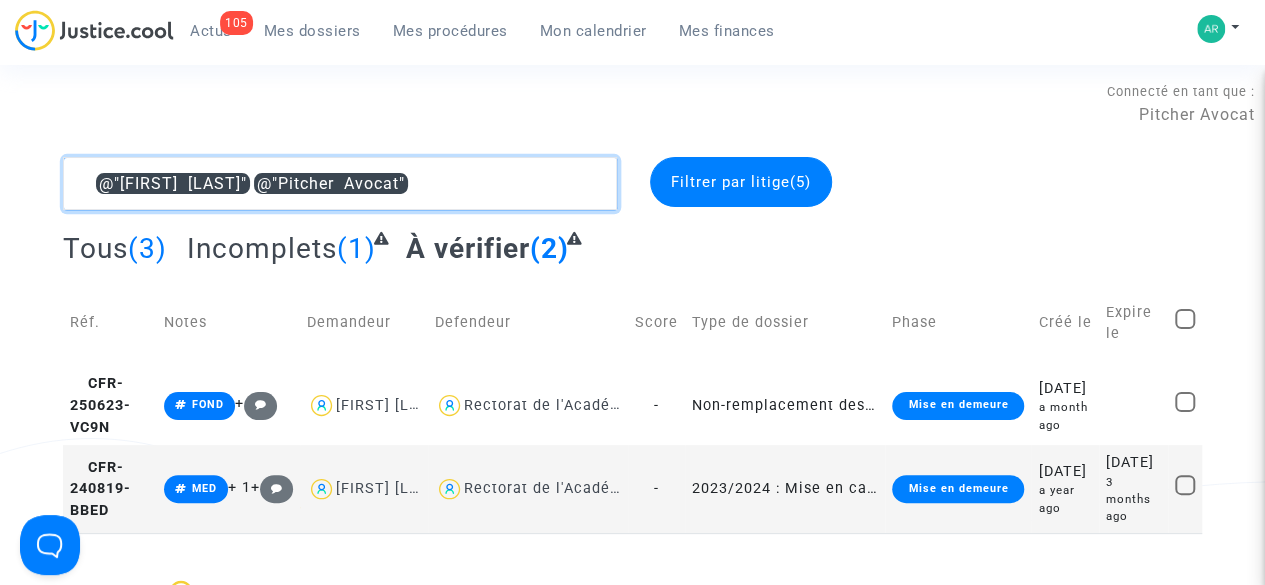 click 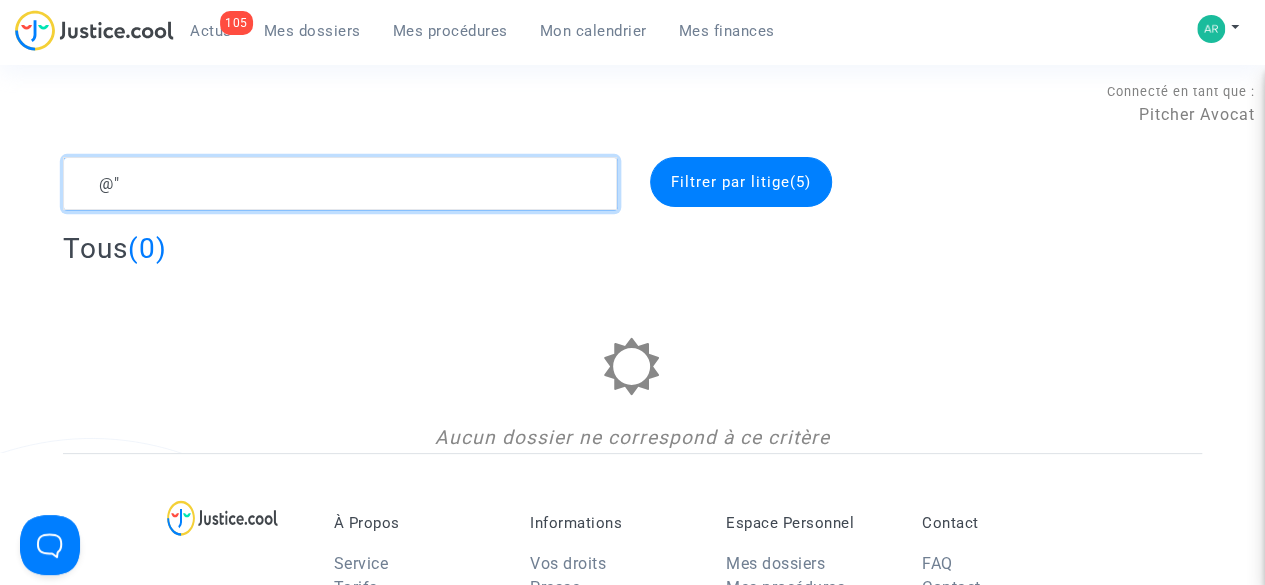 type on "@" 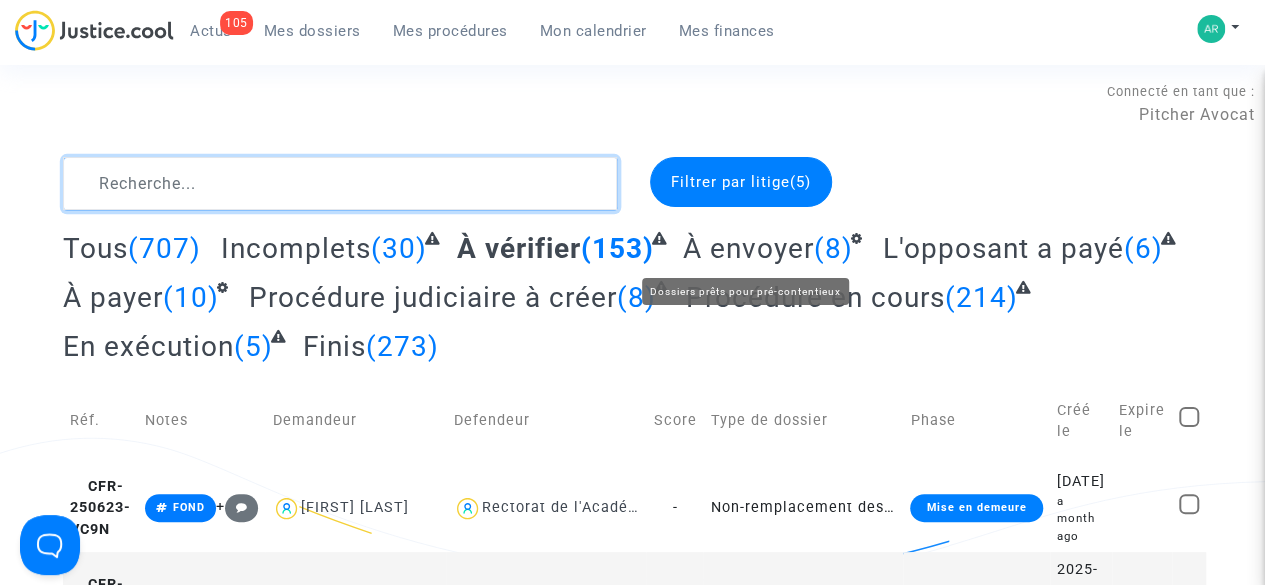 type 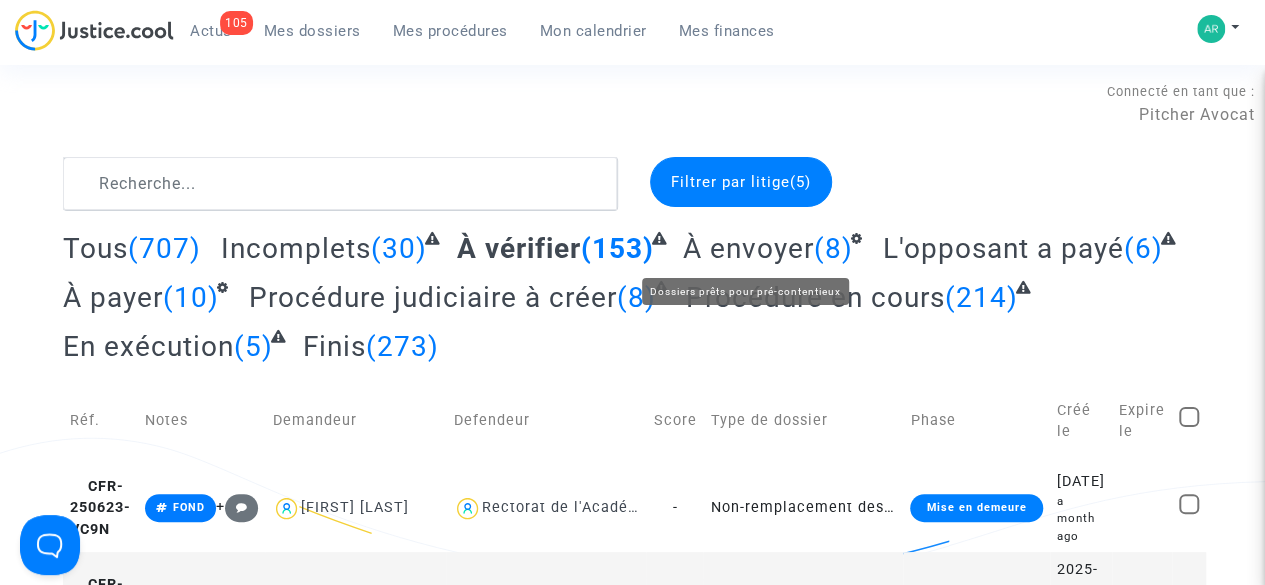 click 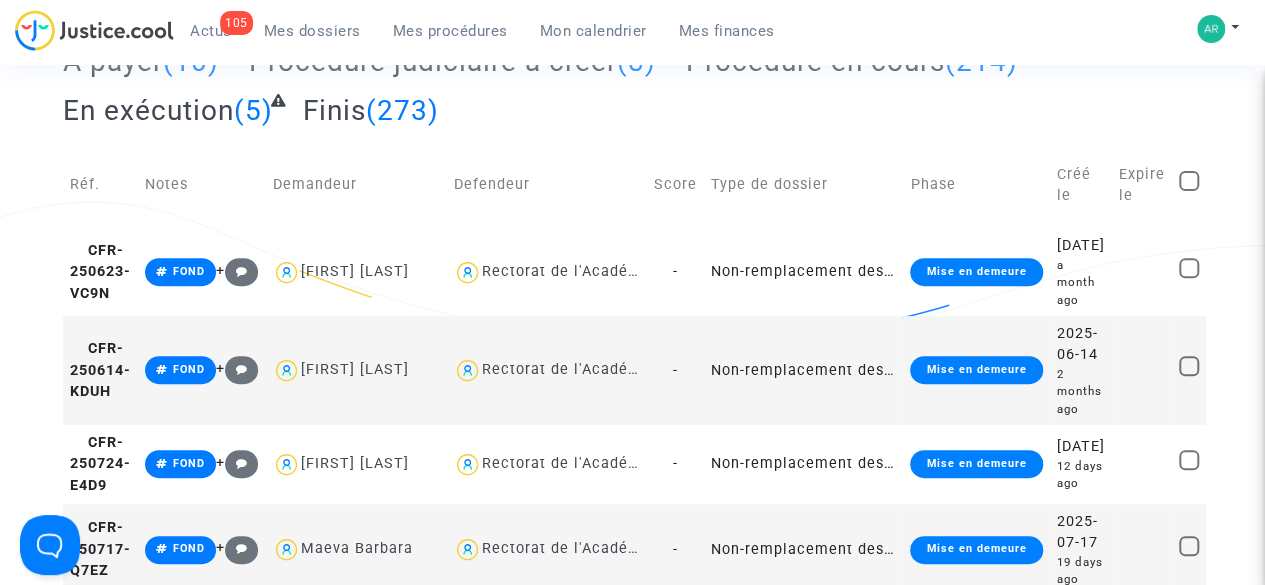 scroll, scrollTop: 244, scrollLeft: 0, axis: vertical 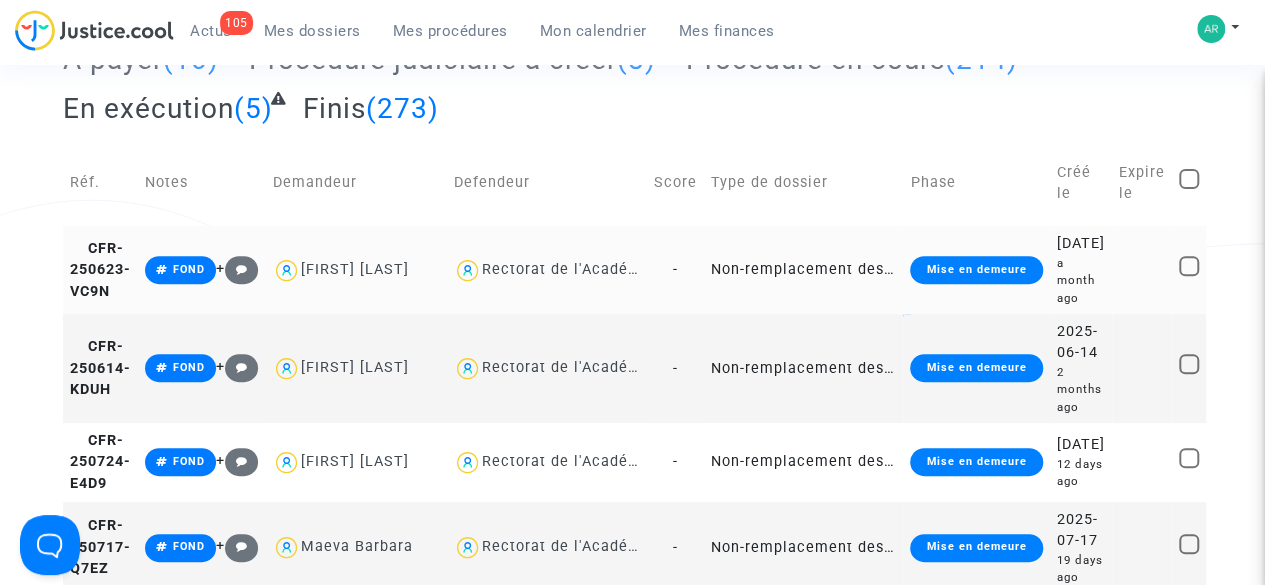 click on "Non-remplacement des professeurs/enseignants absents" 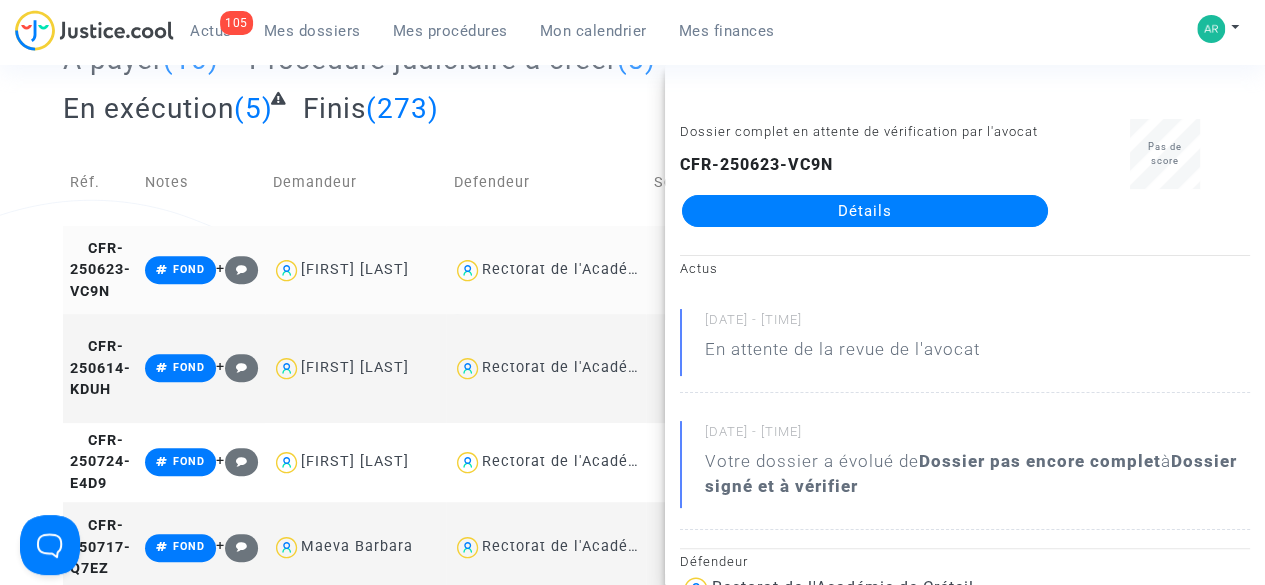 scroll, scrollTop: 15, scrollLeft: 0, axis: vertical 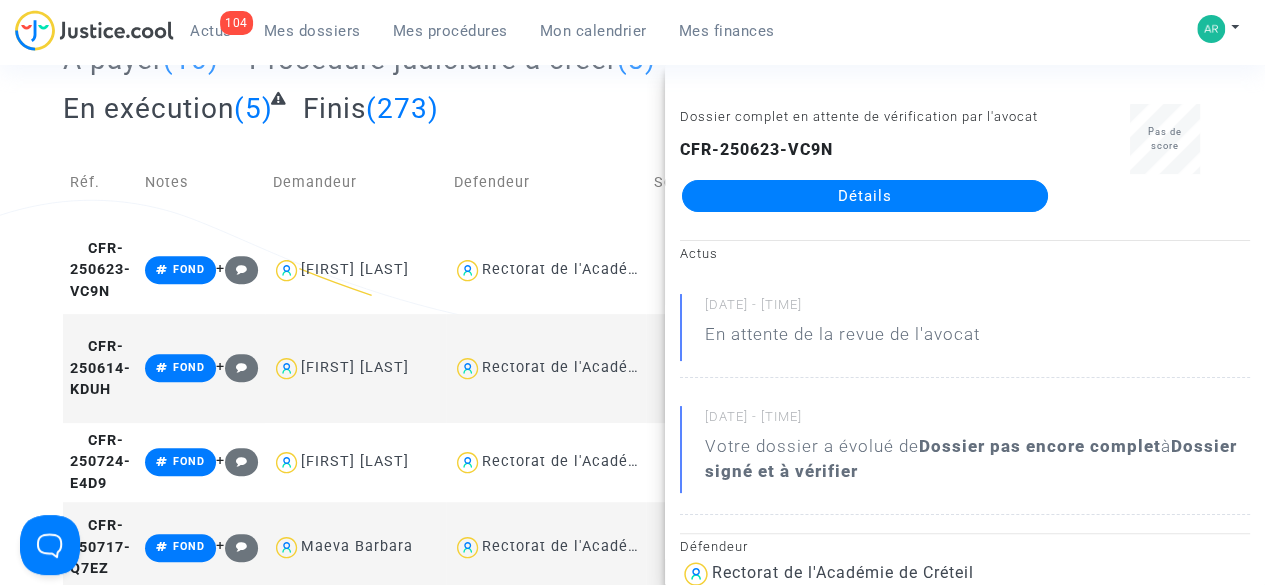 click on "Defendeur" 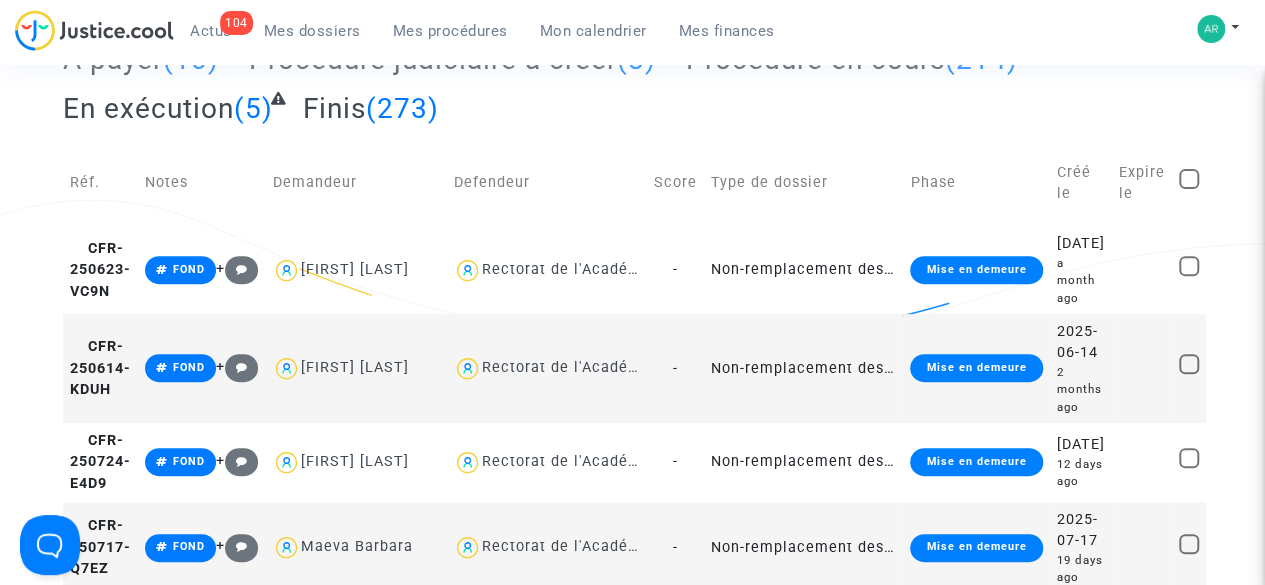 scroll, scrollTop: 0, scrollLeft: 0, axis: both 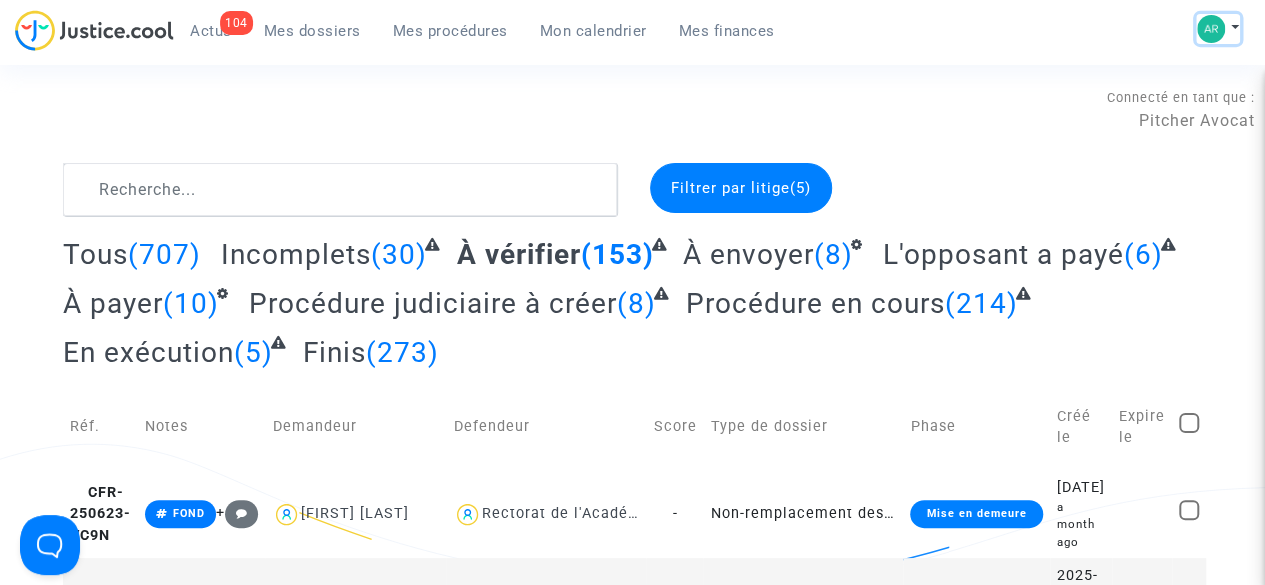 click at bounding box center [1218, 29] 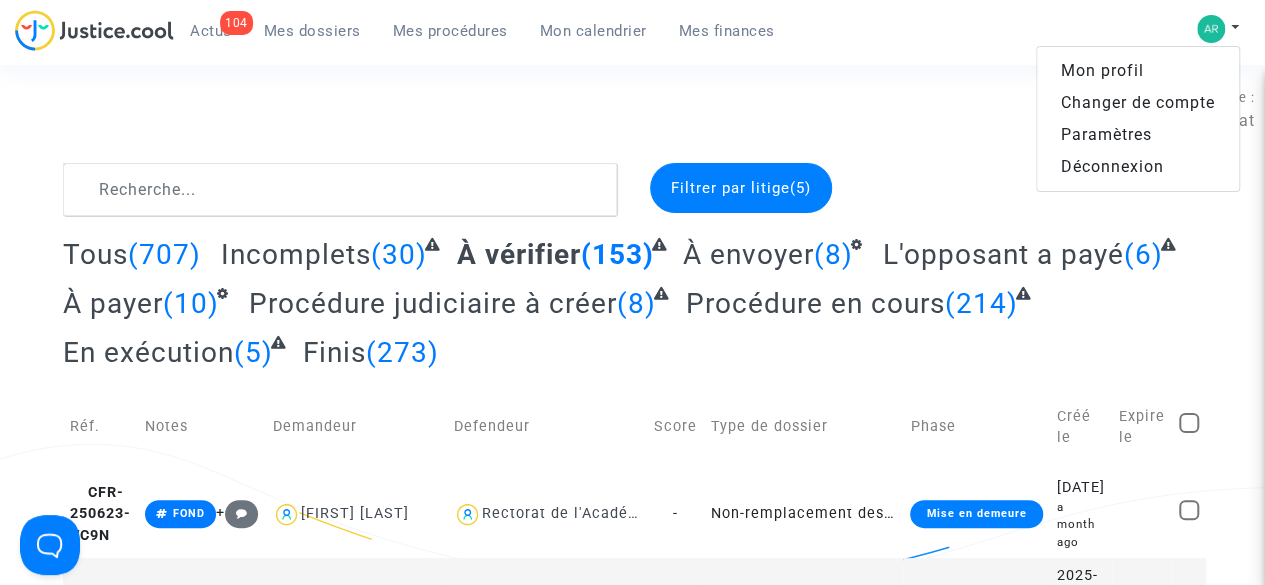 click on "Connecté en tant que :   Pitcher Avocat" at bounding box center [627, 139] 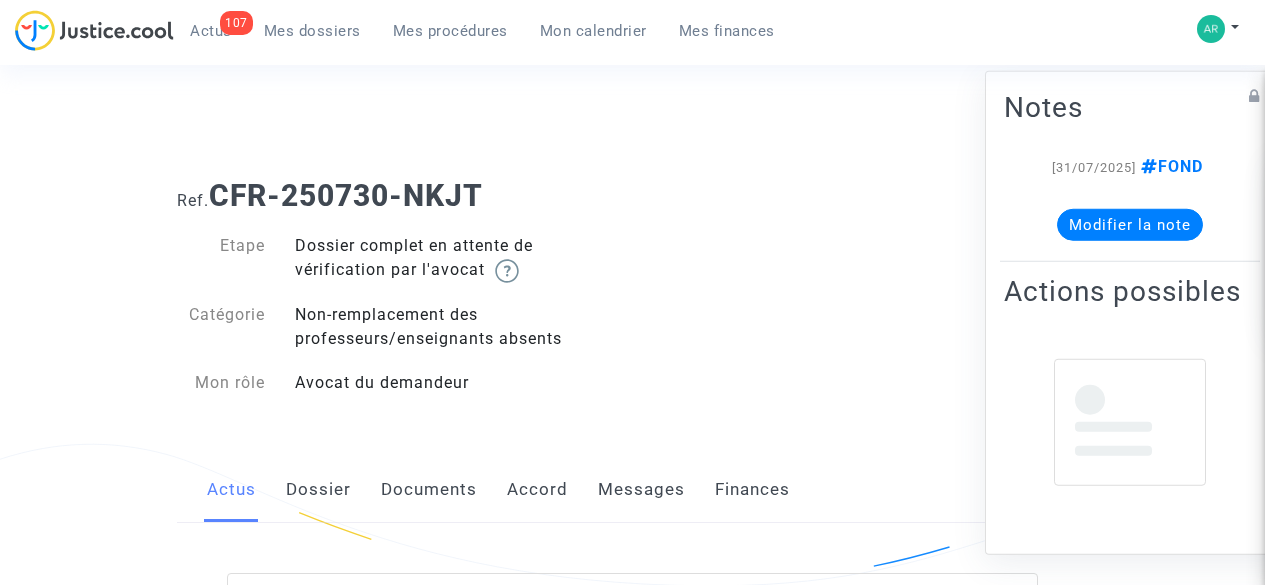 scroll, scrollTop: 0, scrollLeft: 0, axis: both 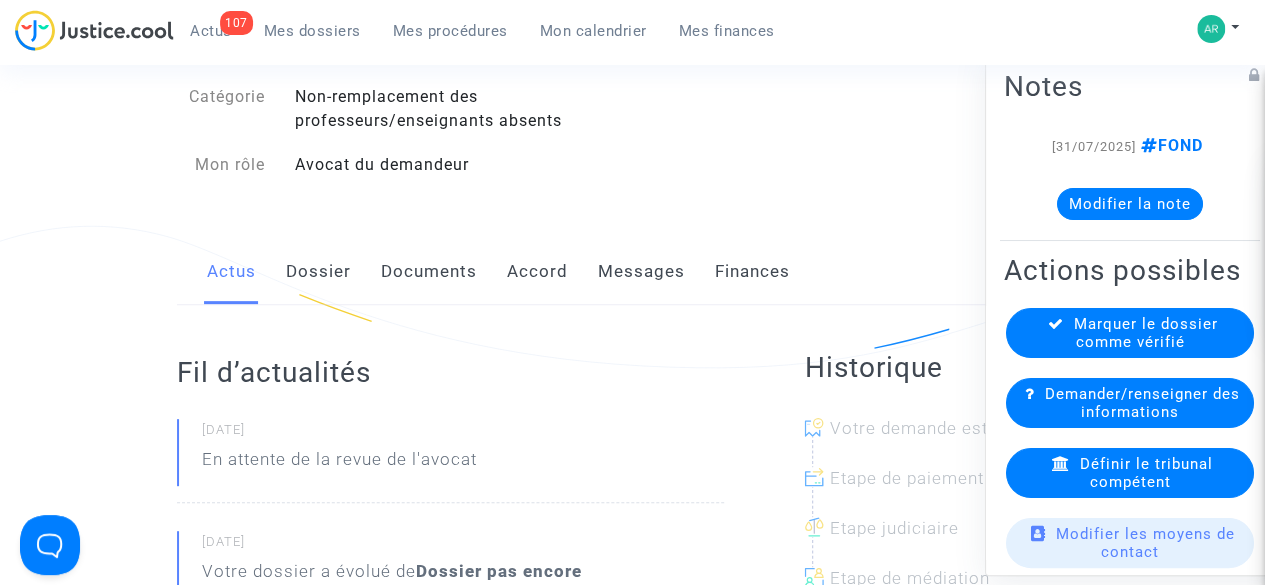 click on "Dossier" 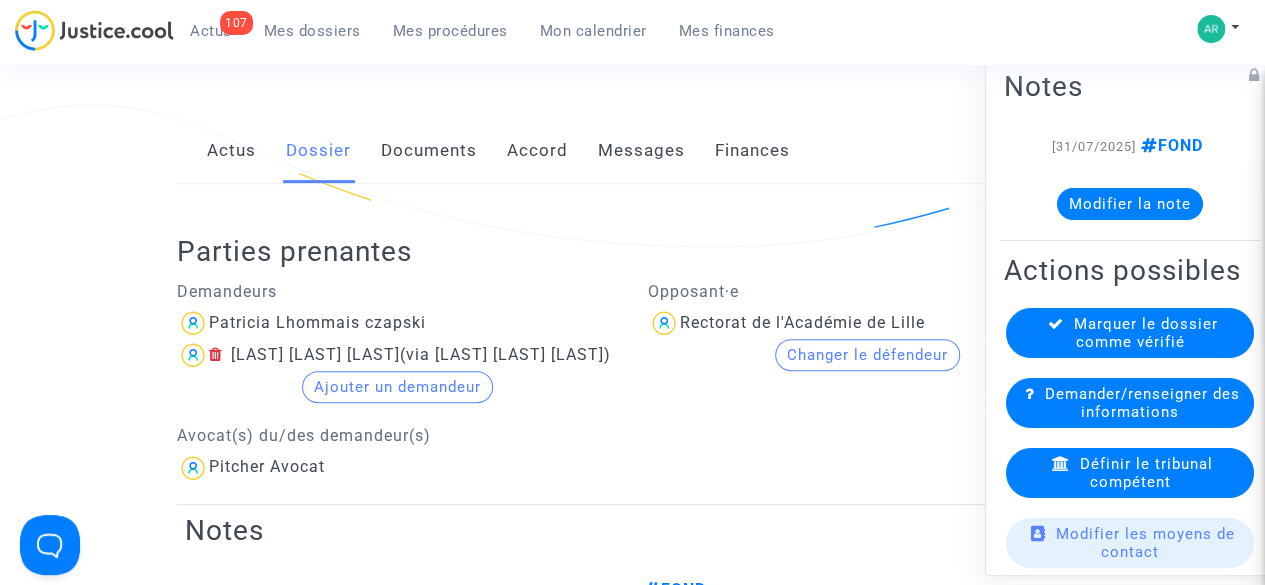 scroll, scrollTop: 337, scrollLeft: 0, axis: vertical 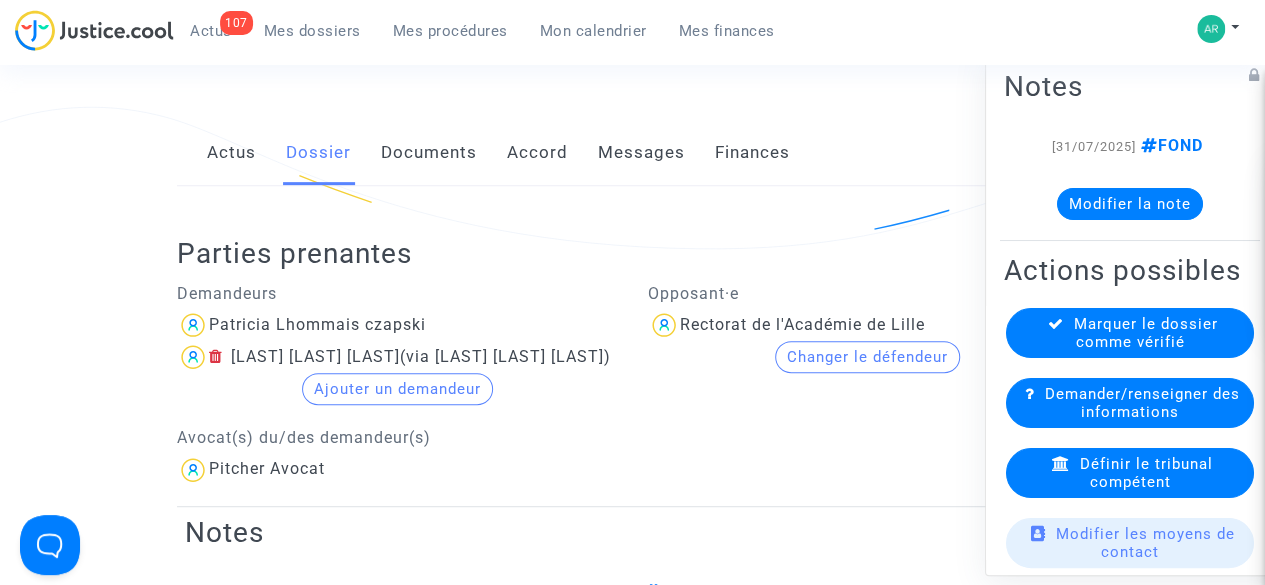 click on "Documents" 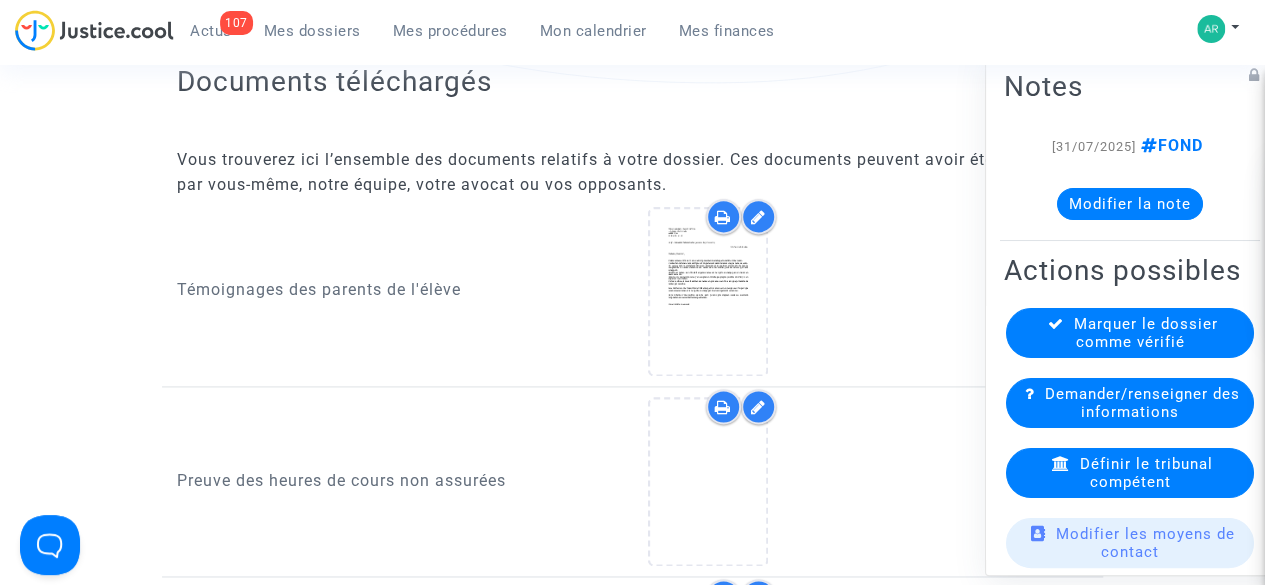 scroll, scrollTop: 1213, scrollLeft: 0, axis: vertical 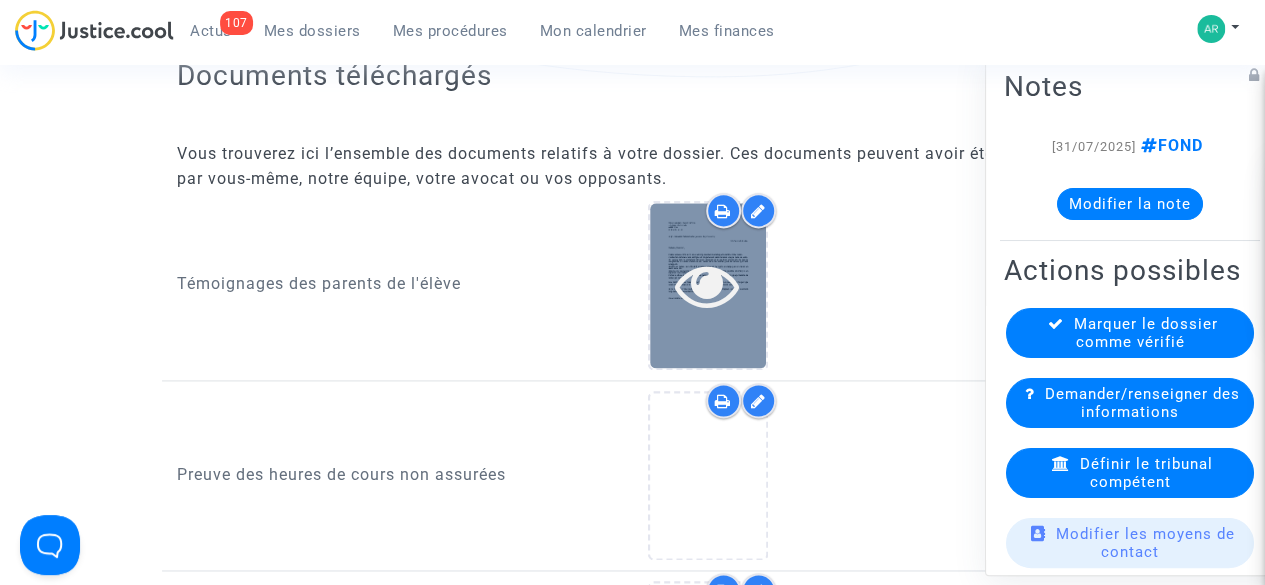 click at bounding box center [707, 285] 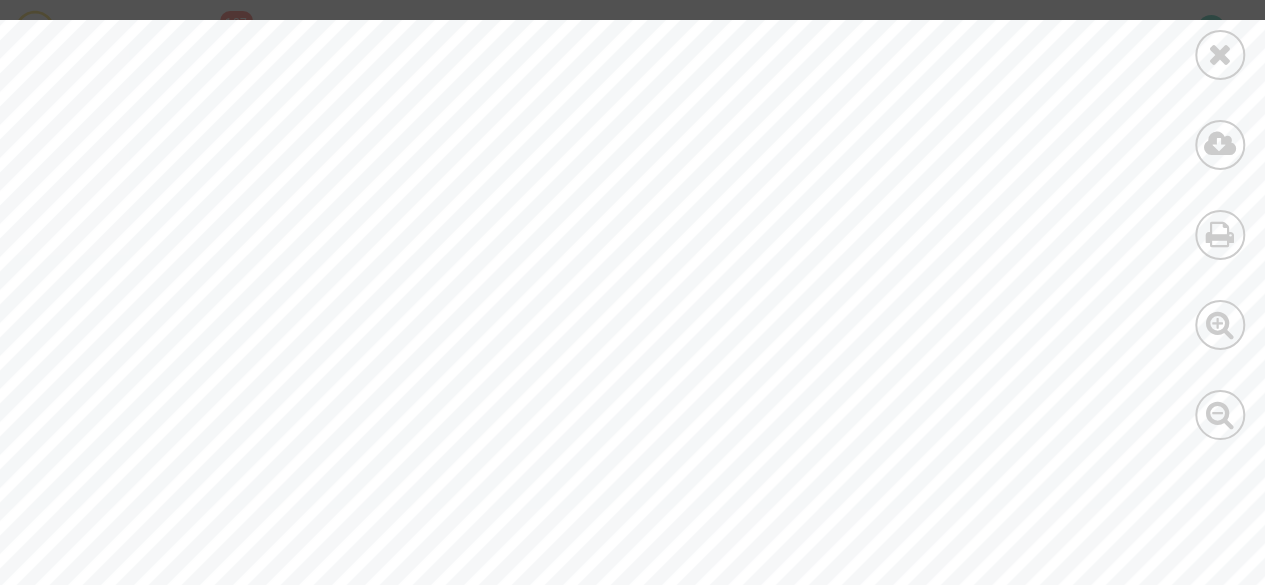scroll, scrollTop: 774, scrollLeft: 0, axis: vertical 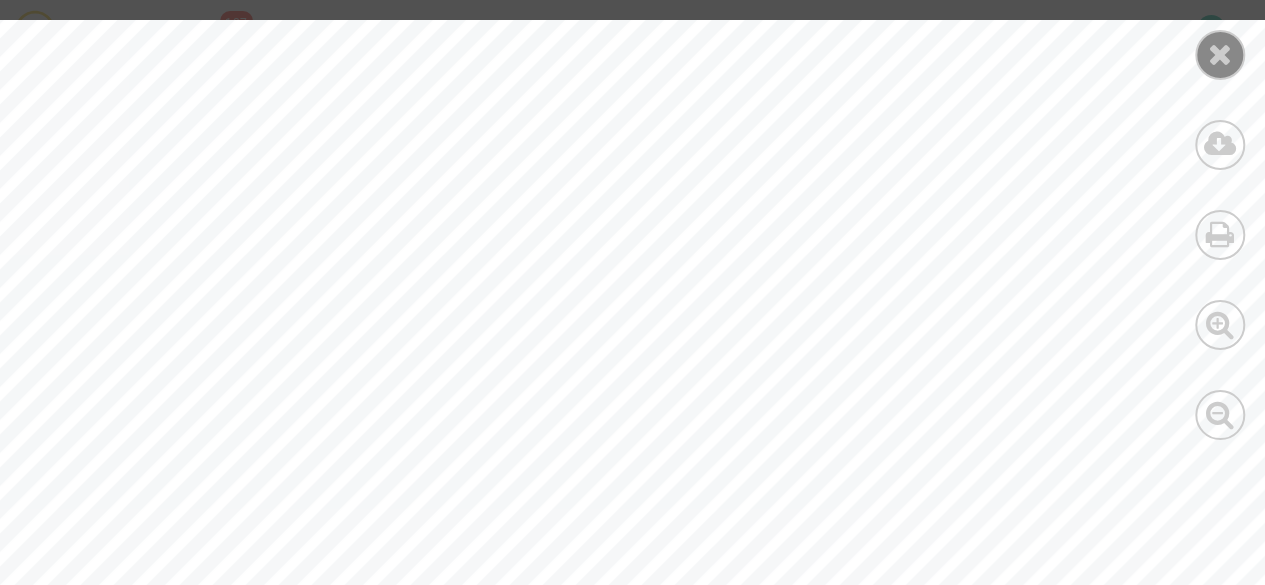 click at bounding box center (1220, 54) 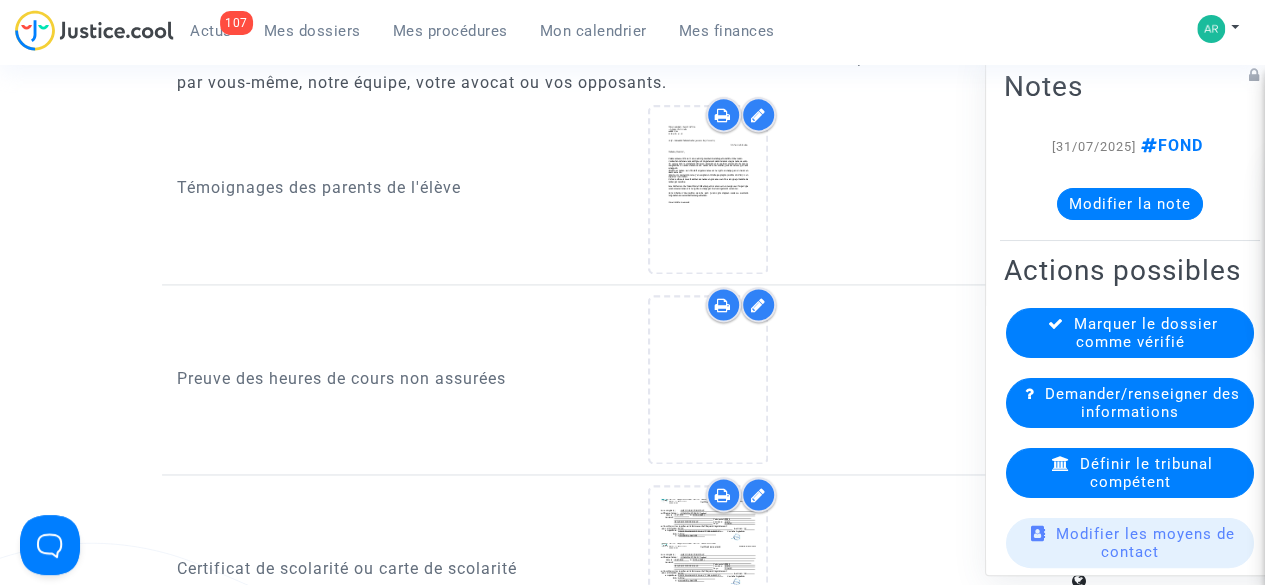 scroll, scrollTop: 1319, scrollLeft: 0, axis: vertical 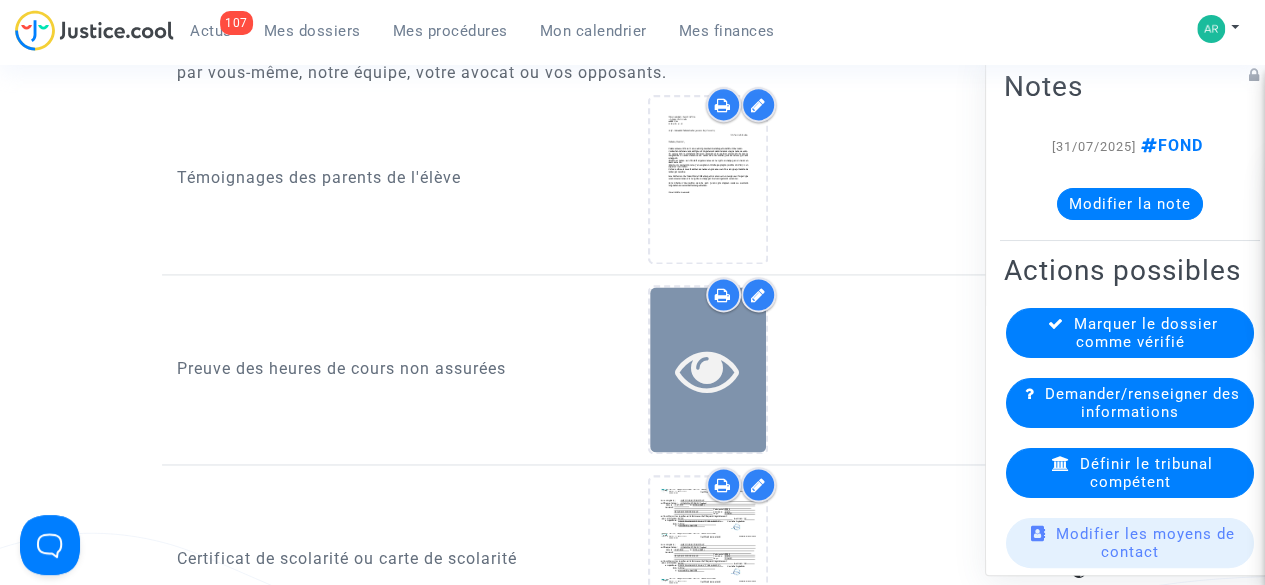 click at bounding box center [707, 370] 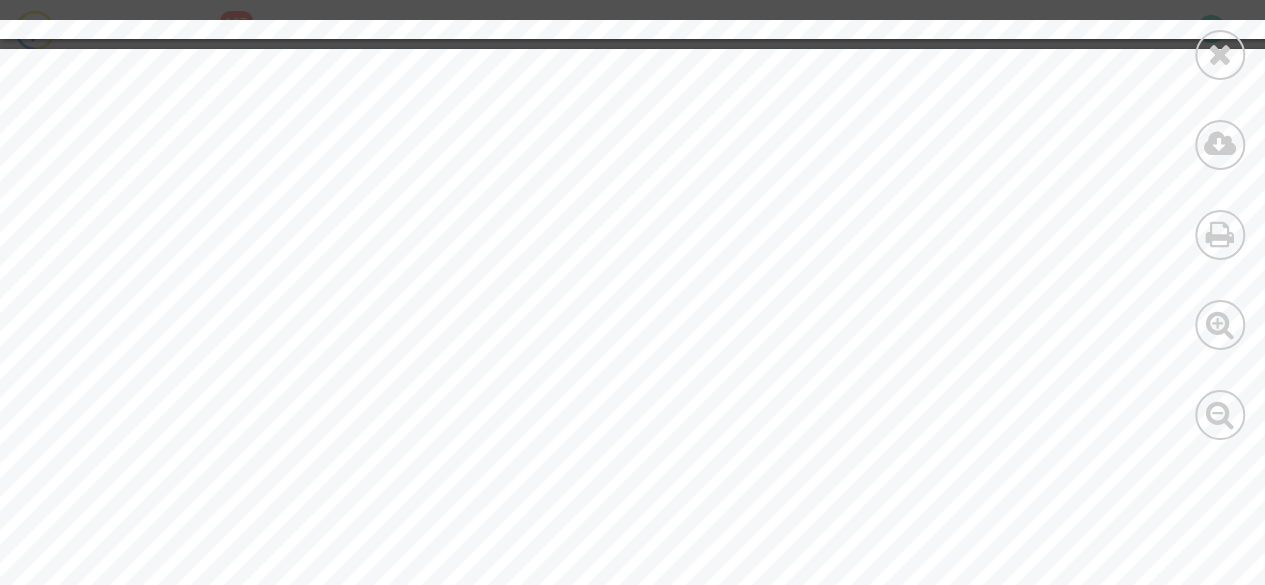 scroll, scrollTop: 3798, scrollLeft: 0, axis: vertical 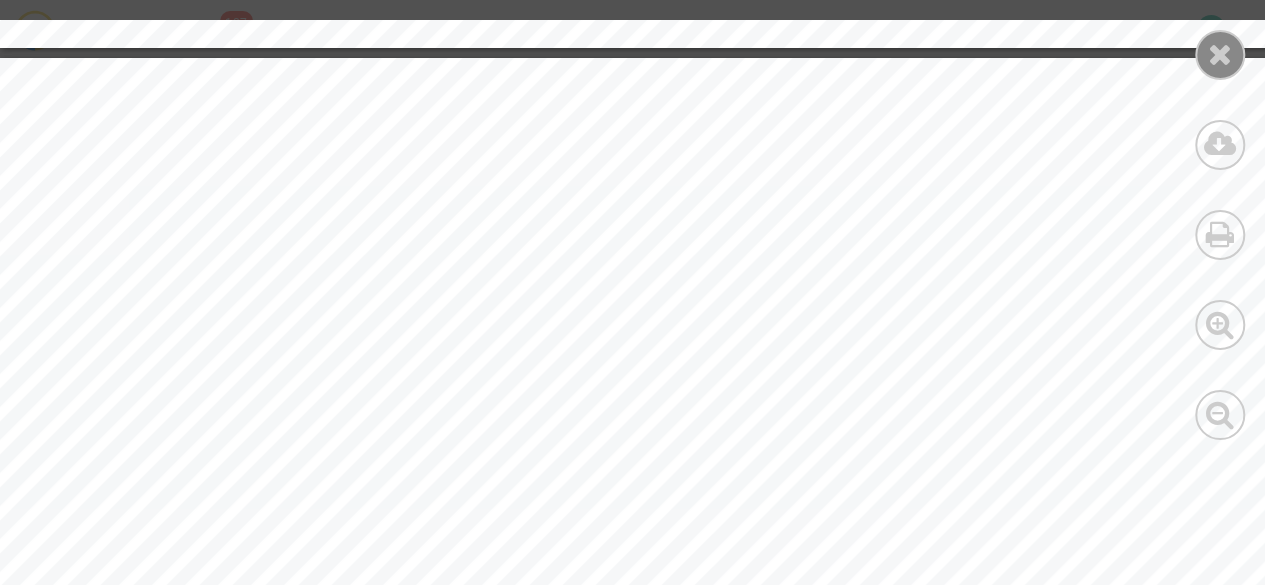 click at bounding box center (1220, 54) 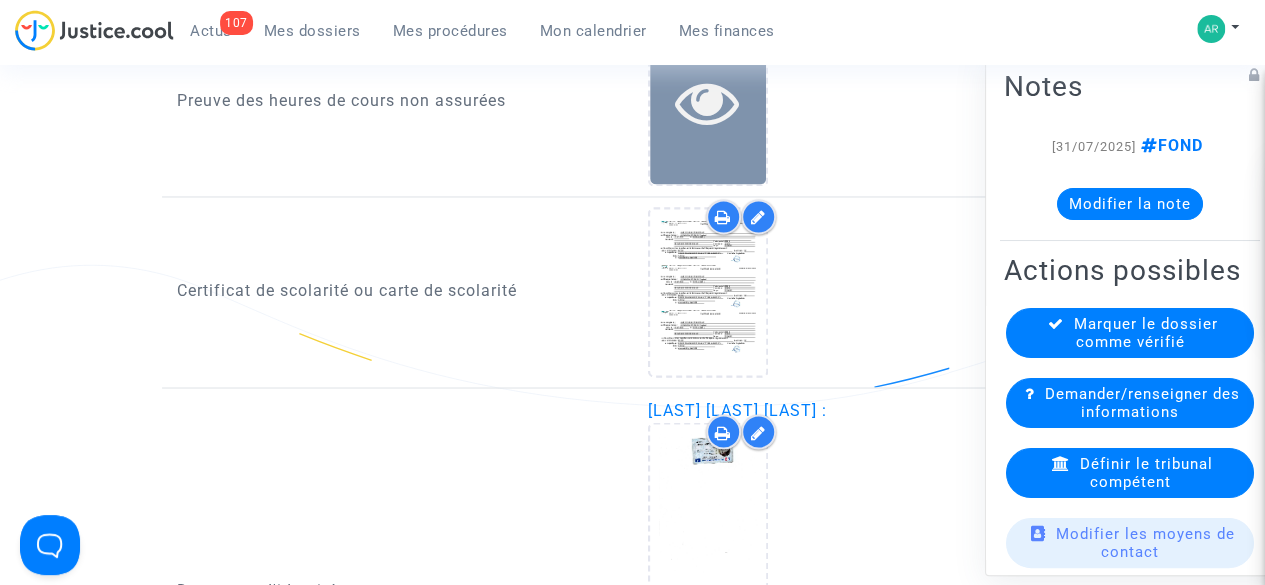 scroll, scrollTop: 1588, scrollLeft: 0, axis: vertical 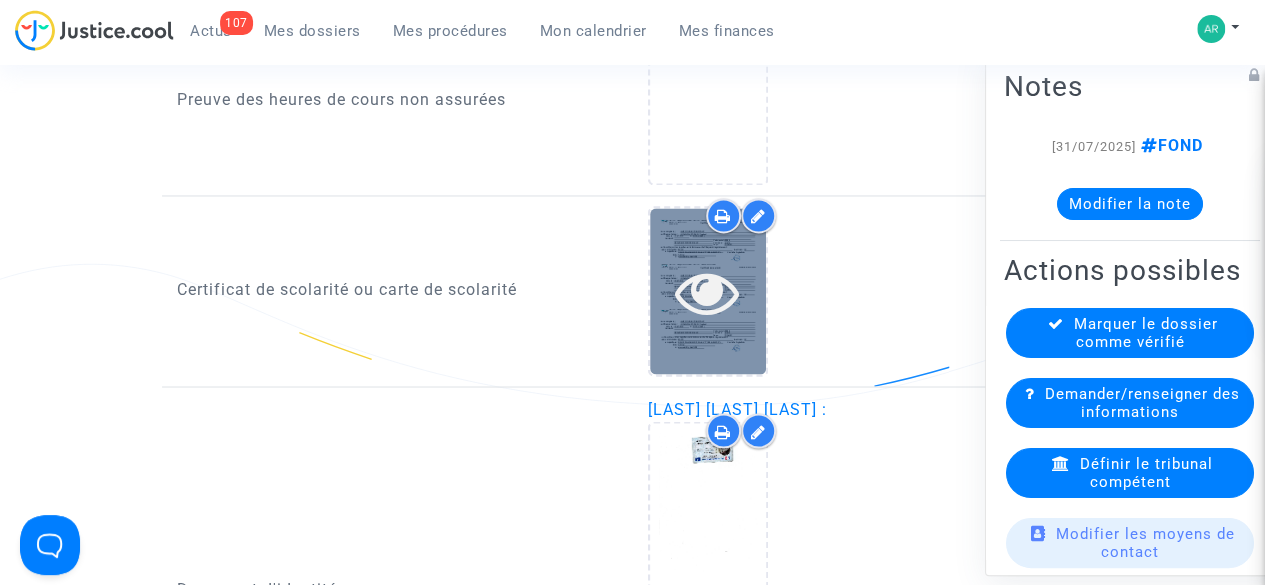 click at bounding box center [708, 290] 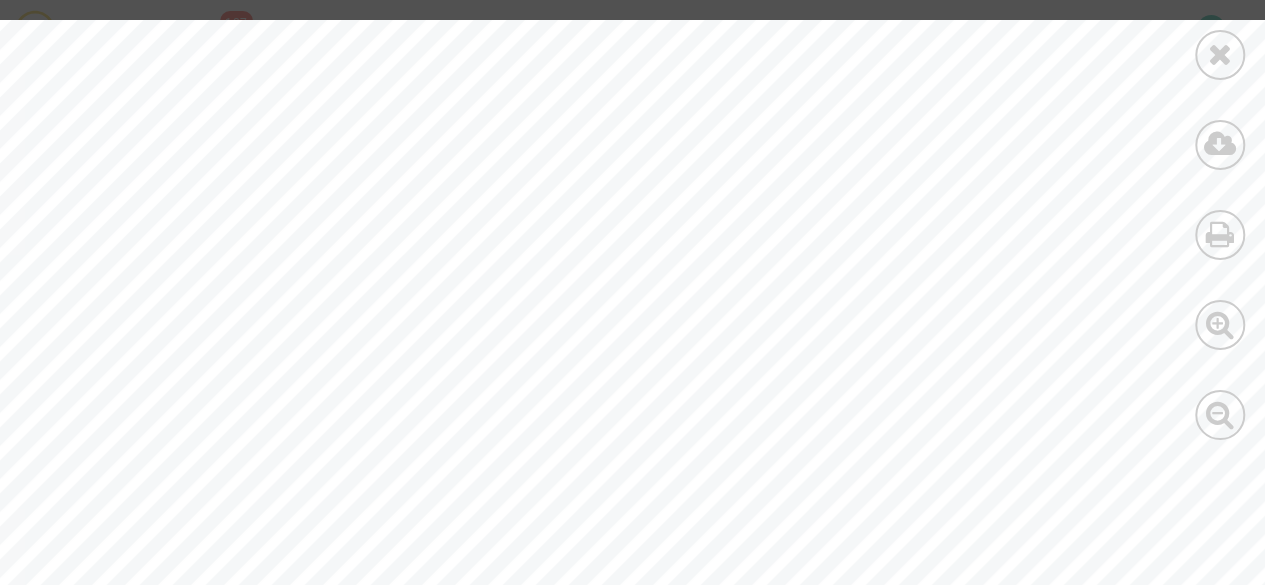 scroll, scrollTop: 276, scrollLeft: 0, axis: vertical 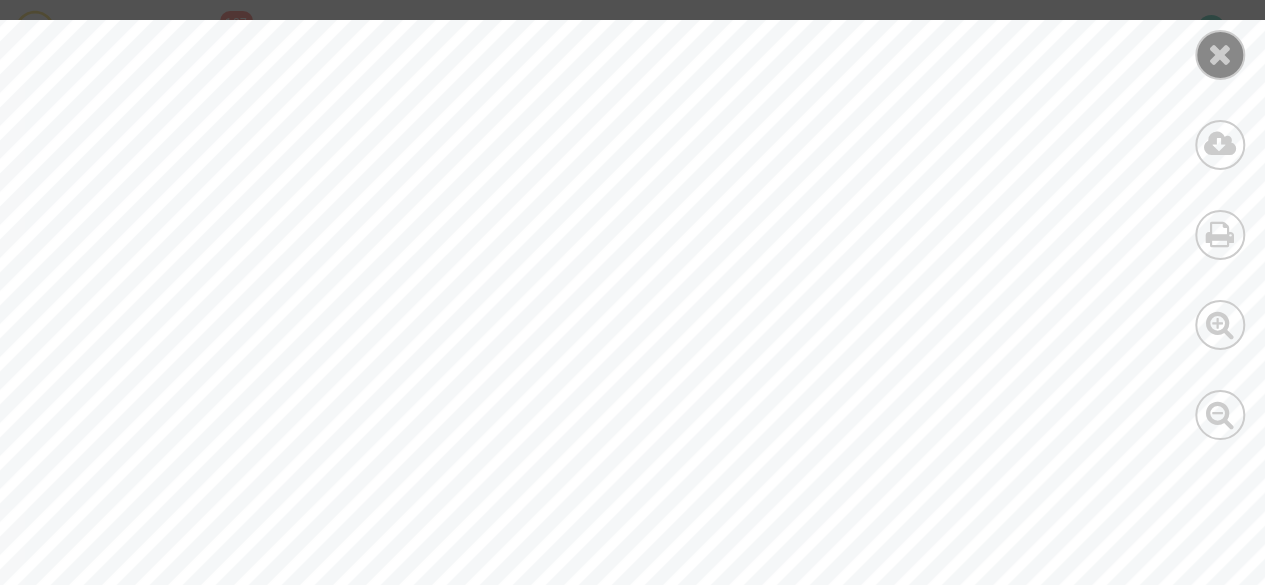 click at bounding box center [1220, 55] 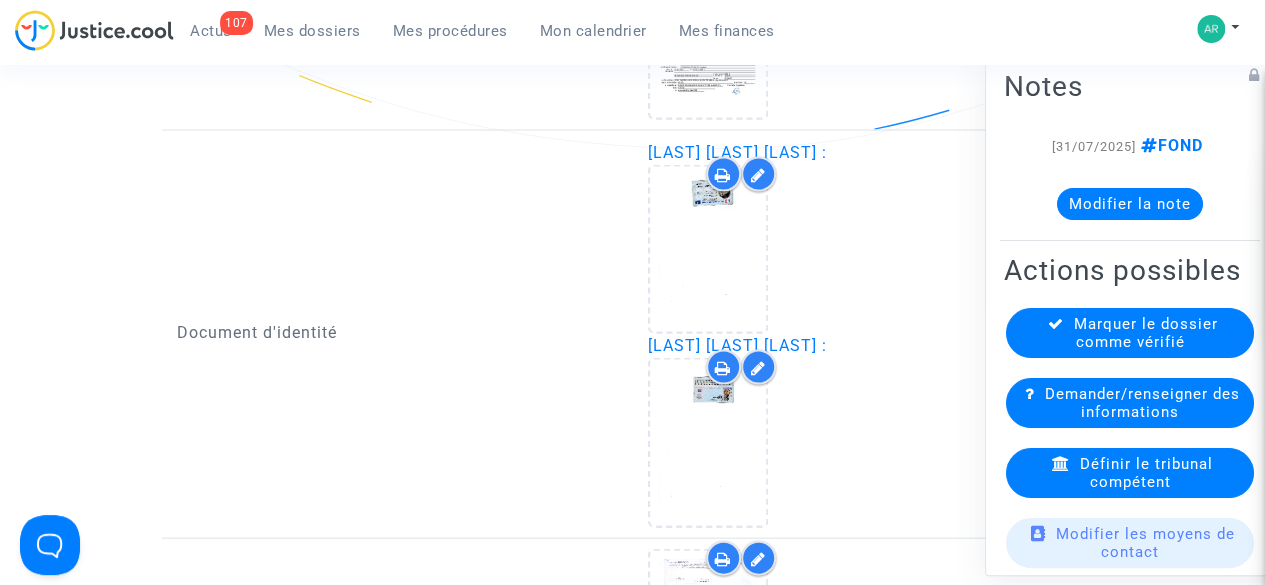 scroll, scrollTop: 1848, scrollLeft: 0, axis: vertical 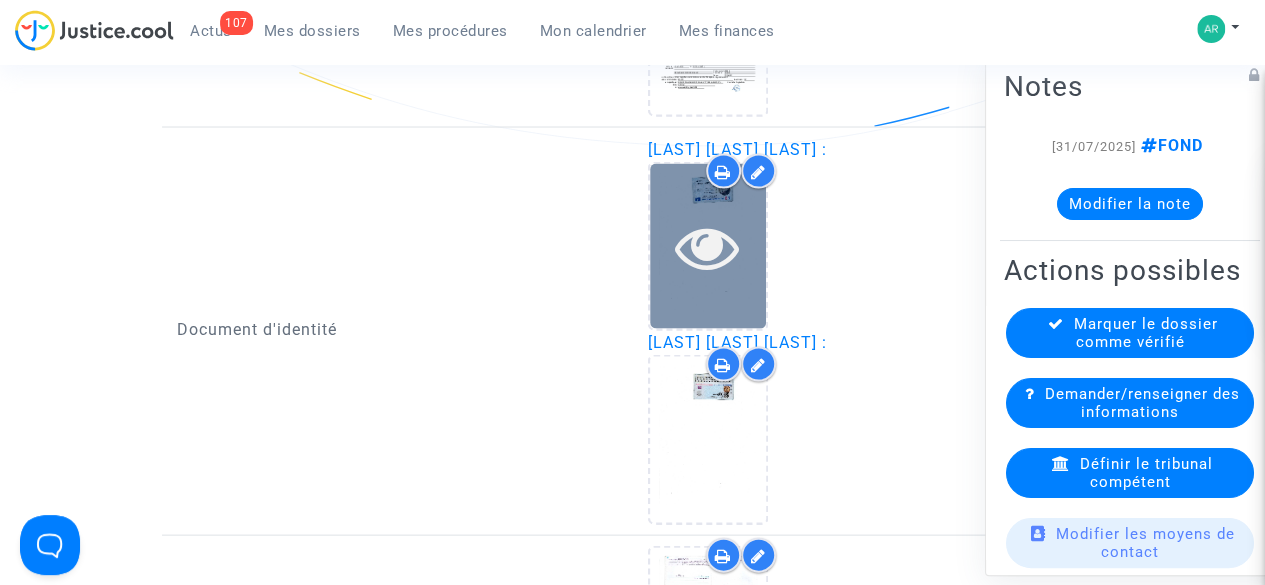 click at bounding box center (707, 246) 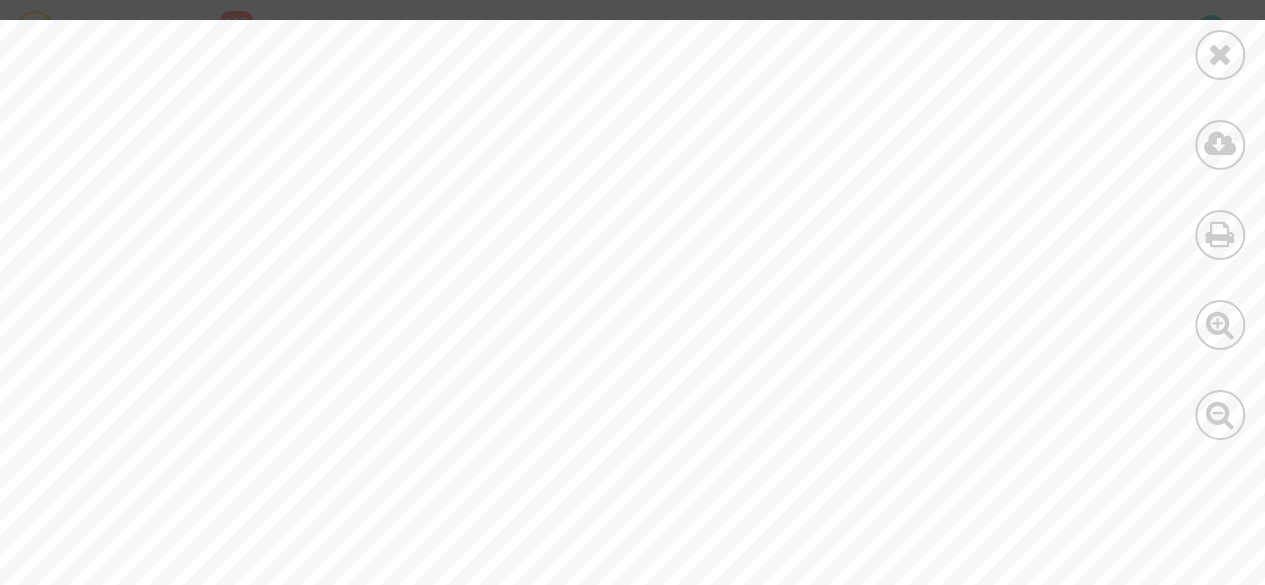 scroll, scrollTop: 11, scrollLeft: 0, axis: vertical 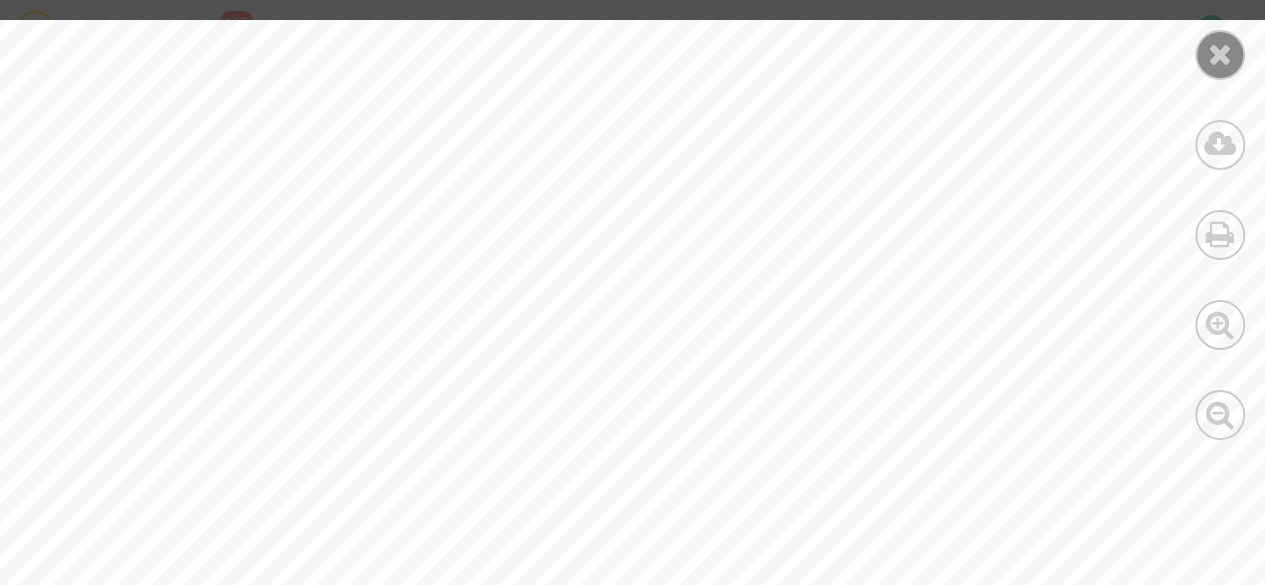 click at bounding box center (1220, 54) 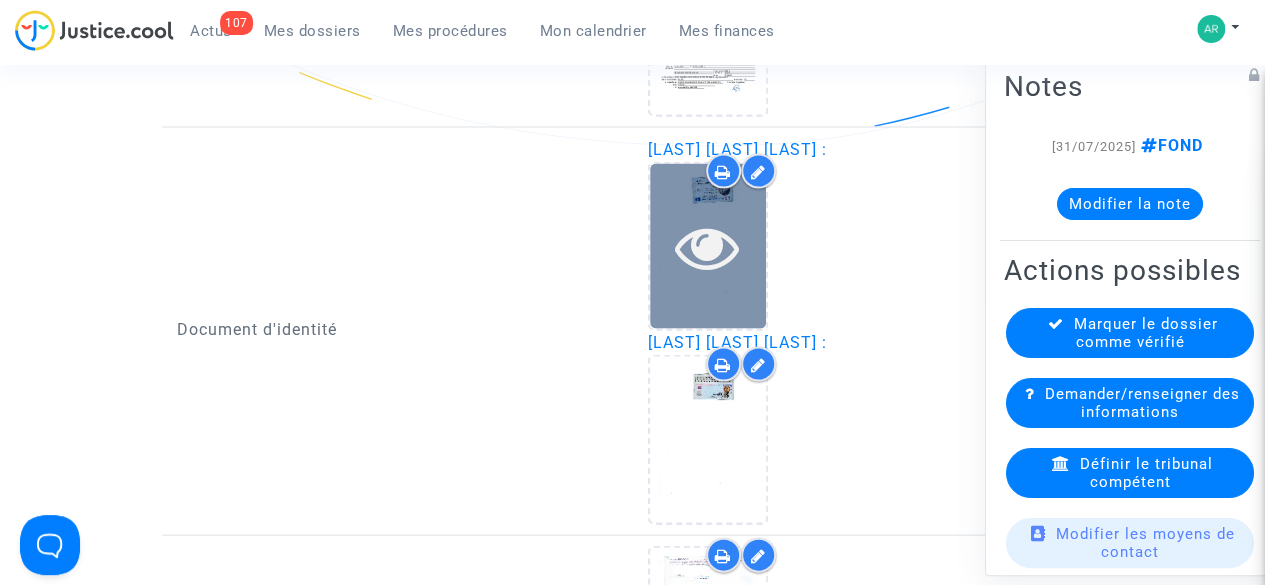 click at bounding box center (708, 245) 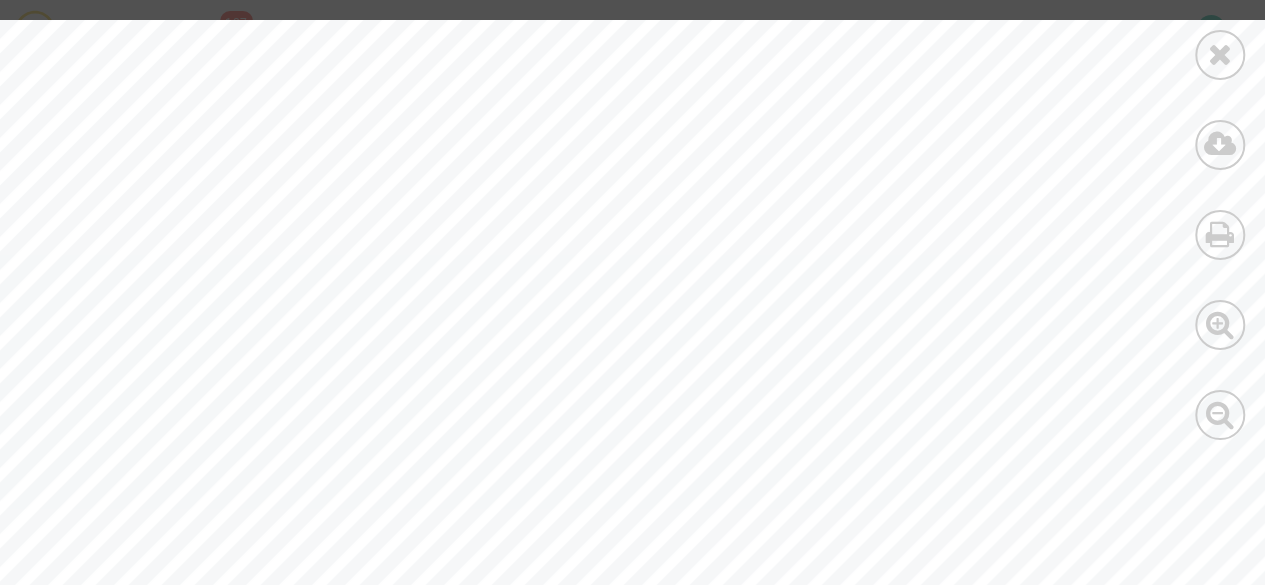 scroll, scrollTop: 2401, scrollLeft: 0, axis: vertical 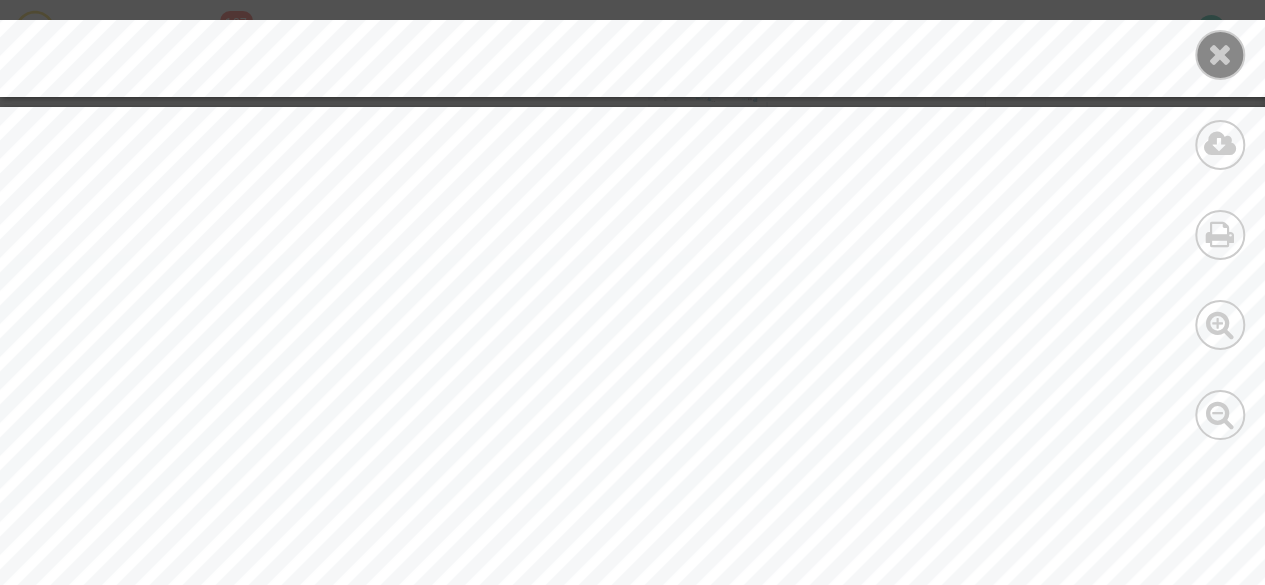 click at bounding box center [1220, 55] 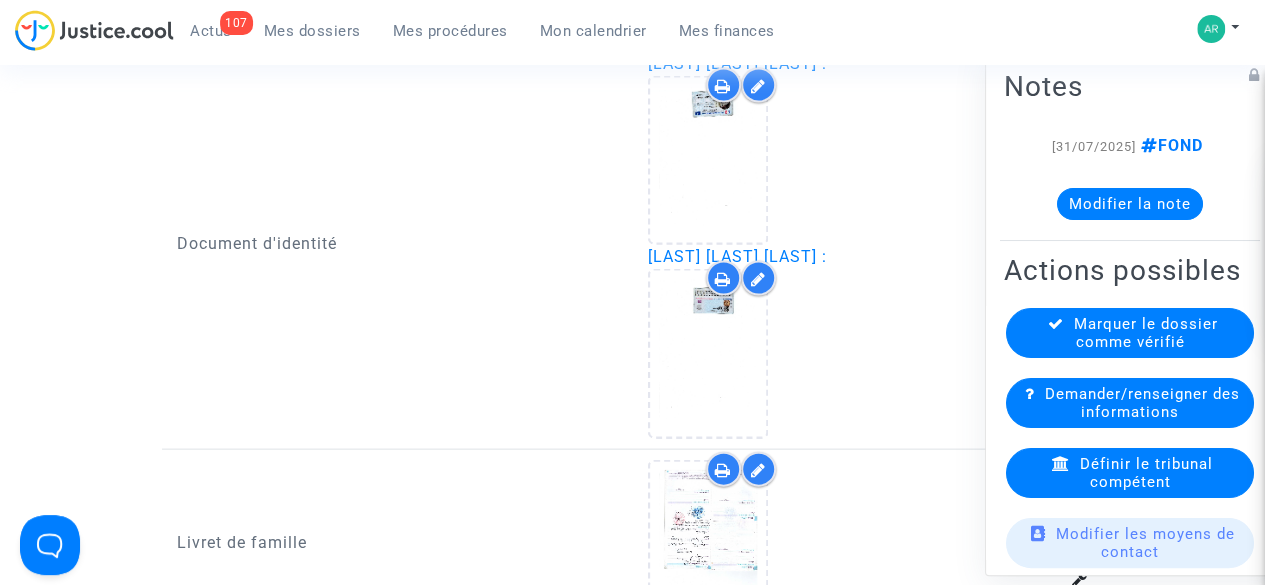 scroll, scrollTop: 1973, scrollLeft: 0, axis: vertical 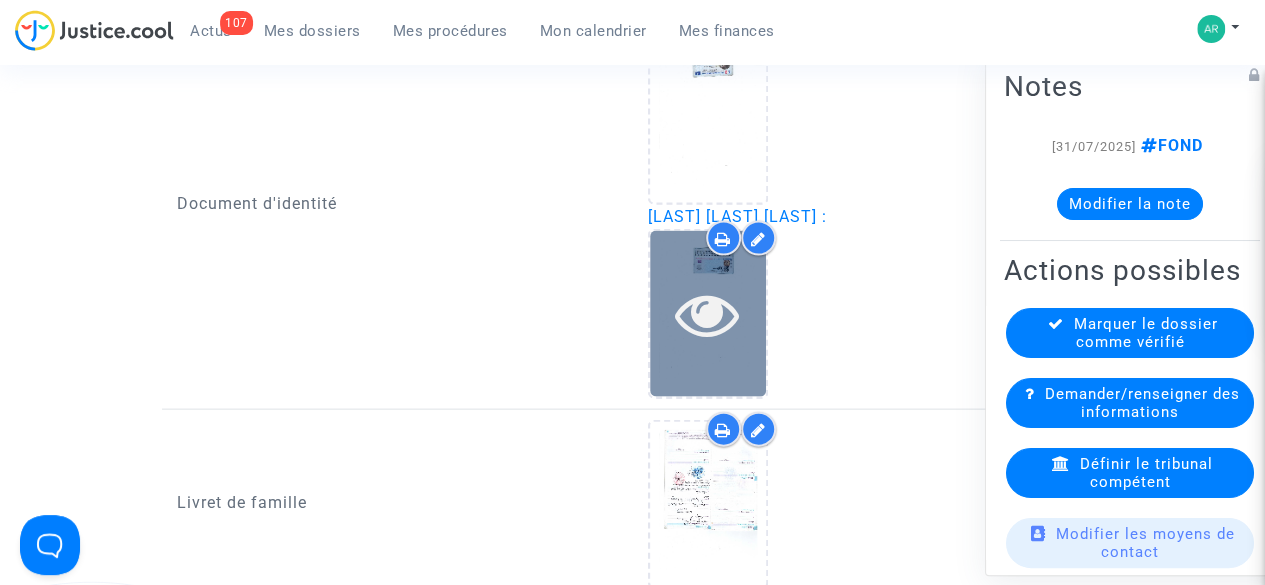 click at bounding box center (707, 314) 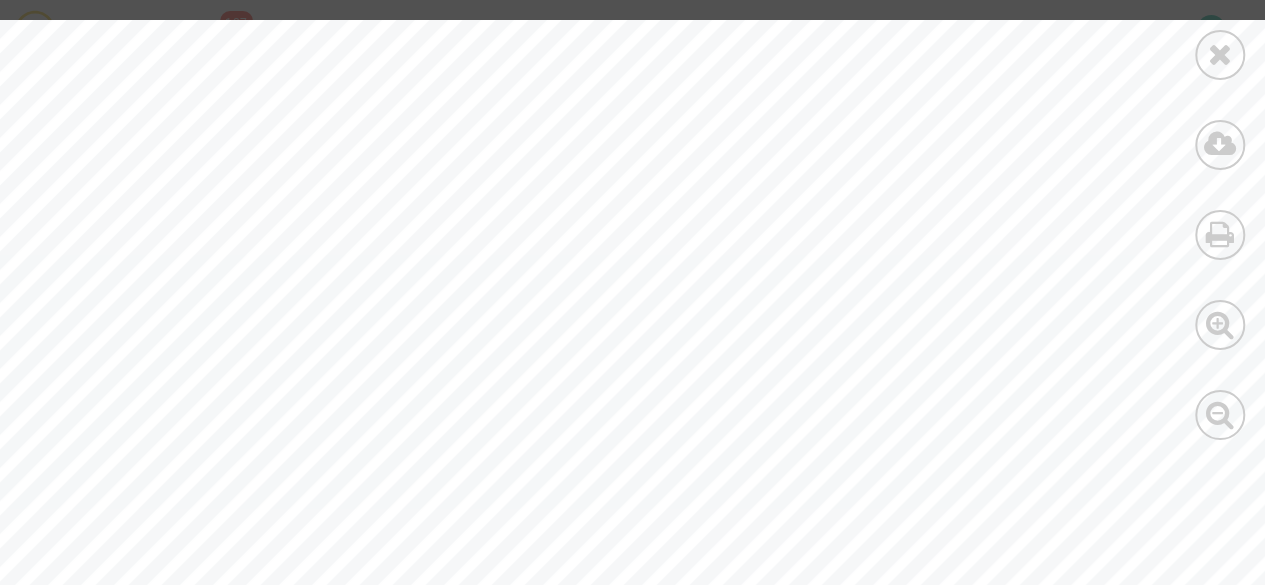 scroll, scrollTop: 0, scrollLeft: 0, axis: both 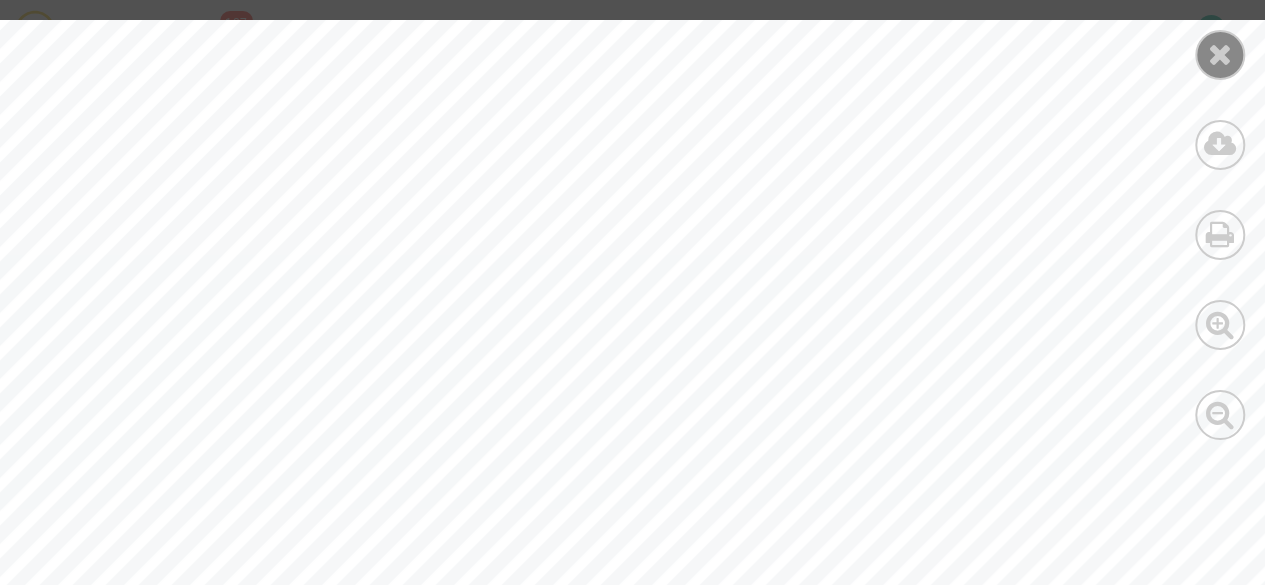 click at bounding box center (1220, 54) 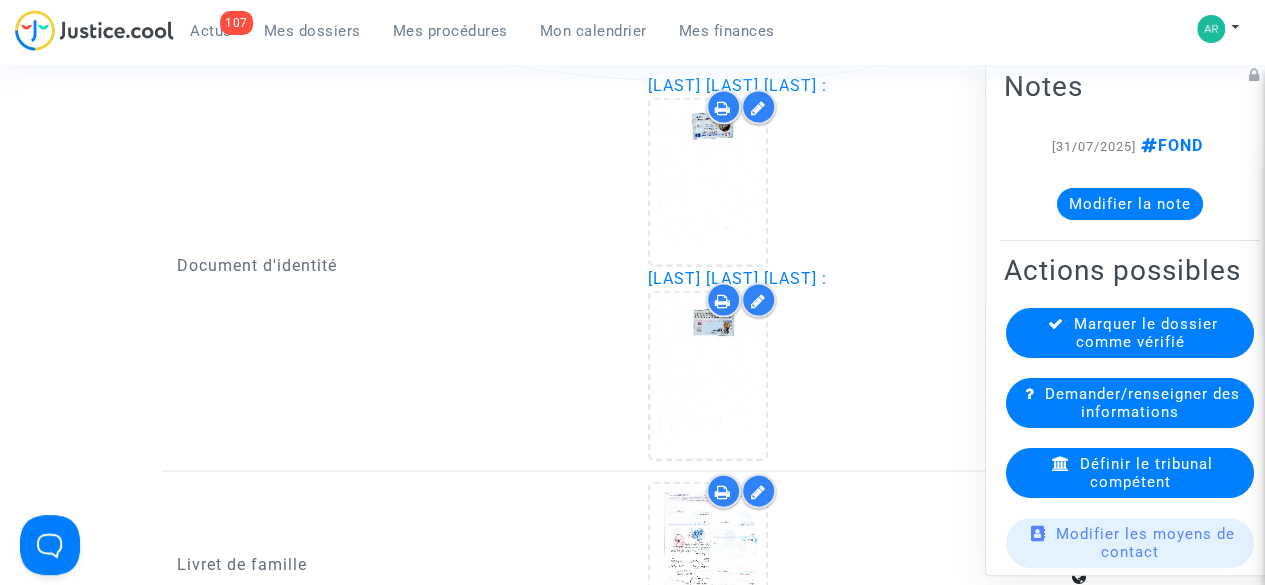 scroll, scrollTop: 1912, scrollLeft: 0, axis: vertical 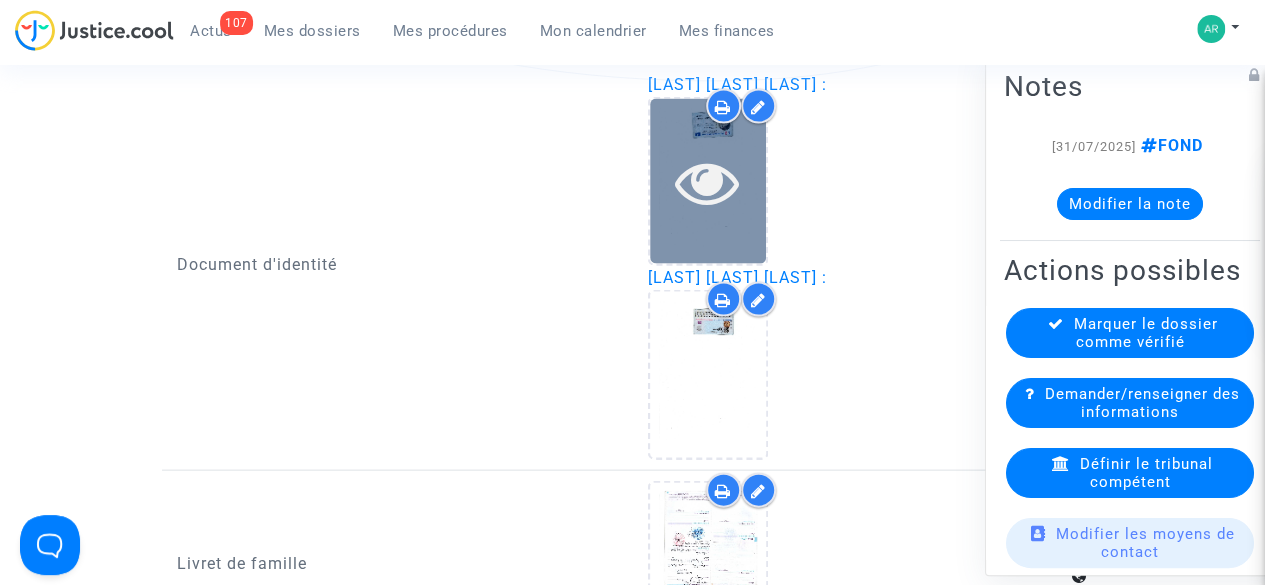 click at bounding box center [707, 182] 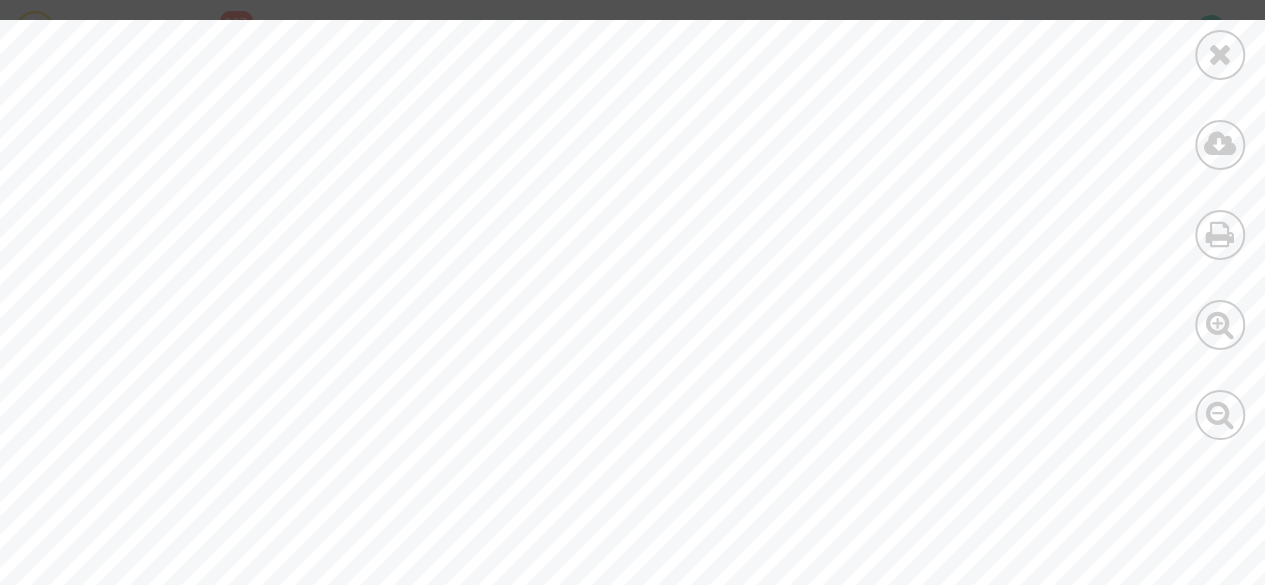 scroll, scrollTop: 3301, scrollLeft: 0, axis: vertical 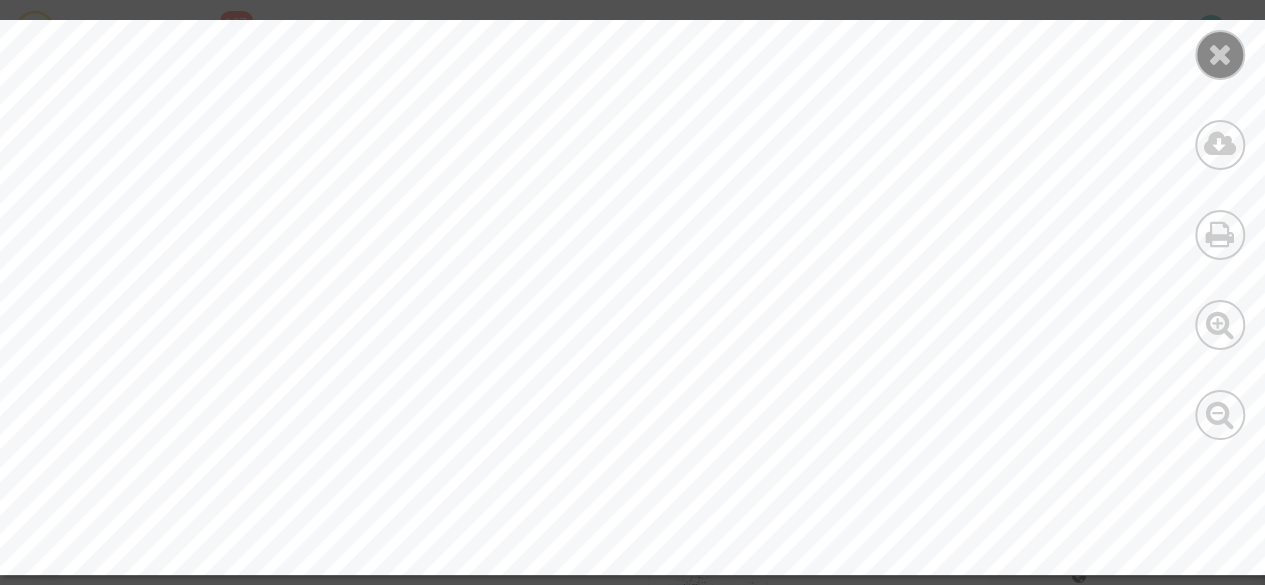 click at bounding box center (1220, 55) 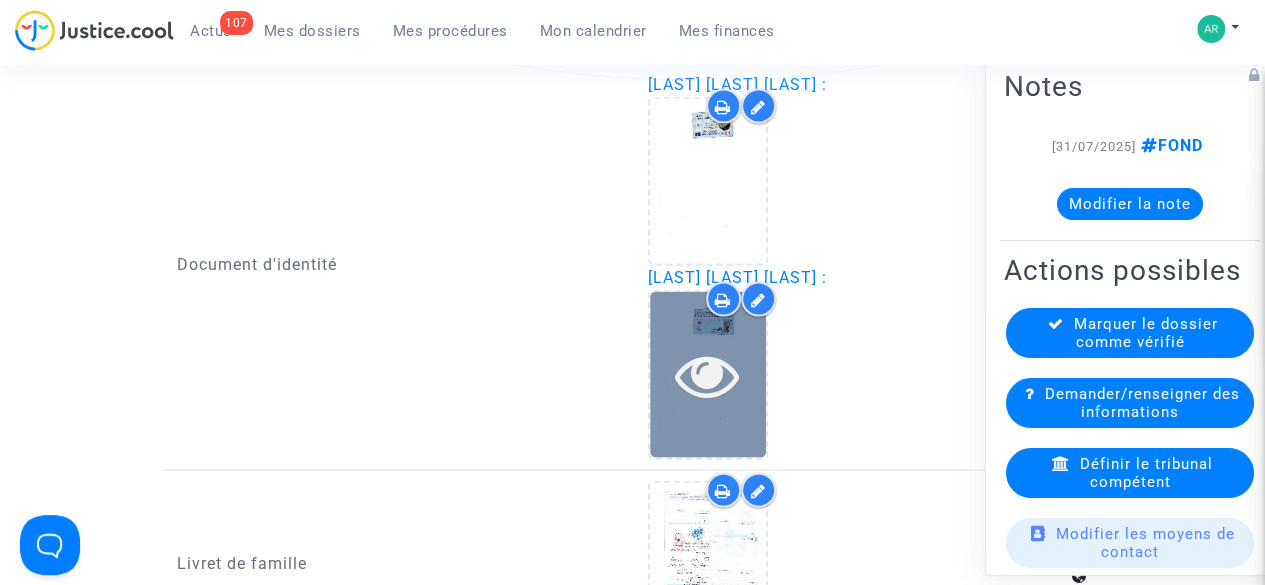 click at bounding box center [708, 375] 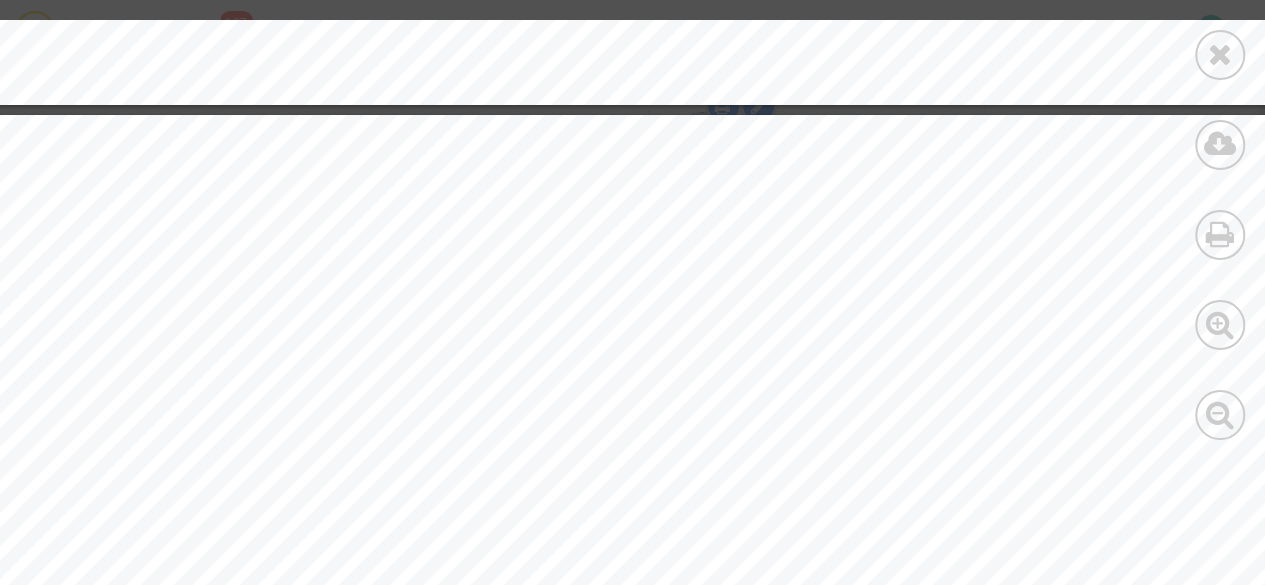 scroll, scrollTop: 7573, scrollLeft: 17, axis: both 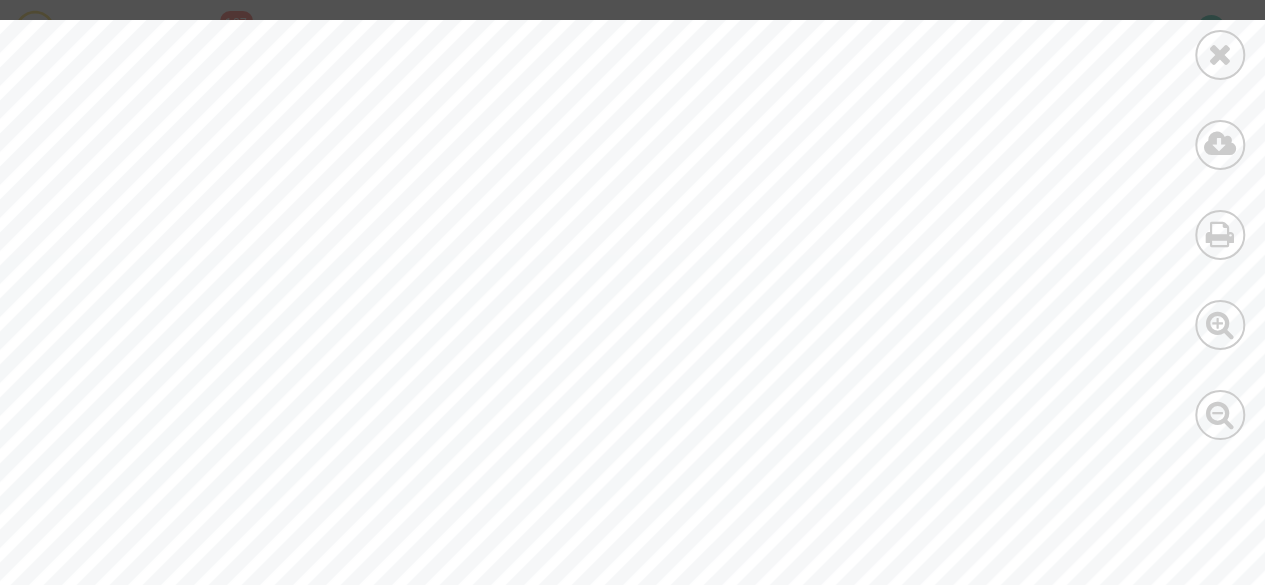 click at bounding box center (657, 642) 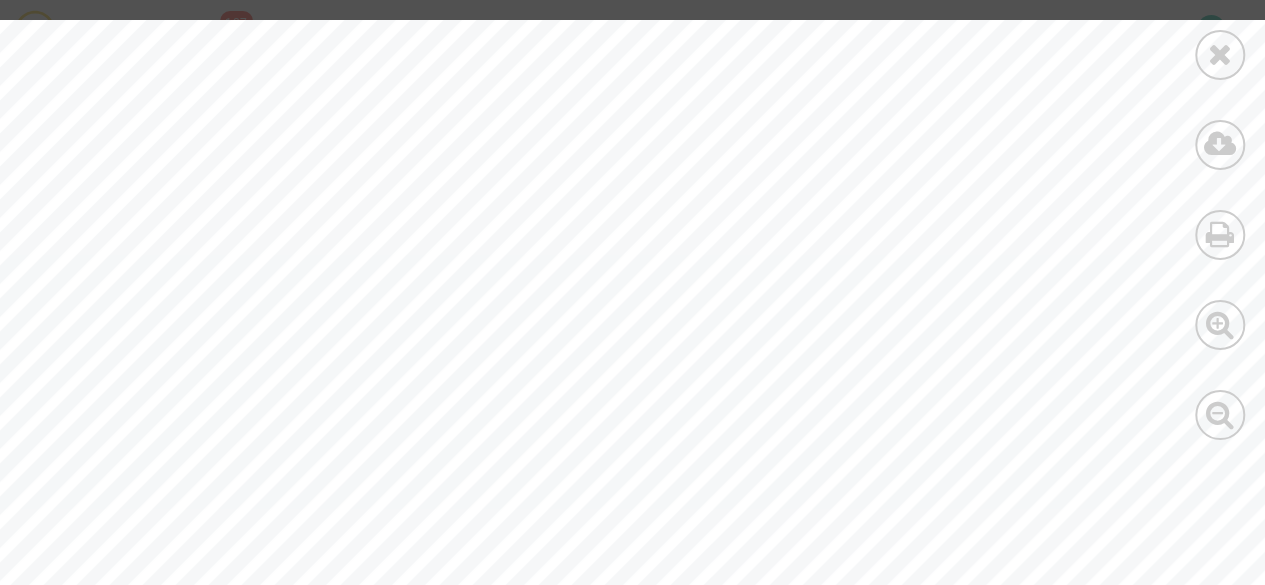 scroll, scrollTop: 0, scrollLeft: 17, axis: horizontal 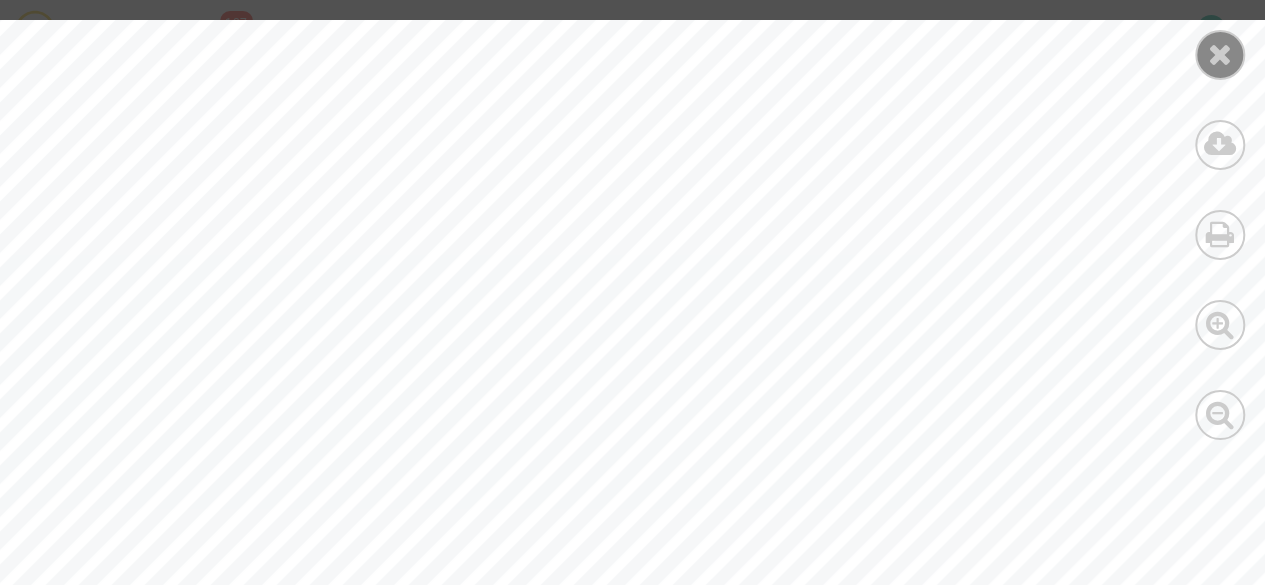 click at bounding box center (1220, 54) 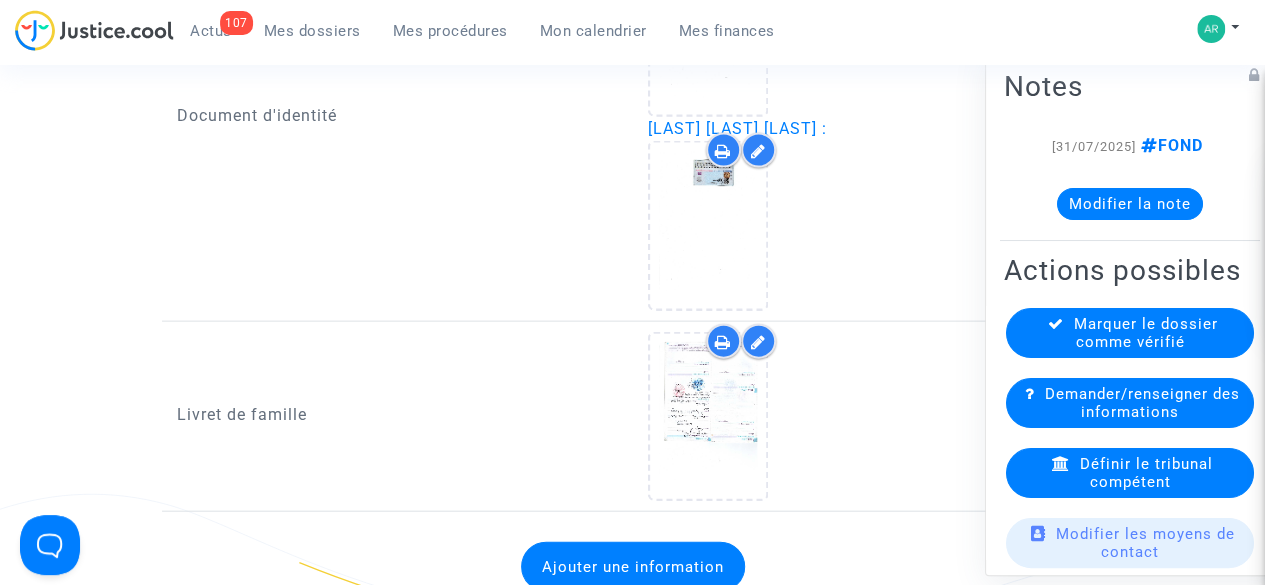 scroll, scrollTop: 2058, scrollLeft: 0, axis: vertical 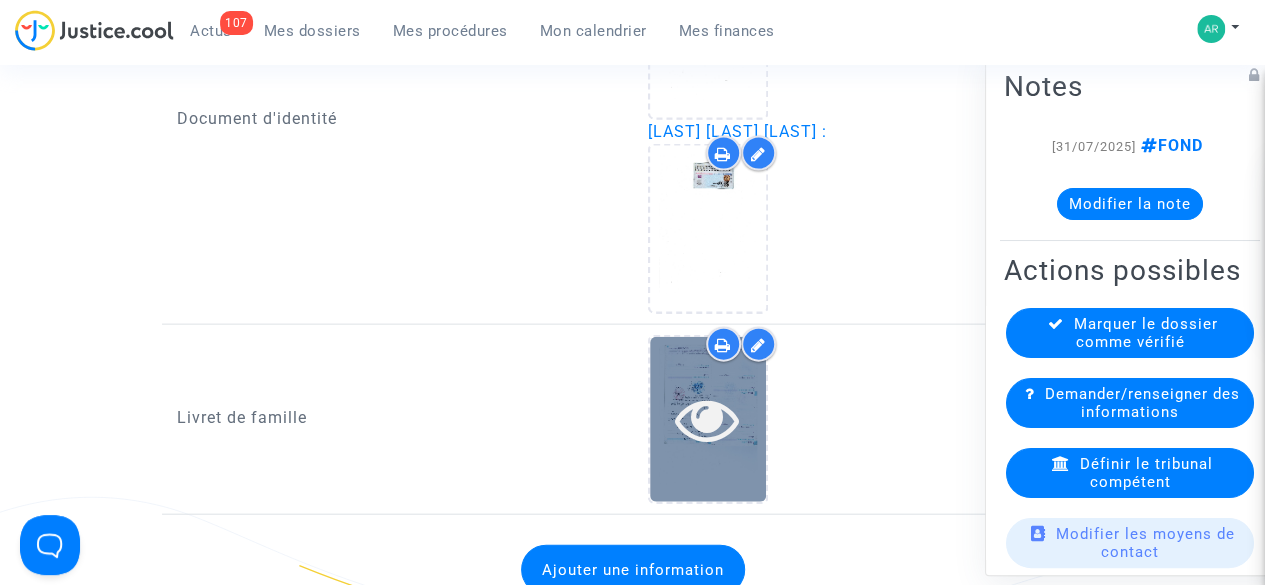 click at bounding box center (708, 419) 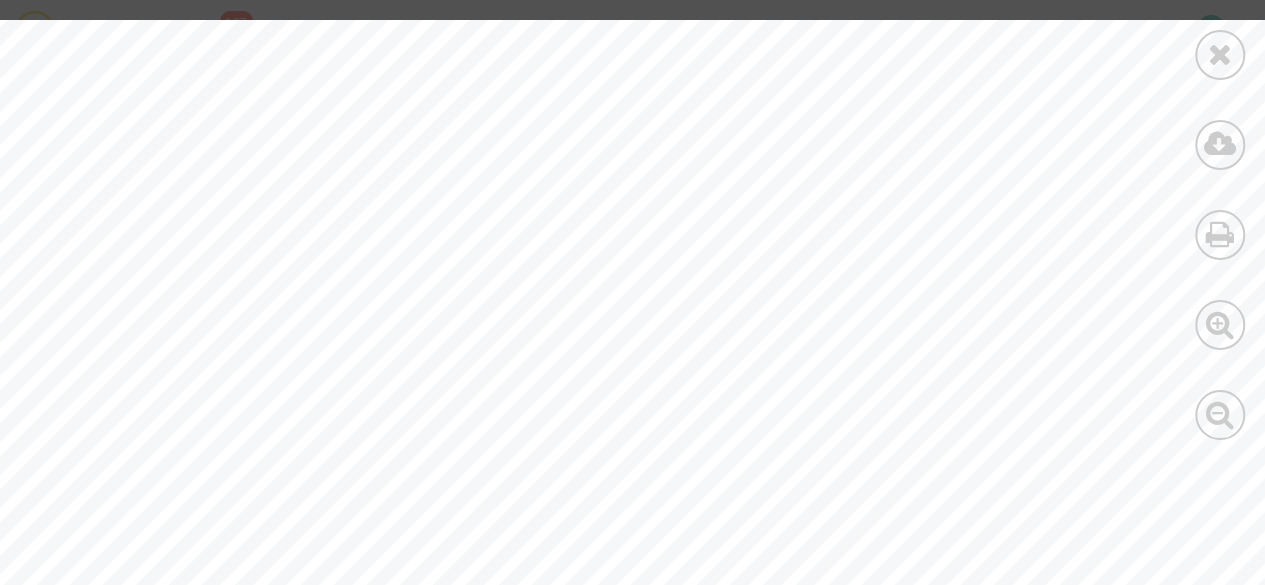 scroll, scrollTop: 3301, scrollLeft: 0, axis: vertical 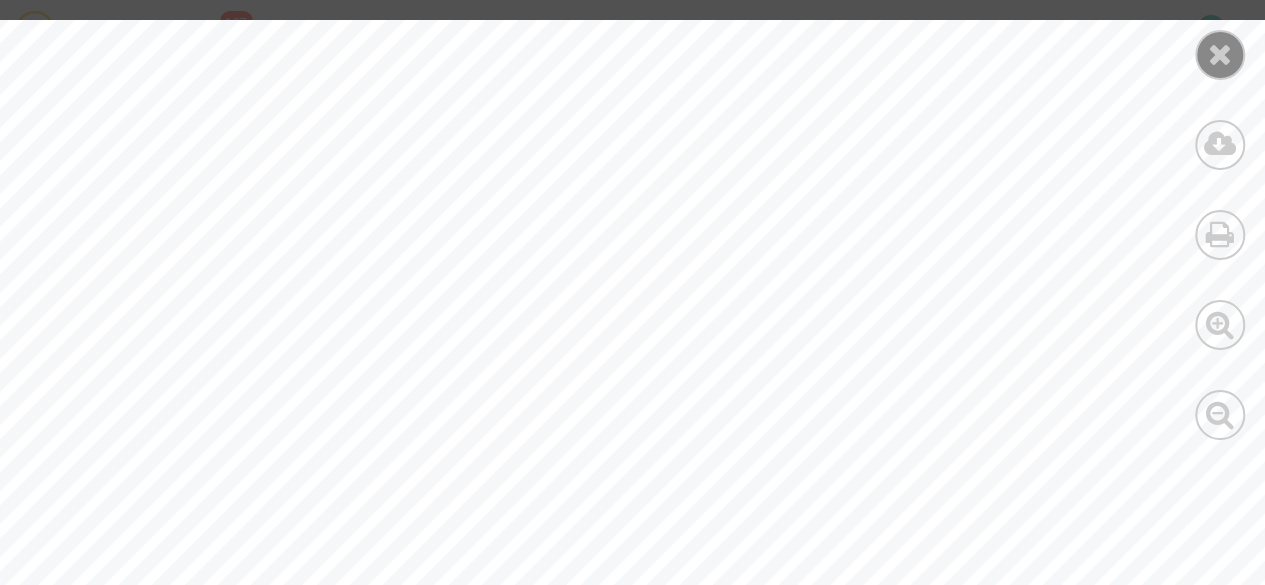 click at bounding box center (1220, 55) 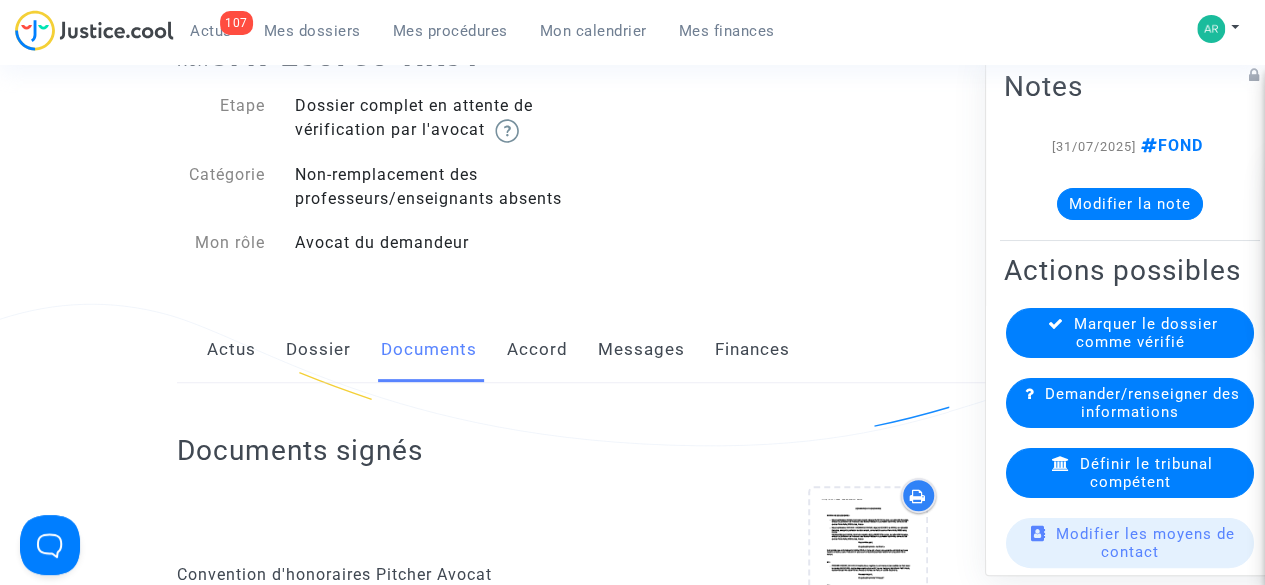 scroll, scrollTop: 141, scrollLeft: 0, axis: vertical 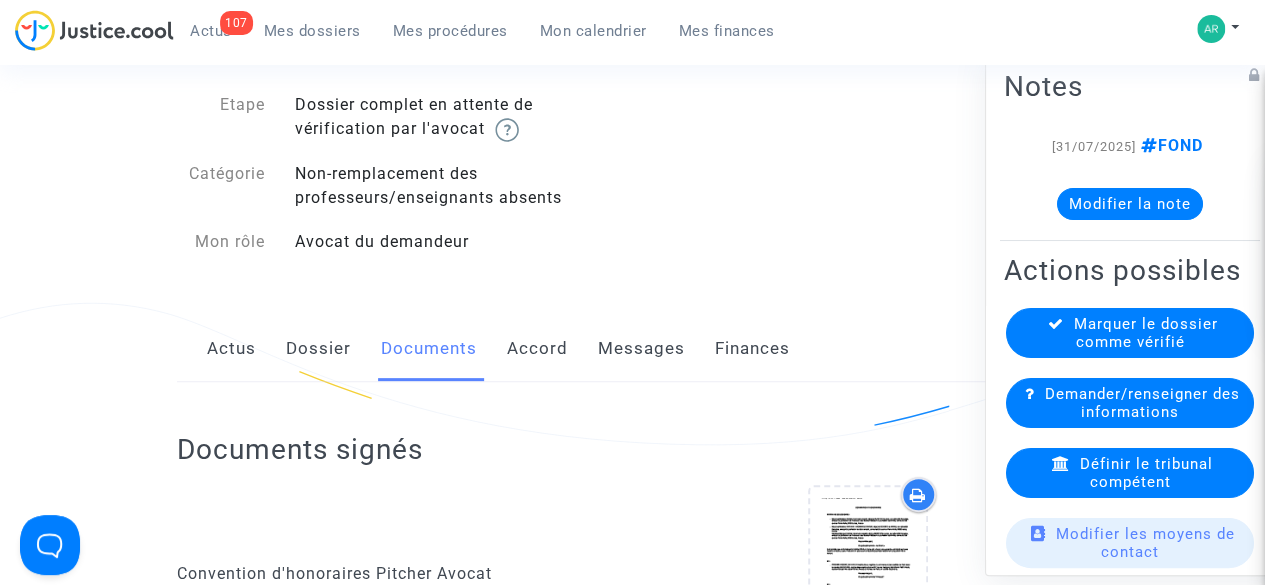 click on "Actus   Dossier   Documents   Accord   Messages   Finances" 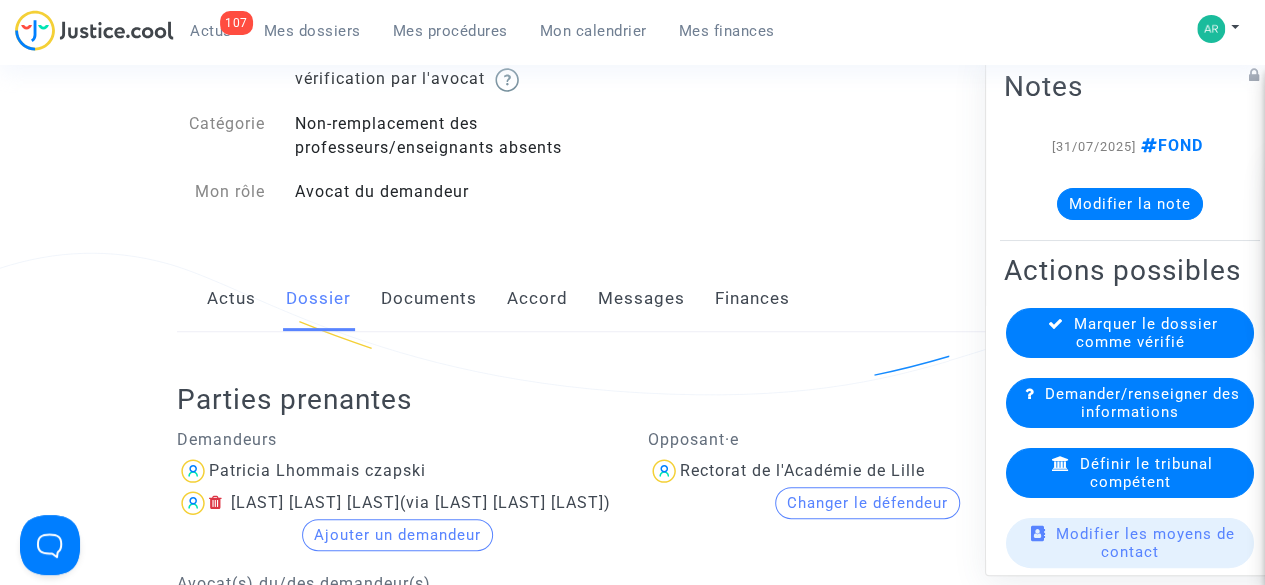 scroll, scrollTop: 179, scrollLeft: 0, axis: vertical 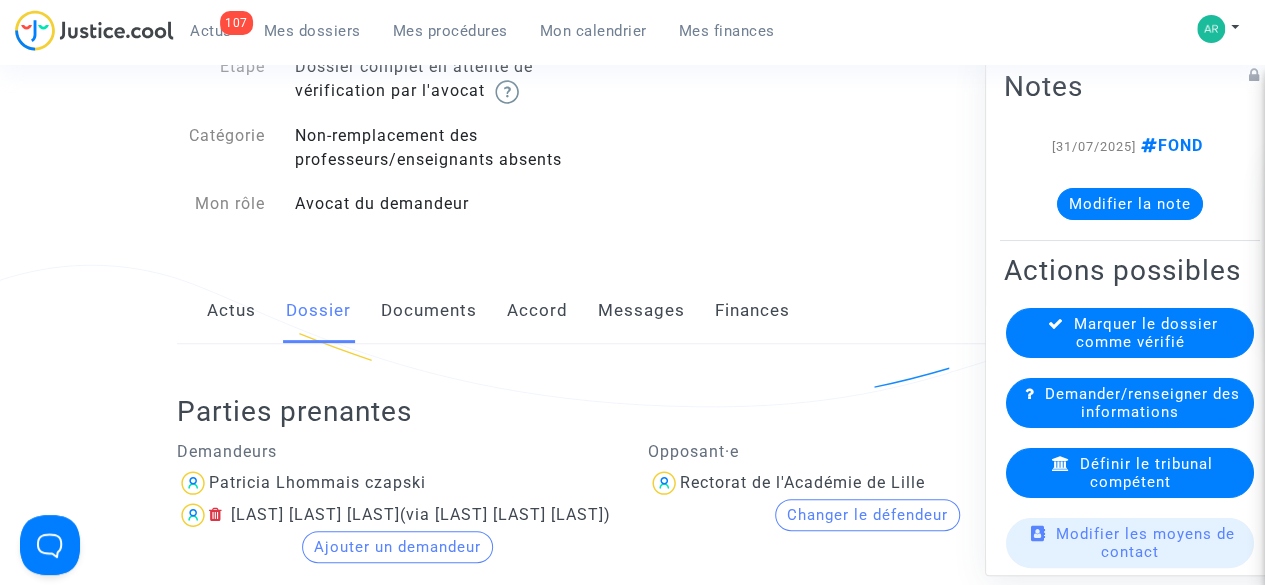 click on "Documents" 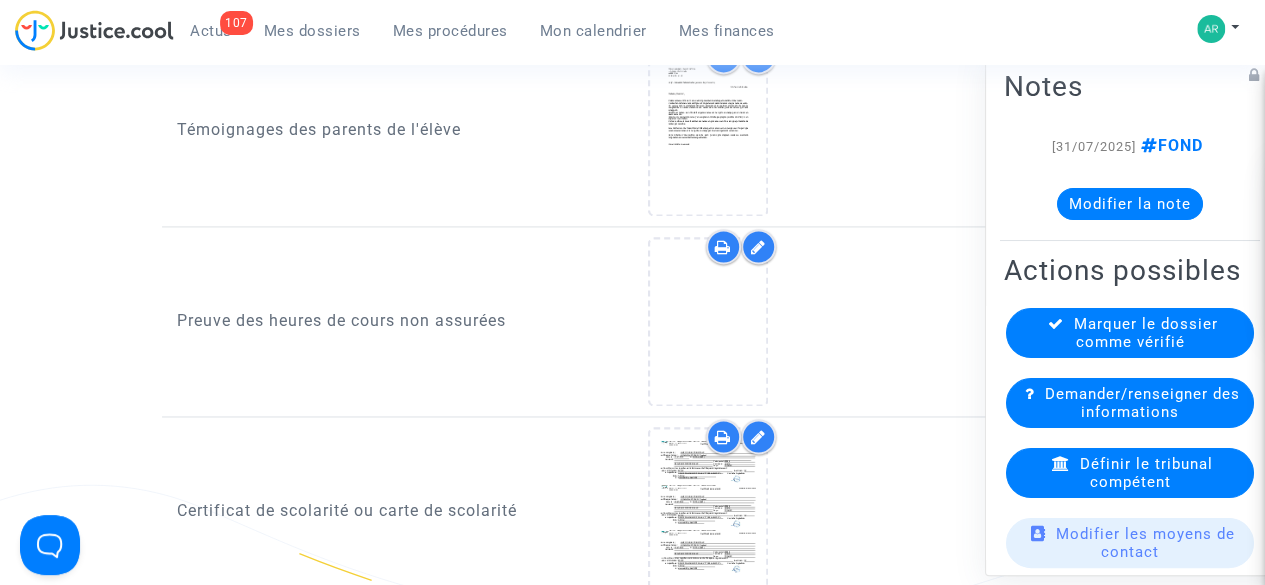 scroll, scrollTop: 1366, scrollLeft: 0, axis: vertical 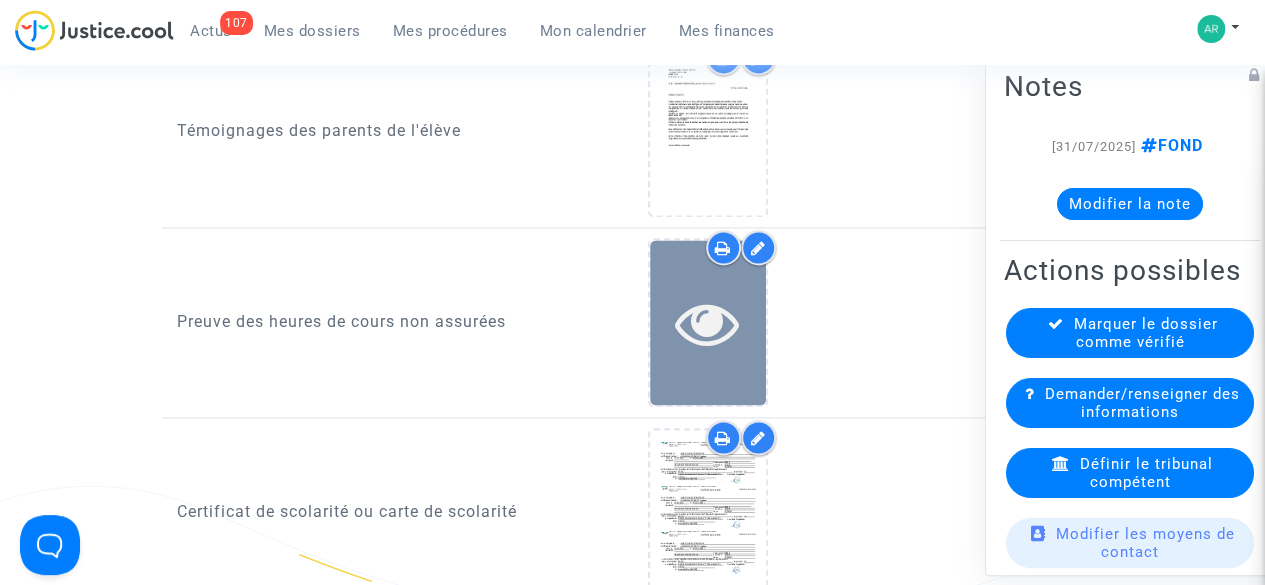 click at bounding box center (707, 323) 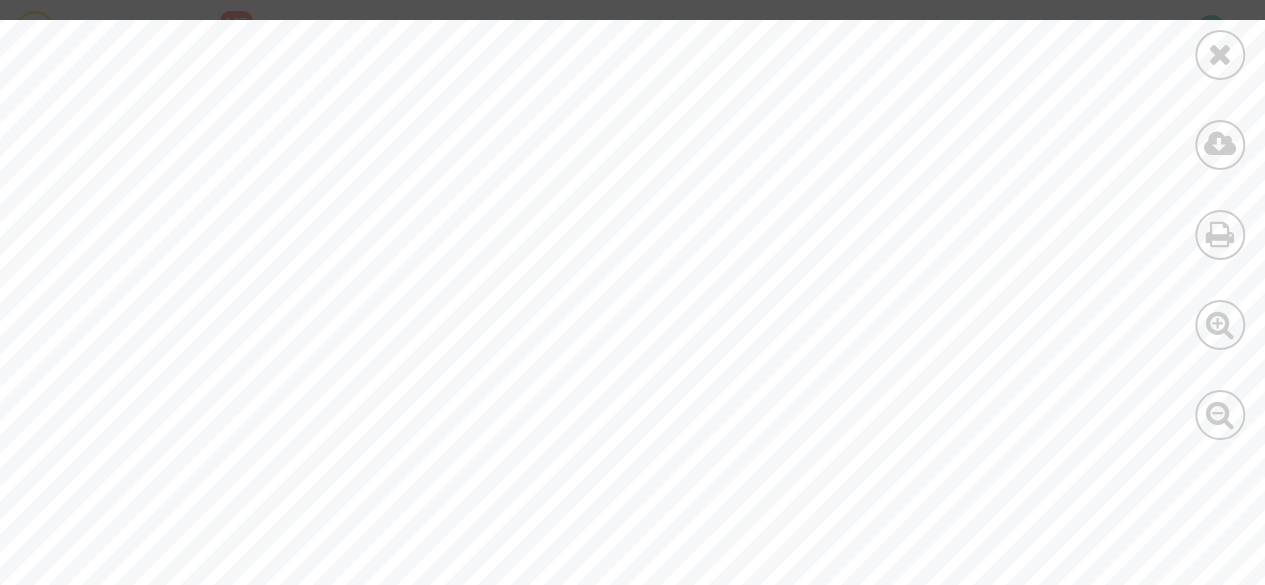scroll, scrollTop: 3076, scrollLeft: 0, axis: vertical 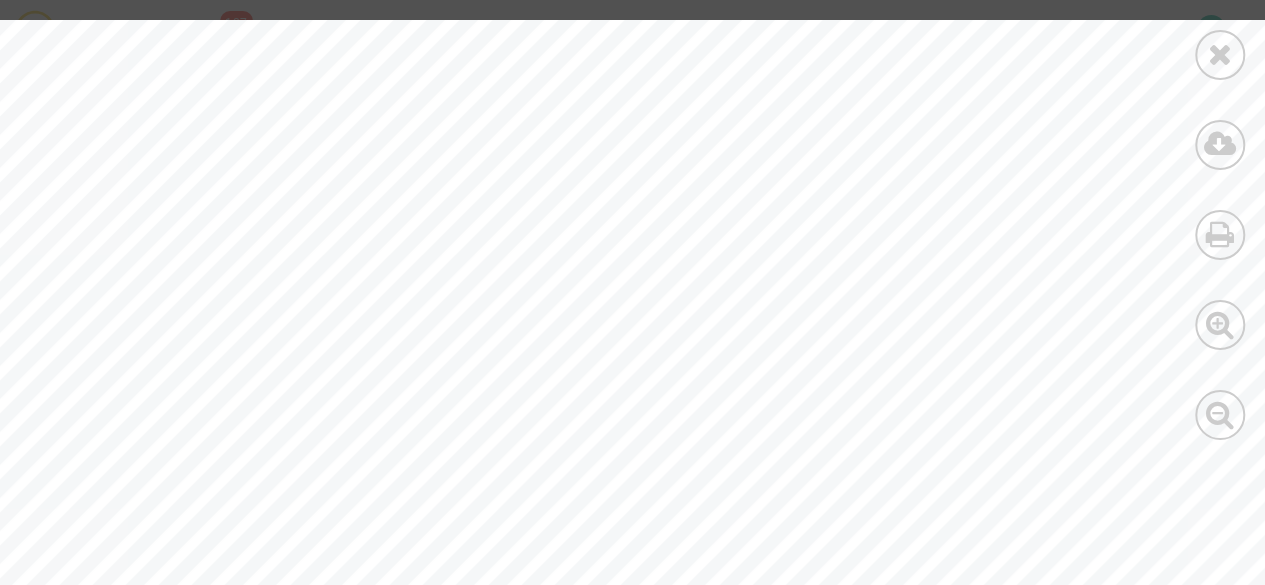 click on "Absences des professeurs 2024/2025 LHOMMAIS RAPHAEL Date Matière Enseignant Nombre d’heures d  absence 26 septembre 2024 anglais Mme Janiaut 1 1 er  octobre 2024 italien Mme Mullier 2 9 octobre 2024 EPS M Bocquillon 2 17 octobre 2024 anglais Mme Janiaut 1 17 octobre physique M Goutin 1 18 octobre 2024 anglais Mme Janiaut 1 5 novembre 2024 italien Mme Mullier 1 14 novembre 2024    physique M Goutin Cours annulé 1 26 novembre 2024    italien Mme Mullier 1 26 novembre 2024    anglais Mme Janiaut 1 5 décembre 2024 histoire-géographie   M De Block 1 10 décembre 2024    anglais Mme Janiaut 1 13 décembre 2024    anglais Mme Janiaut 1 8 janvier 2025 EPS M Bocquillon Cours annulé 2 20 mars 2025 anglais Mme Janiaut 1 21 mars 2025 anlais Mme Janiaut 1 24 mars 2025 SVT M Lamiaux 1 25 mars 2025 anglais Mme Janiaut 1 25 mars 2025 SVT M Lamiaux 1 26 mars 2025 Arts plastiques Mme Truffandier 1 27 mars 2025 anglais Mme Janiaut 1 31 mars 2025 maths Mme Roland 1 1 avril 2025 italien Mme Mullier 1 2 avril 2025 EPS 2 1 1" at bounding box center (674, -184) 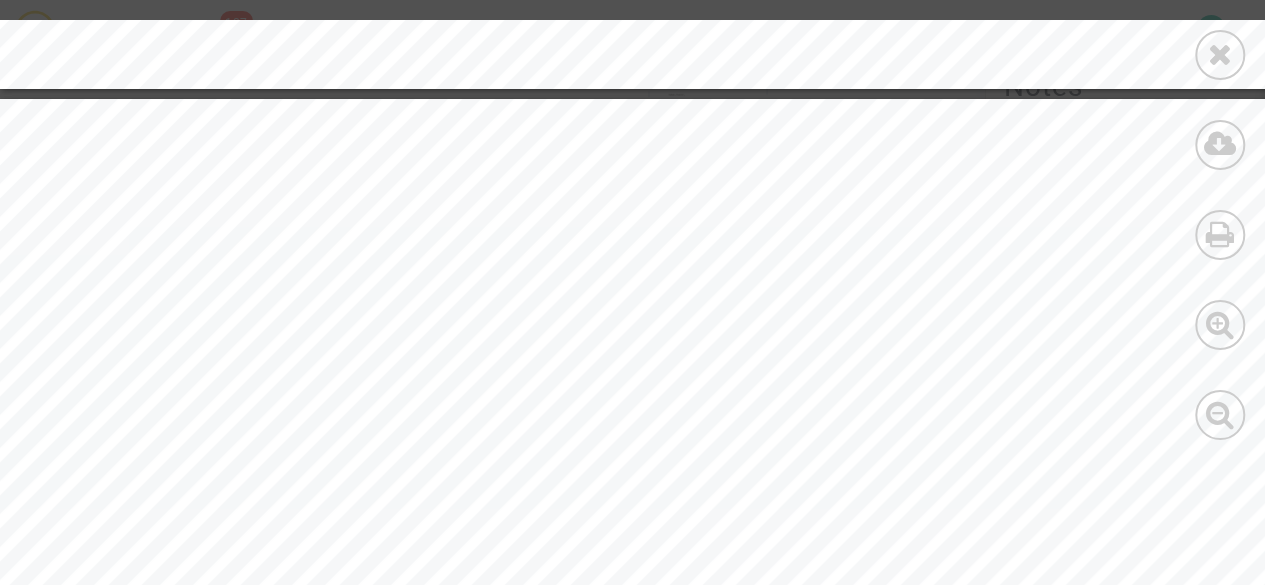 scroll, scrollTop: 3742, scrollLeft: 0, axis: vertical 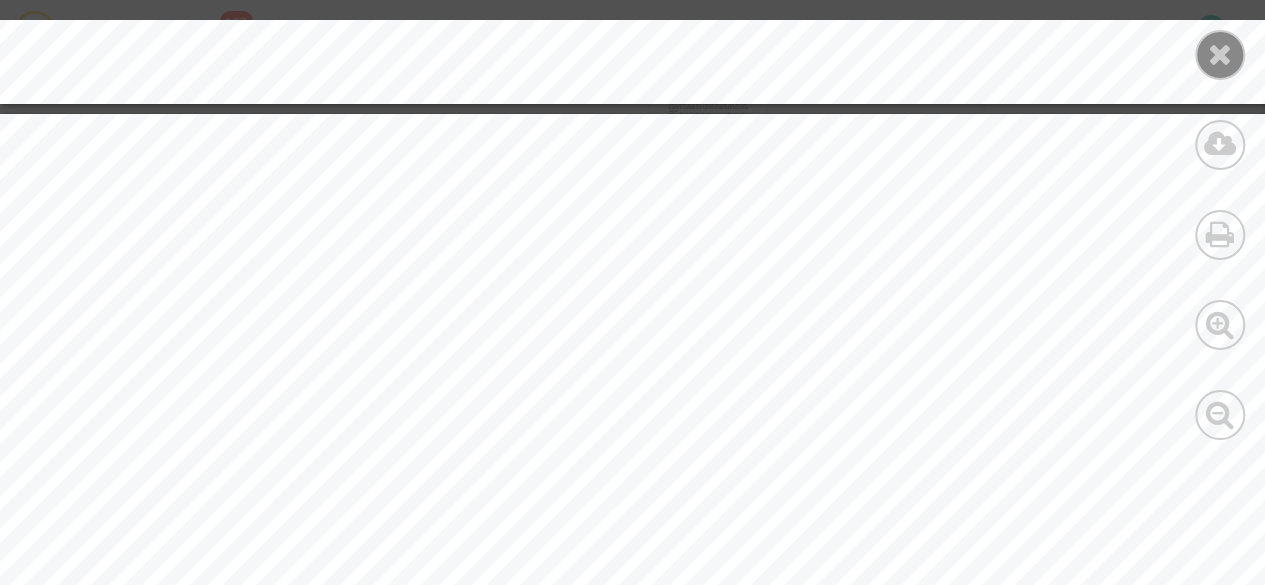 click at bounding box center [1220, 55] 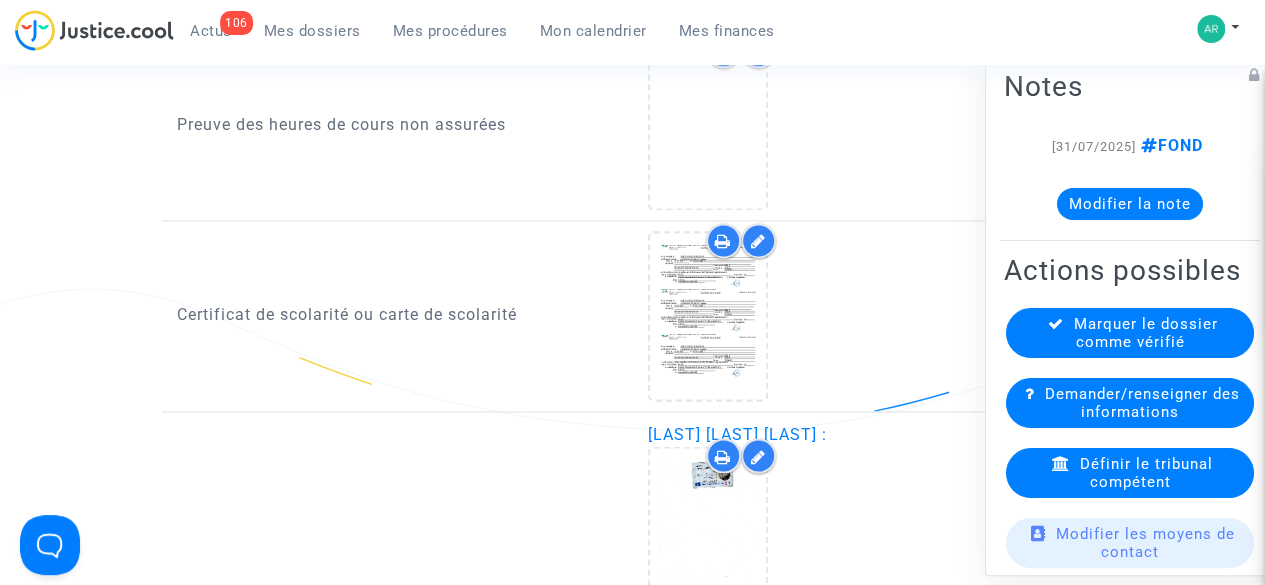 scroll, scrollTop: 1205, scrollLeft: 0, axis: vertical 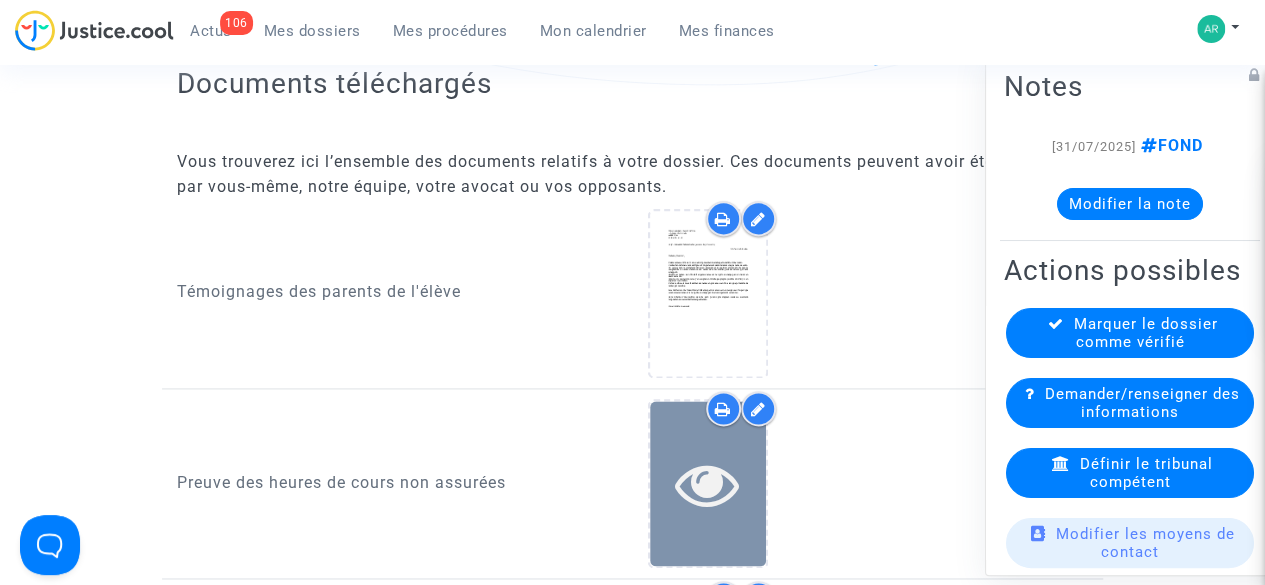 click at bounding box center (707, 484) 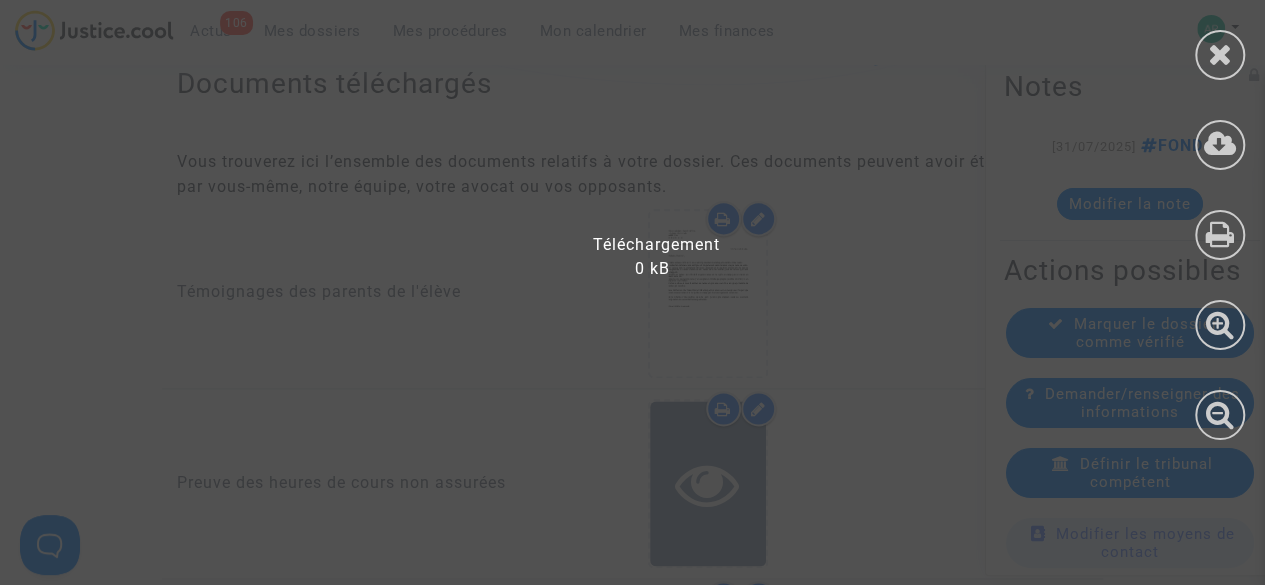 scroll, scrollTop: 1267, scrollLeft: 0, axis: vertical 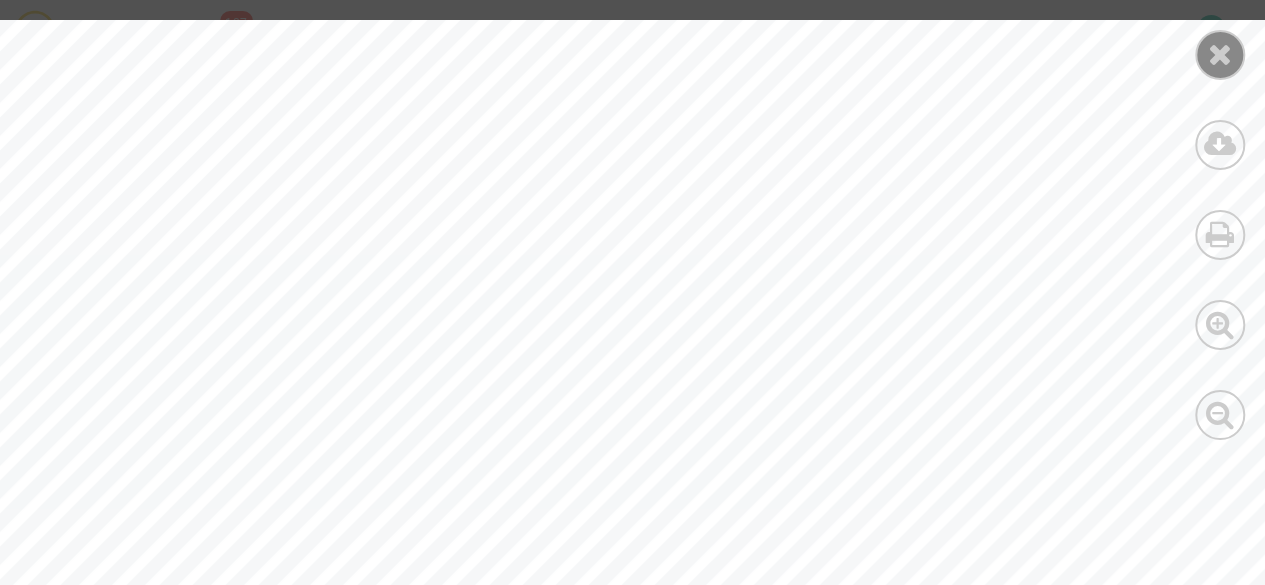 click at bounding box center (1220, 54) 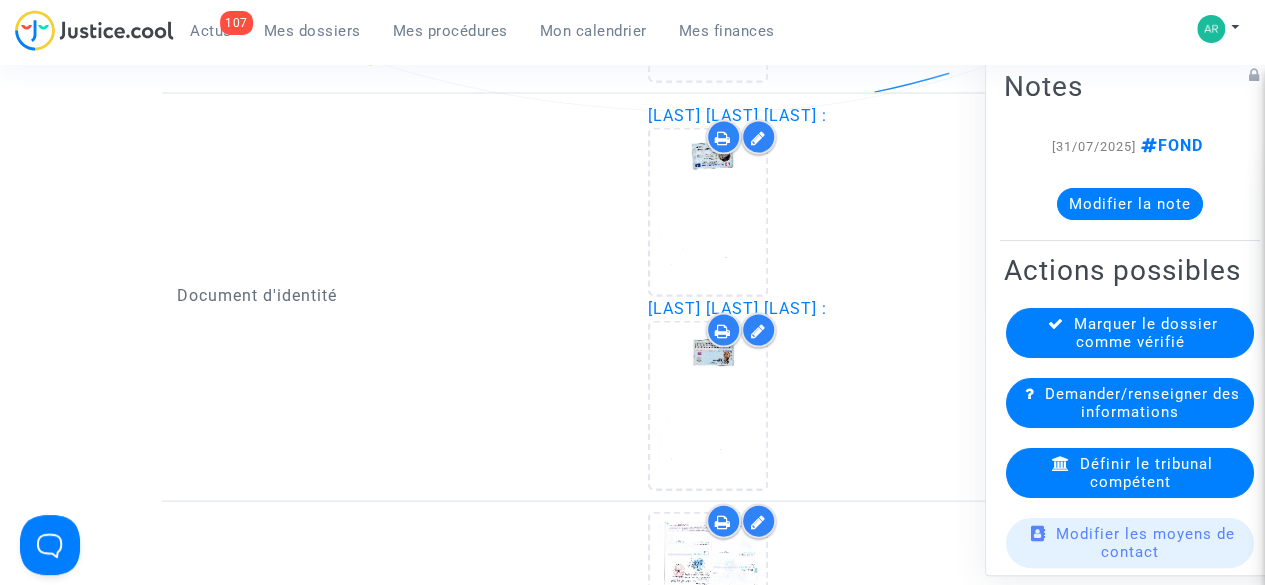 scroll, scrollTop: 1900, scrollLeft: 0, axis: vertical 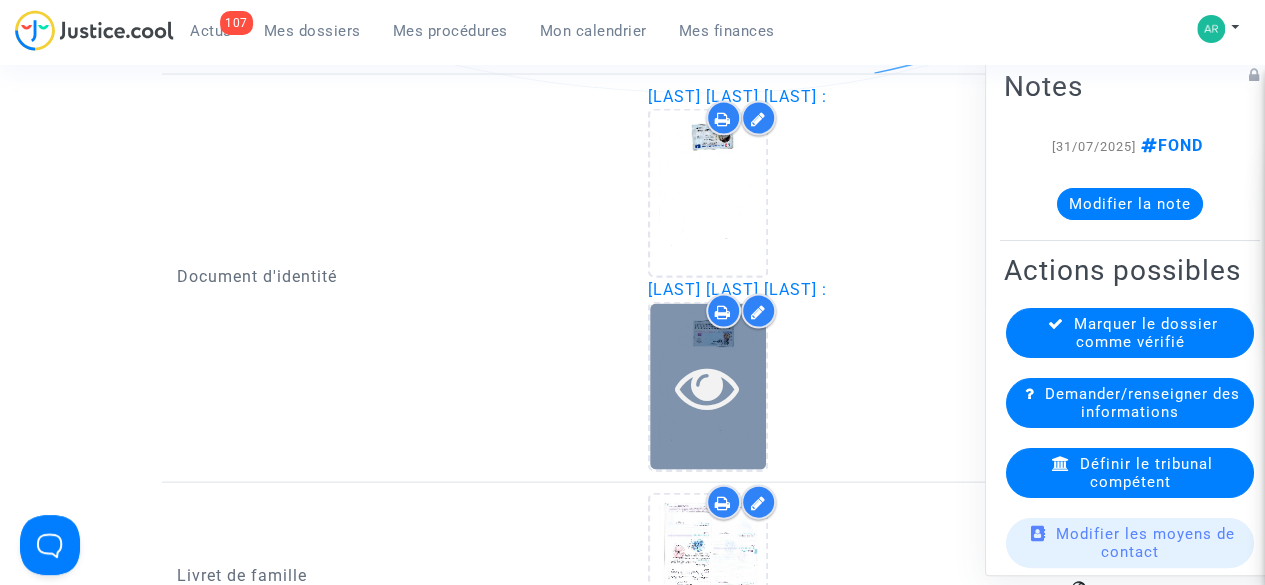 click at bounding box center (708, 387) 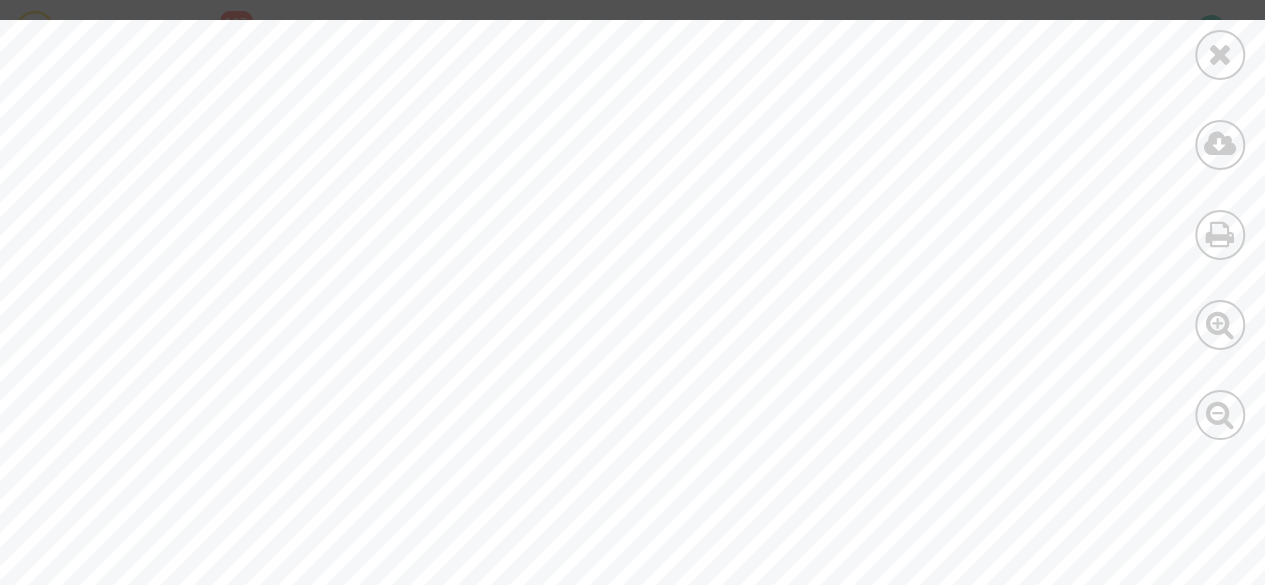 scroll, scrollTop: 0, scrollLeft: 0, axis: both 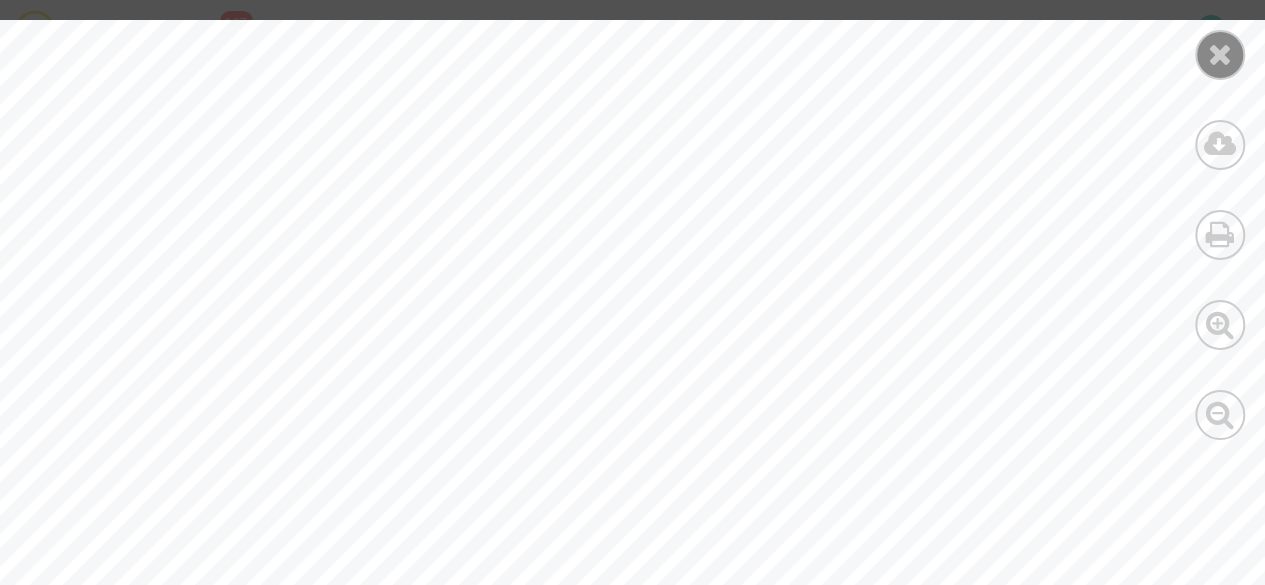 click at bounding box center [1220, 54] 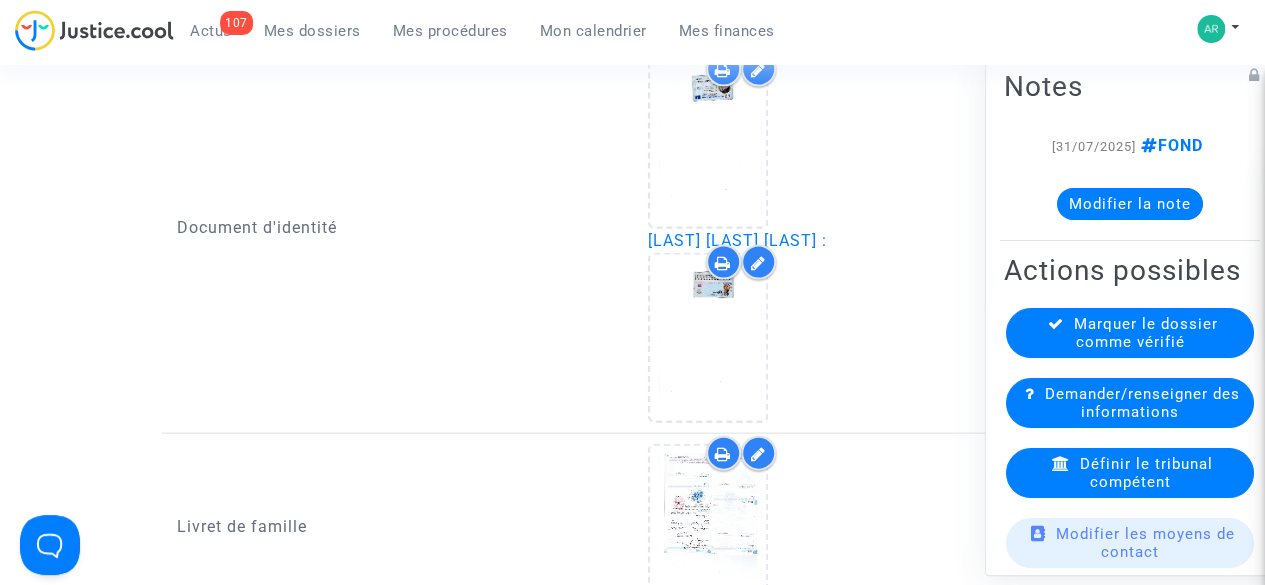 scroll, scrollTop: 1951, scrollLeft: 0, axis: vertical 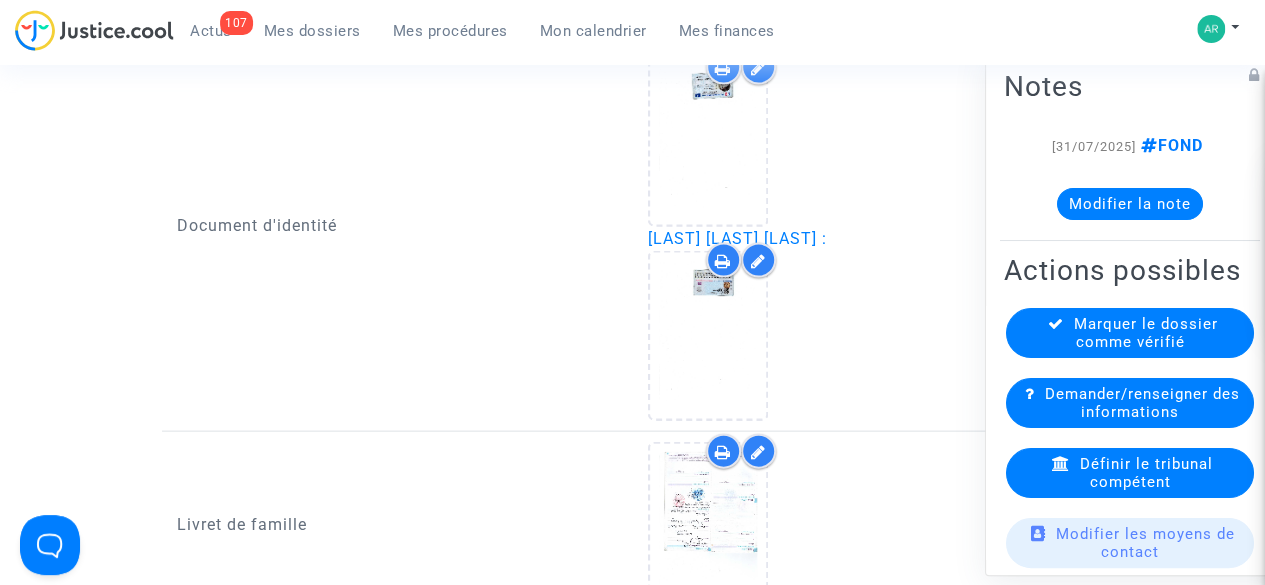click at bounding box center [758, 261] 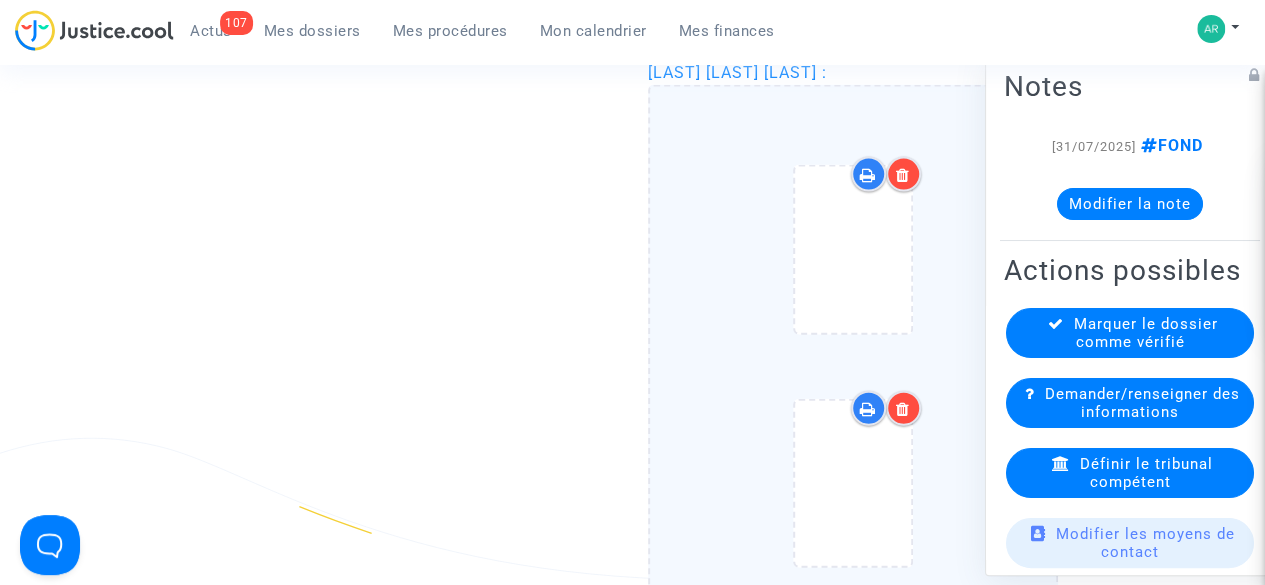 scroll, scrollTop: 1853, scrollLeft: 0, axis: vertical 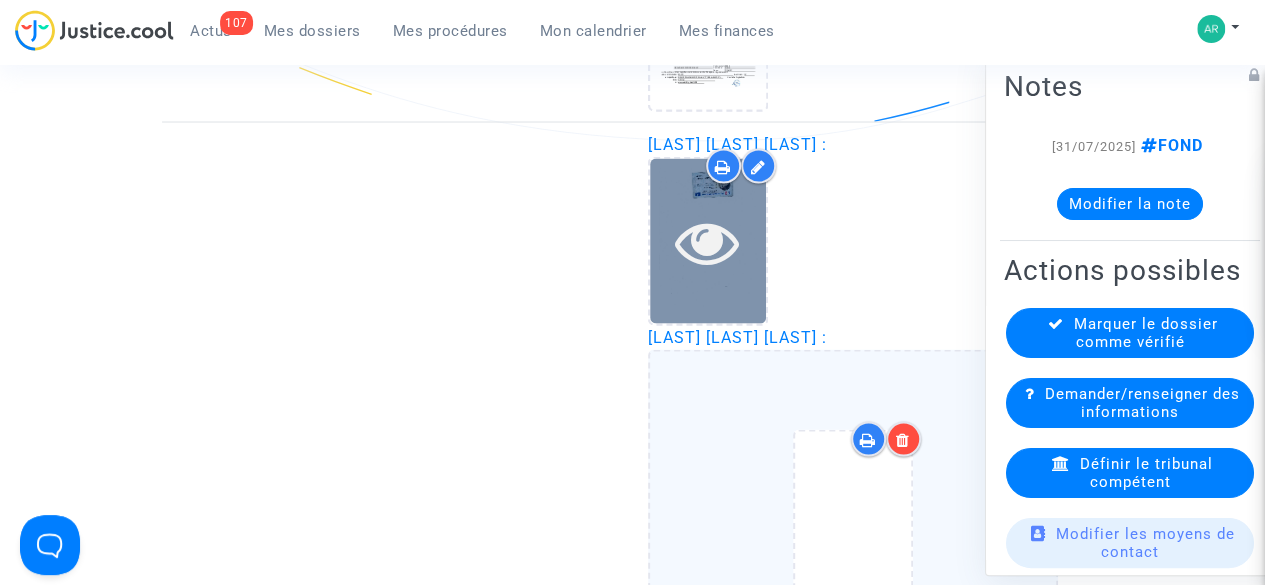 click at bounding box center [707, 241] 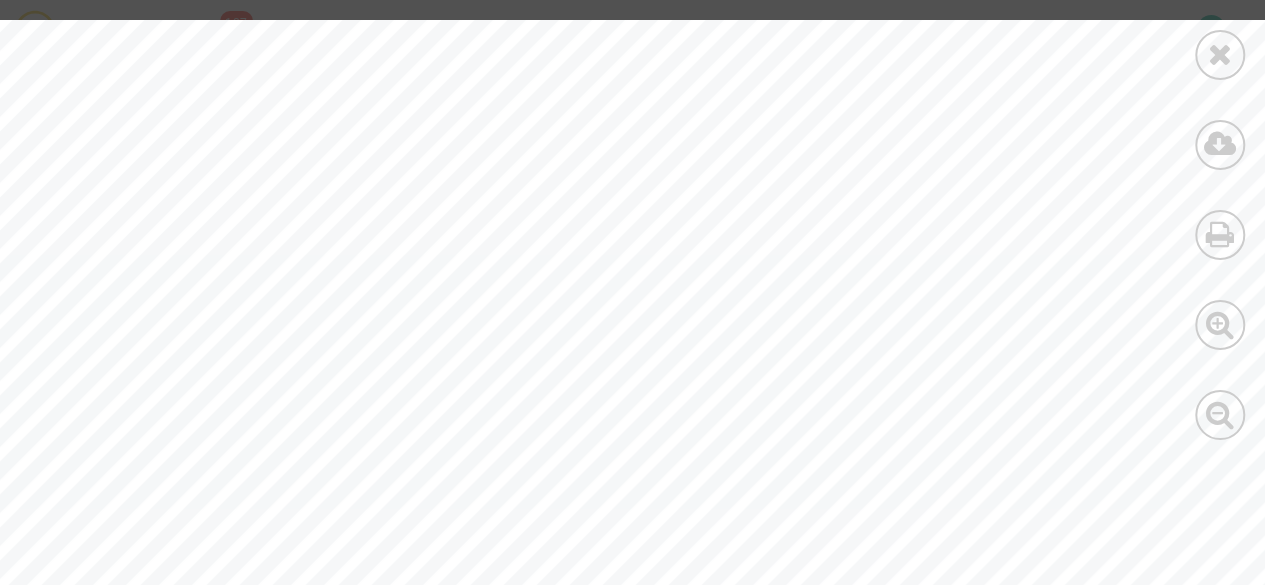 scroll, scrollTop: 119, scrollLeft: 0, axis: vertical 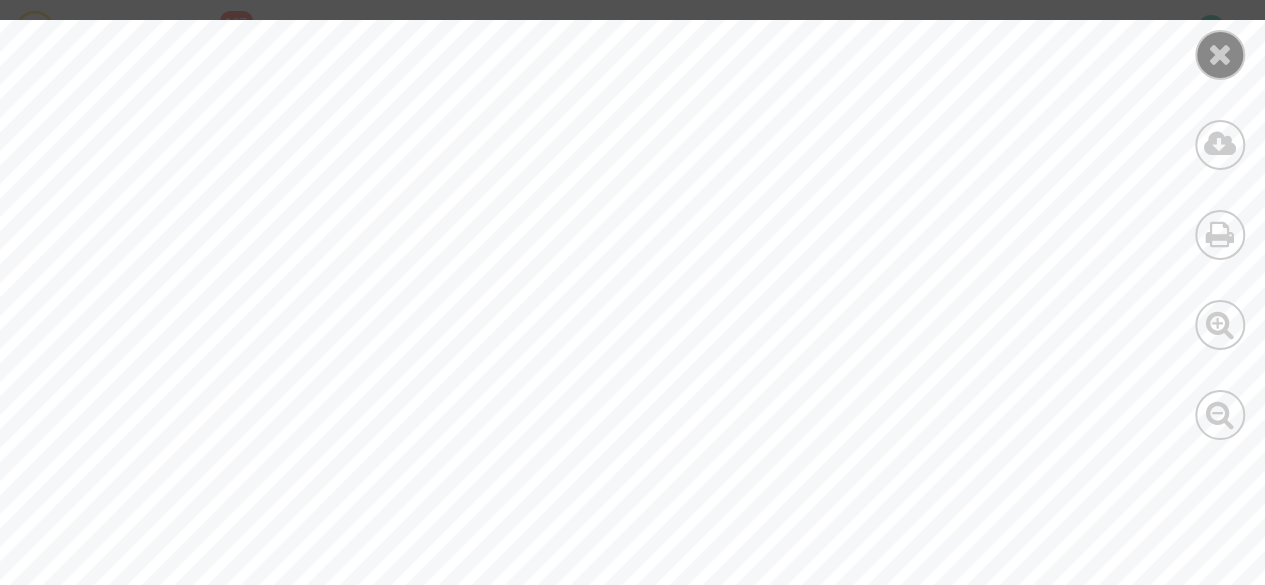 click at bounding box center [1220, 54] 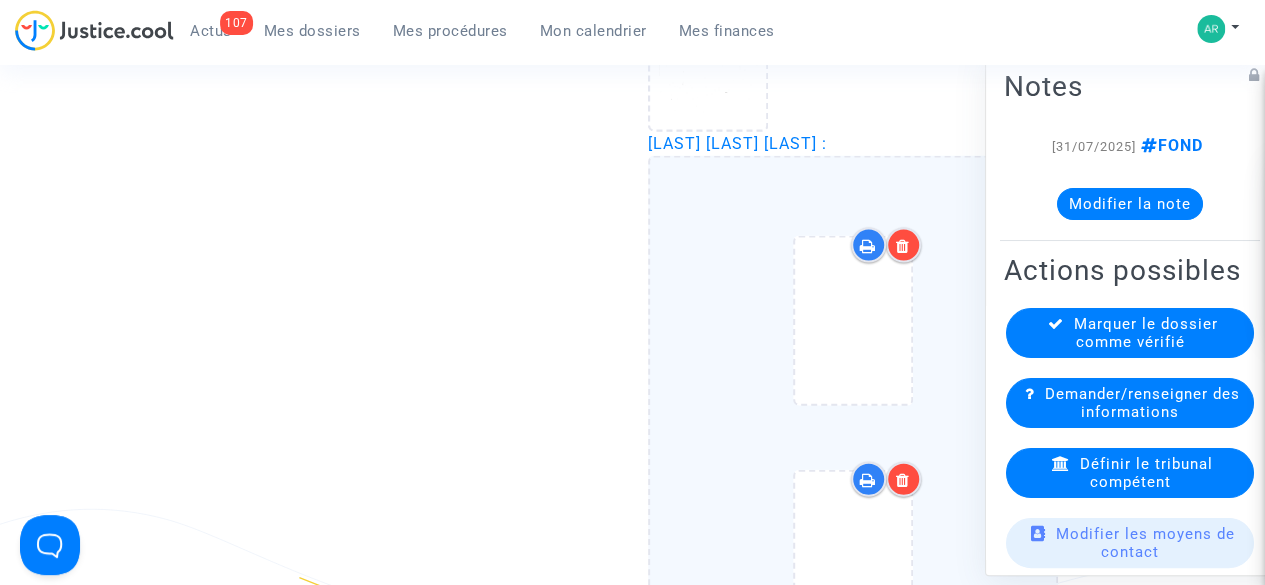 scroll, scrollTop: 2049, scrollLeft: 0, axis: vertical 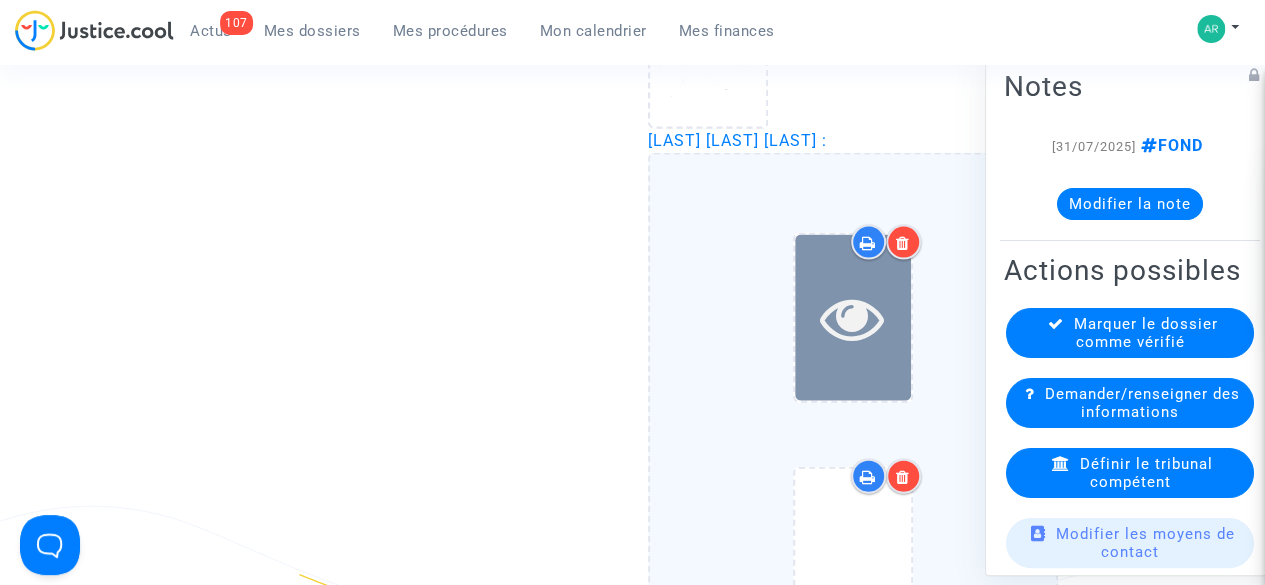 click at bounding box center [852, 318] 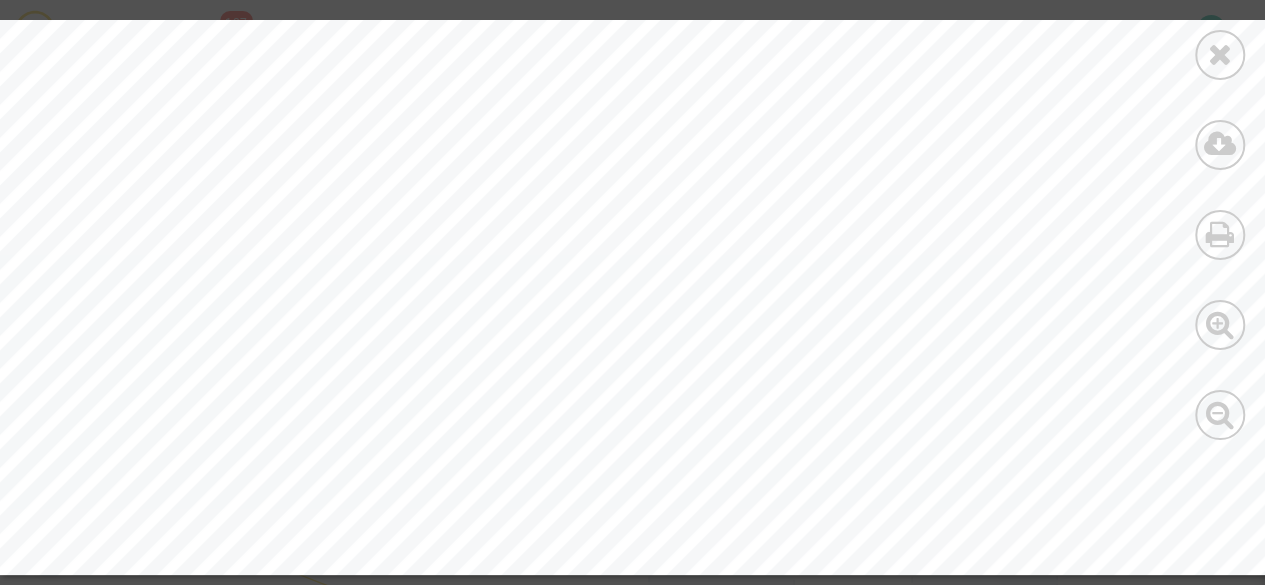 scroll, scrollTop: 1383, scrollLeft: 0, axis: vertical 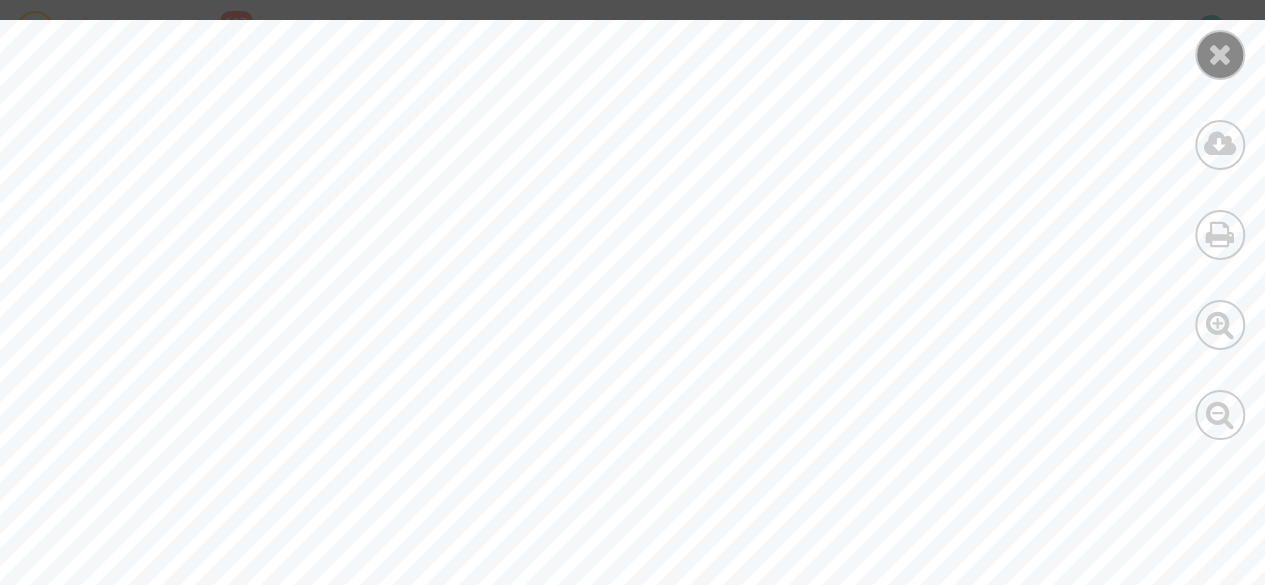 click at bounding box center [1220, 55] 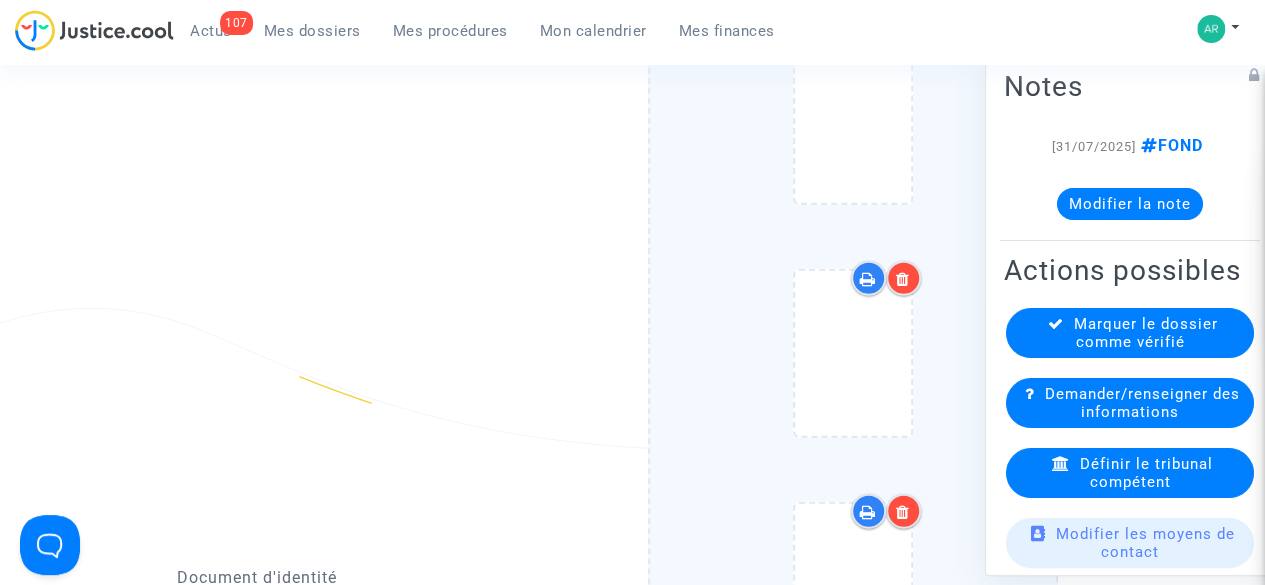 scroll, scrollTop: 2246, scrollLeft: 0, axis: vertical 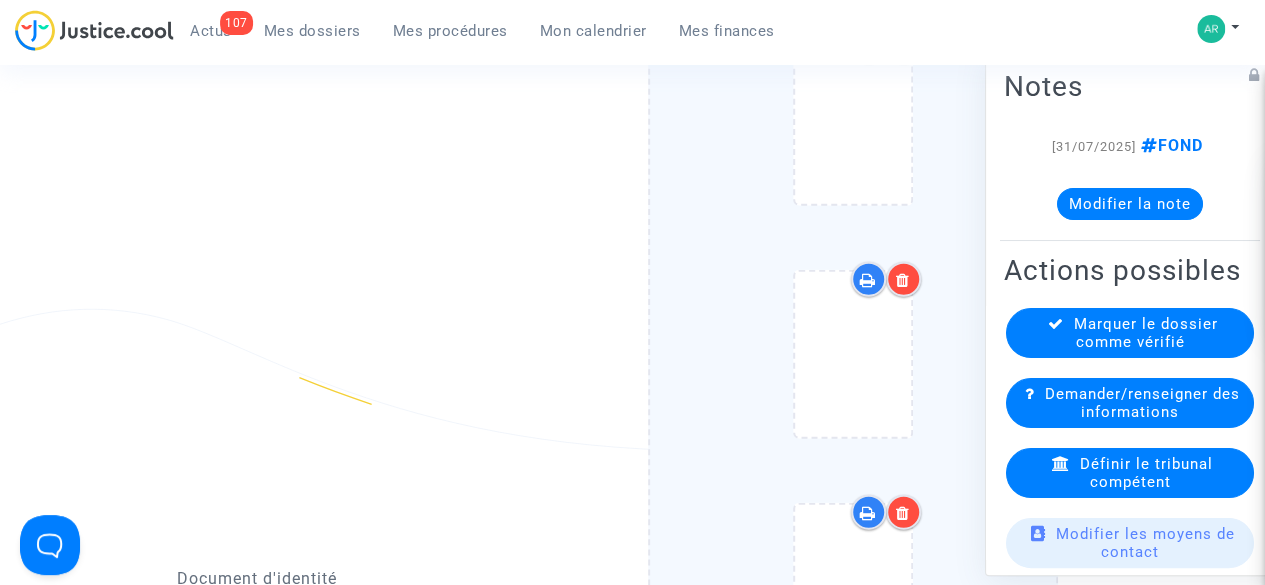 click at bounding box center [868, 280] 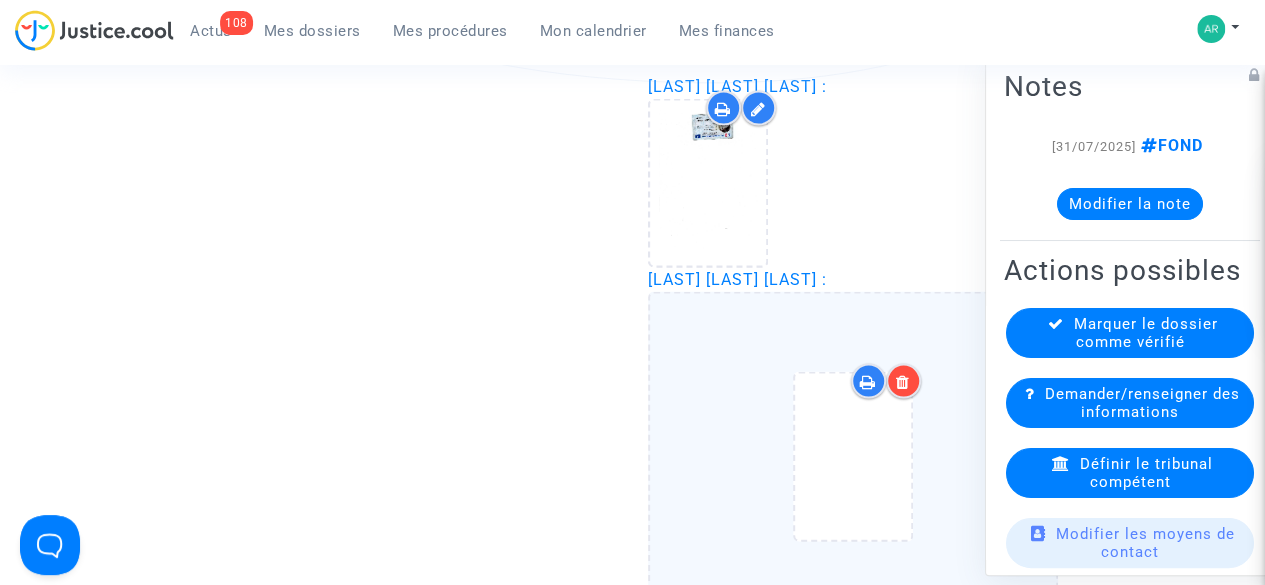 scroll, scrollTop: 1916, scrollLeft: 0, axis: vertical 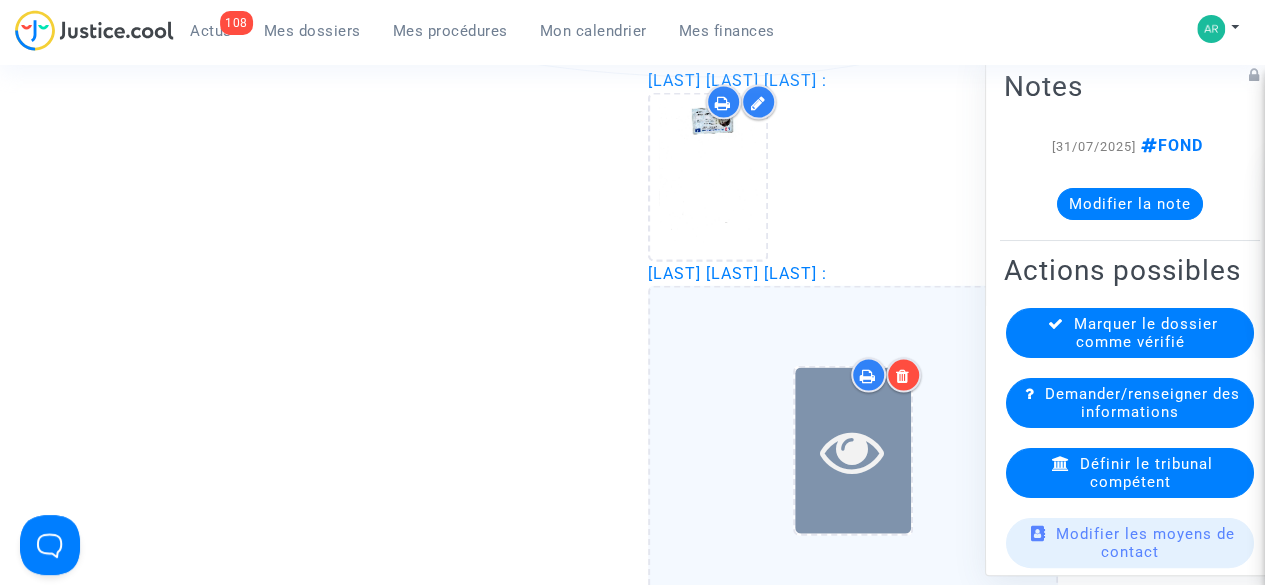 click at bounding box center [852, 451] 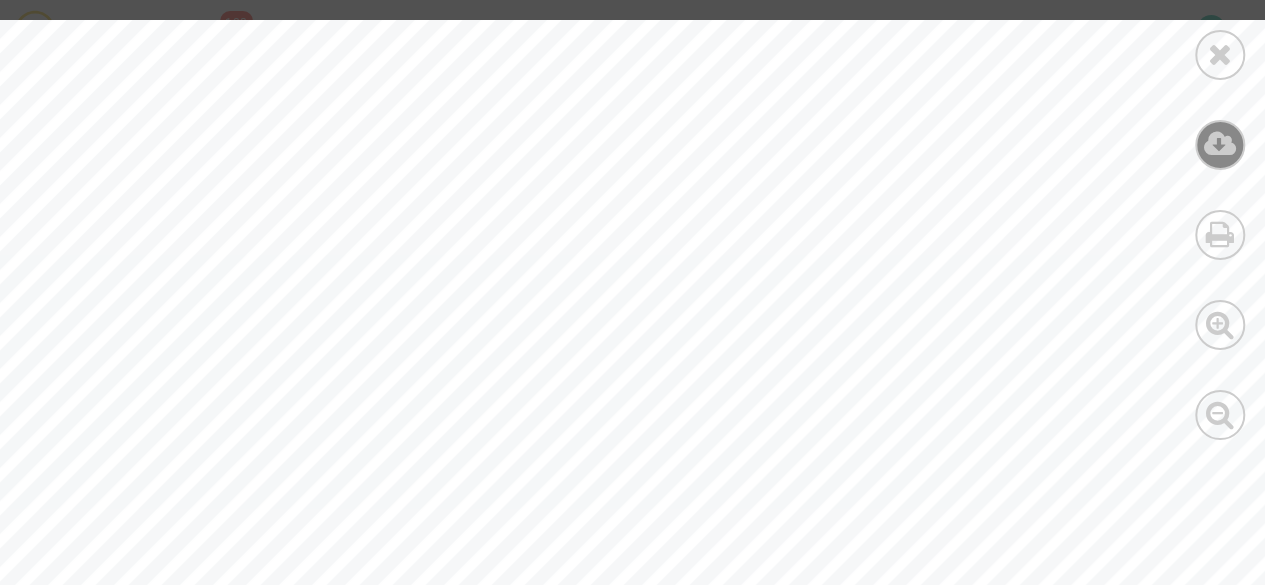click at bounding box center (1220, 144) 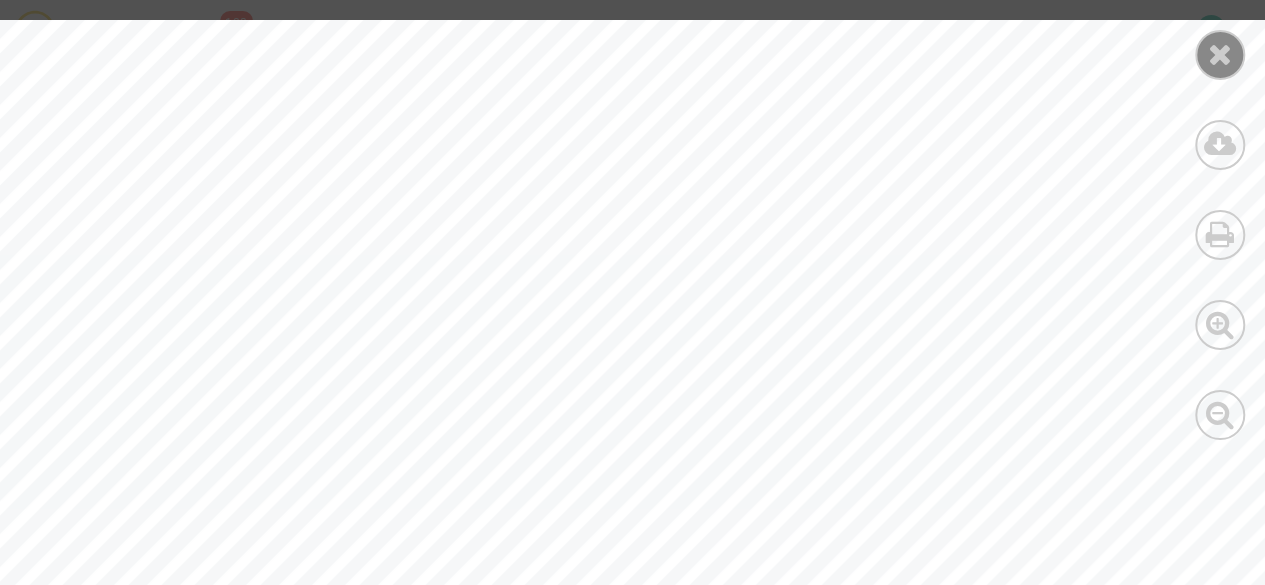 click at bounding box center [1220, 55] 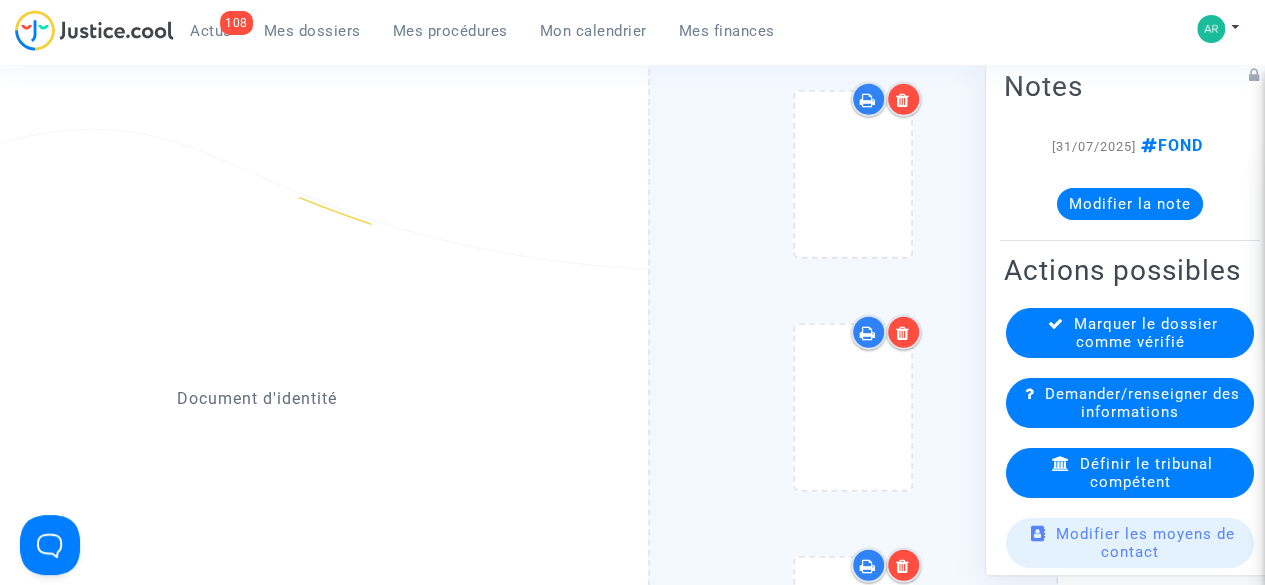 scroll, scrollTop: 2432, scrollLeft: 0, axis: vertical 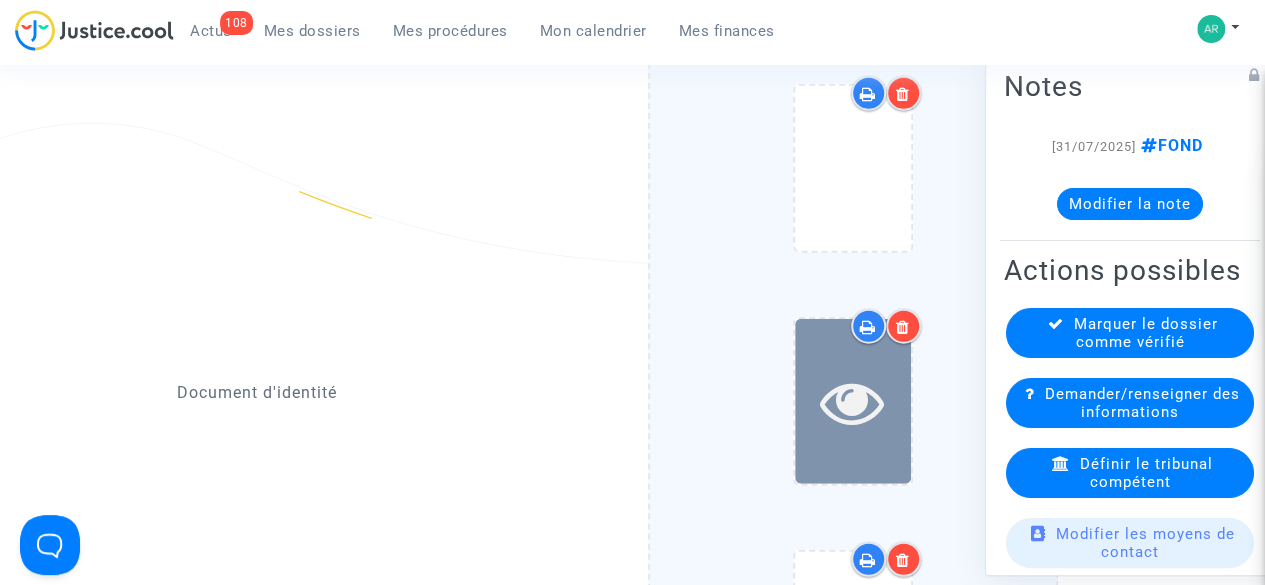 click at bounding box center (853, 401) 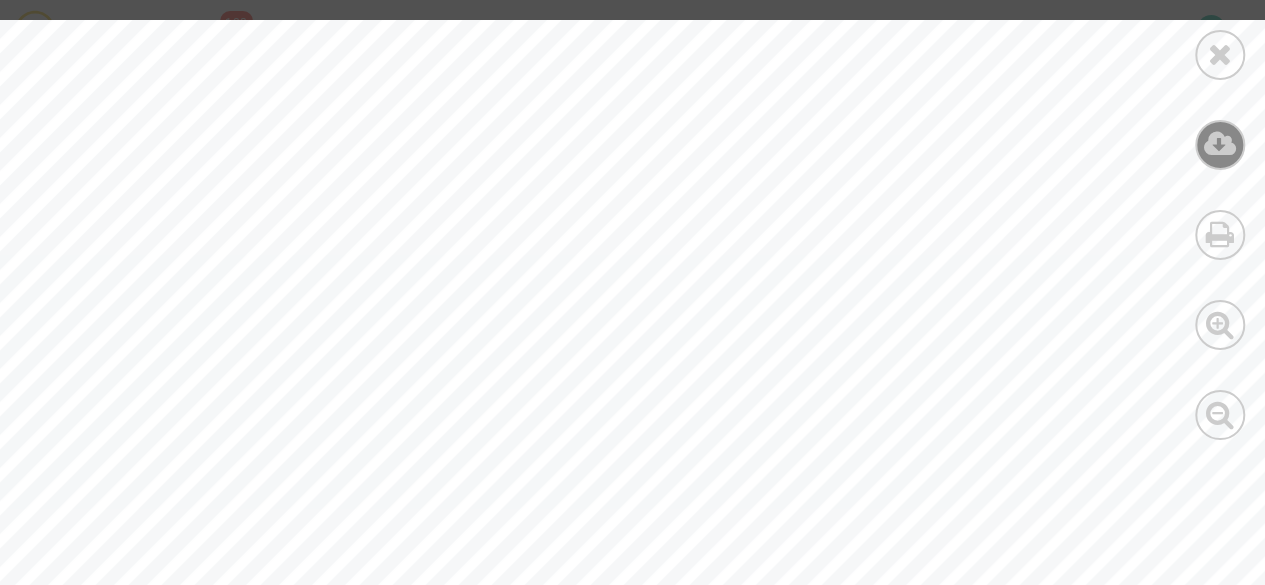 click at bounding box center (1220, 144) 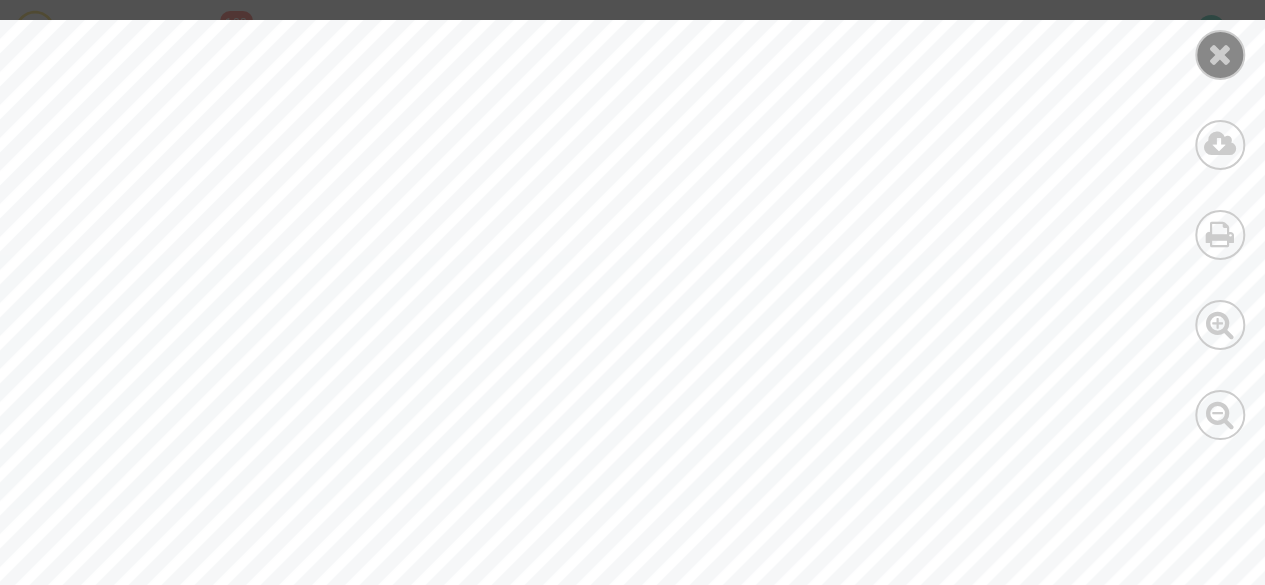 click at bounding box center (1220, 54) 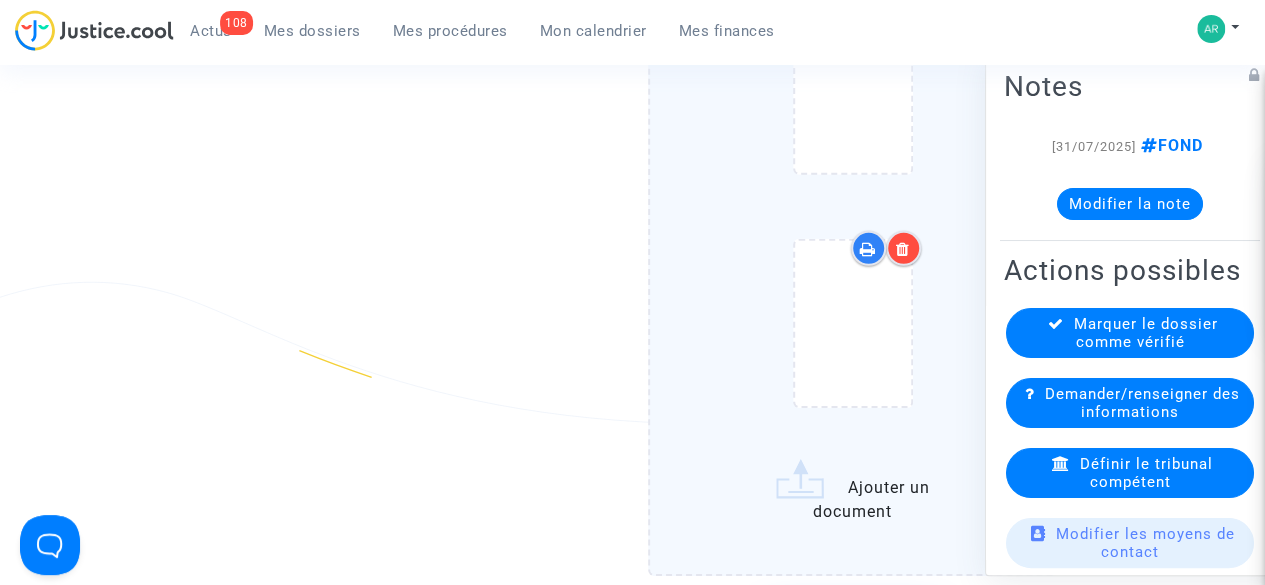 scroll, scrollTop: 2978, scrollLeft: 0, axis: vertical 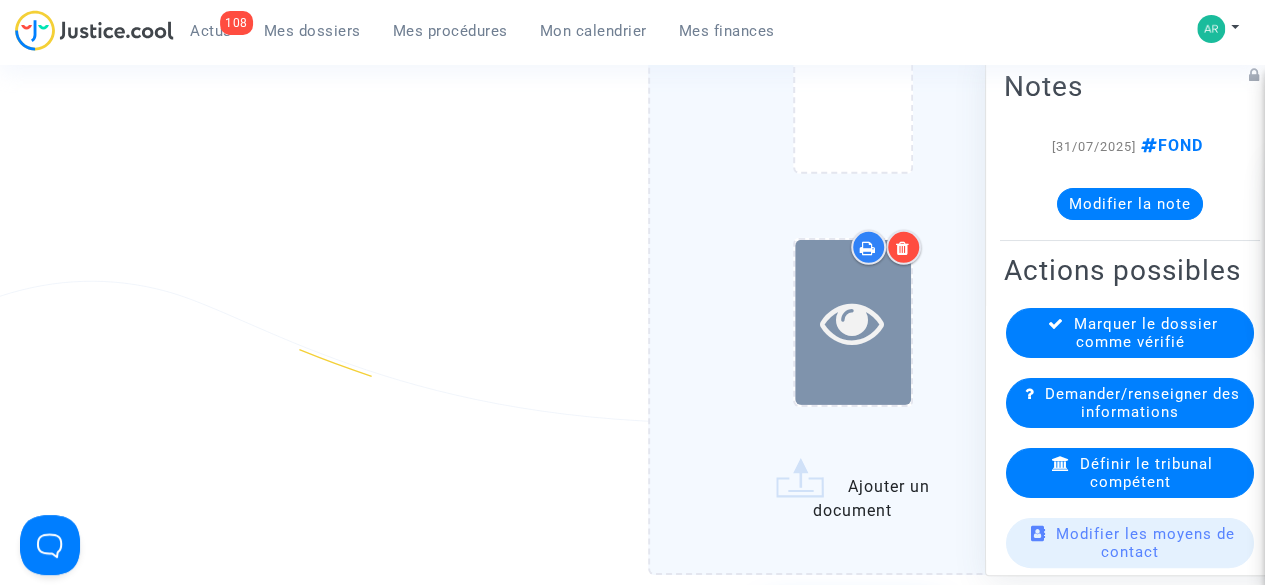 click at bounding box center [852, 322] 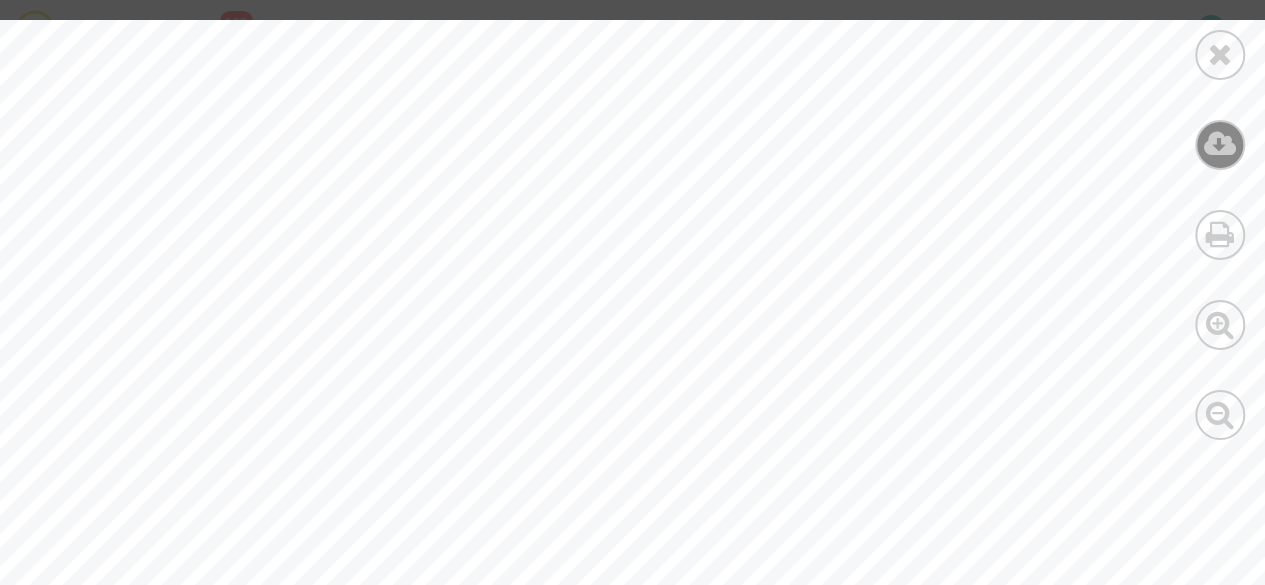 click at bounding box center (1220, 144) 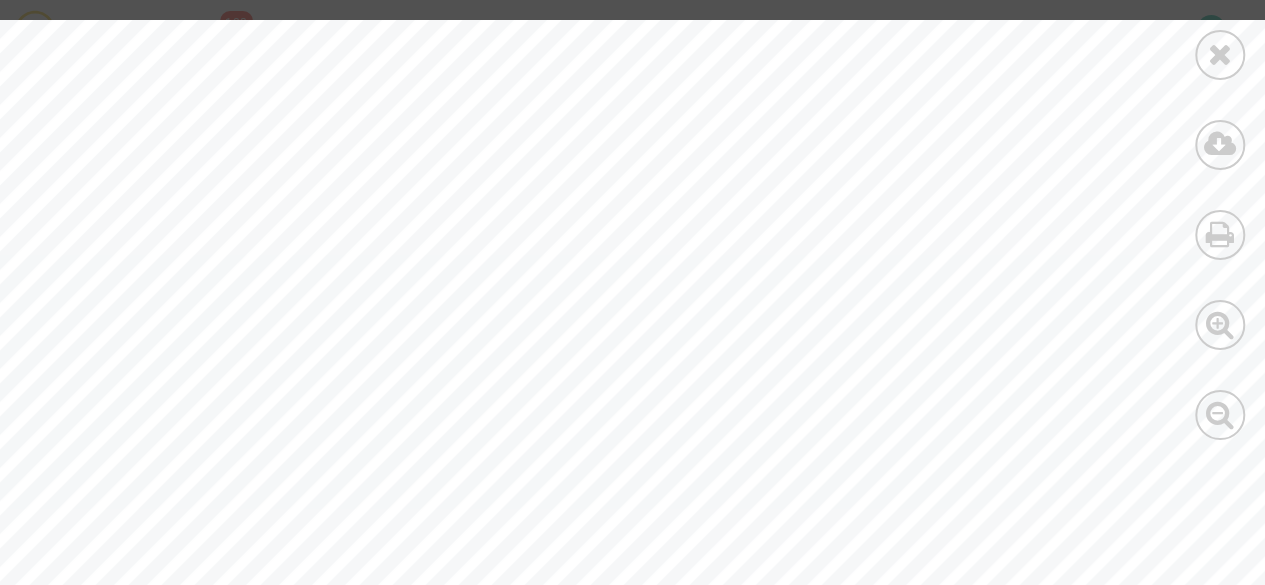 scroll, scrollTop: 2040, scrollLeft: 0, axis: vertical 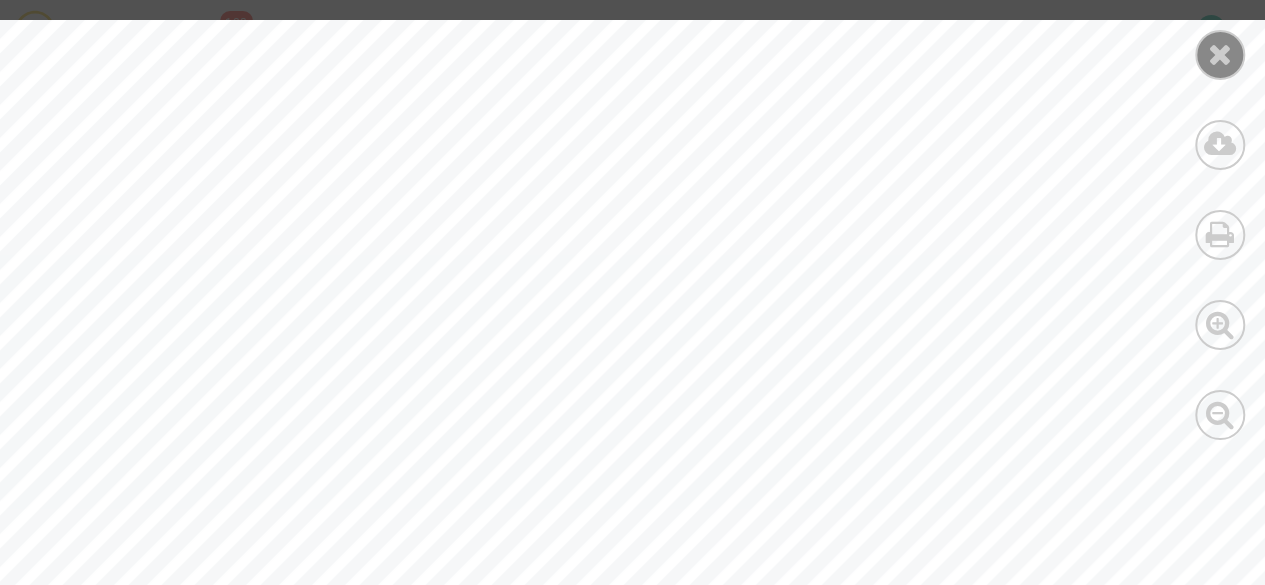 click at bounding box center [1220, 54] 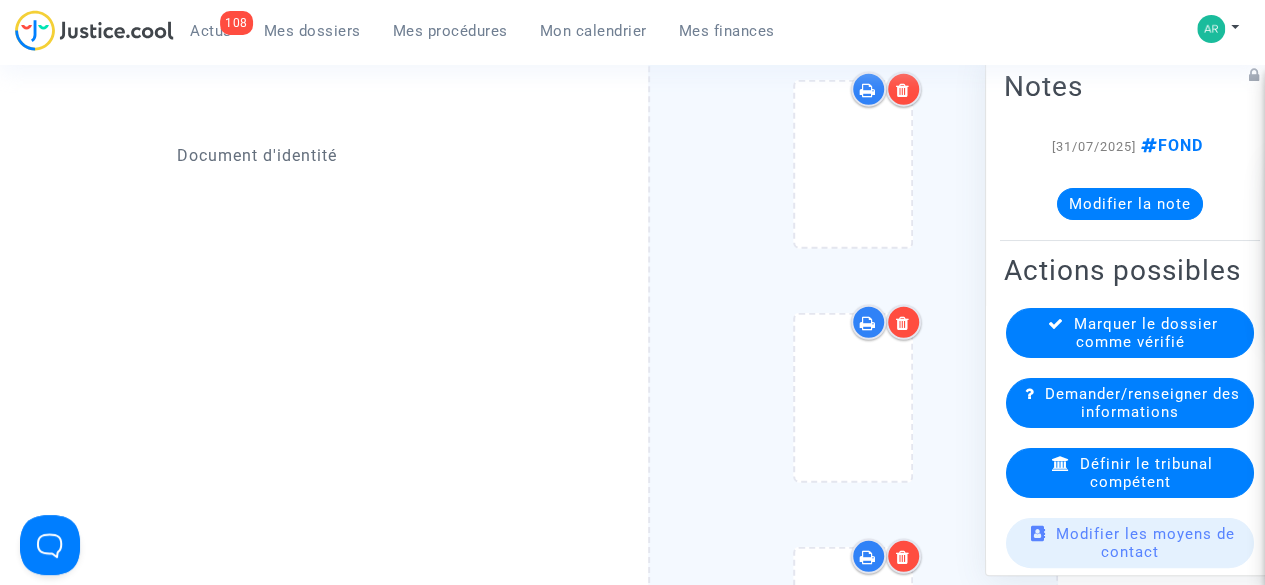 scroll, scrollTop: 2864, scrollLeft: 0, axis: vertical 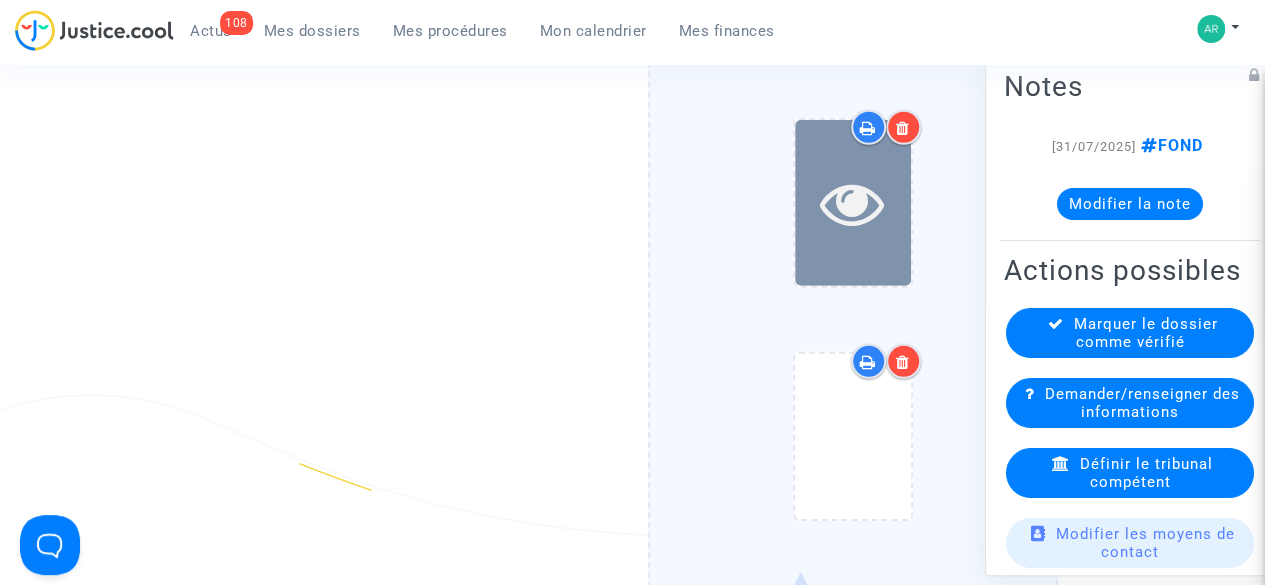 click at bounding box center (853, 202) 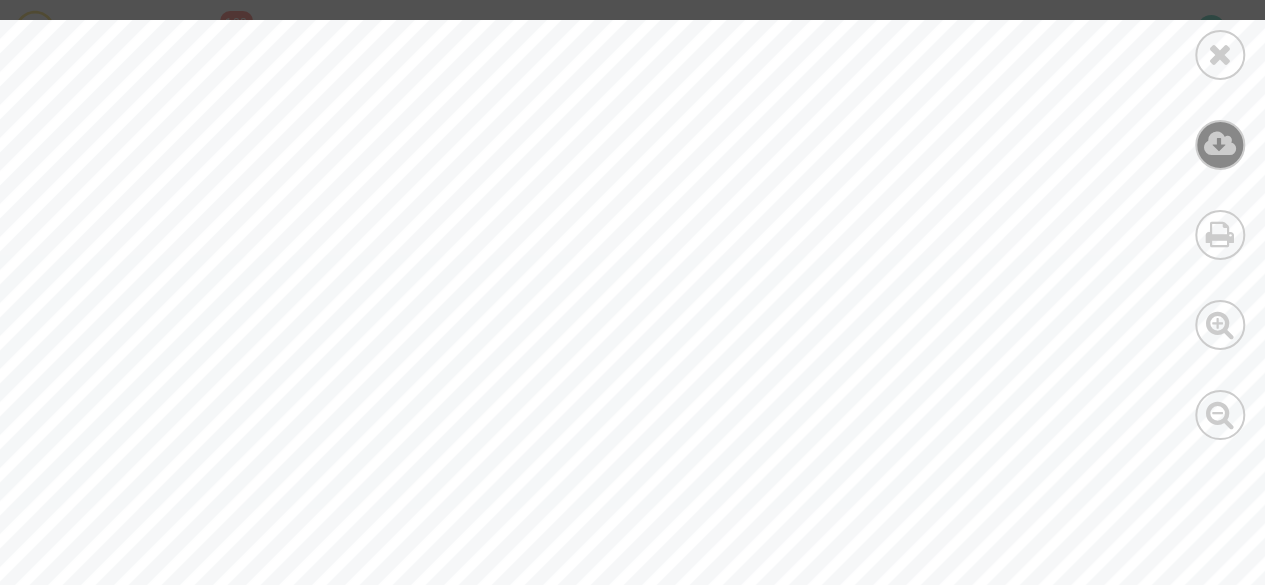 click at bounding box center [1220, 144] 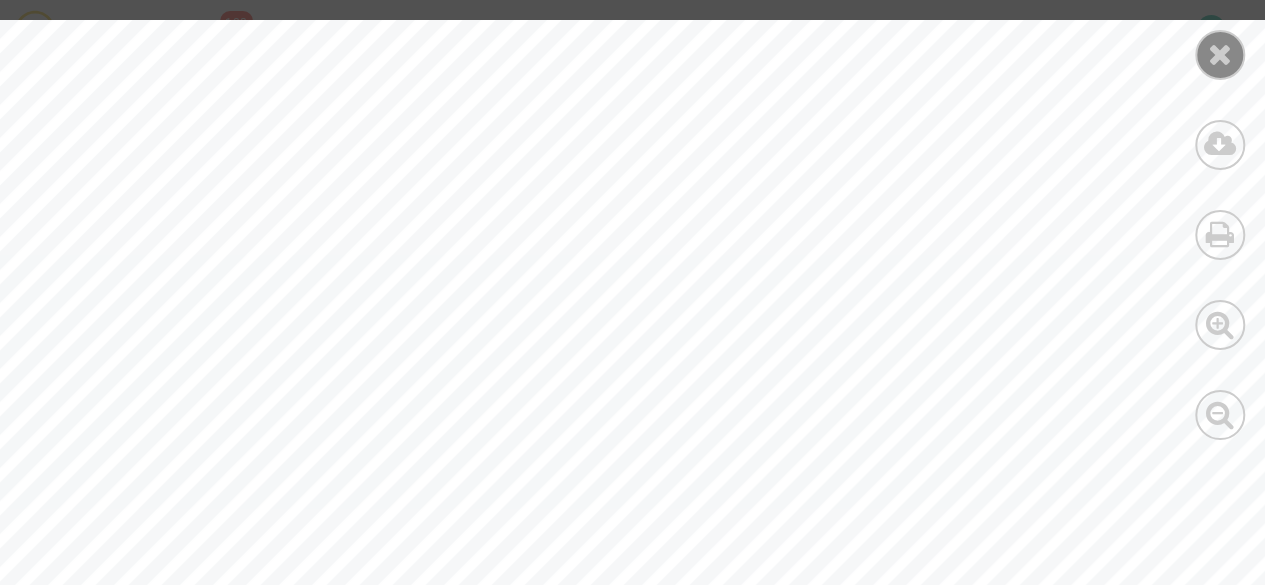 click at bounding box center [1220, 54] 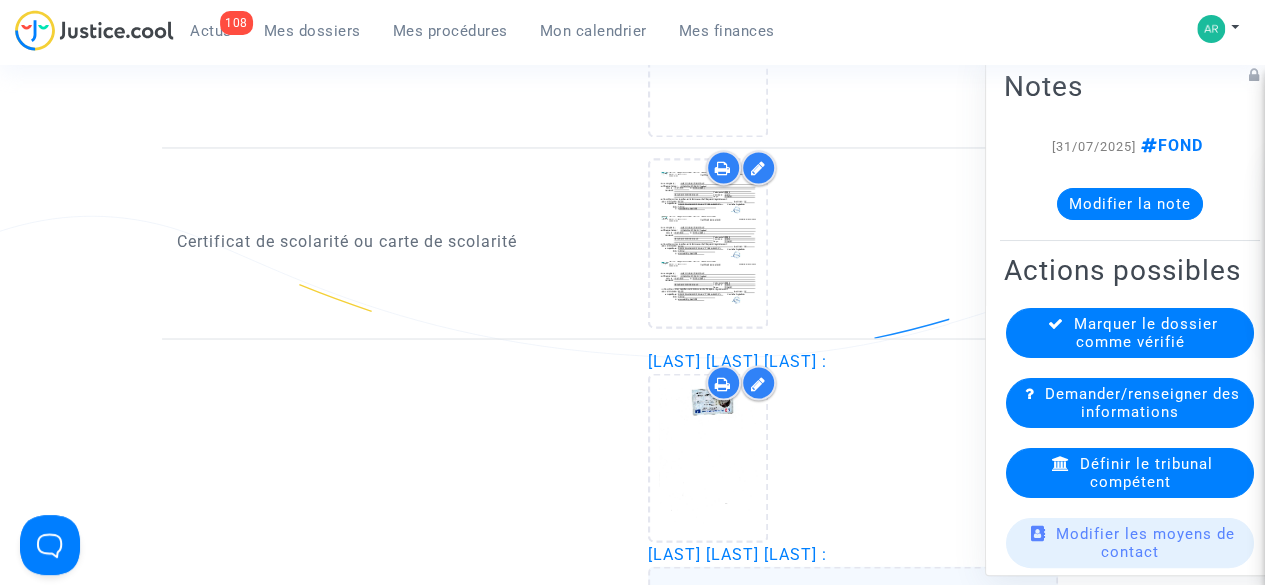 scroll, scrollTop: 1634, scrollLeft: 0, axis: vertical 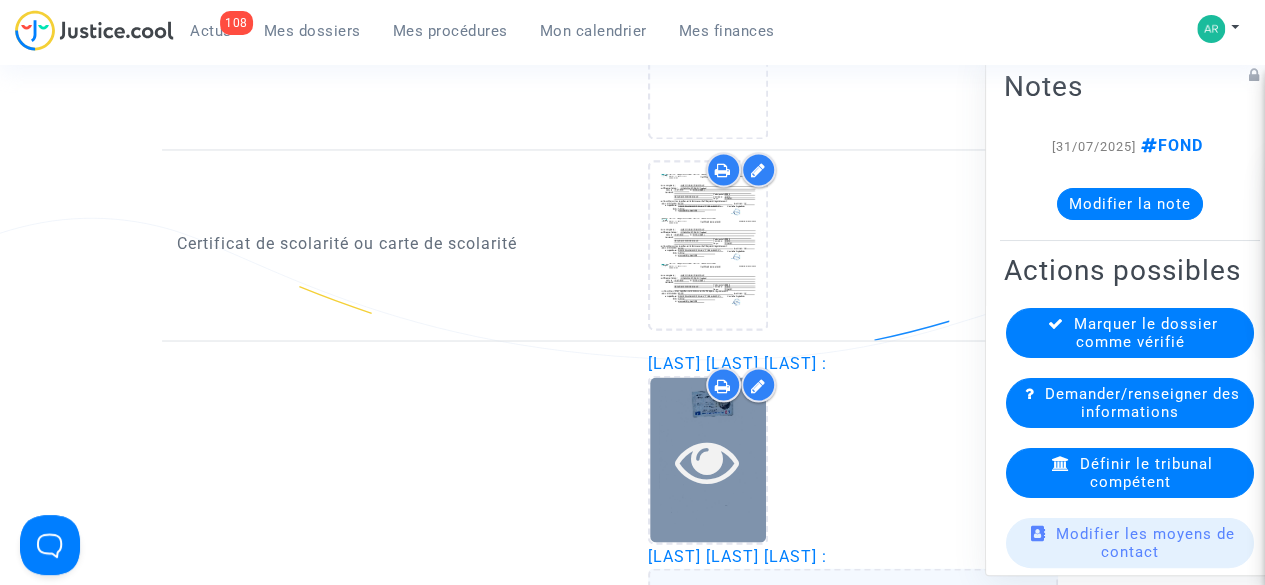 click at bounding box center [707, 460] 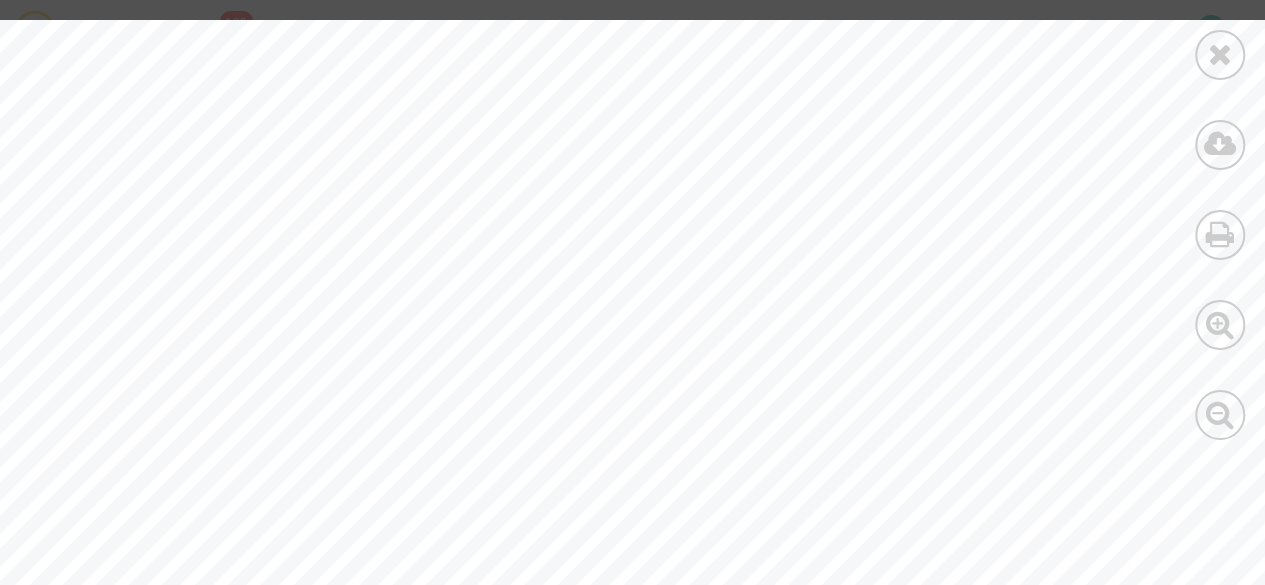 scroll, scrollTop: 657, scrollLeft: 0, axis: vertical 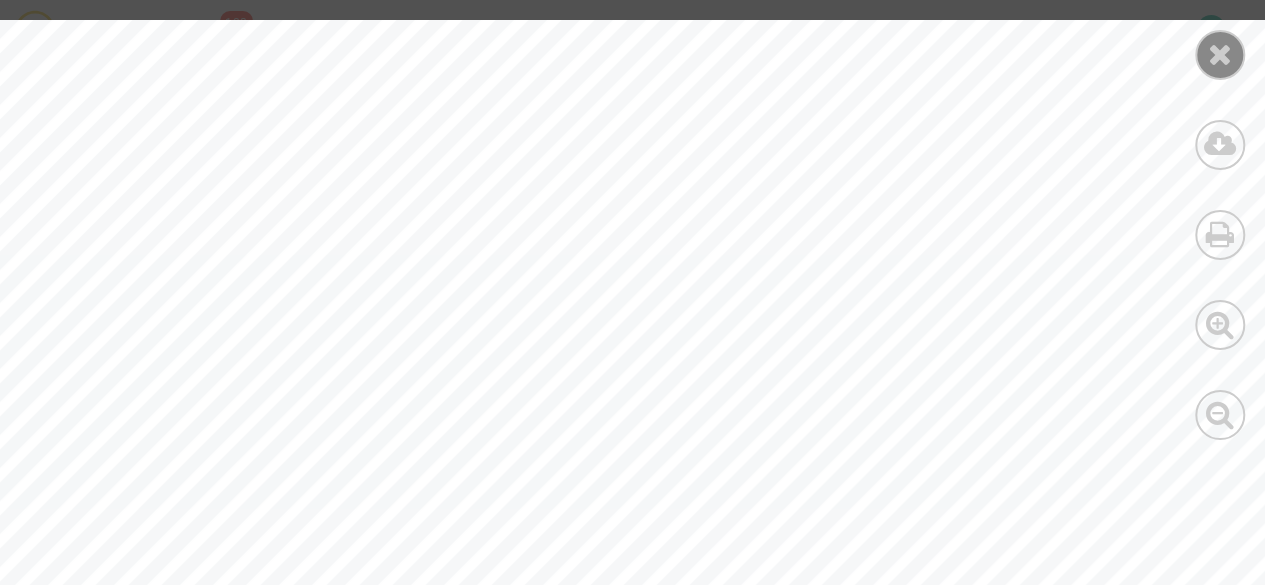 click at bounding box center [1220, 54] 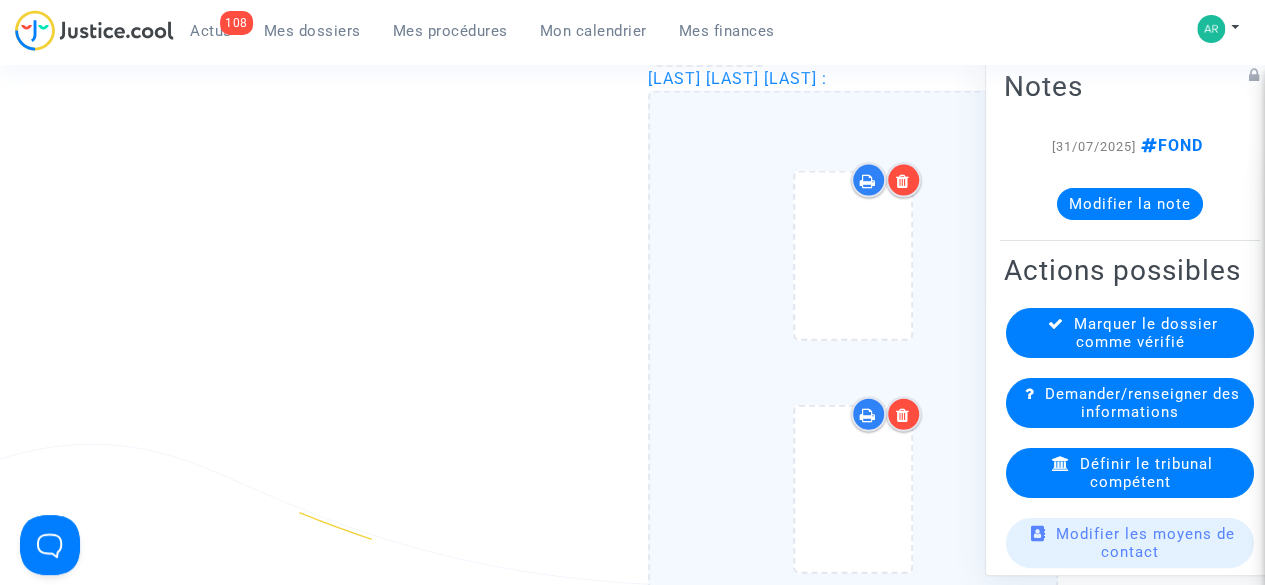 scroll, scrollTop: 2112, scrollLeft: 0, axis: vertical 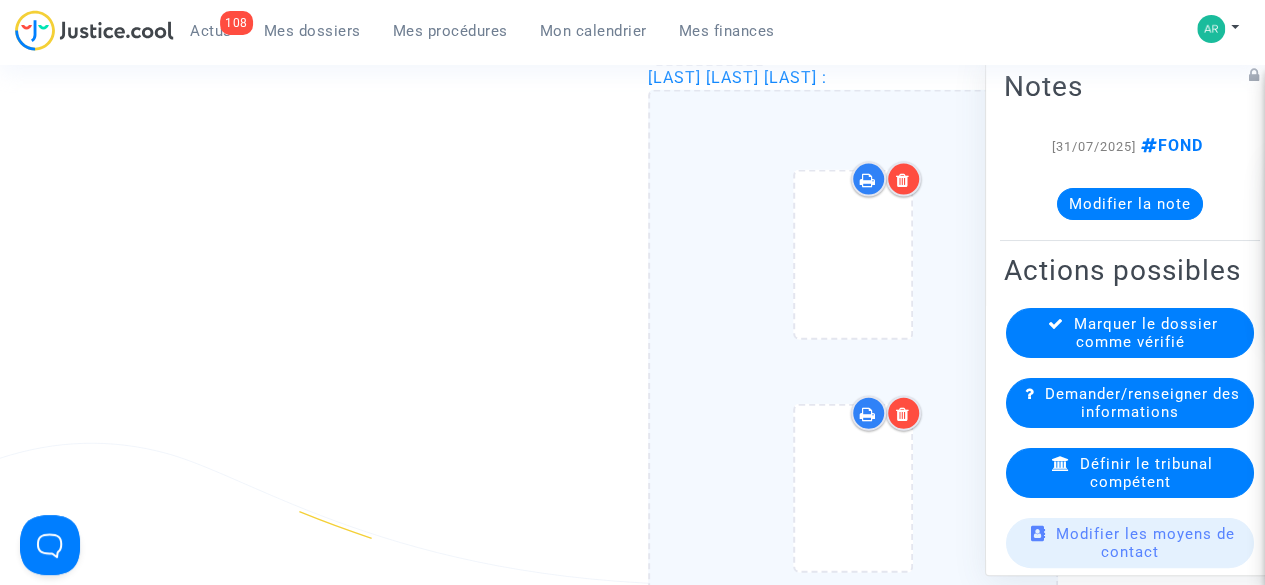click on "Document d'identité" 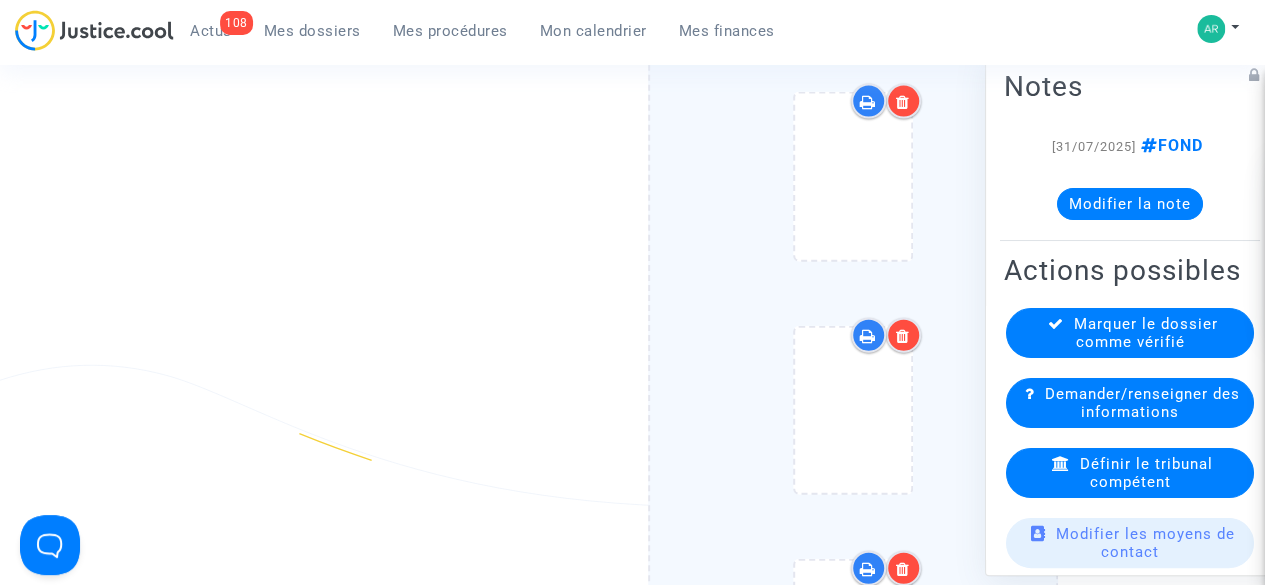 scroll, scrollTop: 2189, scrollLeft: 0, axis: vertical 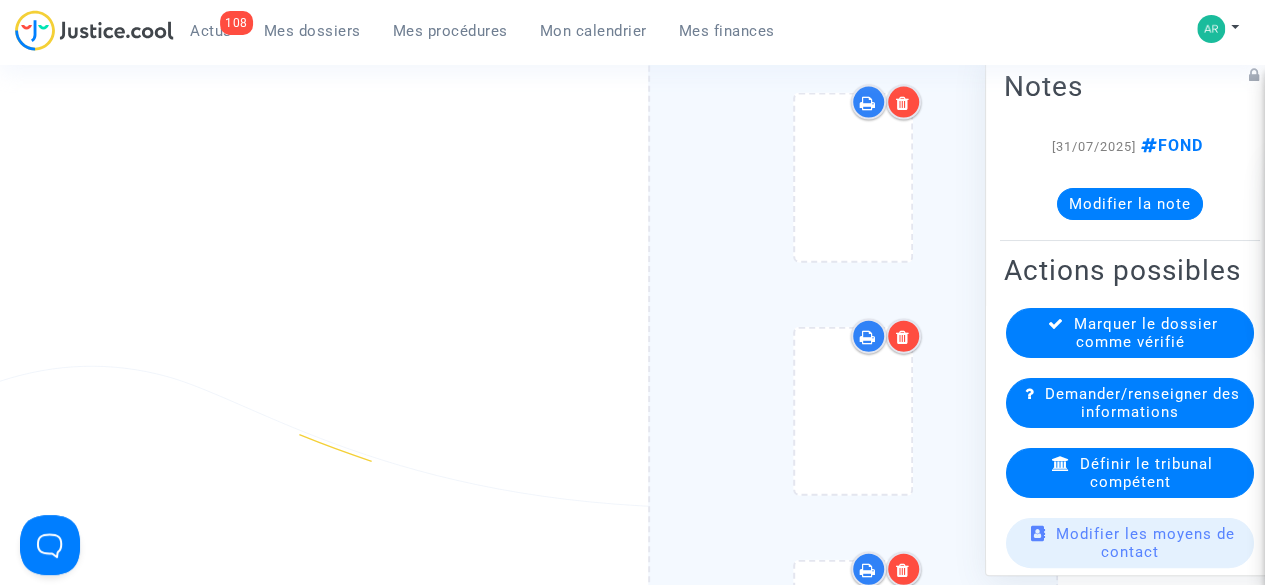 click at bounding box center [903, 336] 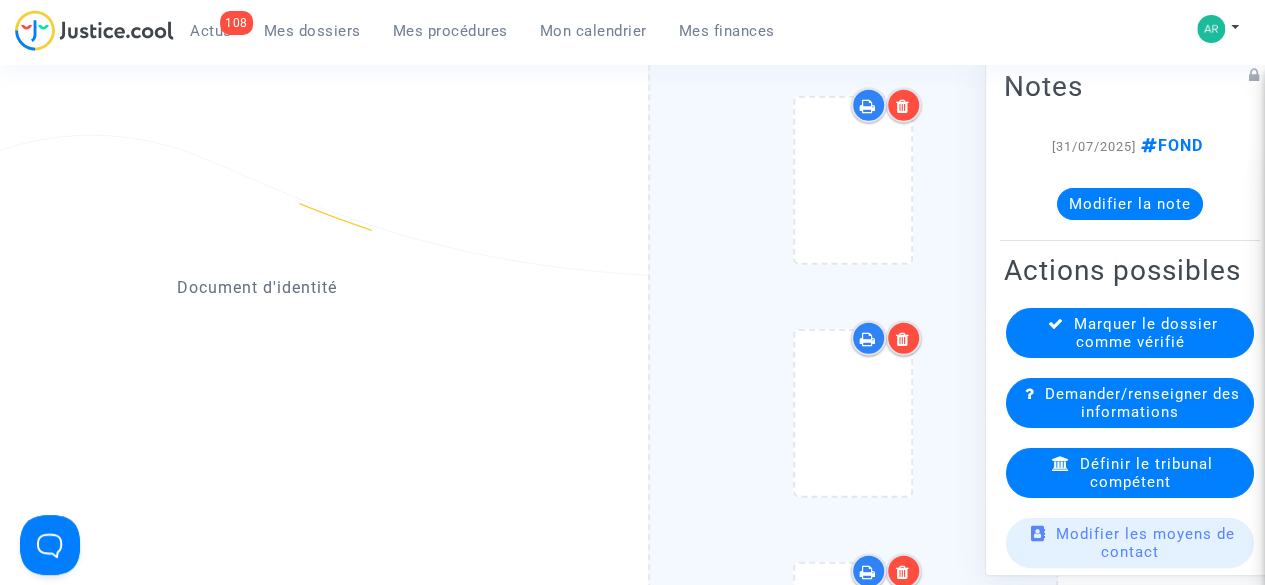 scroll, scrollTop: 2419, scrollLeft: 0, axis: vertical 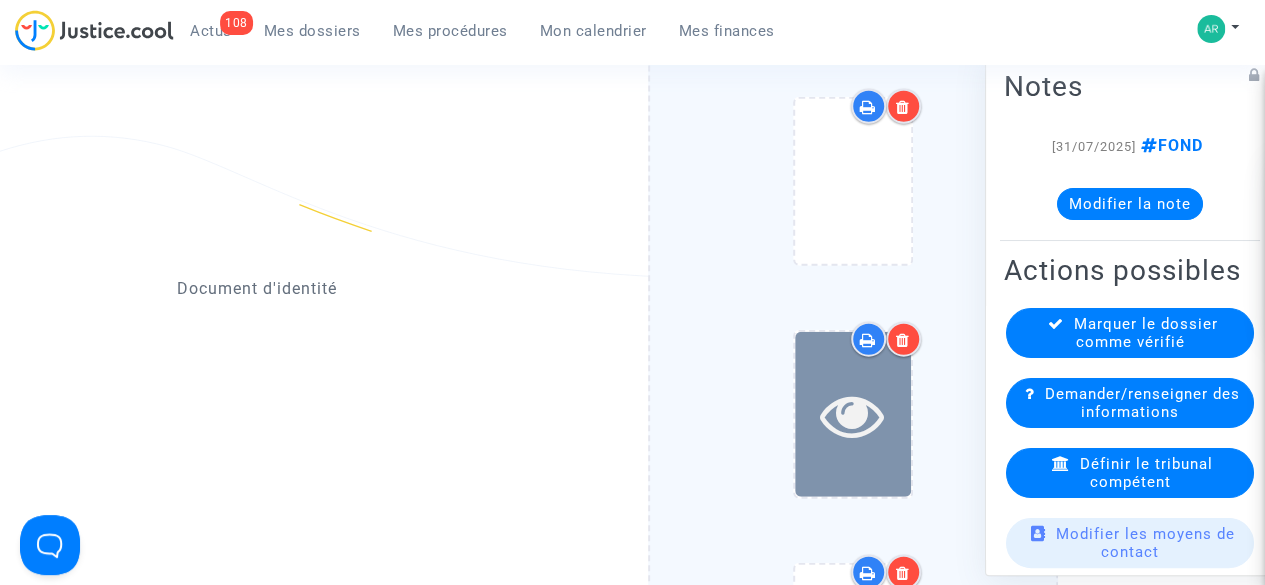 click at bounding box center [852, 415] 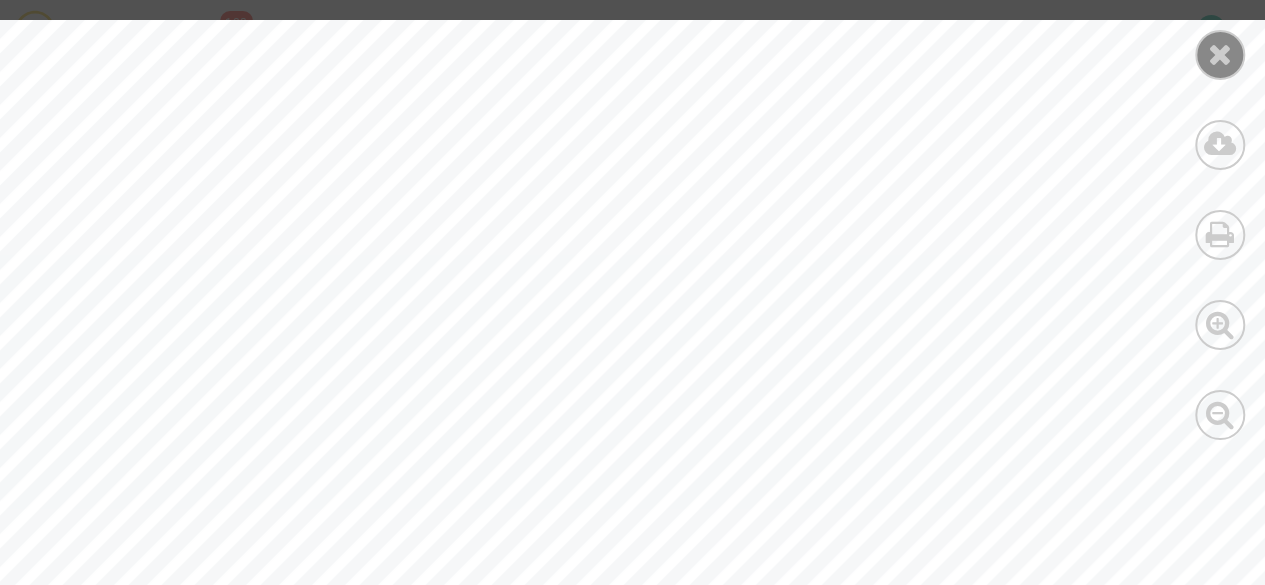 click at bounding box center (1220, 54) 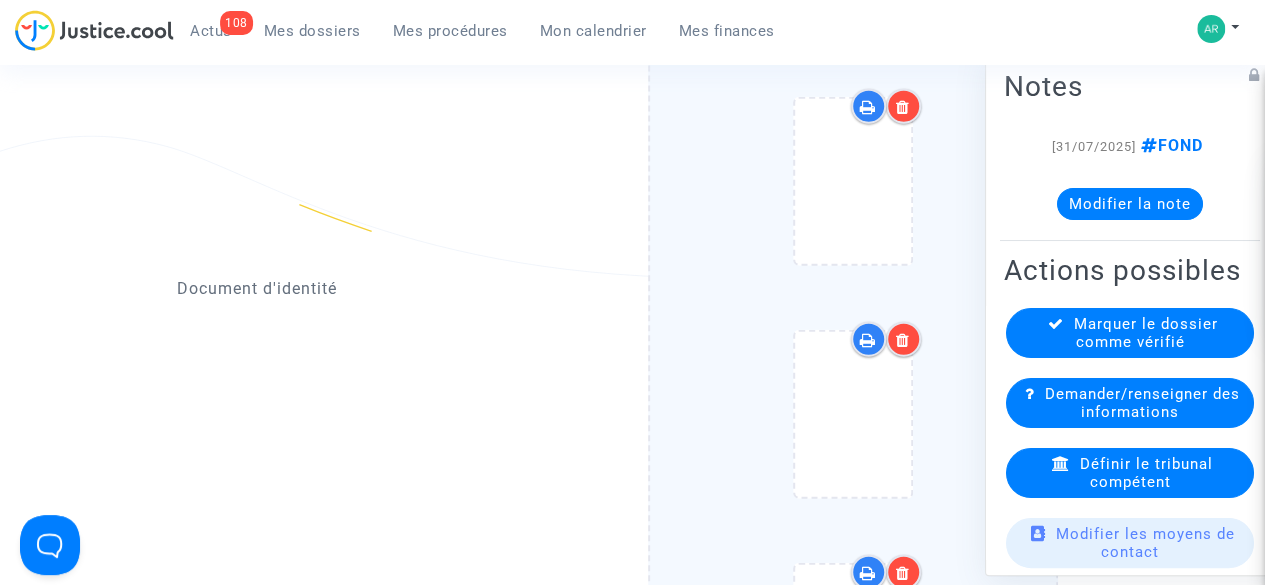 click at bounding box center [903, 339] 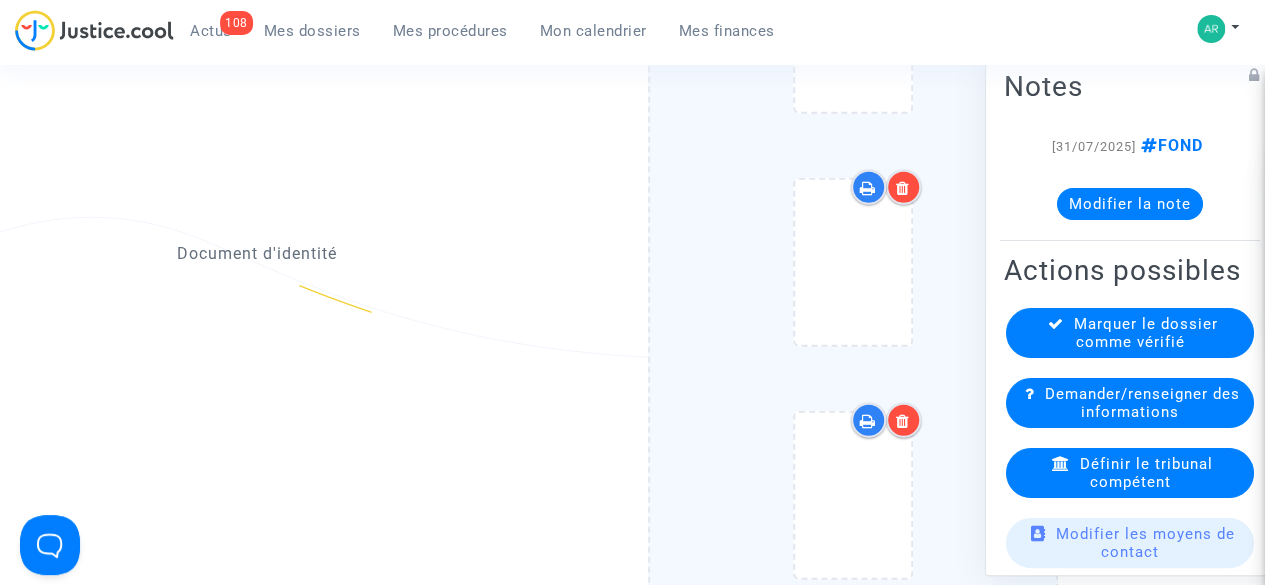 scroll, scrollTop: 2347, scrollLeft: 0, axis: vertical 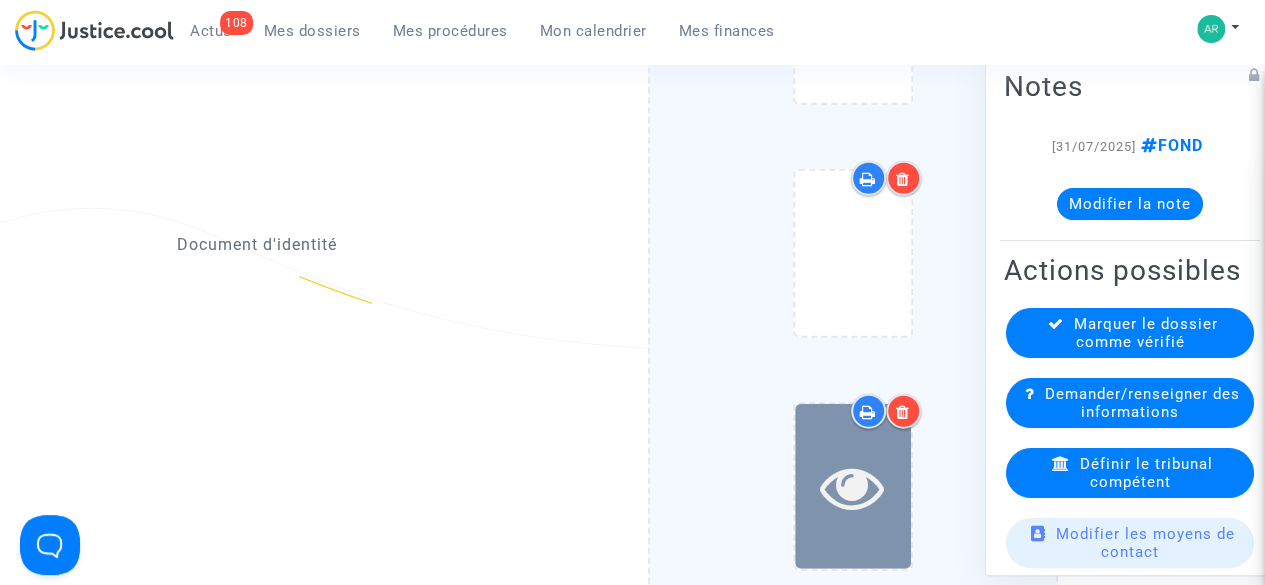 click at bounding box center (852, 487) 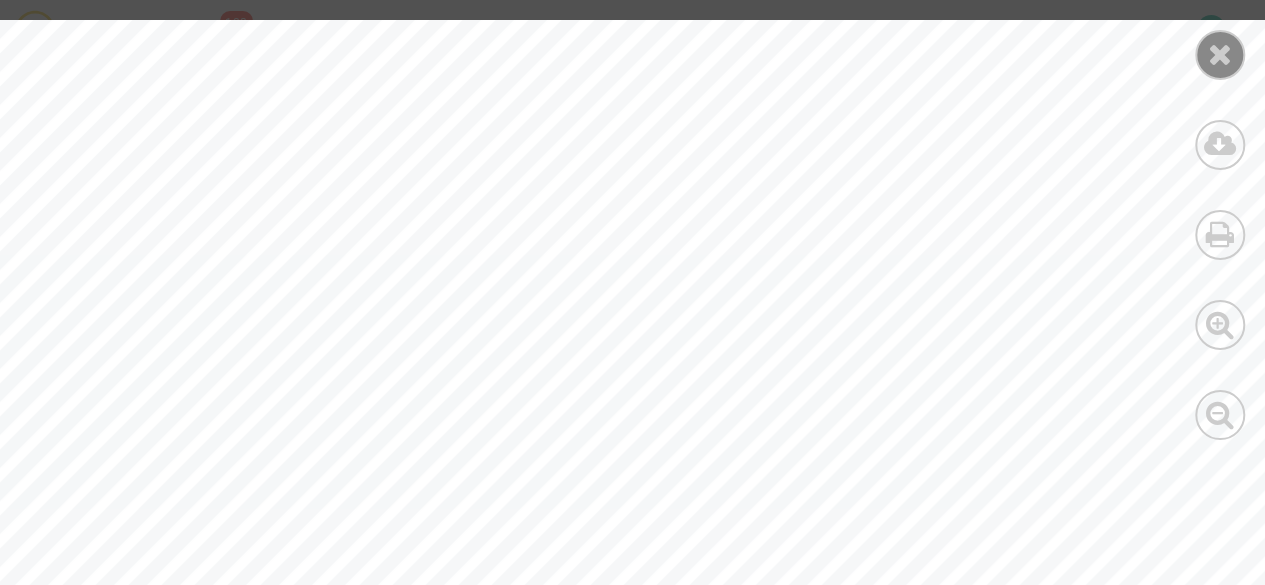 click at bounding box center (1220, 54) 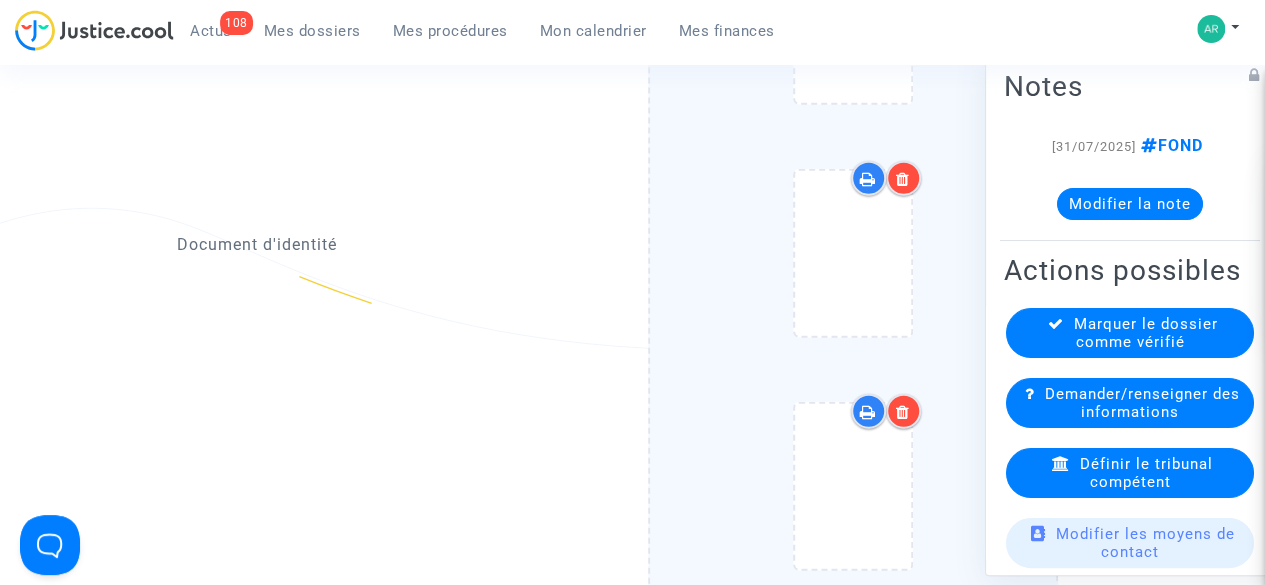 click at bounding box center (903, 411) 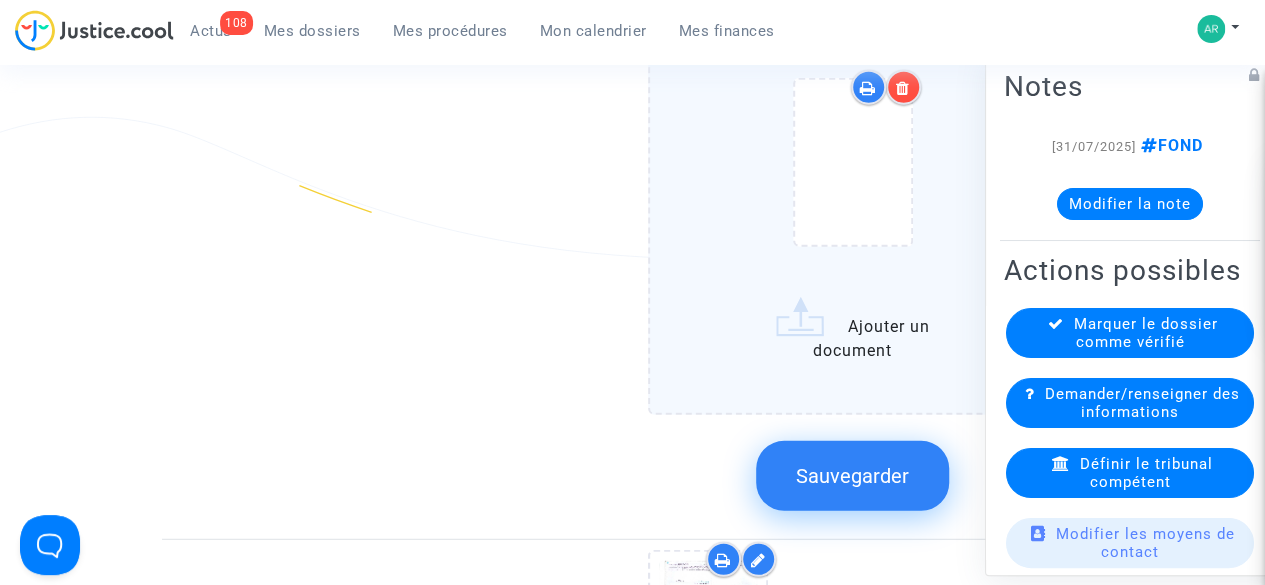 scroll, scrollTop: 2477, scrollLeft: 0, axis: vertical 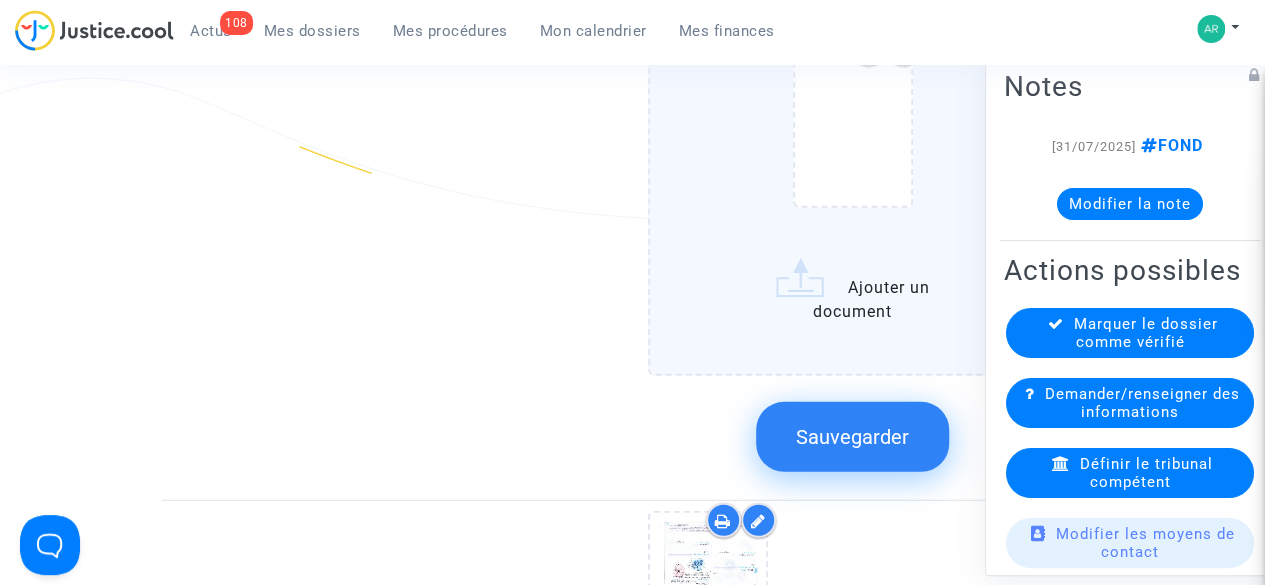 click on "Sauvegarder" 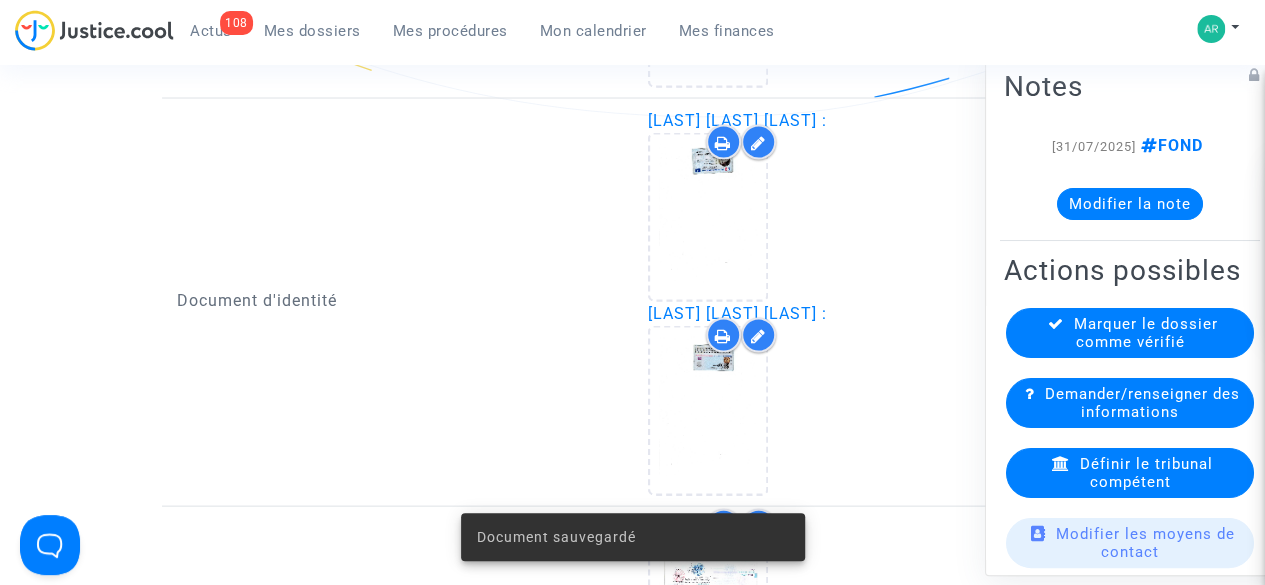 scroll, scrollTop: 1845, scrollLeft: 0, axis: vertical 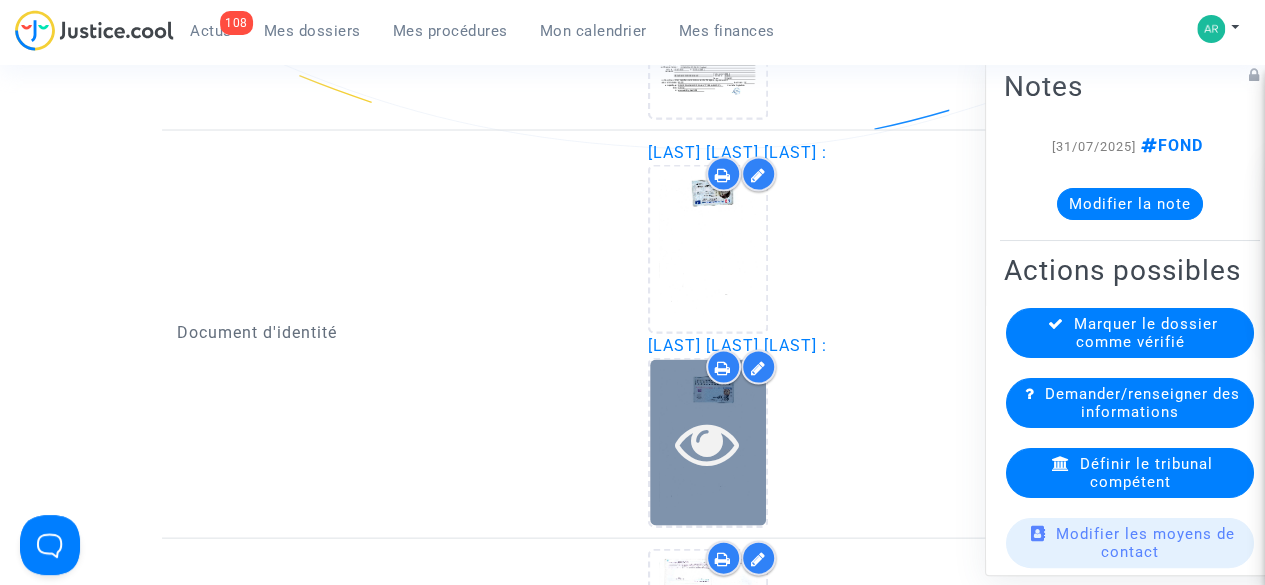 click at bounding box center (708, 441) 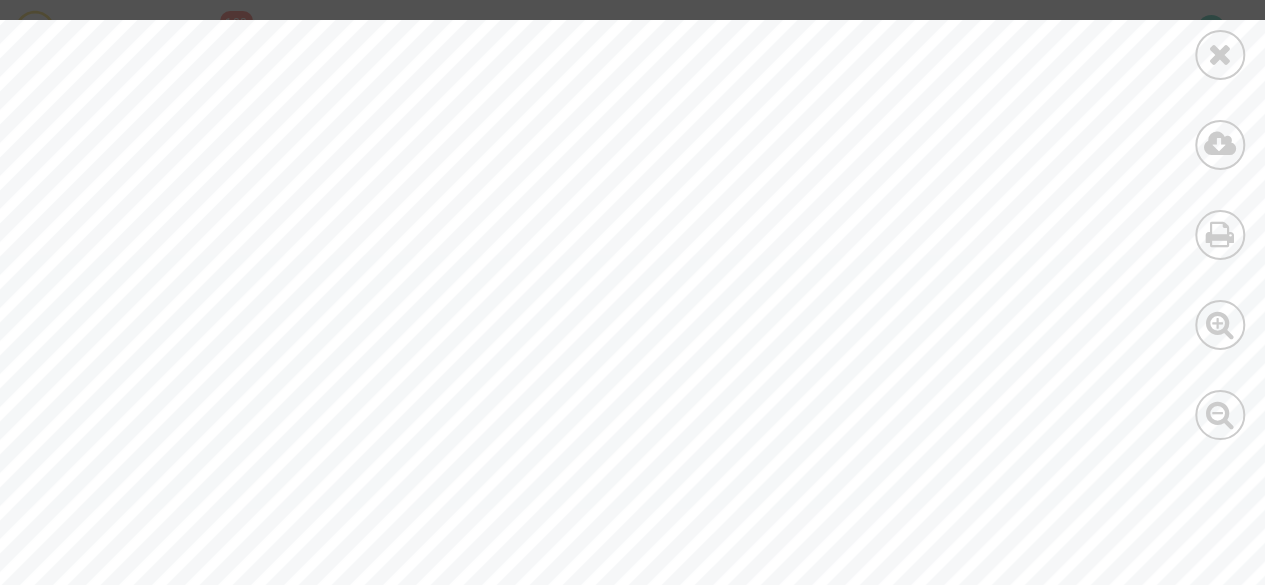 scroll, scrollTop: 0, scrollLeft: 0, axis: both 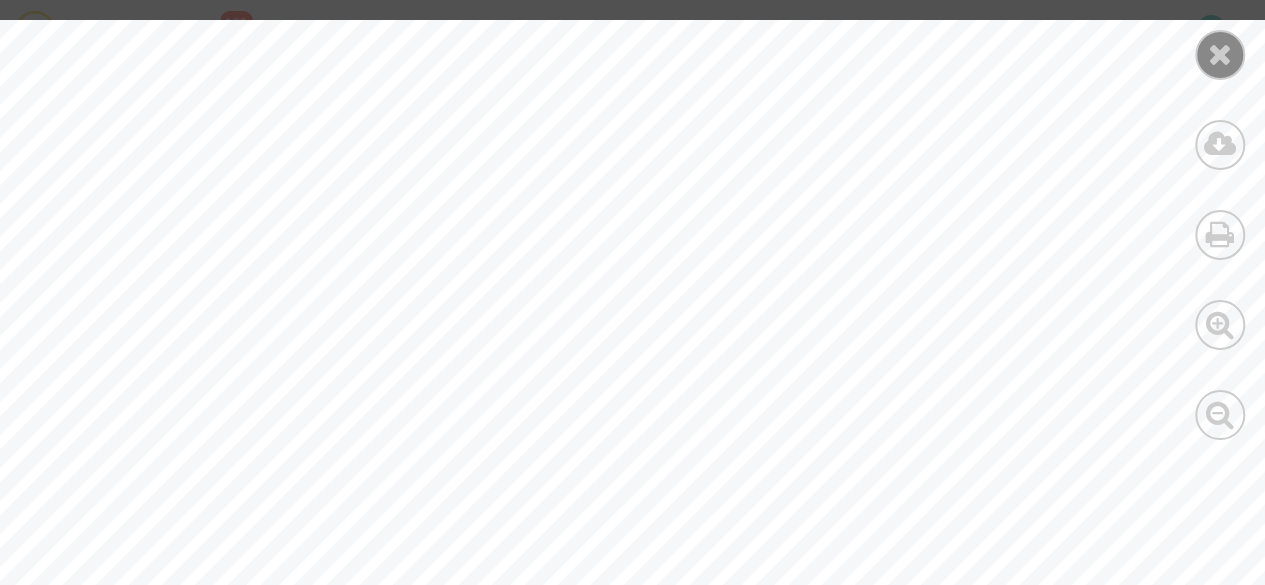 click at bounding box center (1220, 54) 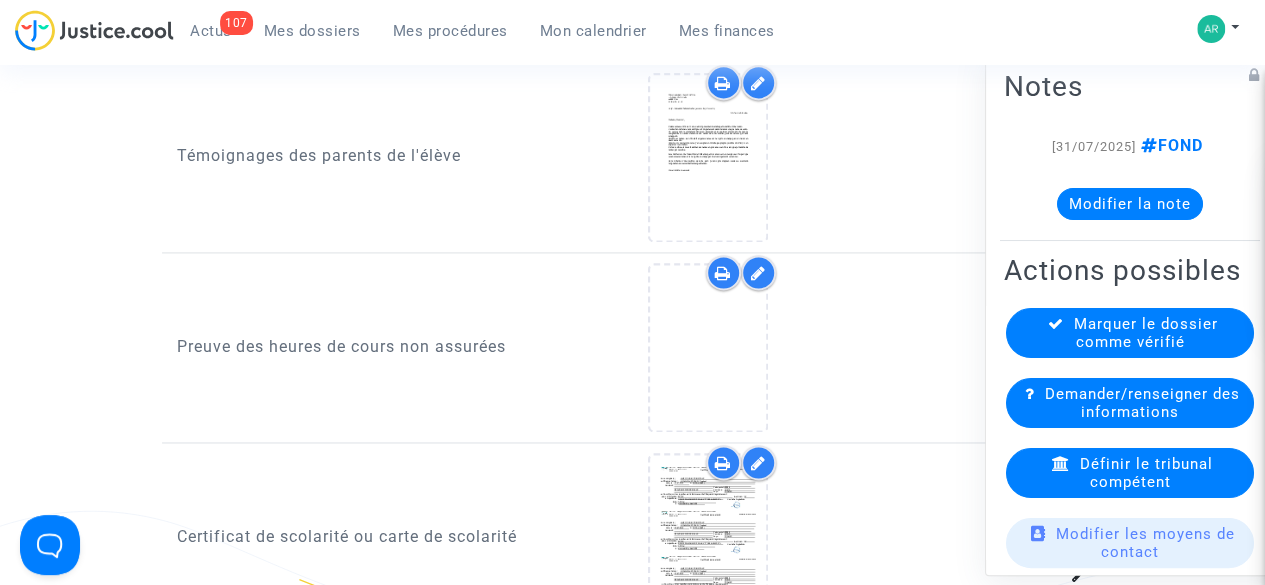 scroll, scrollTop: 1338, scrollLeft: 0, axis: vertical 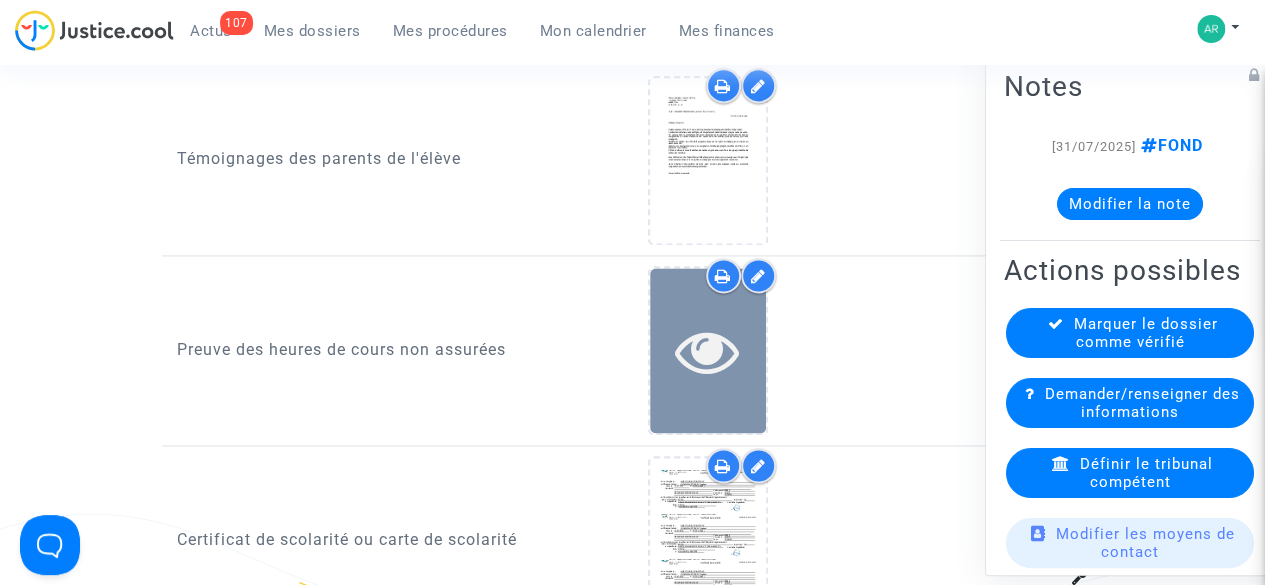 click at bounding box center (707, 351) 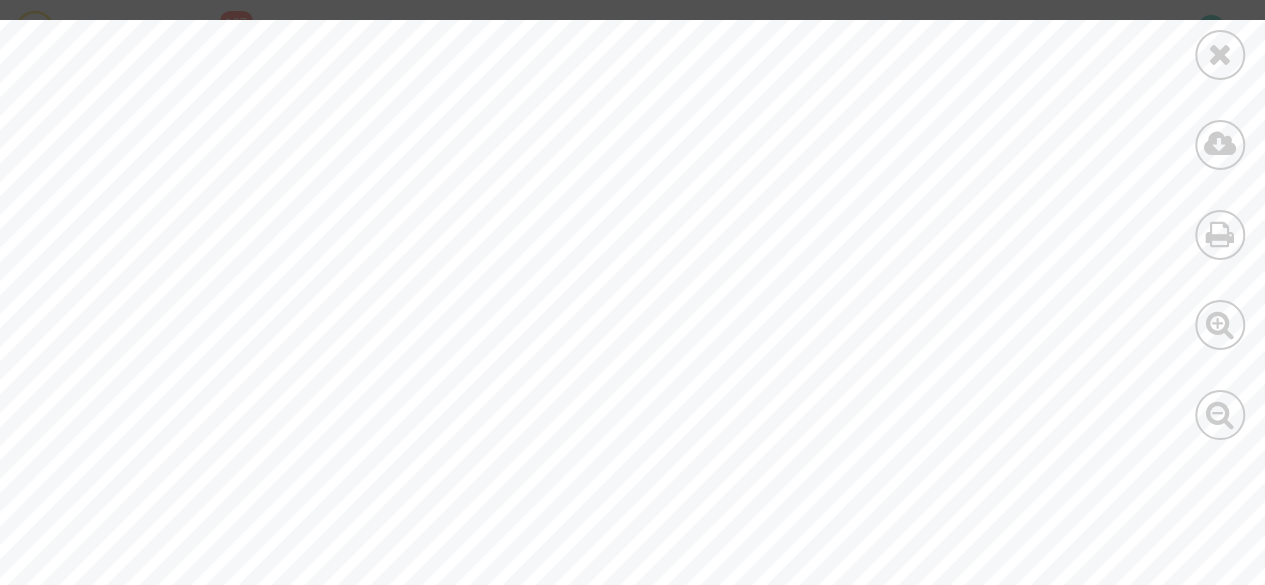 scroll, scrollTop: 0, scrollLeft: 0, axis: both 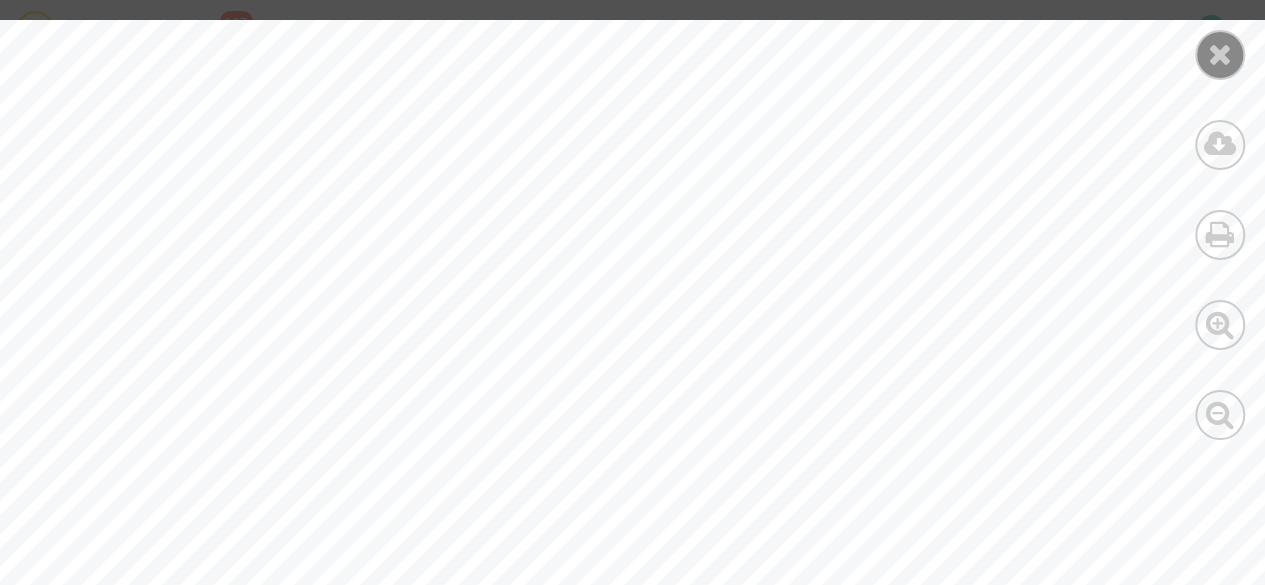 click at bounding box center [1220, 54] 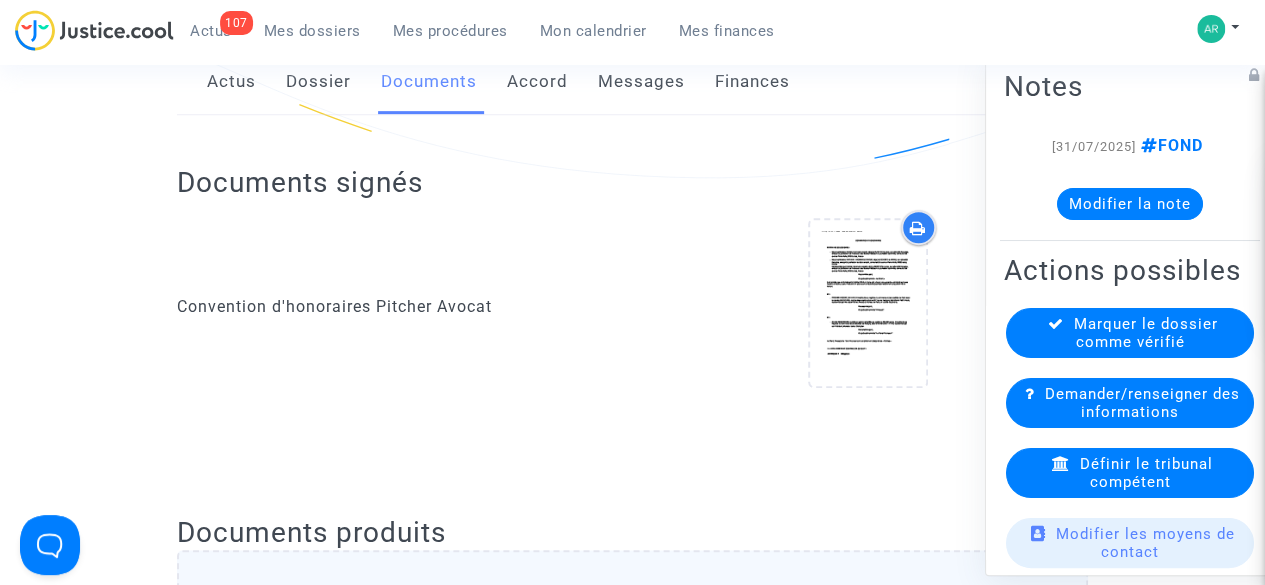 scroll, scrollTop: 0, scrollLeft: 0, axis: both 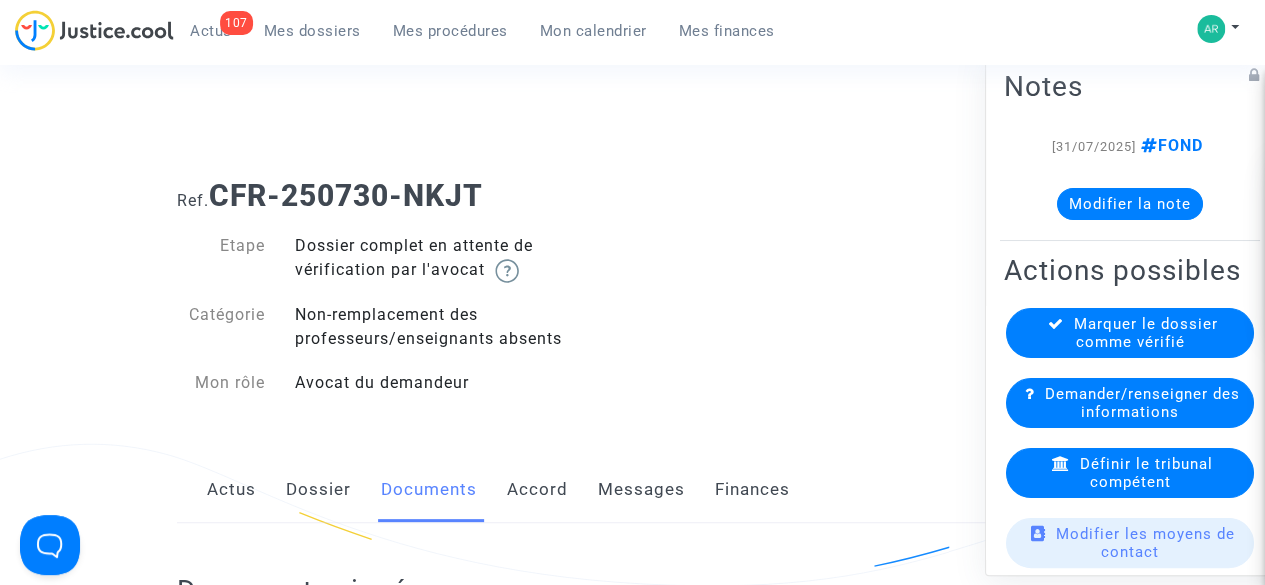 click on "Dossier" 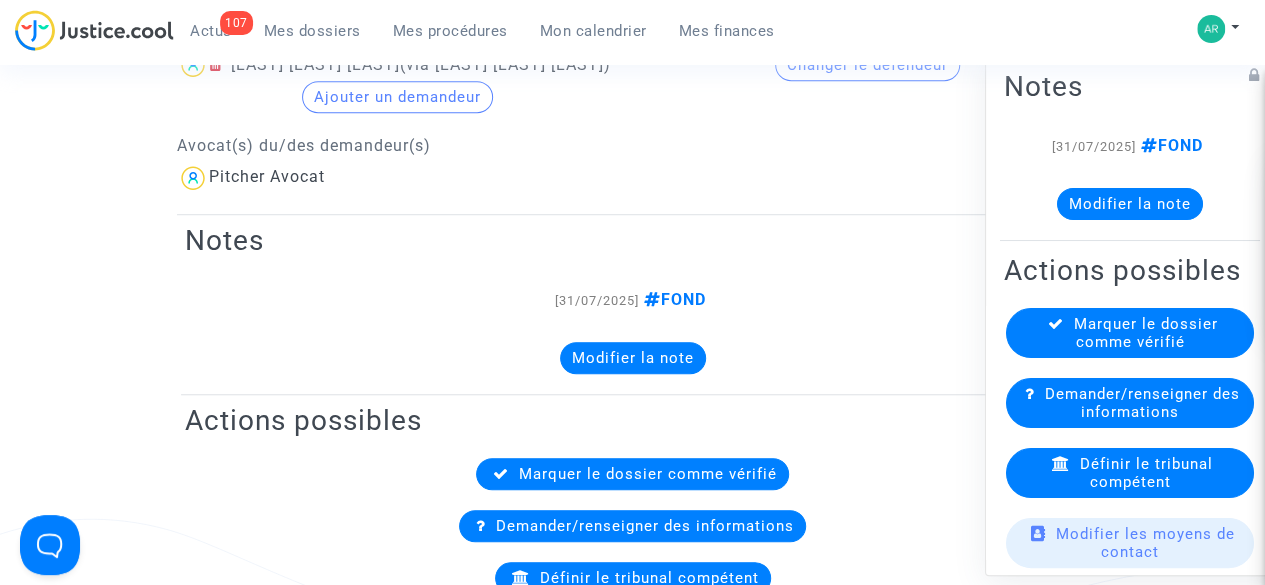 scroll, scrollTop: 627, scrollLeft: 0, axis: vertical 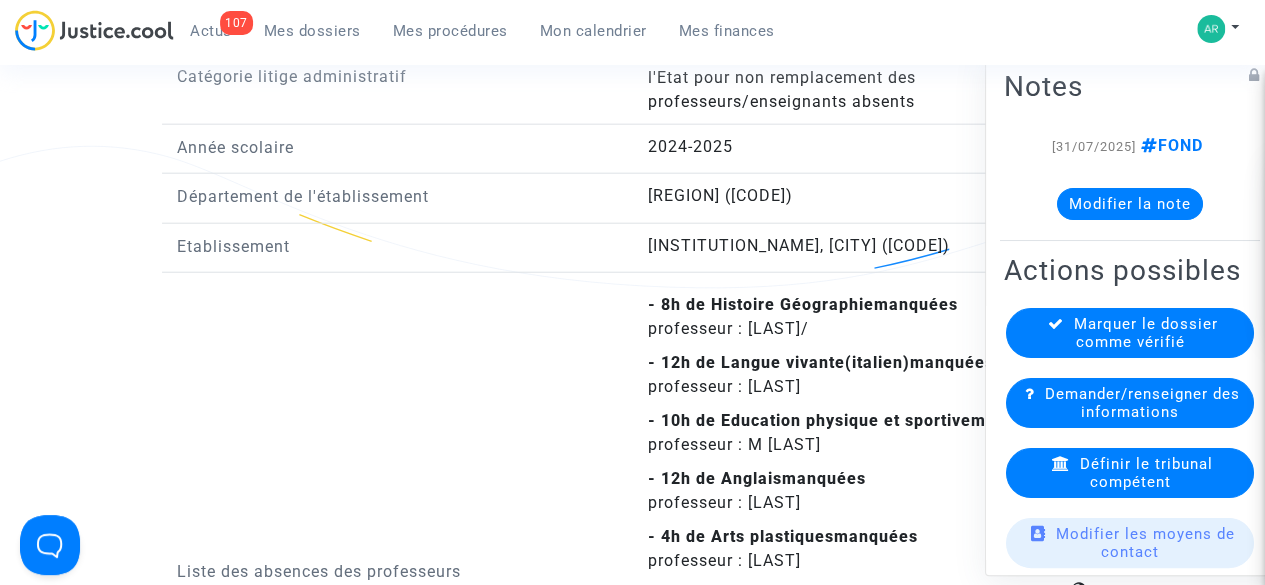 click on "Marquer le dossier comme vérifié" 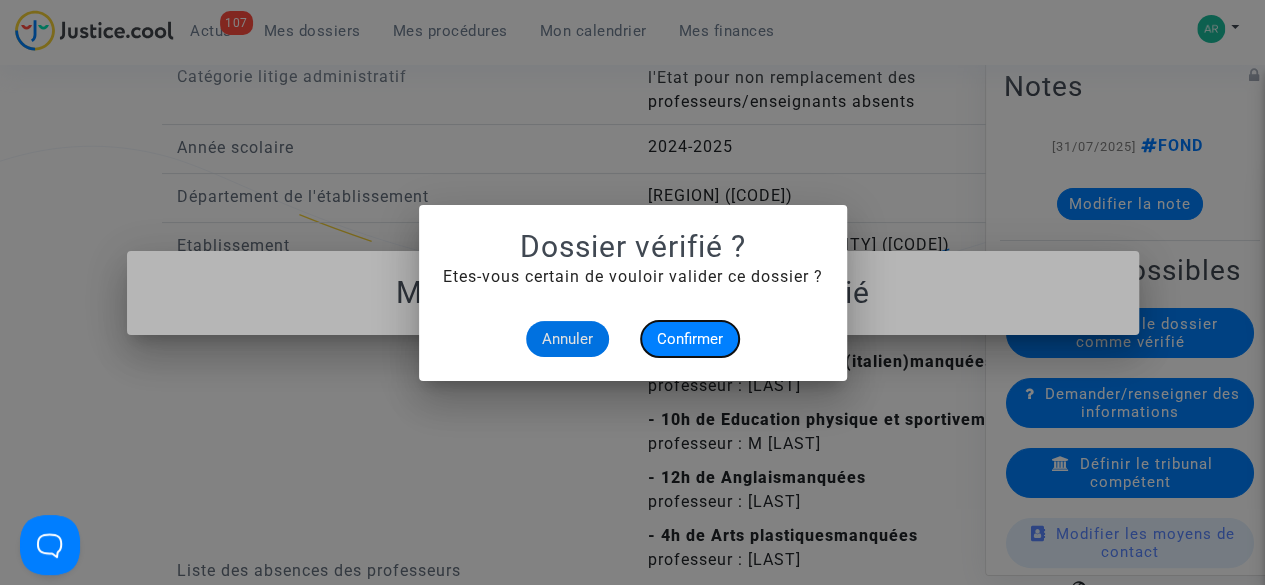 click on "Confirmer" at bounding box center [690, 339] 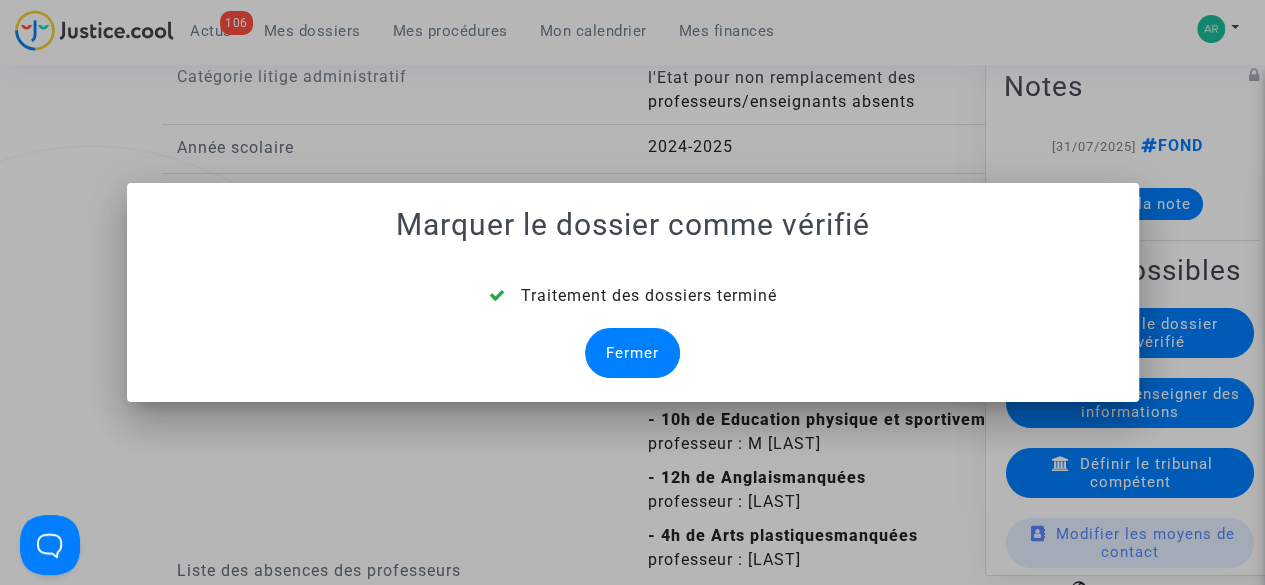 click on "Fermer" at bounding box center [632, 353] 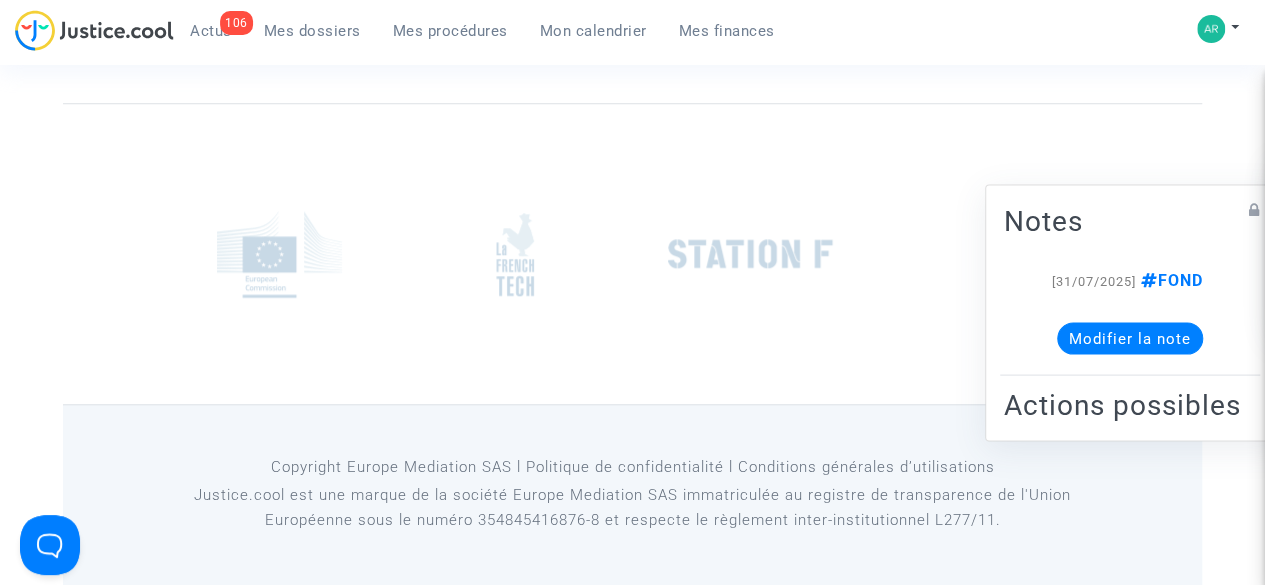 scroll, scrollTop: 2409, scrollLeft: 0, axis: vertical 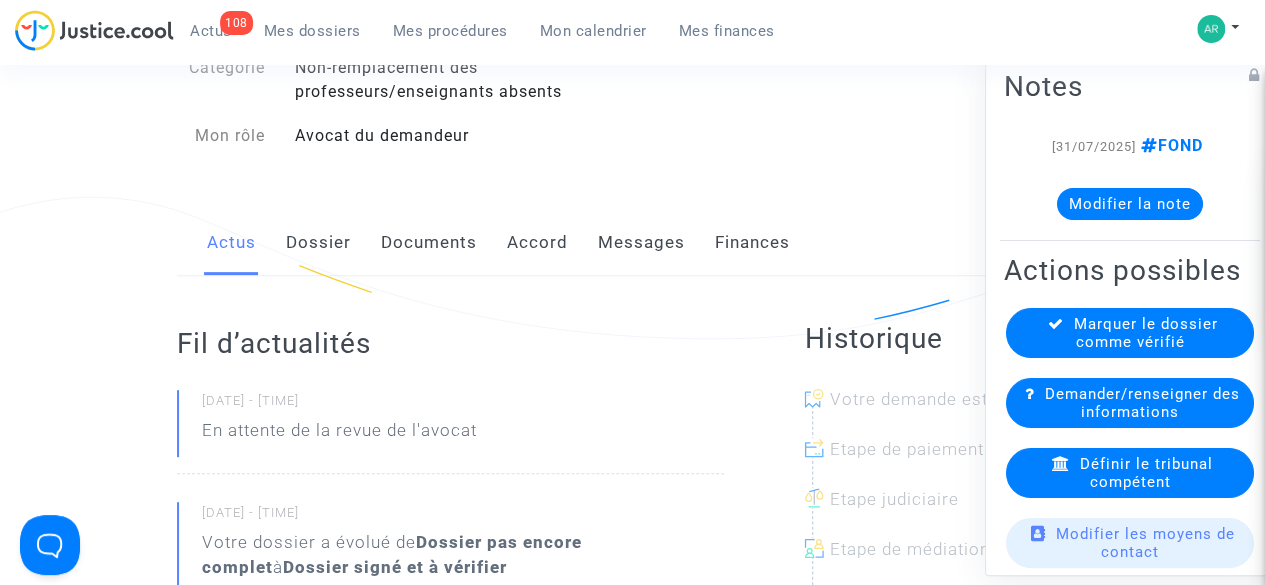 click on "Documents" 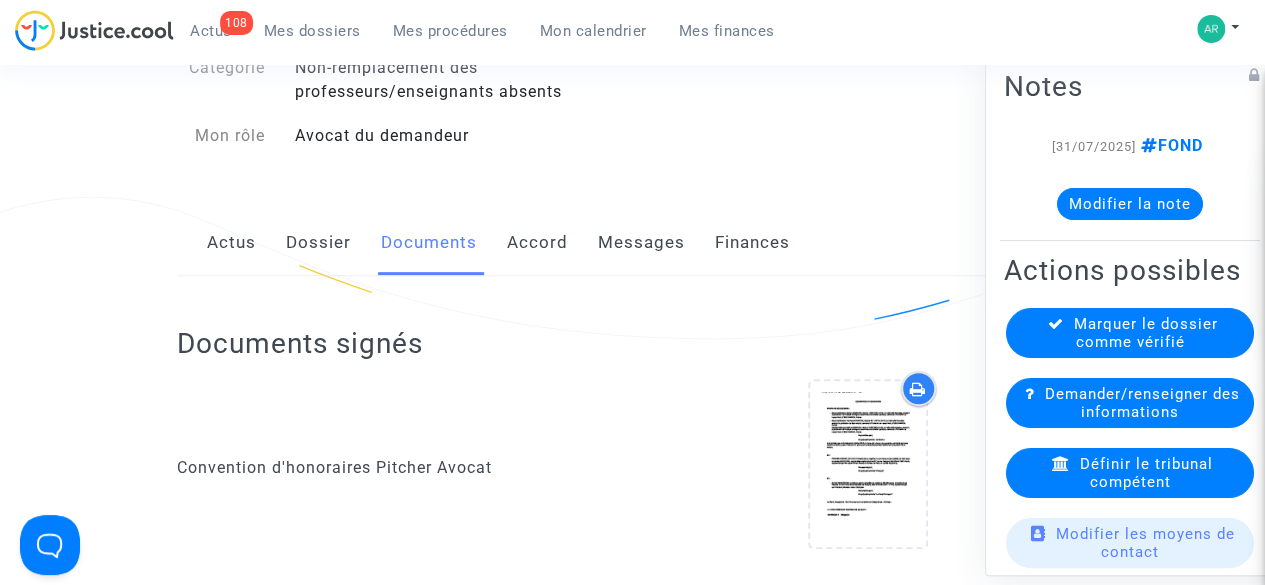 click on "Dossier" 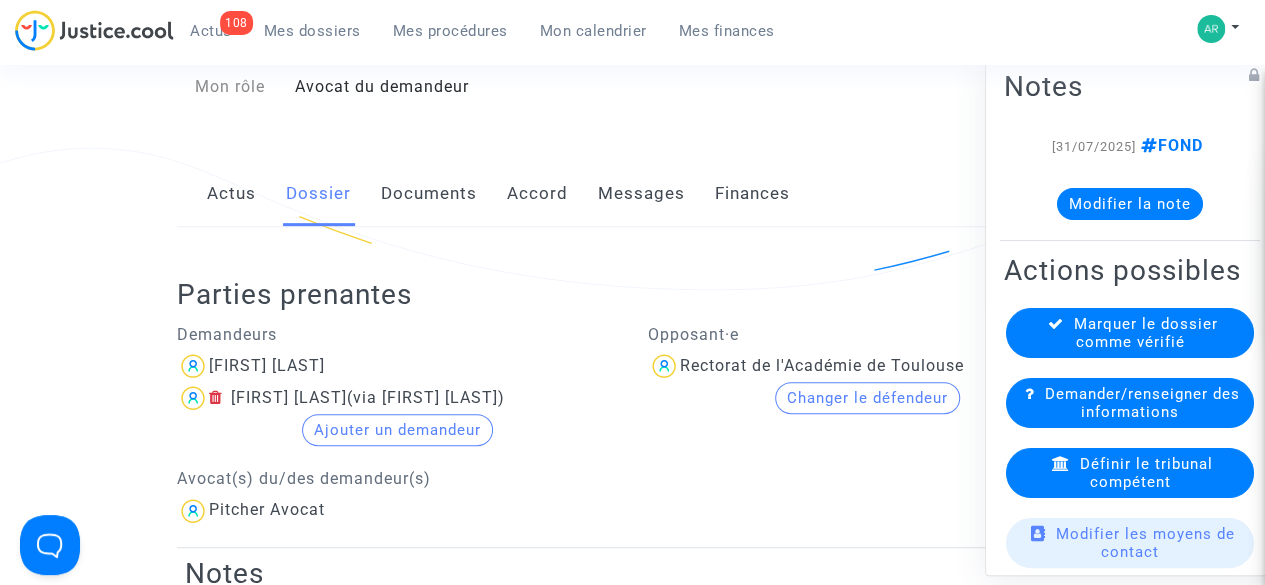 scroll, scrollTop: 240, scrollLeft: 0, axis: vertical 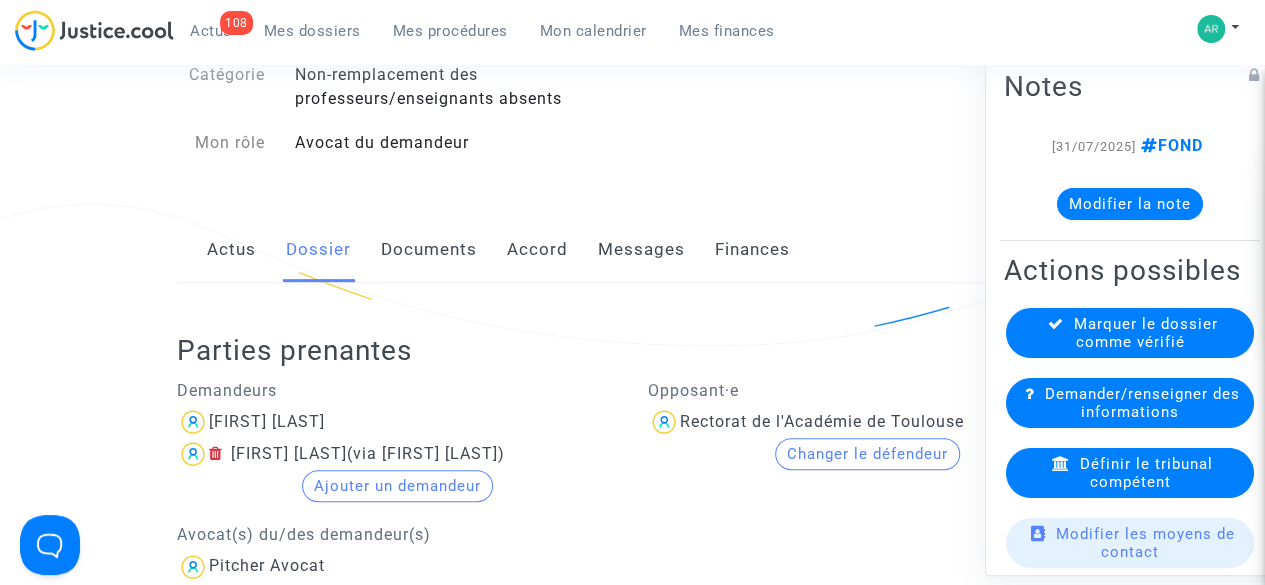 click on "Documents" 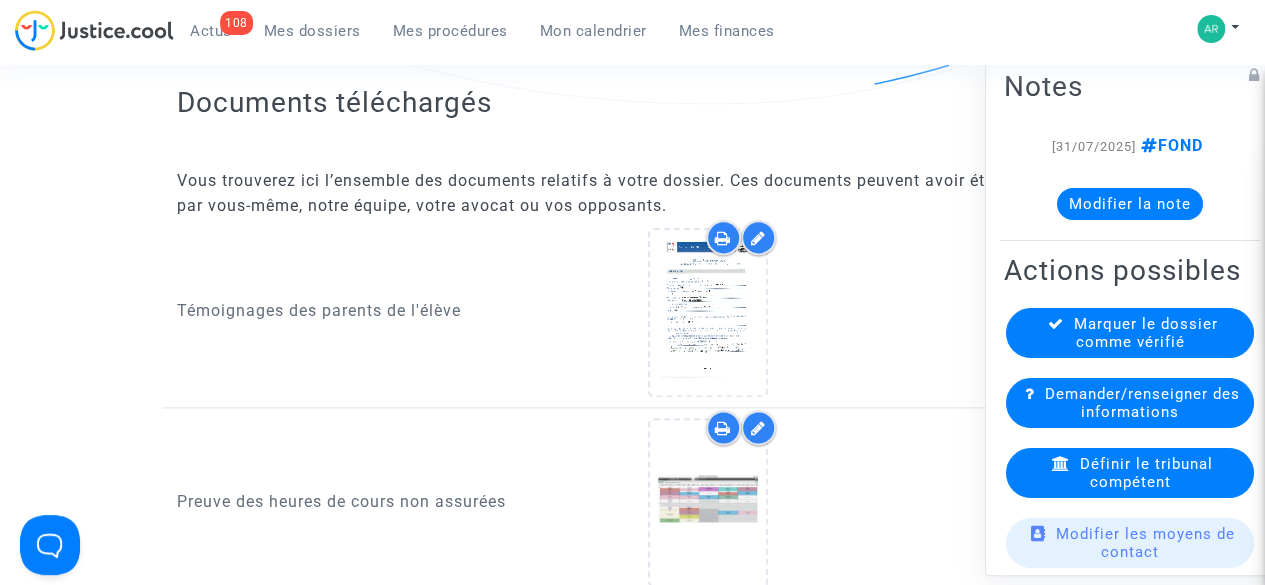 scroll, scrollTop: 1196, scrollLeft: 0, axis: vertical 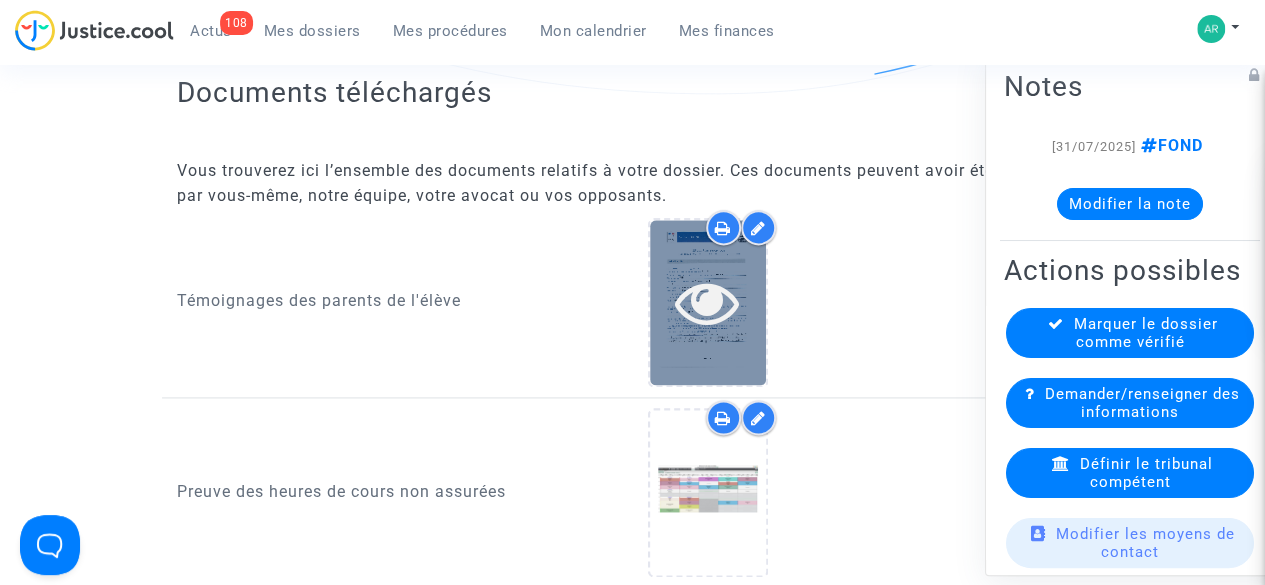 click at bounding box center [707, 302] 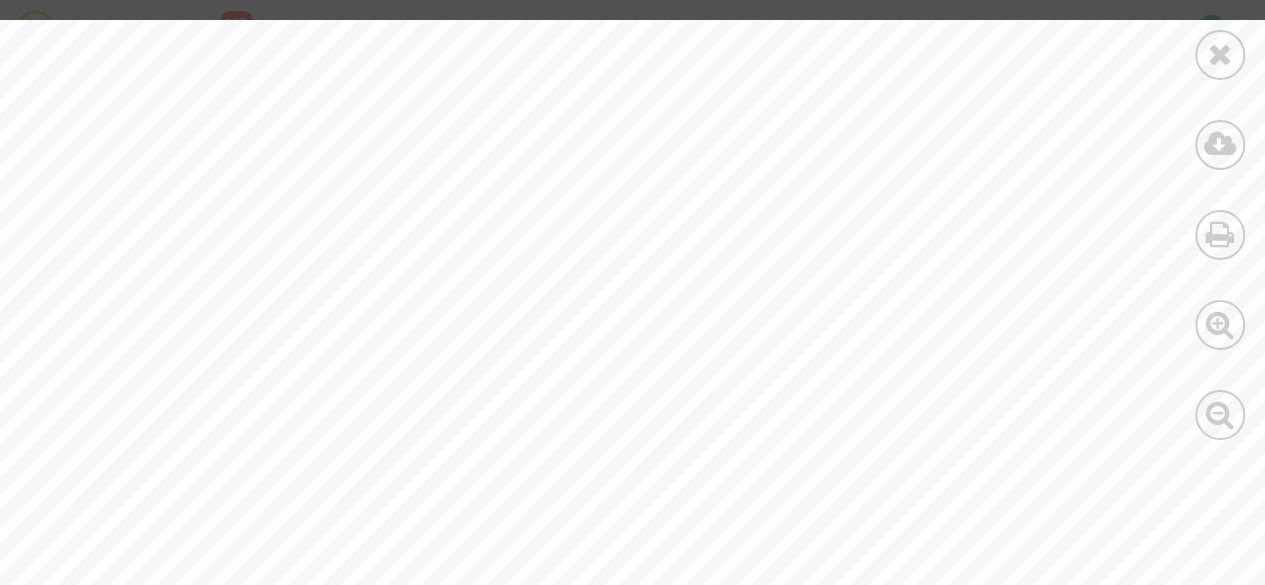 scroll, scrollTop: 2187, scrollLeft: 0, axis: vertical 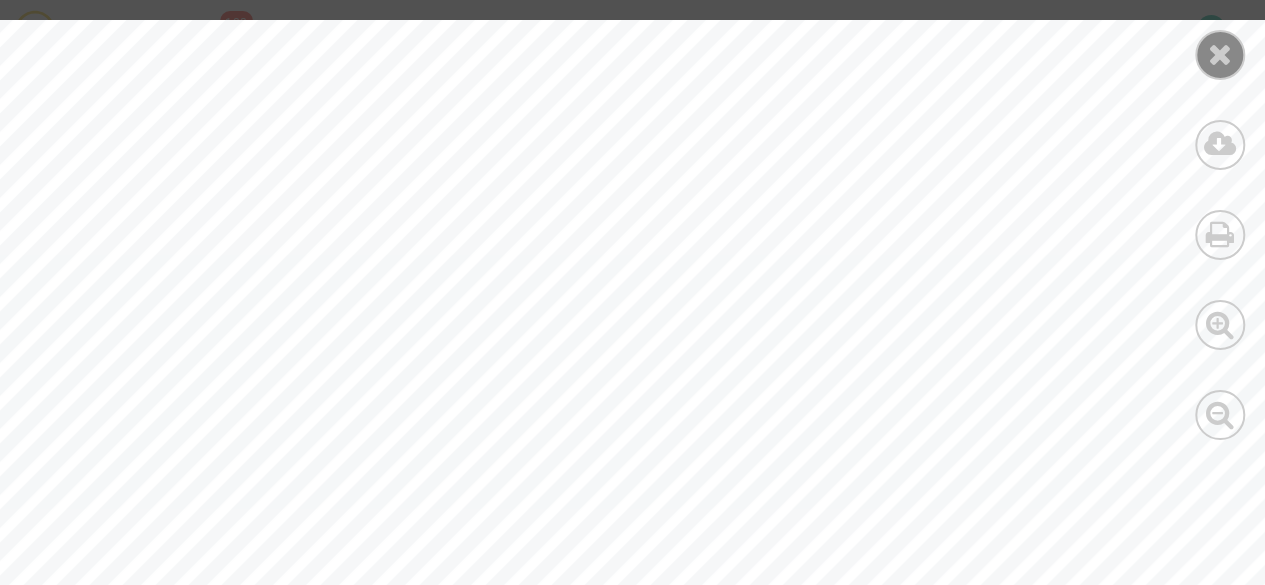 click at bounding box center [1220, 54] 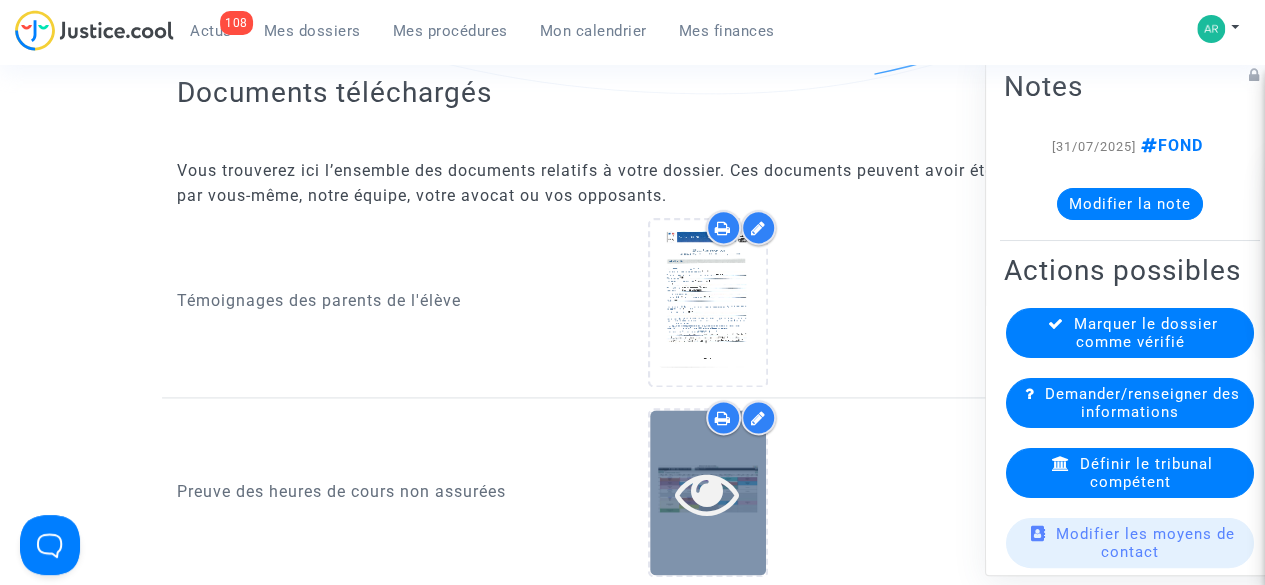 click at bounding box center (707, 493) 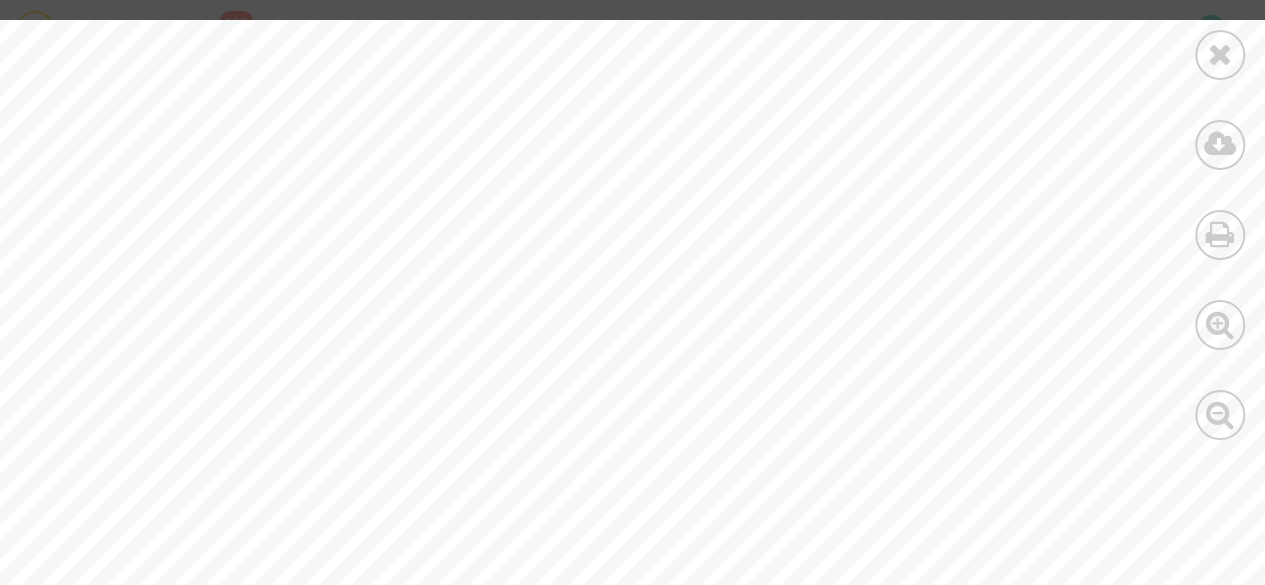 scroll, scrollTop: 12687, scrollLeft: 0, axis: vertical 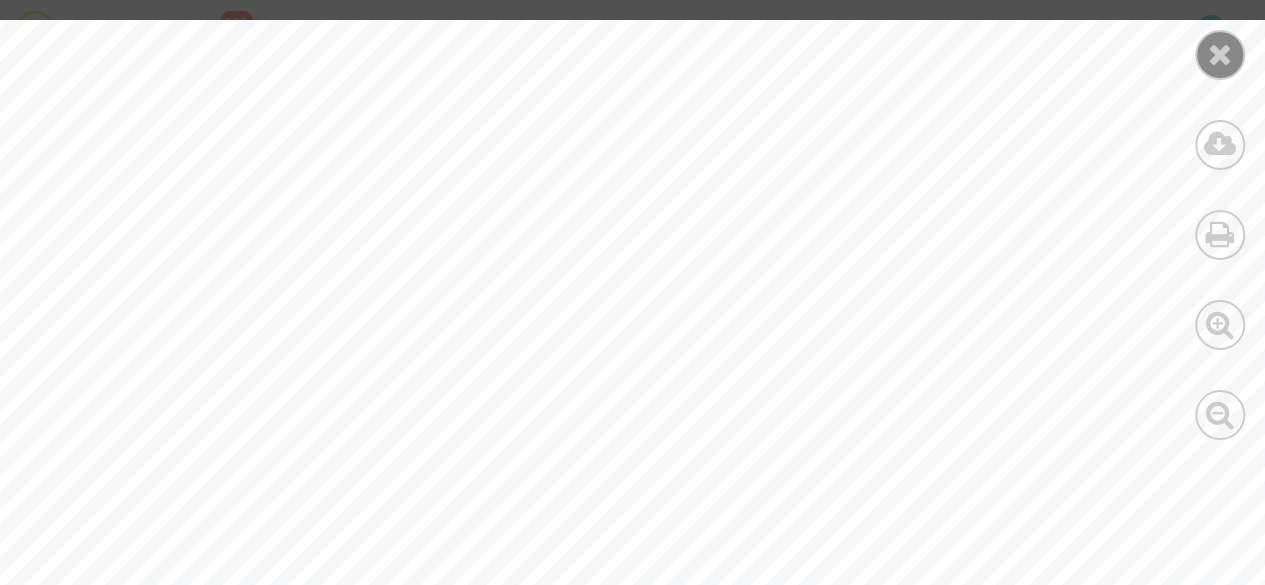 click at bounding box center [1220, 54] 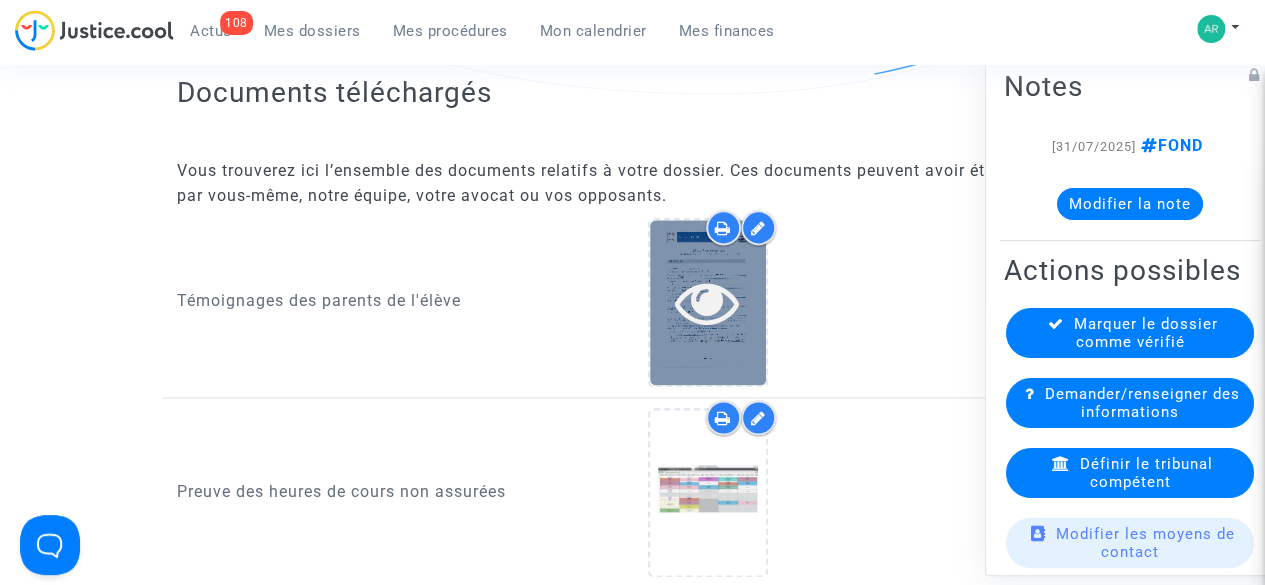 click at bounding box center (708, 302) 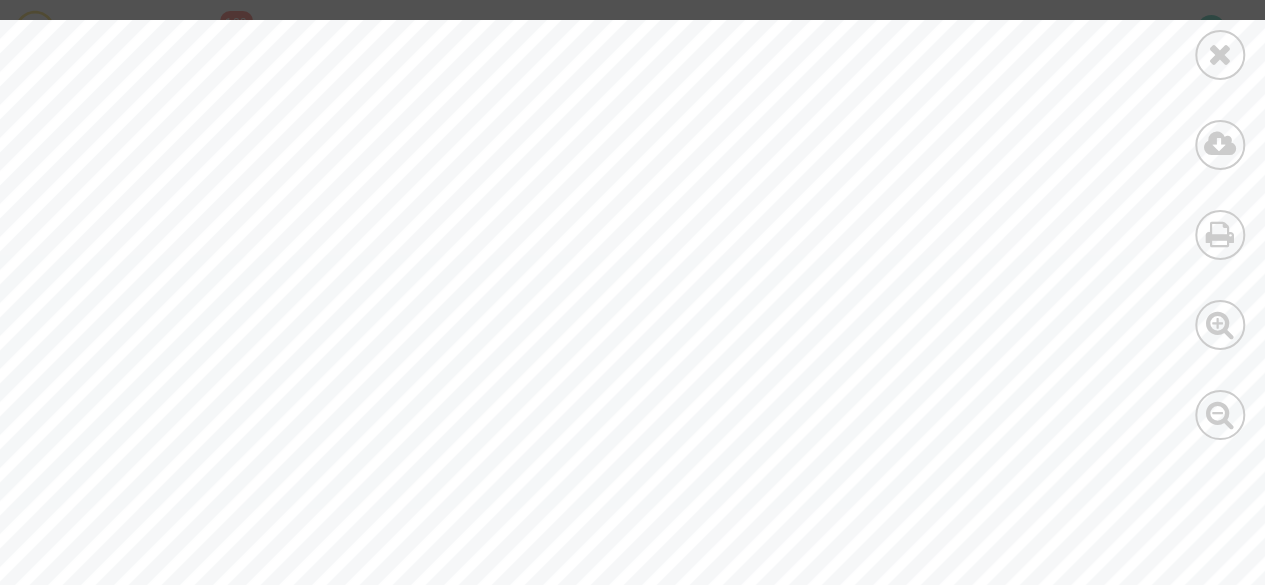 scroll, scrollTop: 1258, scrollLeft: 0, axis: vertical 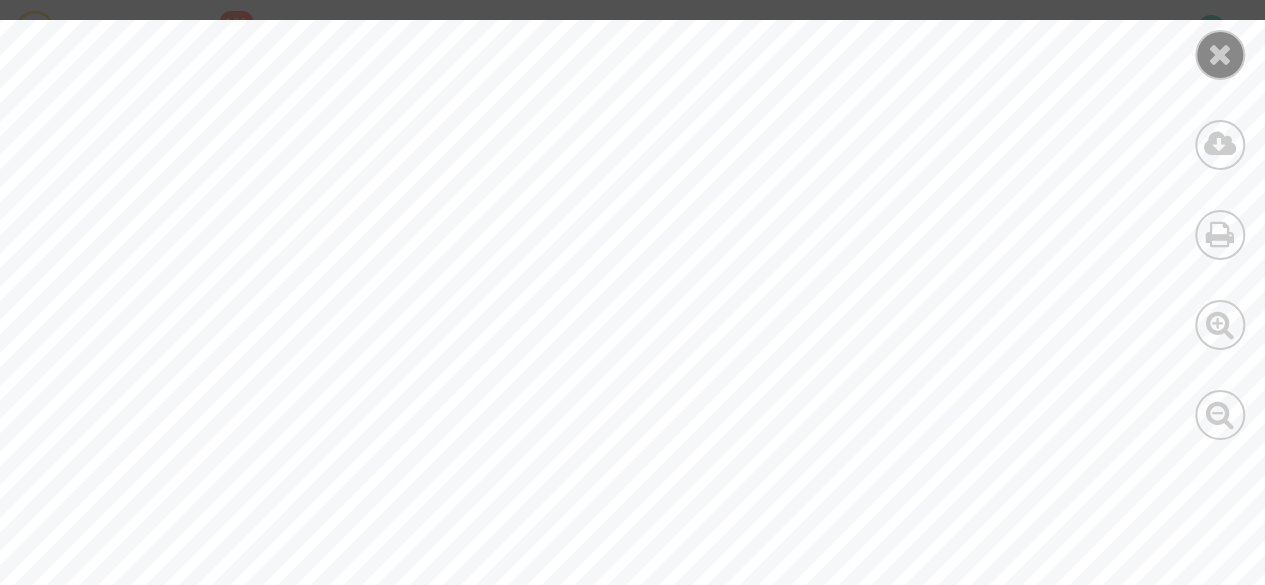 click at bounding box center (1220, 55) 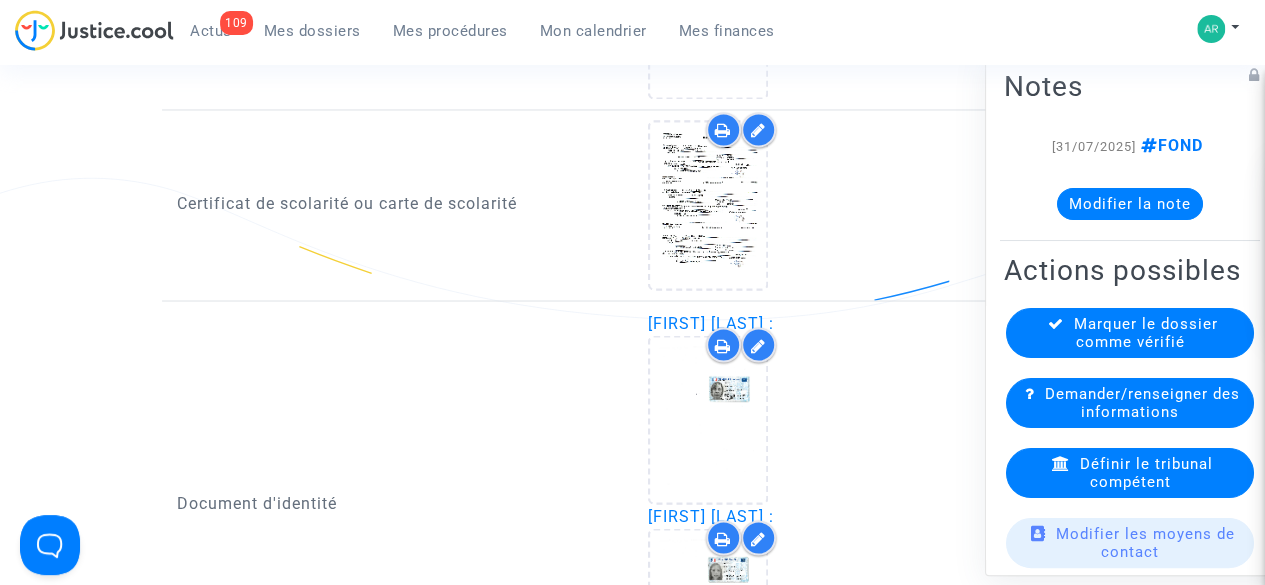 scroll, scrollTop: 1673, scrollLeft: 0, axis: vertical 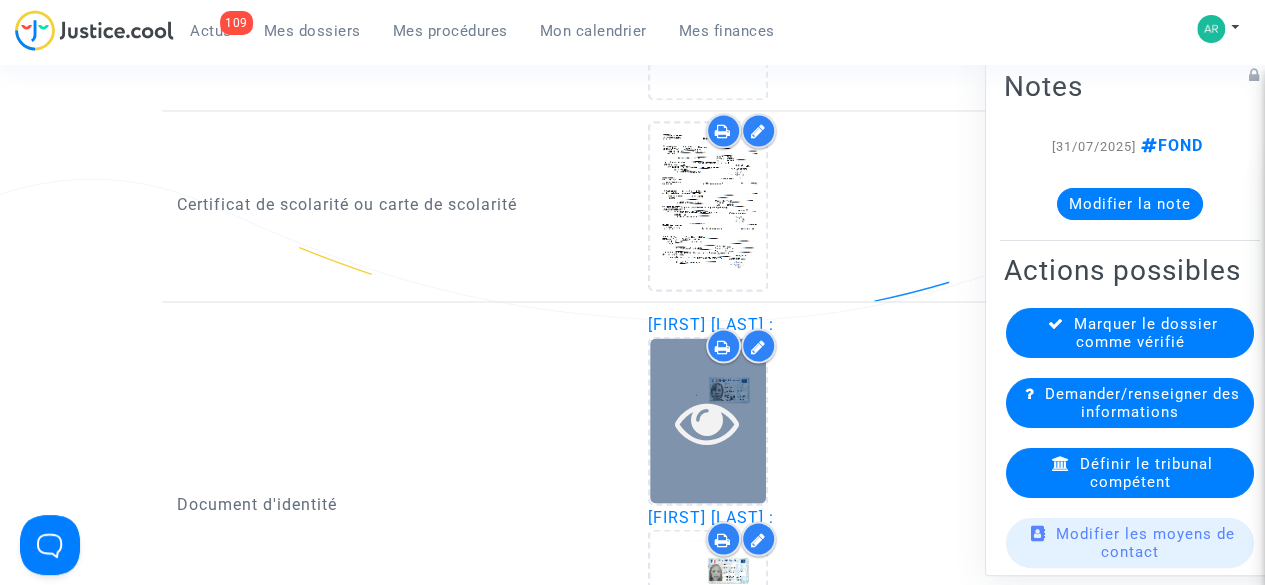click at bounding box center (707, 421) 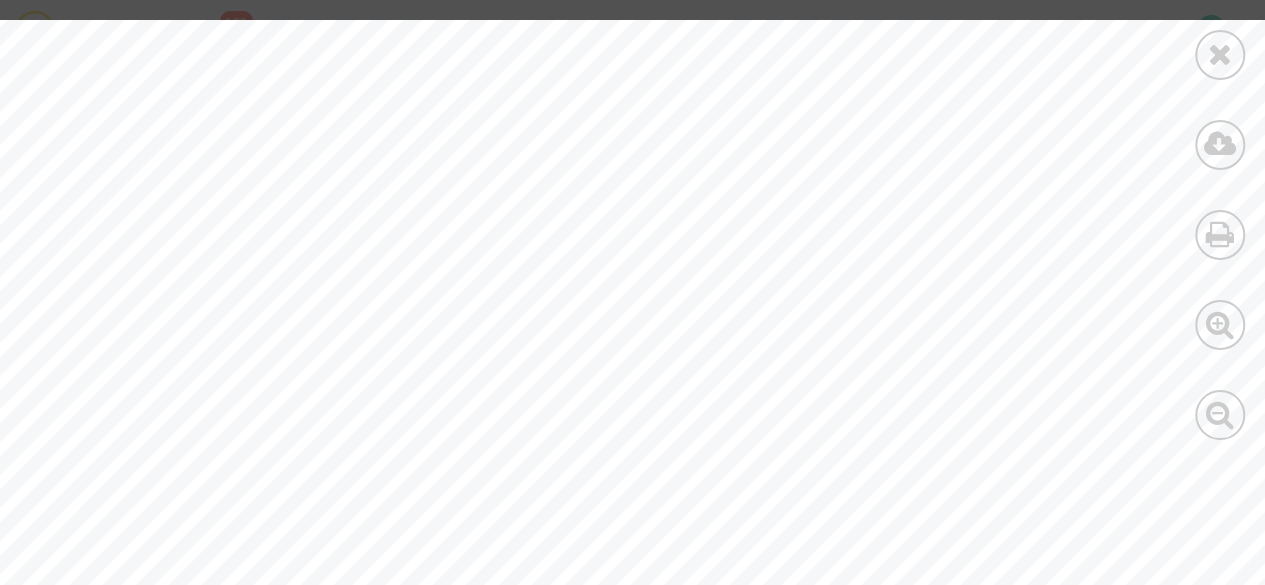 scroll, scrollTop: 3000, scrollLeft: 0, axis: vertical 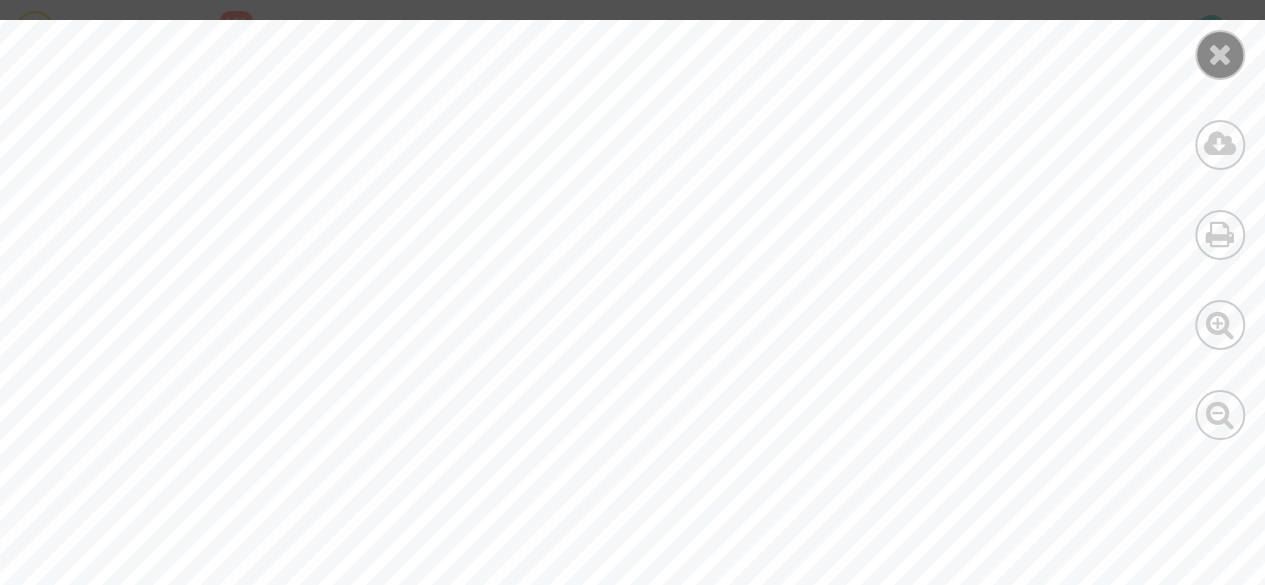click at bounding box center (1220, 55) 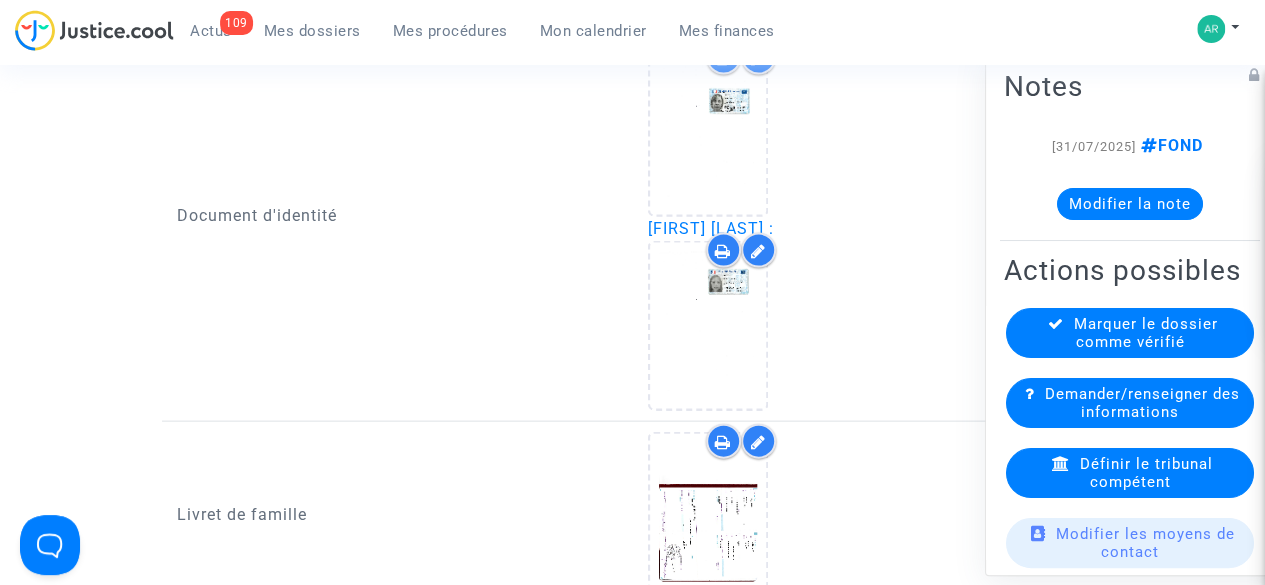 scroll, scrollTop: 1964, scrollLeft: 0, axis: vertical 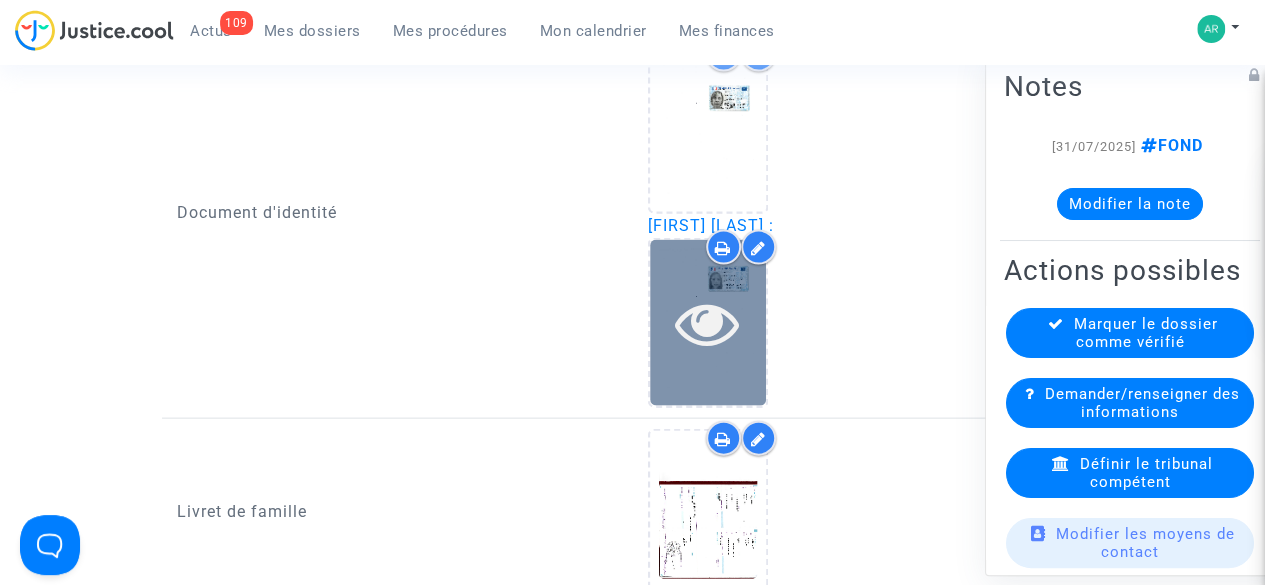 click at bounding box center (708, 323) 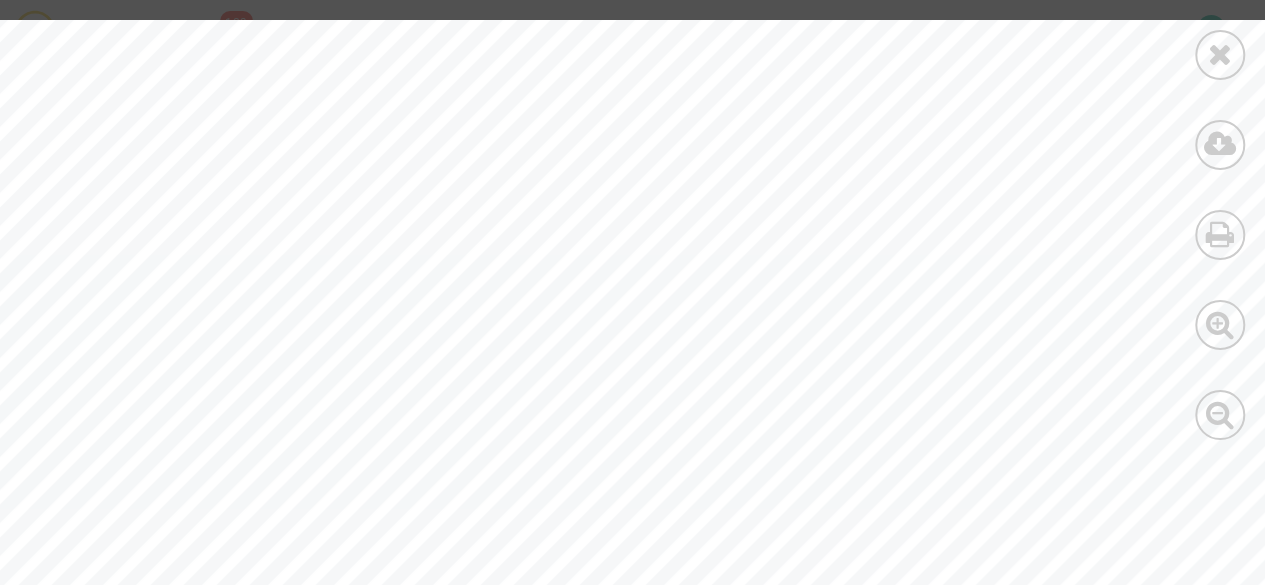 scroll, scrollTop: 3003, scrollLeft: 0, axis: vertical 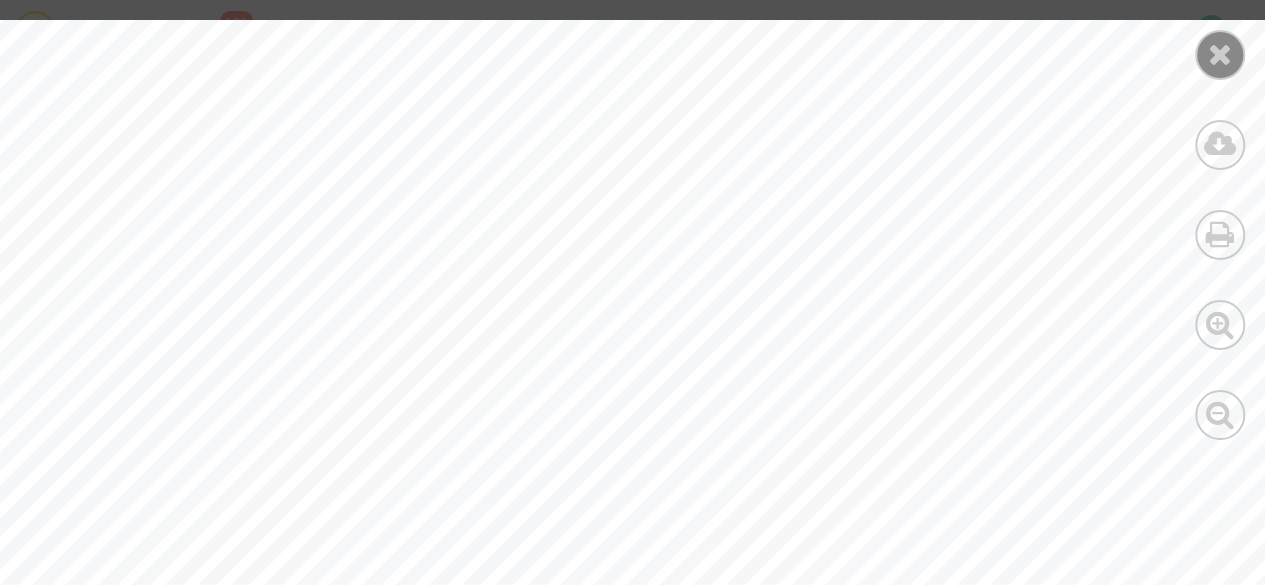 click at bounding box center [1220, 55] 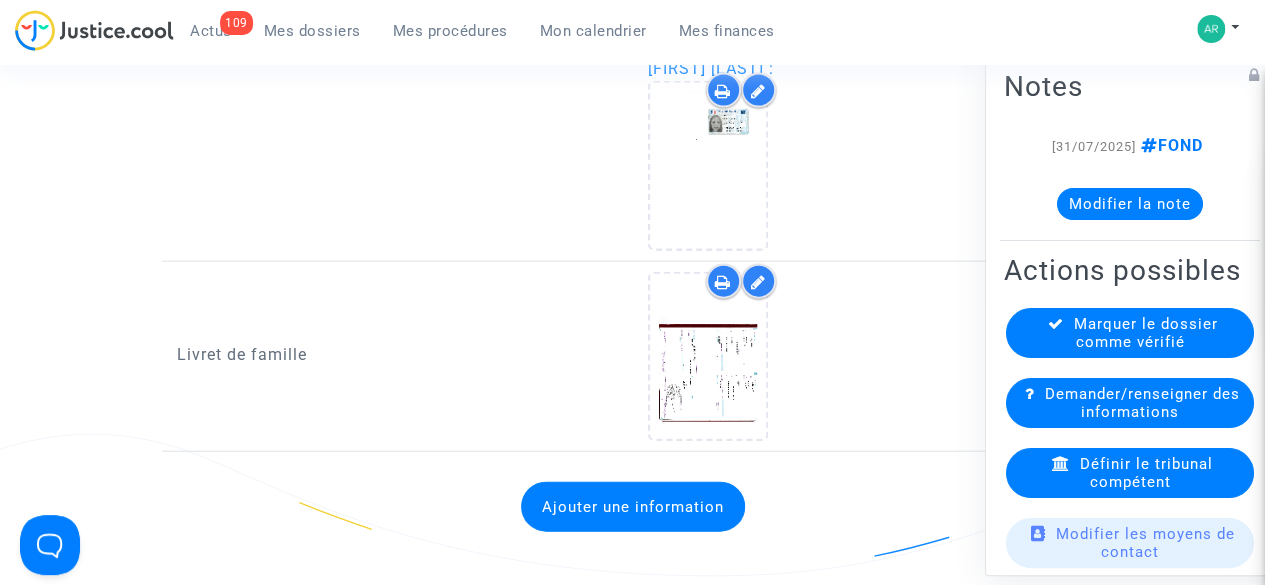 scroll, scrollTop: 2144, scrollLeft: 0, axis: vertical 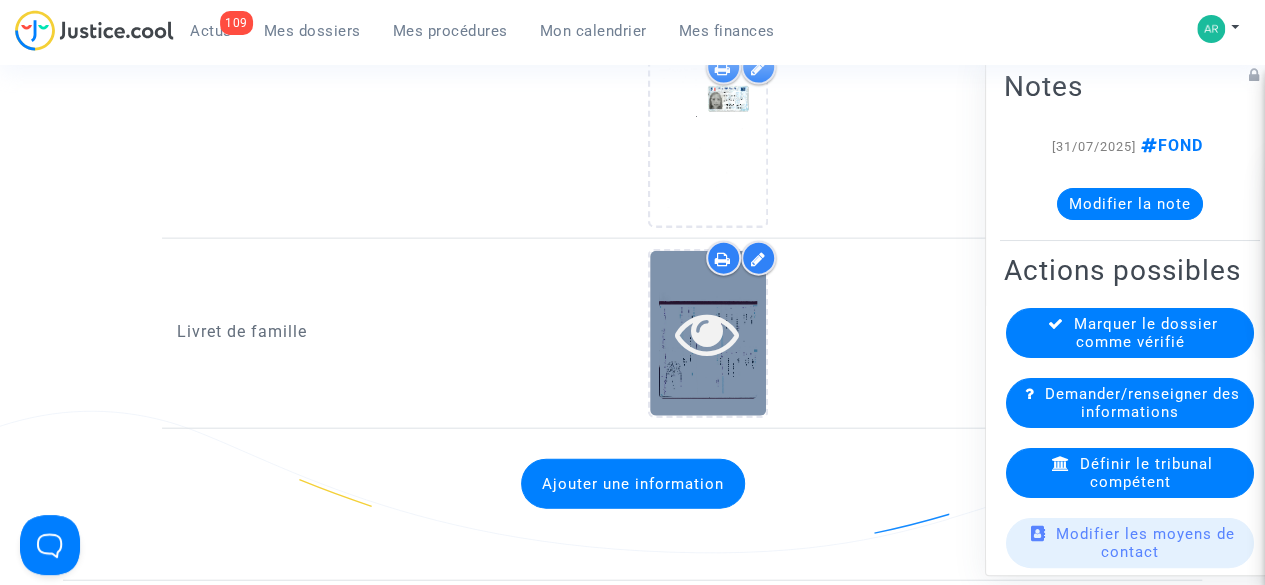 click at bounding box center (707, 333) 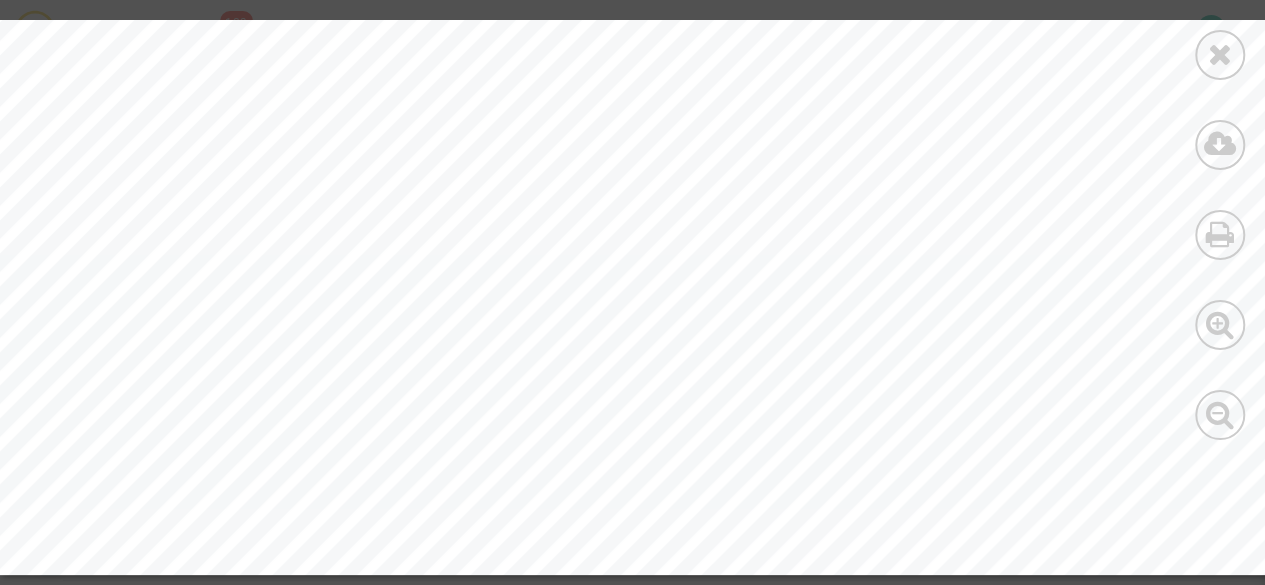 scroll, scrollTop: 5213, scrollLeft: 0, axis: vertical 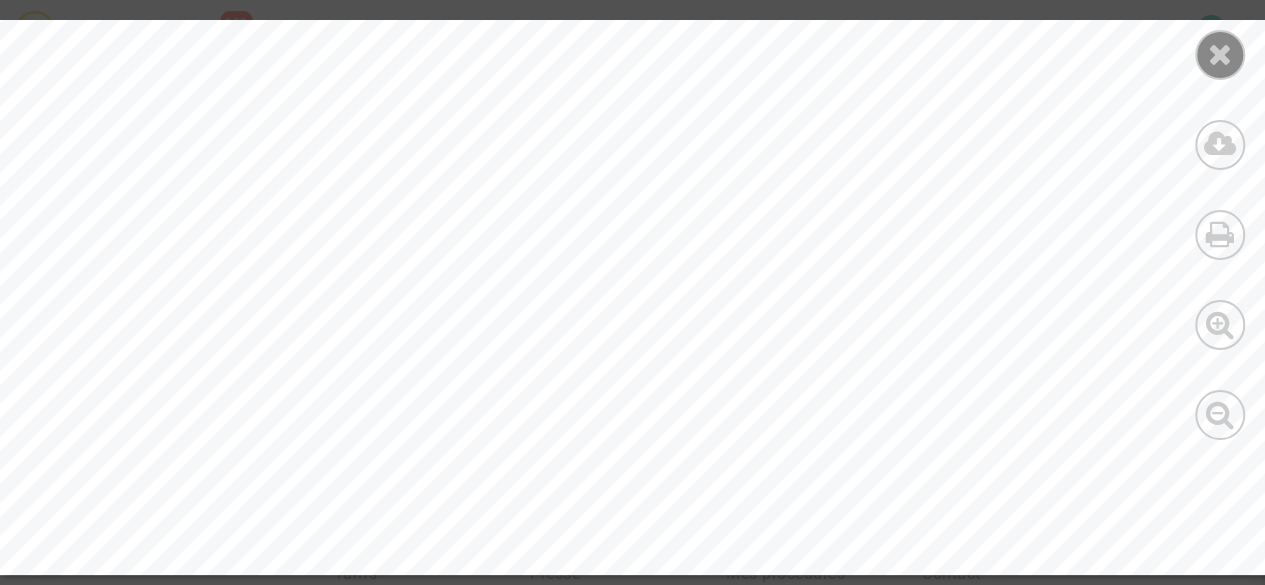 click at bounding box center (1220, 55) 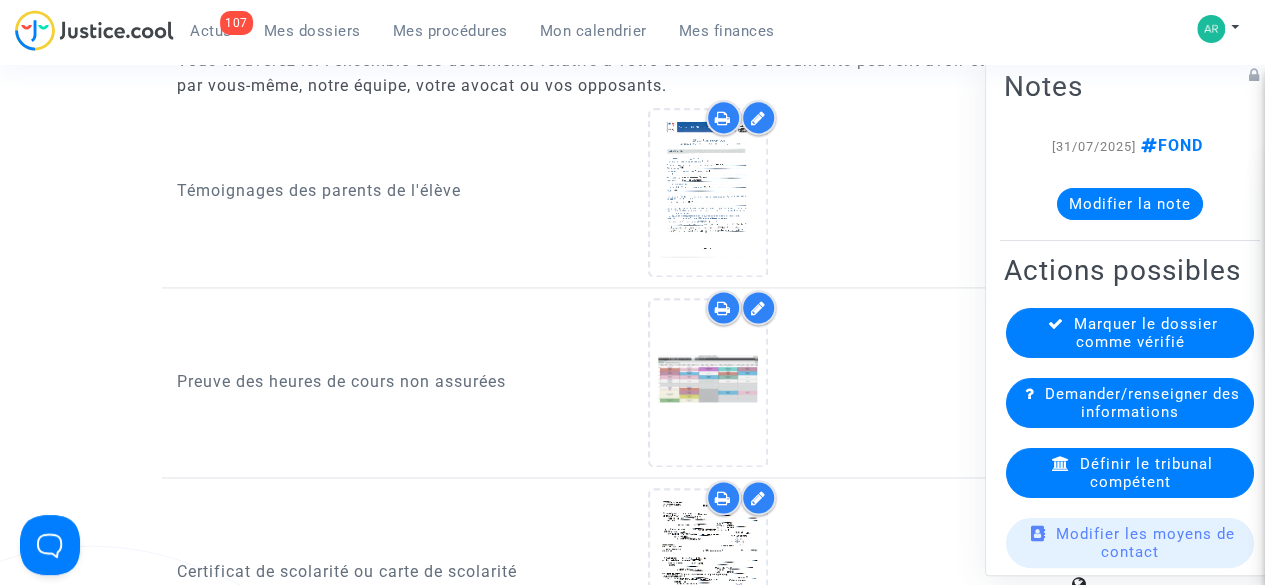 scroll, scrollTop: 1290, scrollLeft: 0, axis: vertical 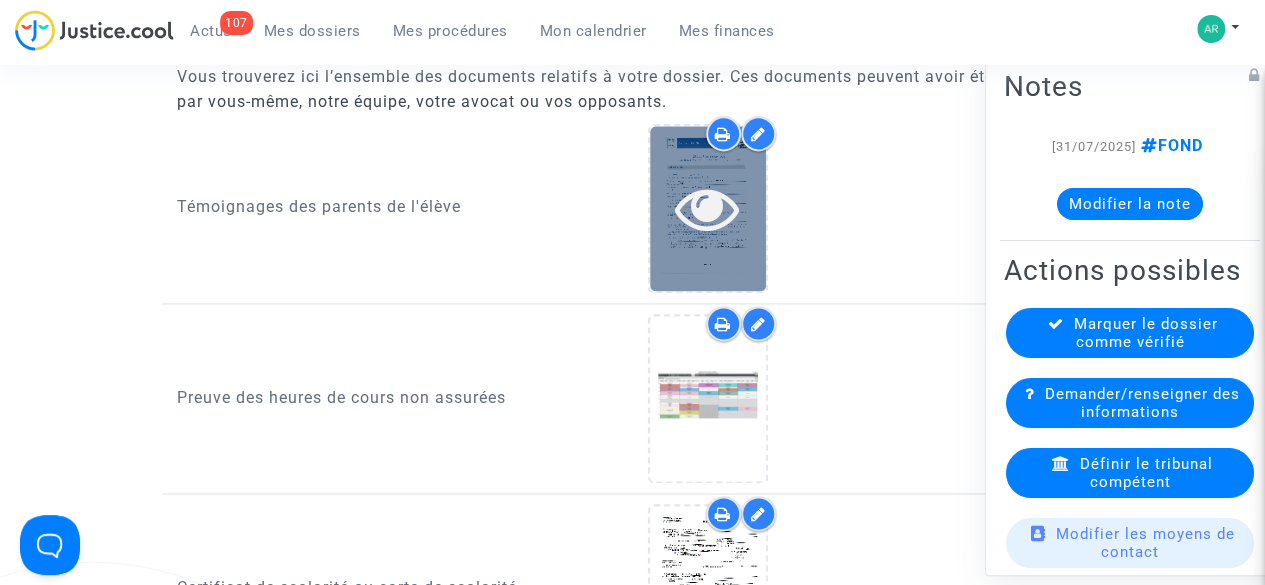 click at bounding box center [707, 208] 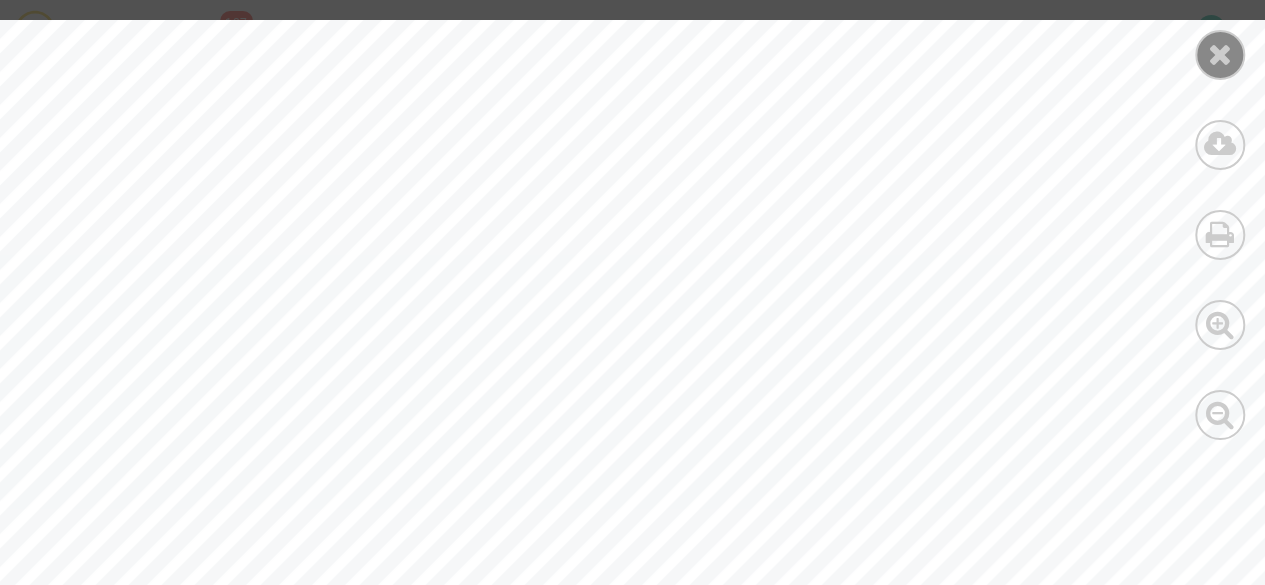 click at bounding box center (1220, 54) 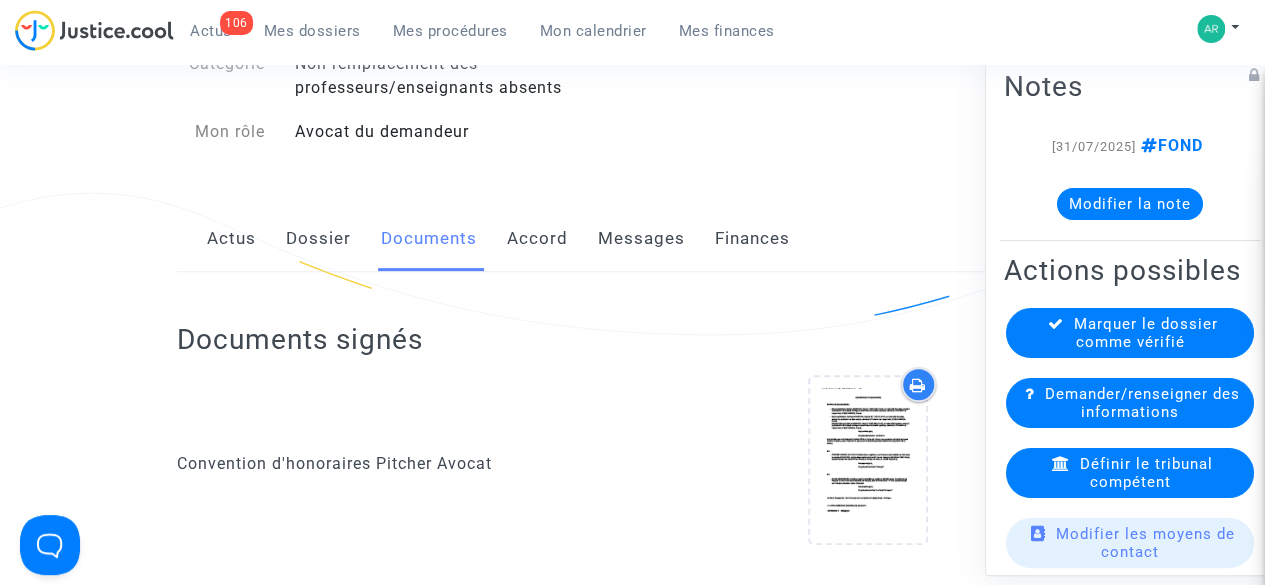 scroll, scrollTop: 250, scrollLeft: 0, axis: vertical 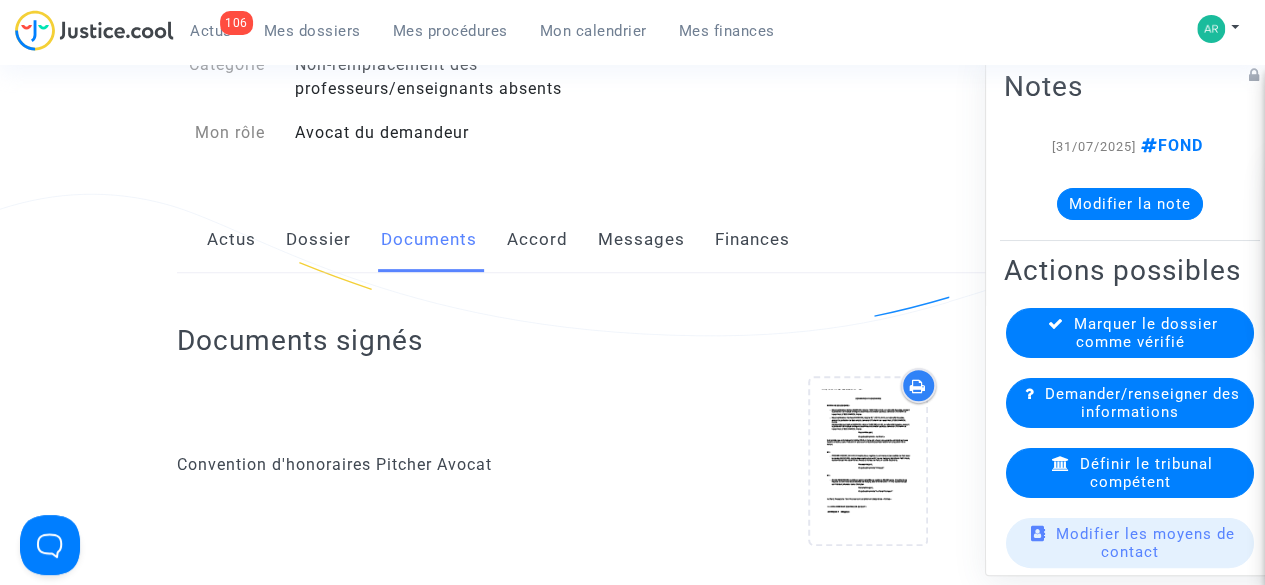 click on "Dossier" 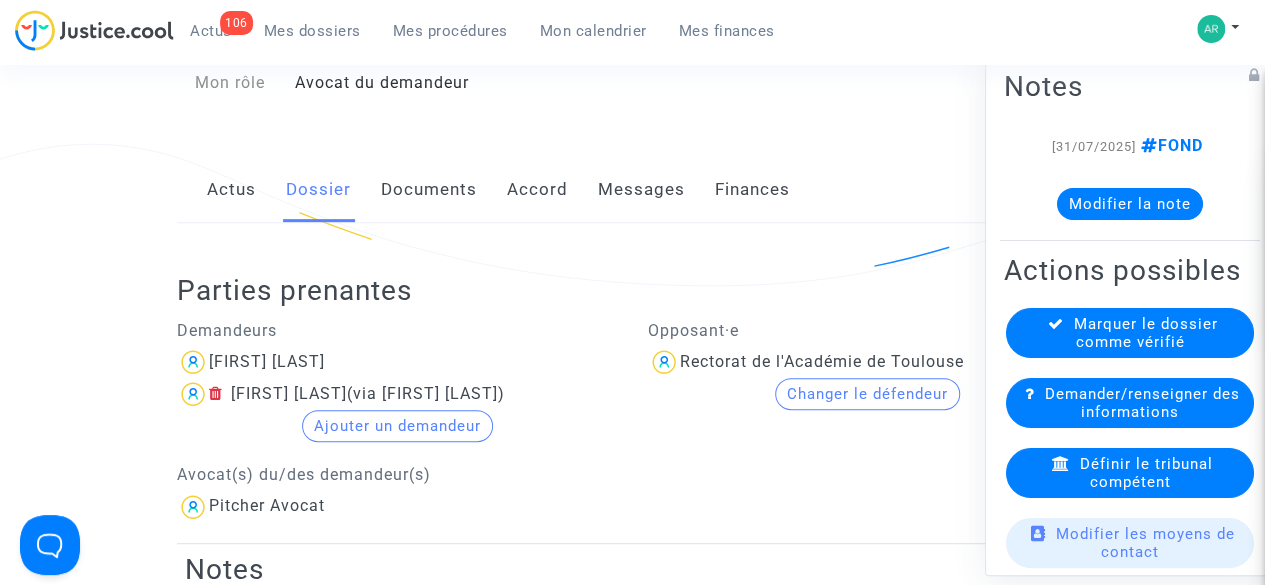 click on "Documents" 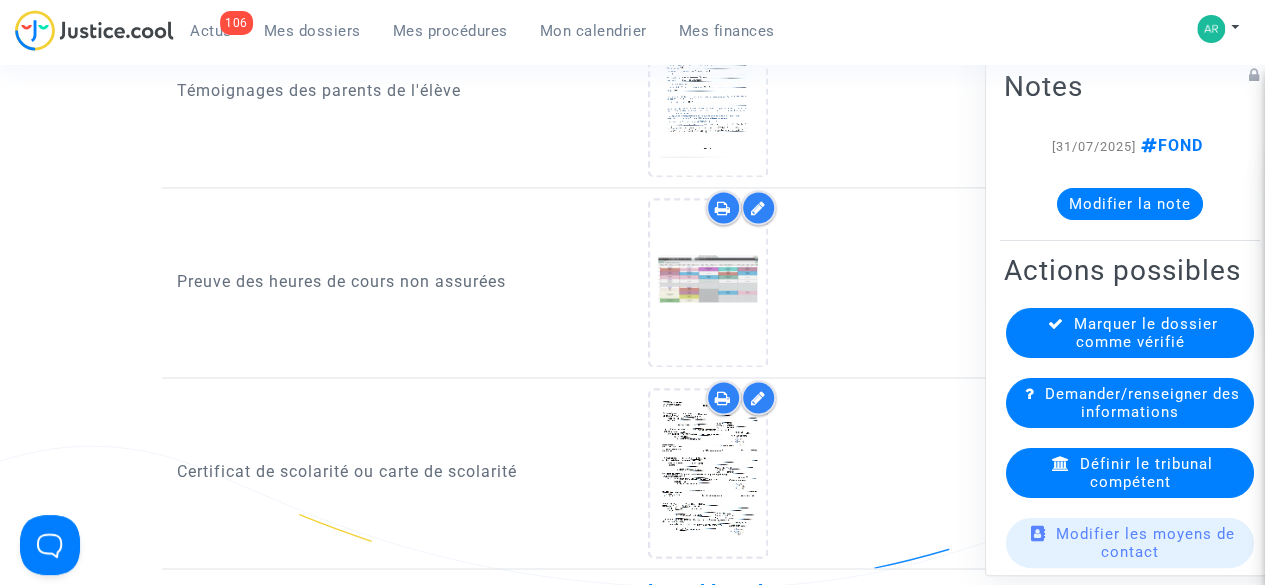 scroll, scrollTop: 1405, scrollLeft: 0, axis: vertical 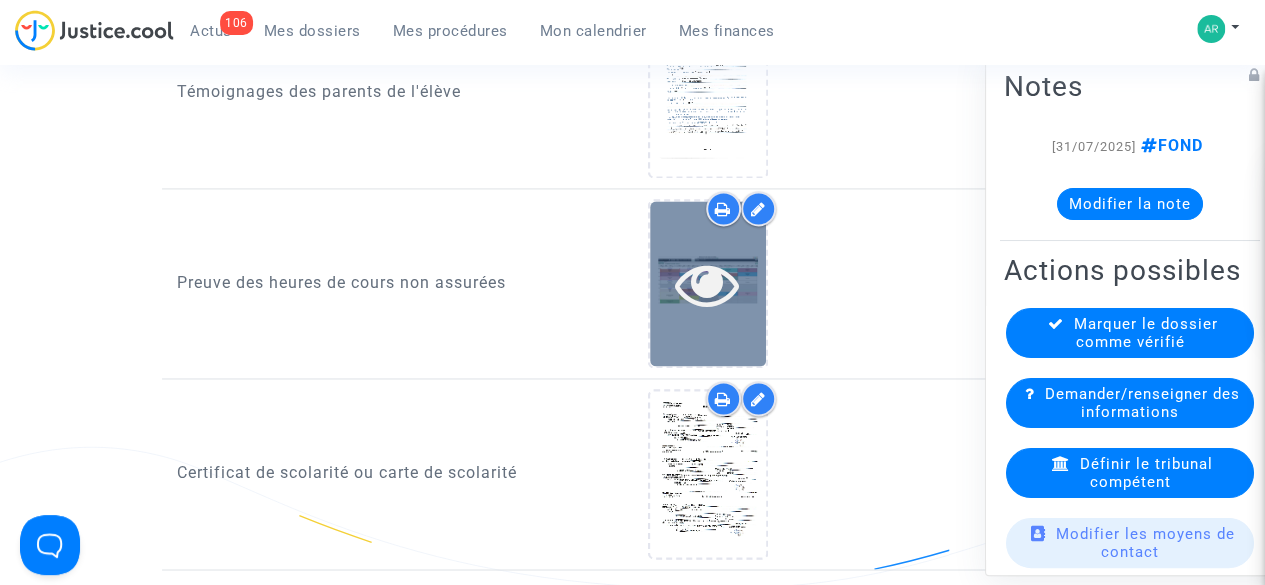 click at bounding box center [708, 284] 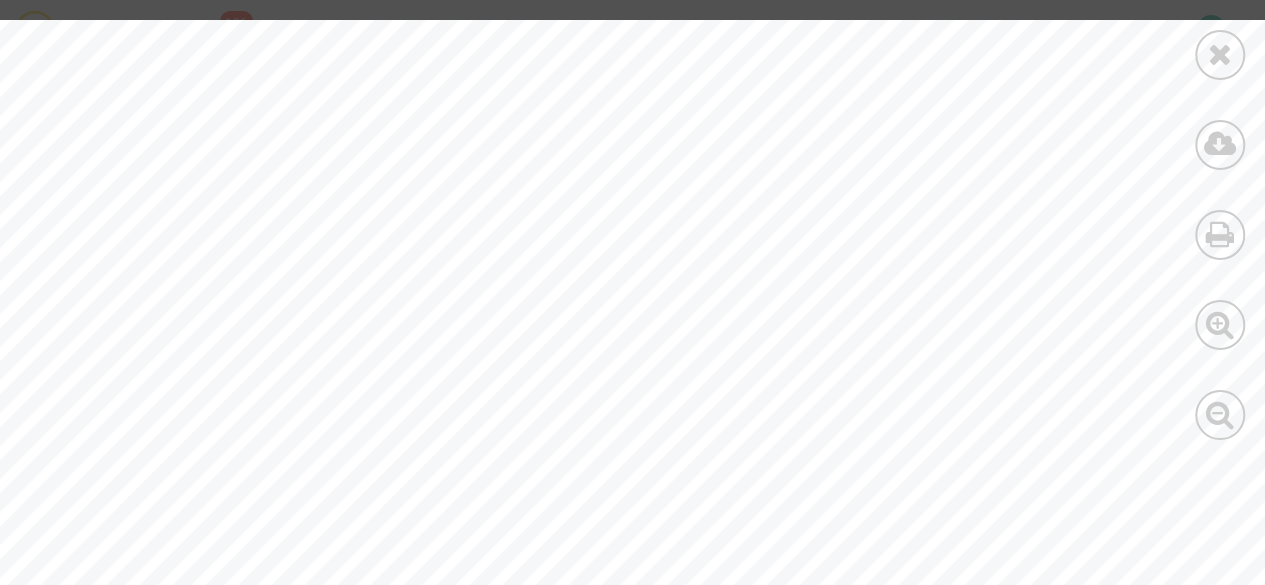scroll, scrollTop: 252, scrollLeft: 0, axis: vertical 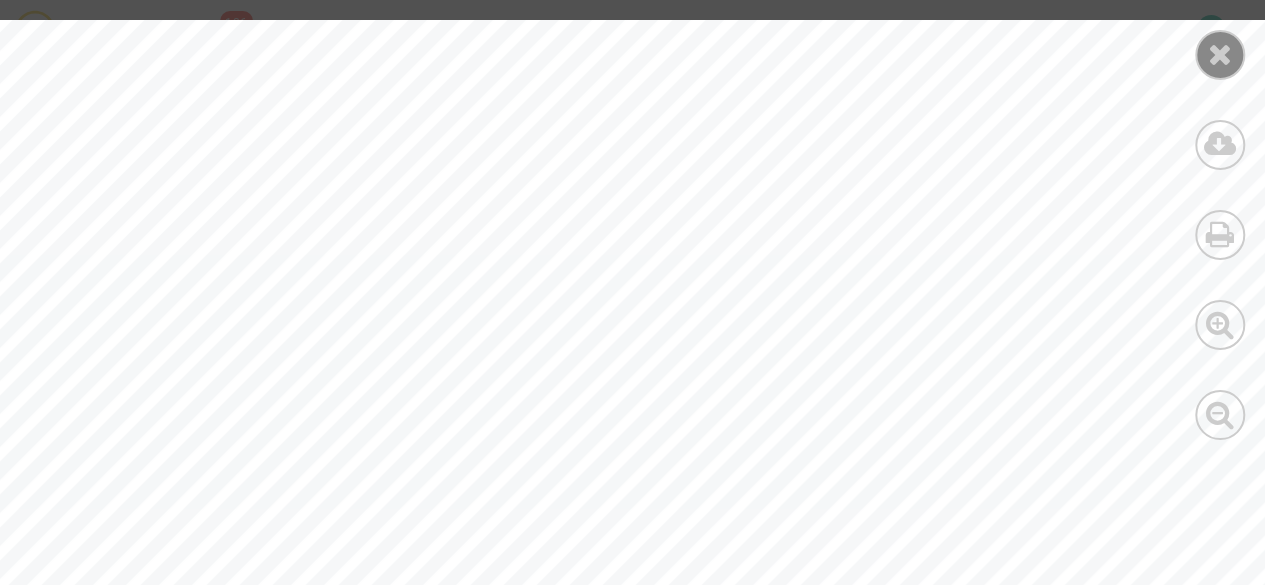 click at bounding box center (1220, 54) 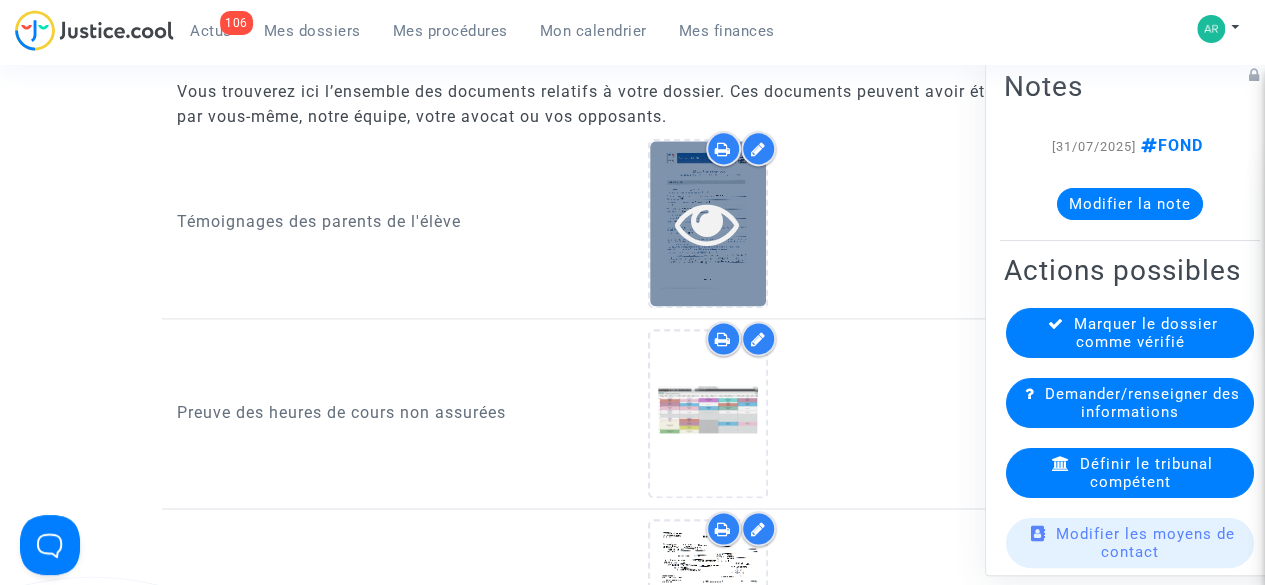 click at bounding box center [707, 223] 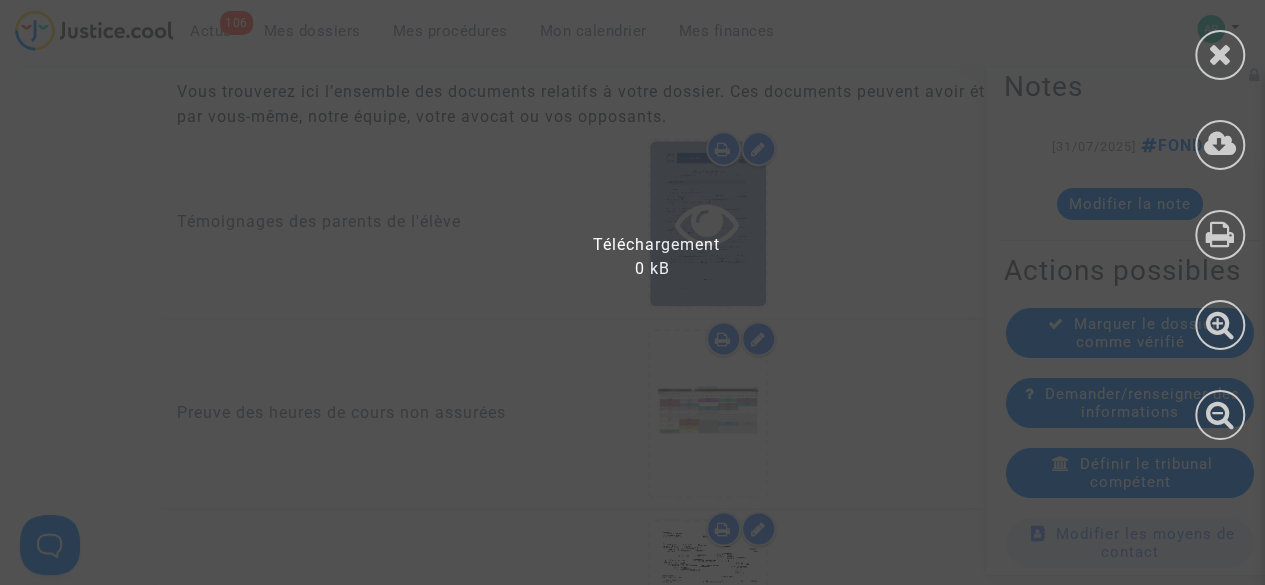 scroll, scrollTop: 1475, scrollLeft: 0, axis: vertical 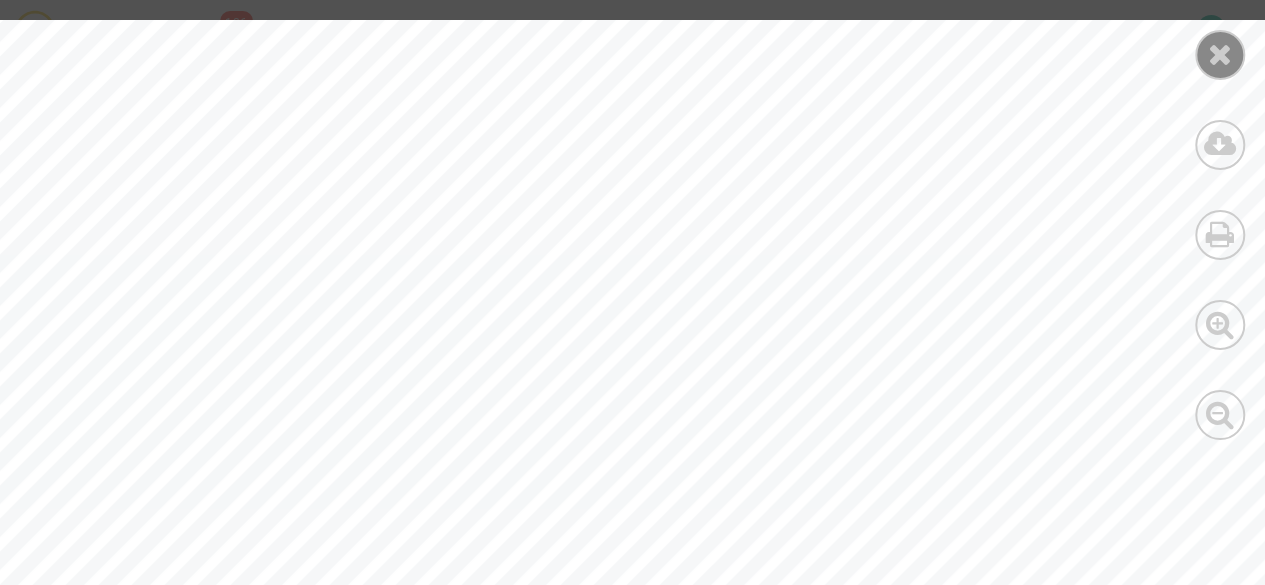 click at bounding box center (1220, 55) 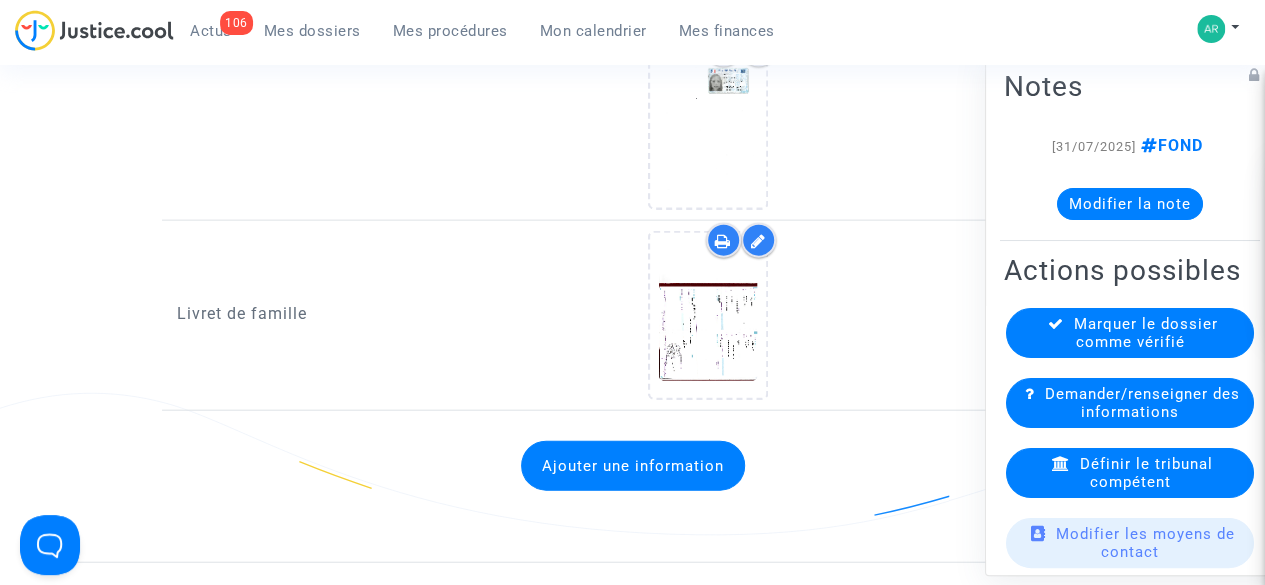 scroll, scrollTop: 2163, scrollLeft: 0, axis: vertical 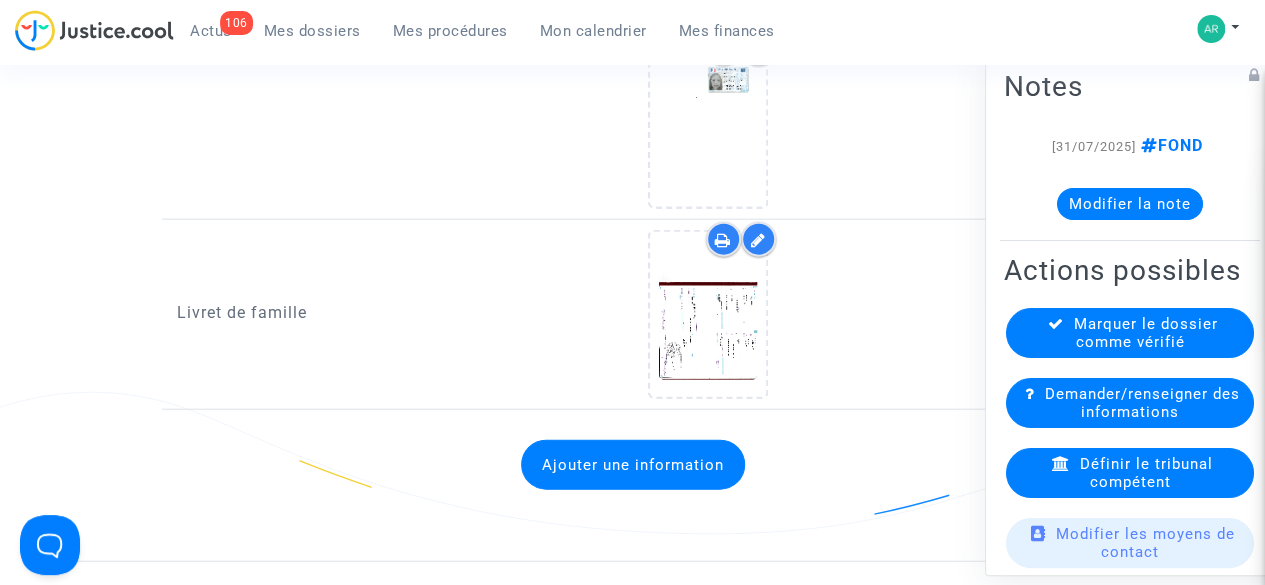click on "Marquer le dossier comme vérifié" 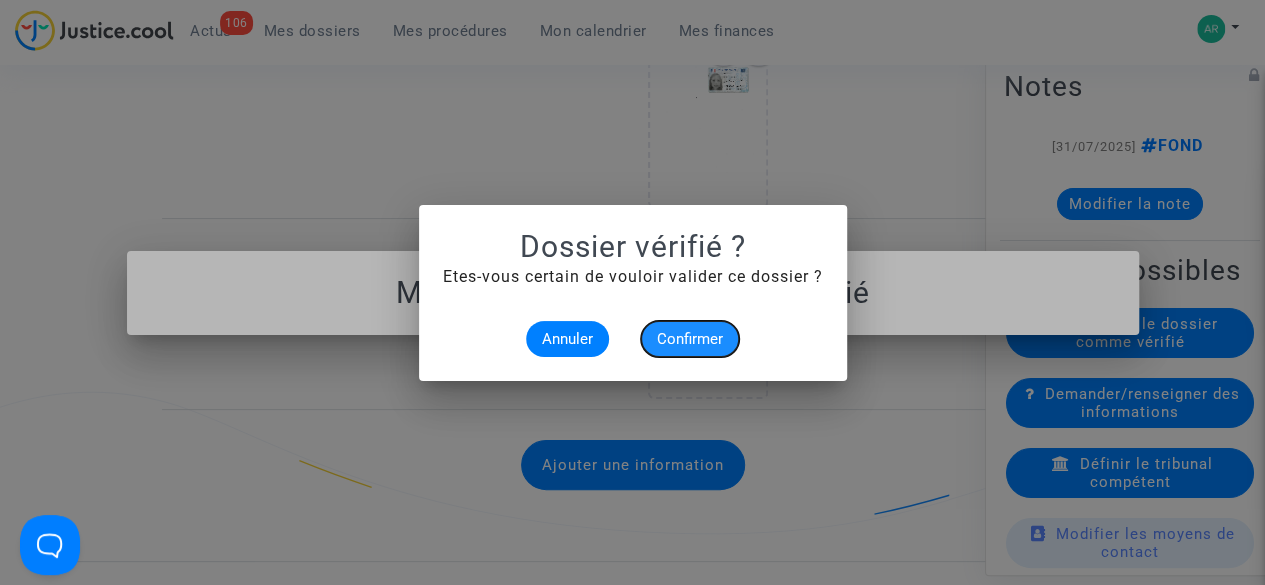 click on "Confirmer" at bounding box center [690, 339] 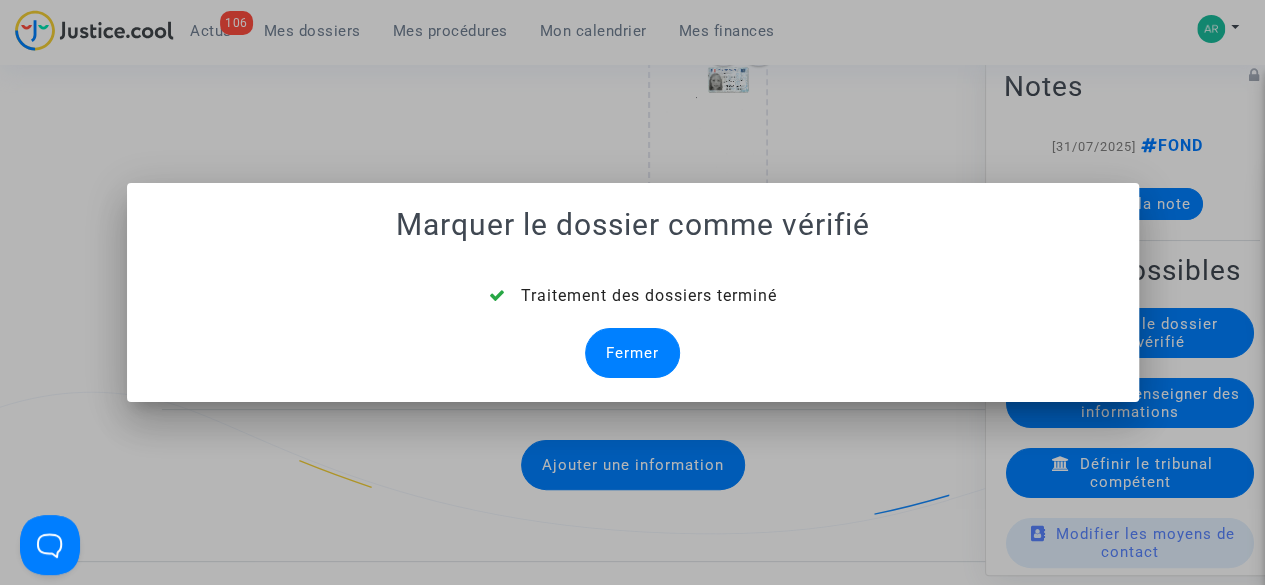 click on "Fermer" at bounding box center (632, 353) 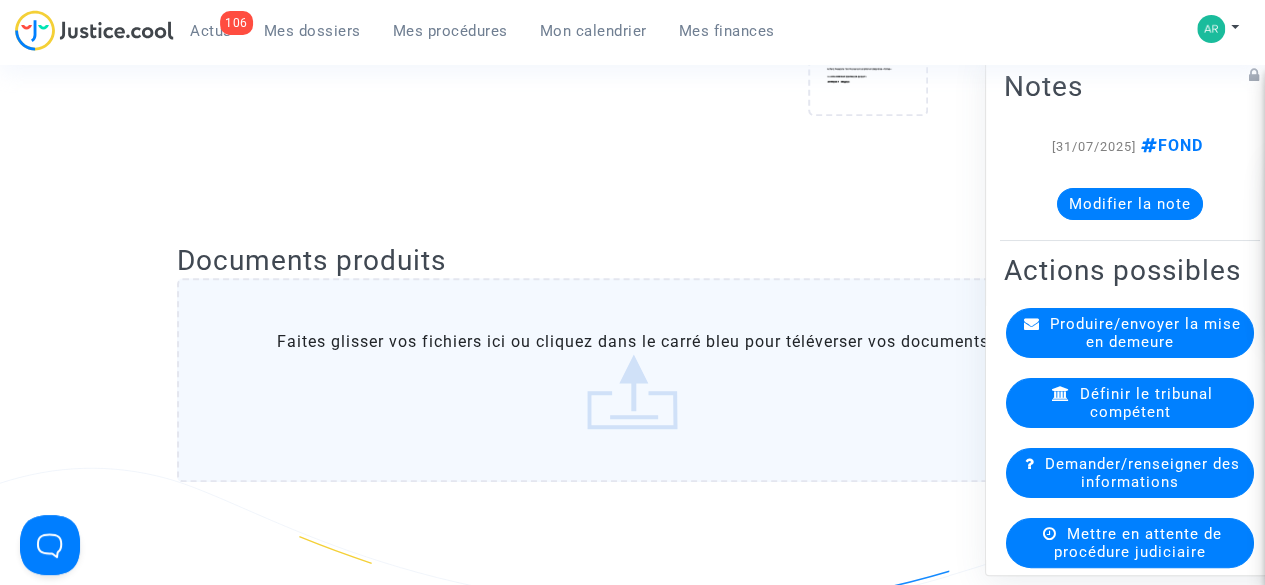 scroll, scrollTop: 2163, scrollLeft: 0, axis: vertical 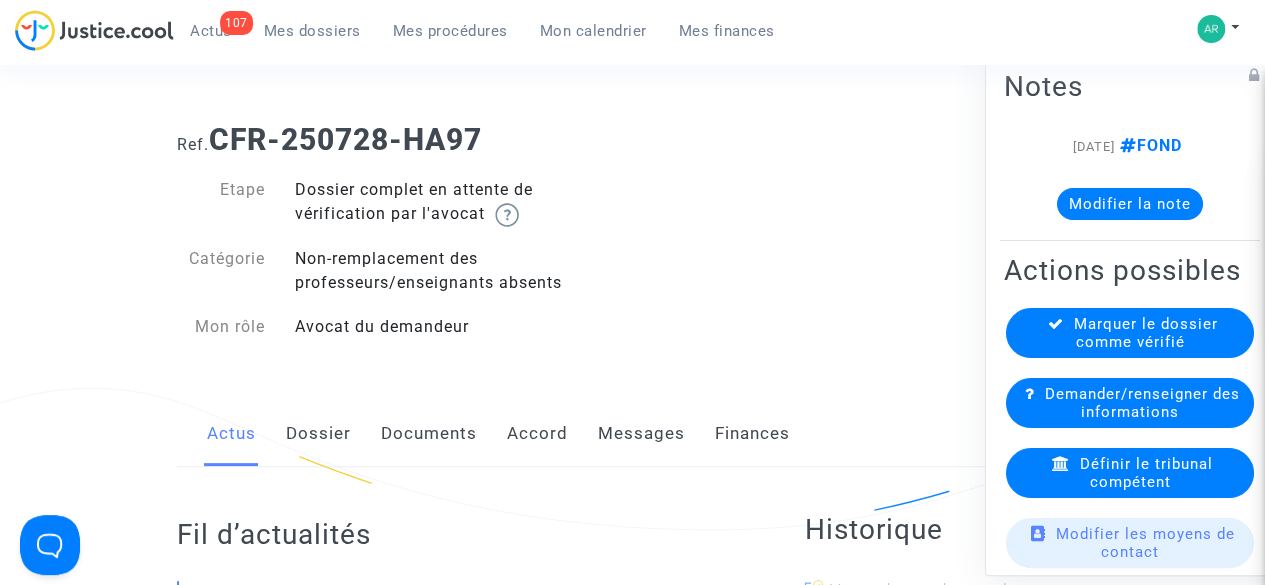 click on "Dossier" 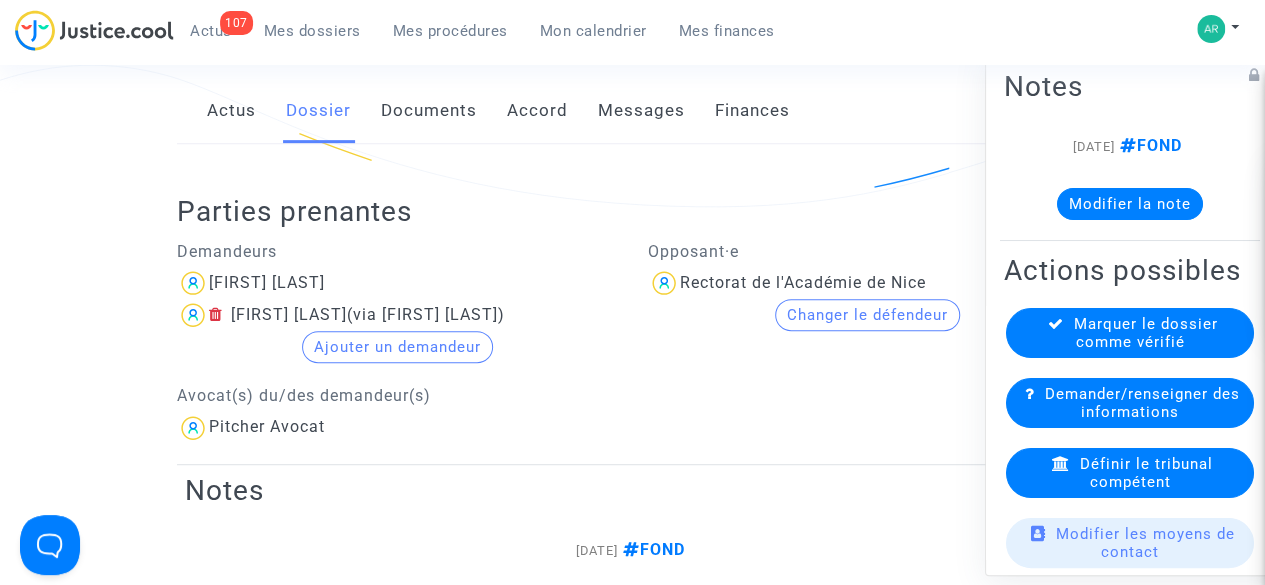 scroll, scrollTop: 334, scrollLeft: 0, axis: vertical 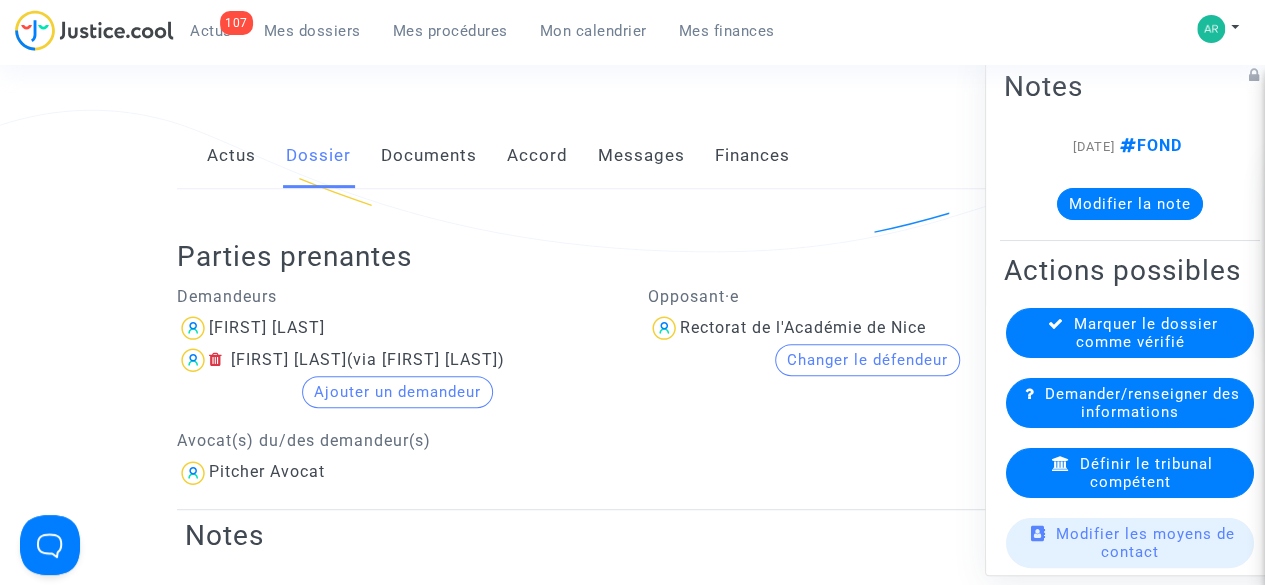 click on "Documents" 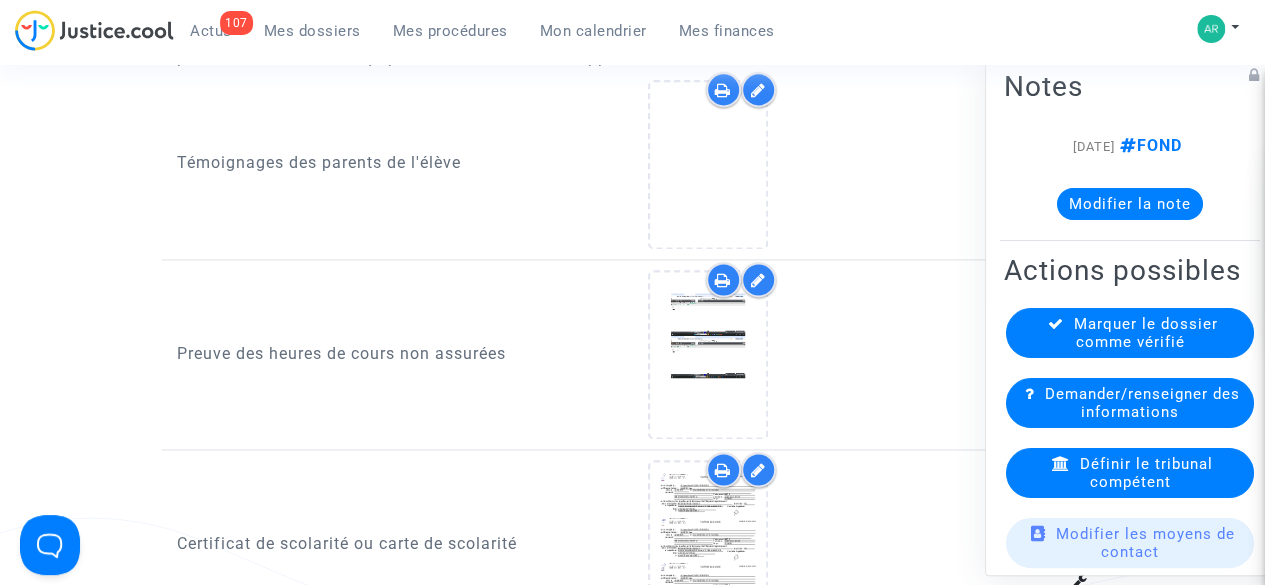 scroll, scrollTop: 1335, scrollLeft: 0, axis: vertical 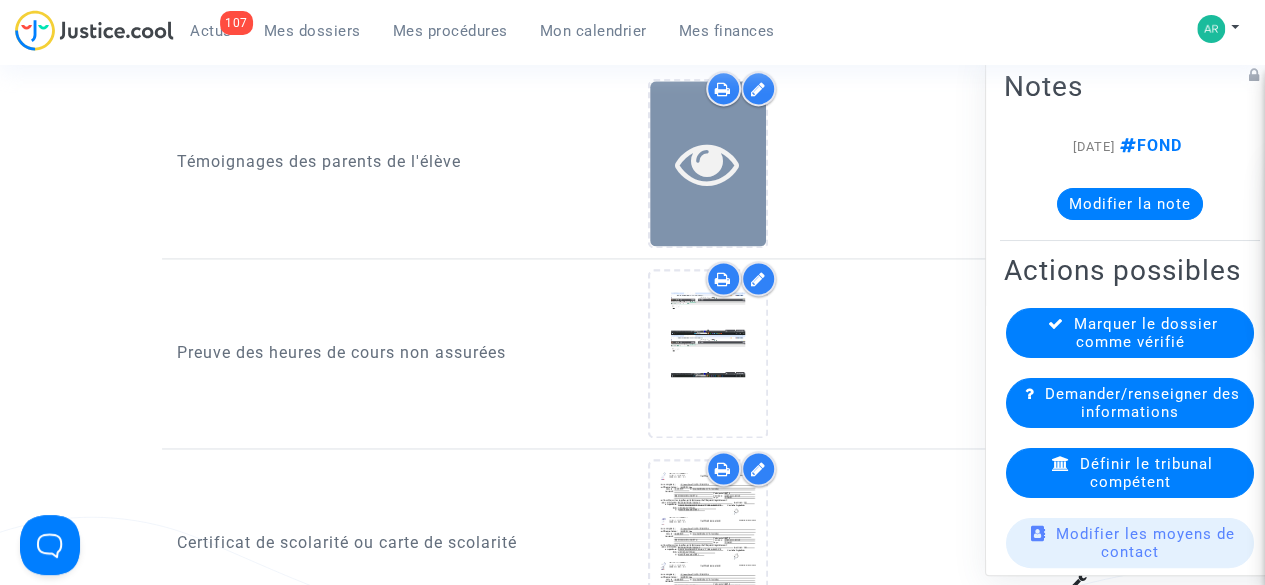click at bounding box center [707, 163] 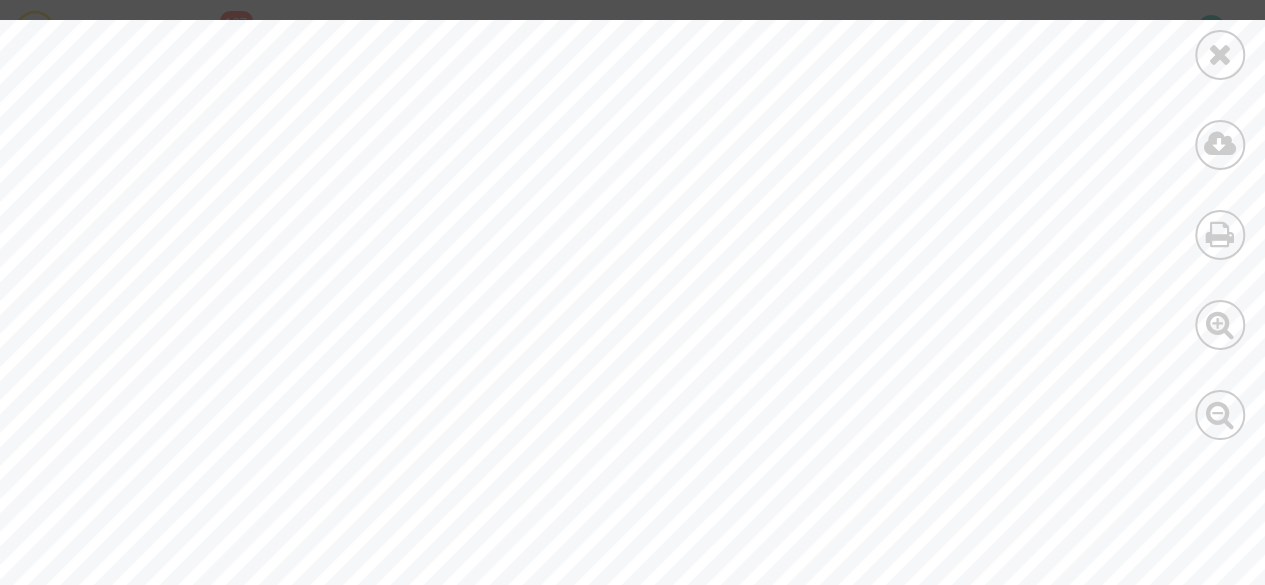 scroll, scrollTop: 0, scrollLeft: 0, axis: both 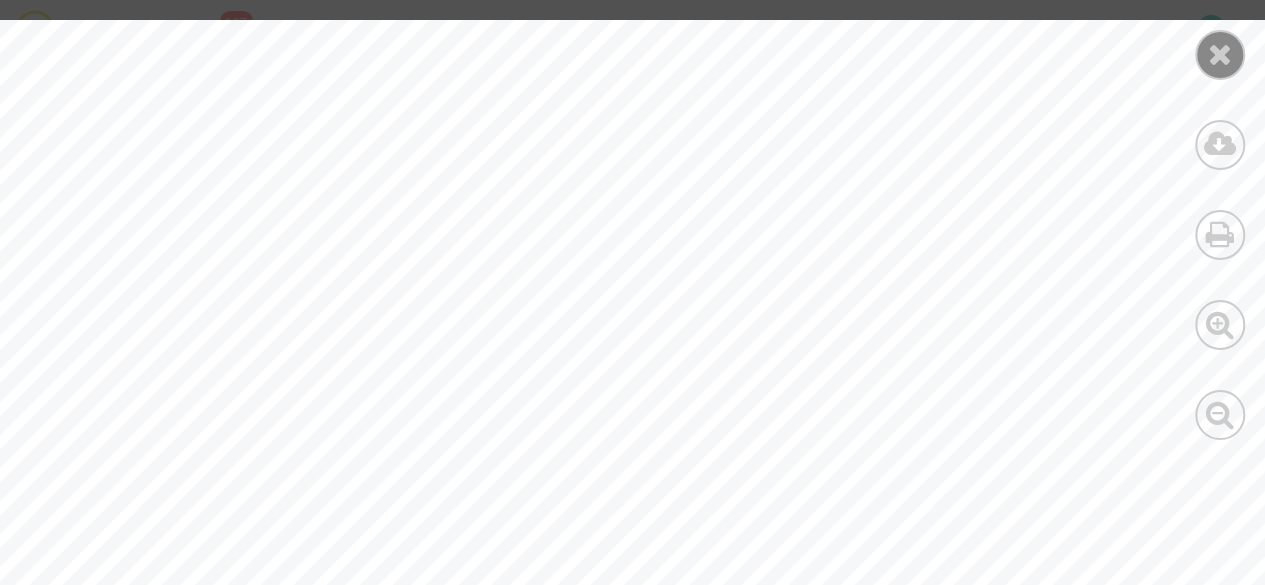 click at bounding box center (1220, 54) 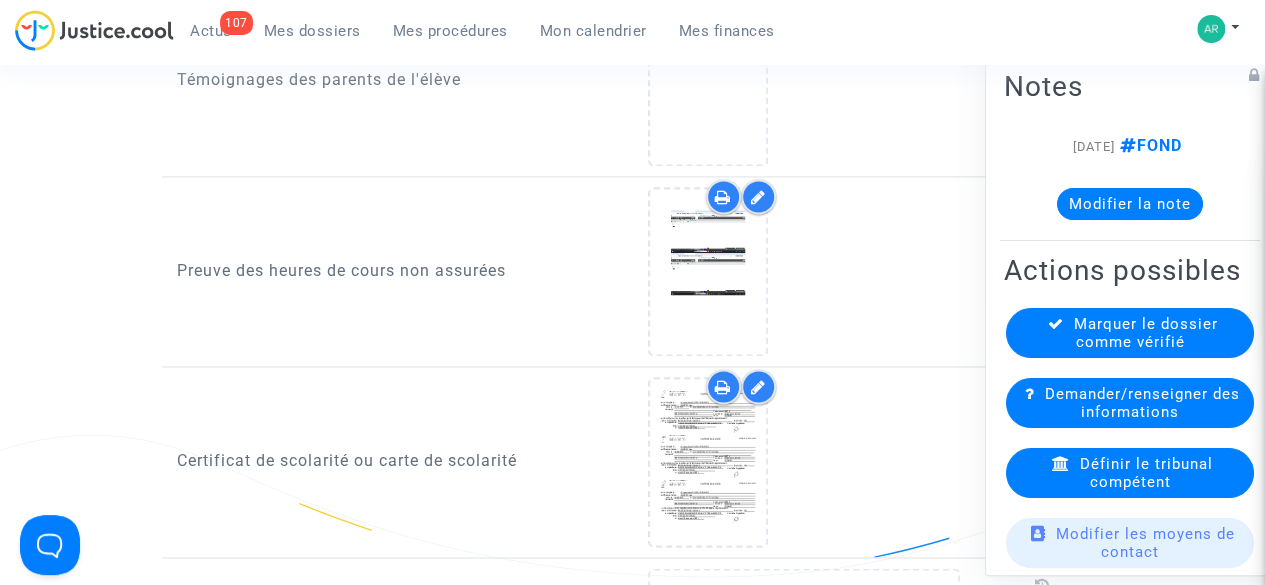 scroll, scrollTop: 1439, scrollLeft: 0, axis: vertical 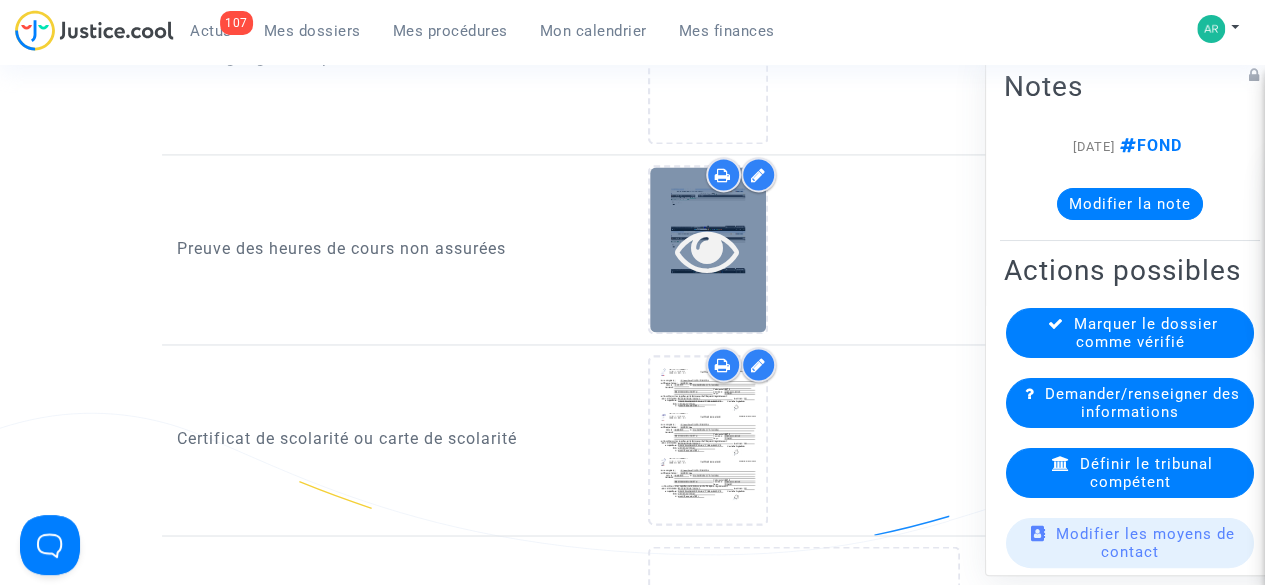 click at bounding box center [707, 250] 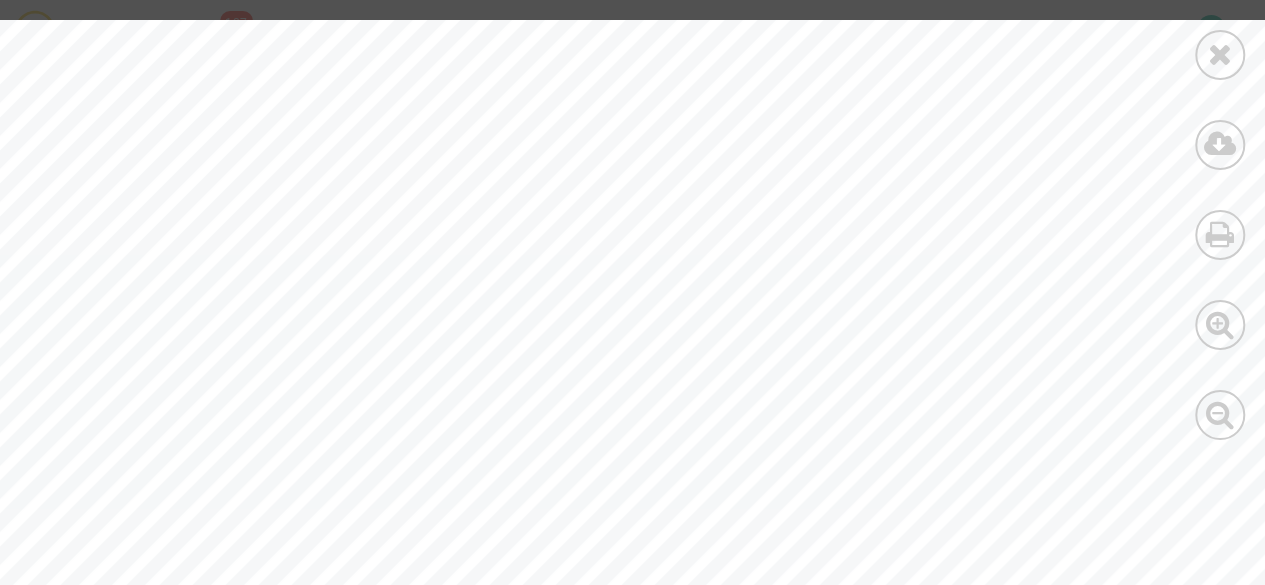scroll, scrollTop: 10386, scrollLeft: 0, axis: vertical 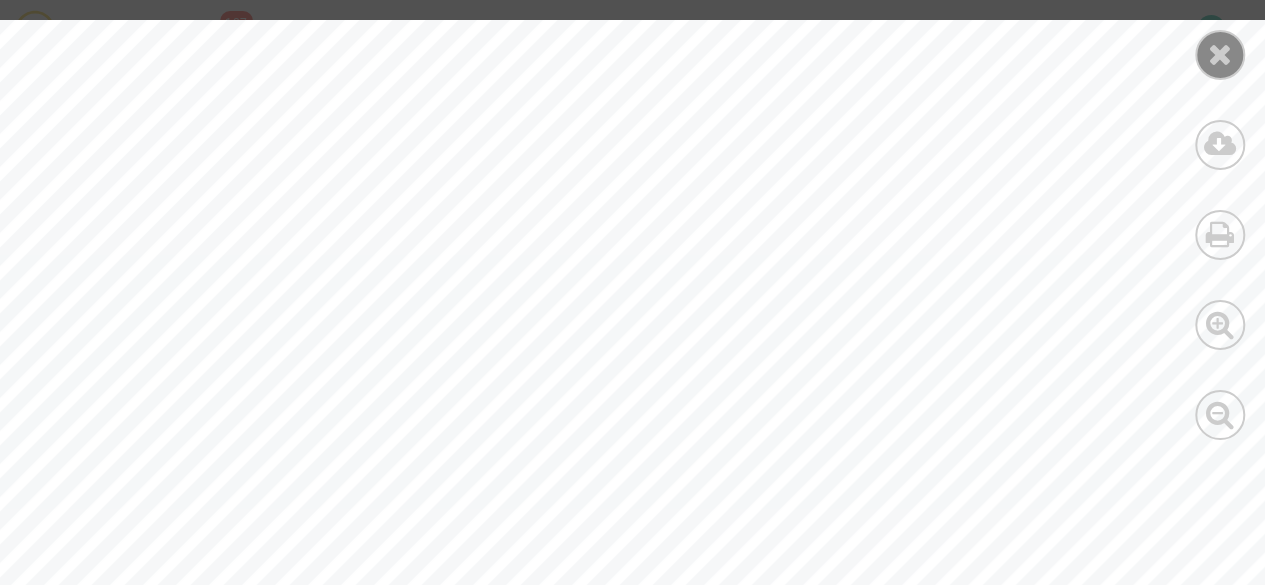click at bounding box center [1220, 55] 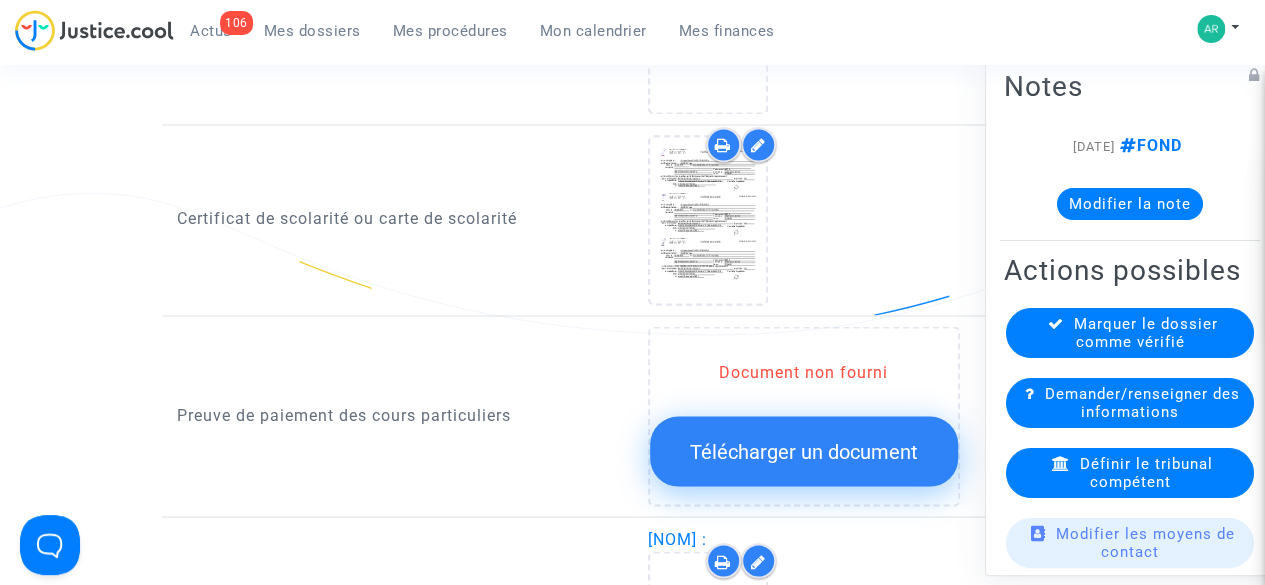 scroll, scrollTop: 1685, scrollLeft: 0, axis: vertical 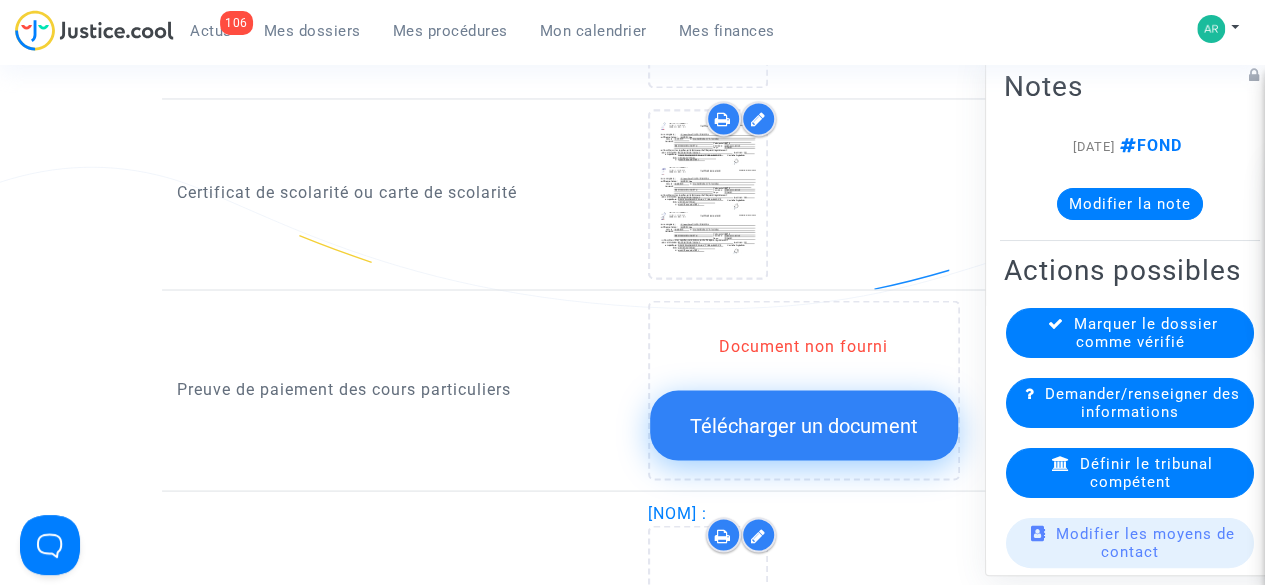 click on "Témoignages des parents de l'élève      Preuve des heures de cours non assurées      Certificat de scolarité ou carte de scolarité      Preuve de paiement des cours particuliers   Document non fourni  Télécharger un document  Document d'identité  [FIRST] [LAST] :     [FIRST] [LAST] :      Livret de famille" 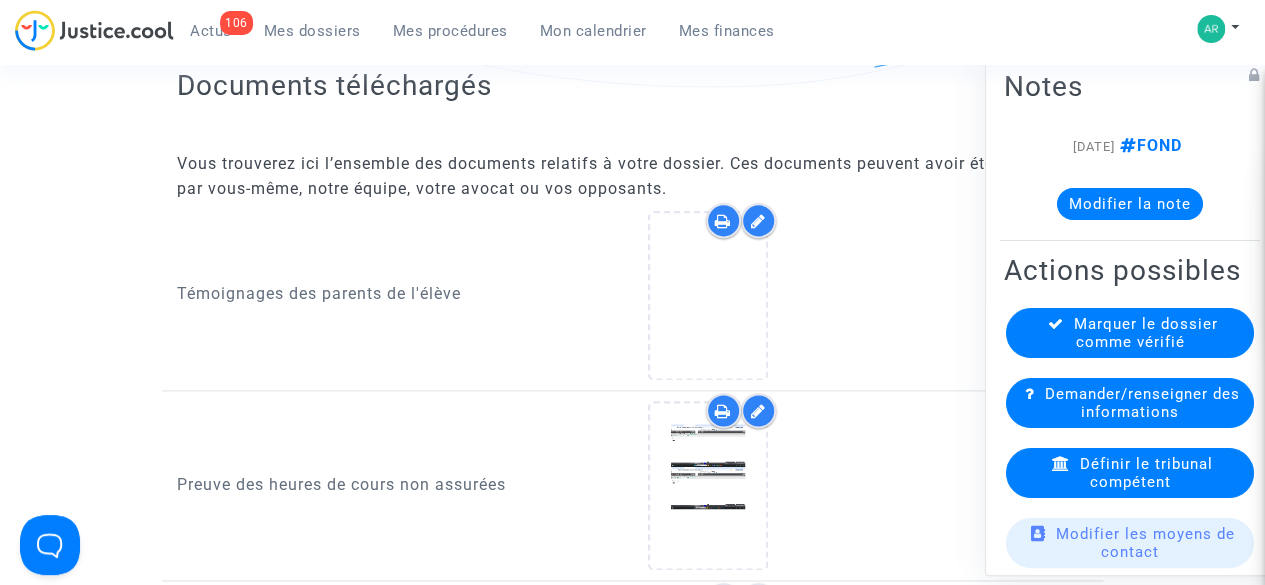 scroll, scrollTop: 1202, scrollLeft: 0, axis: vertical 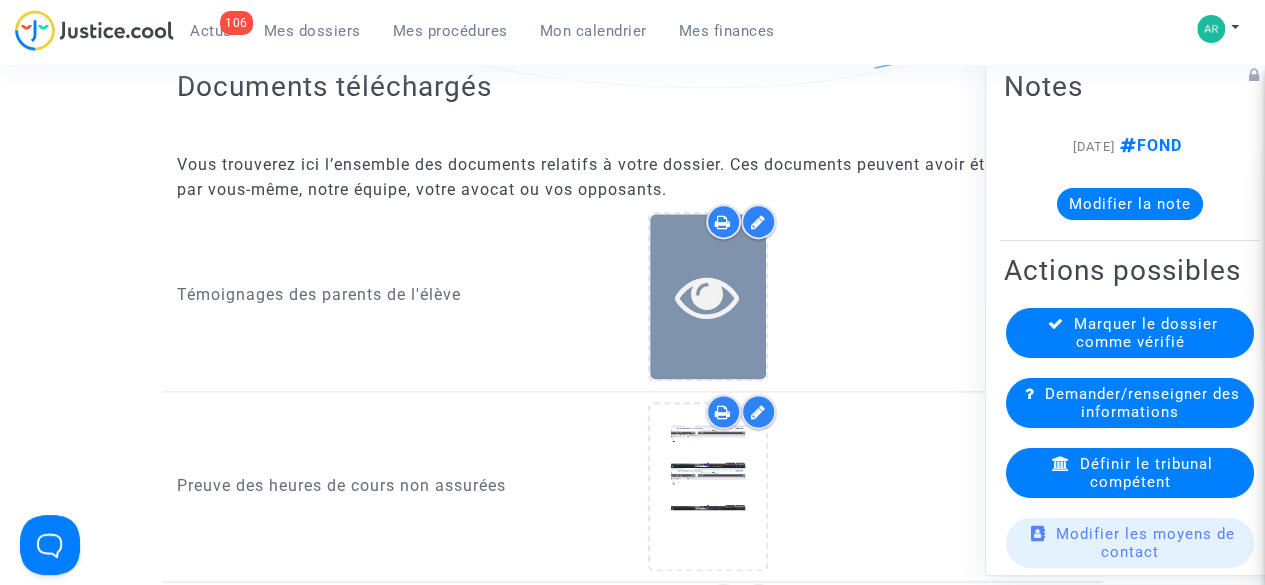 click at bounding box center (707, 296) 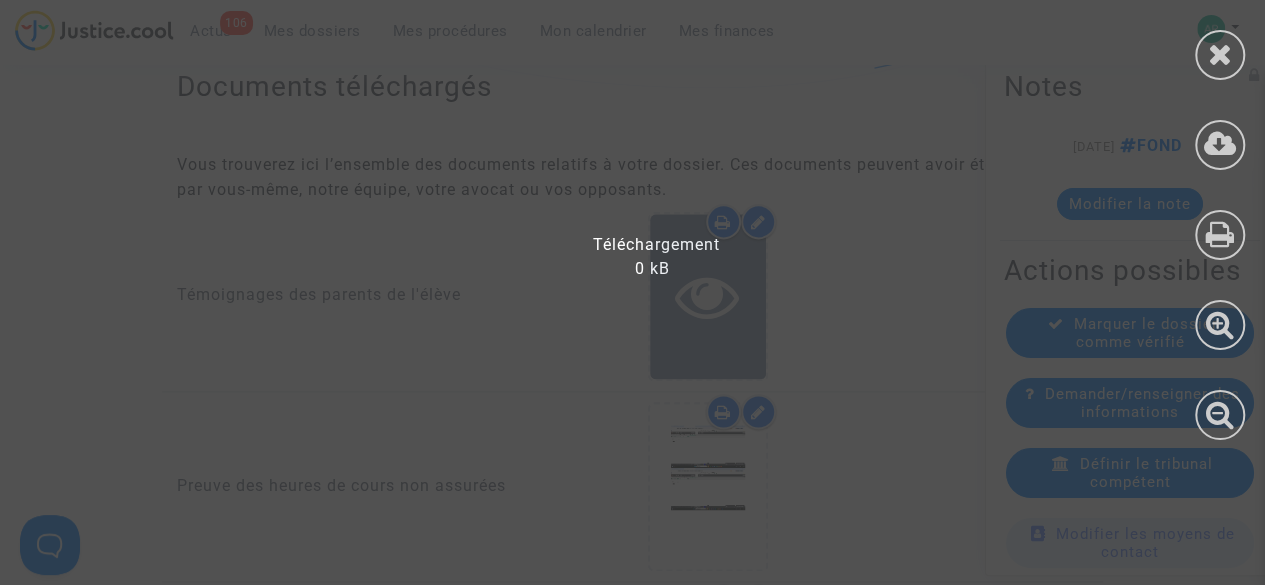 scroll, scrollTop: 1304, scrollLeft: 0, axis: vertical 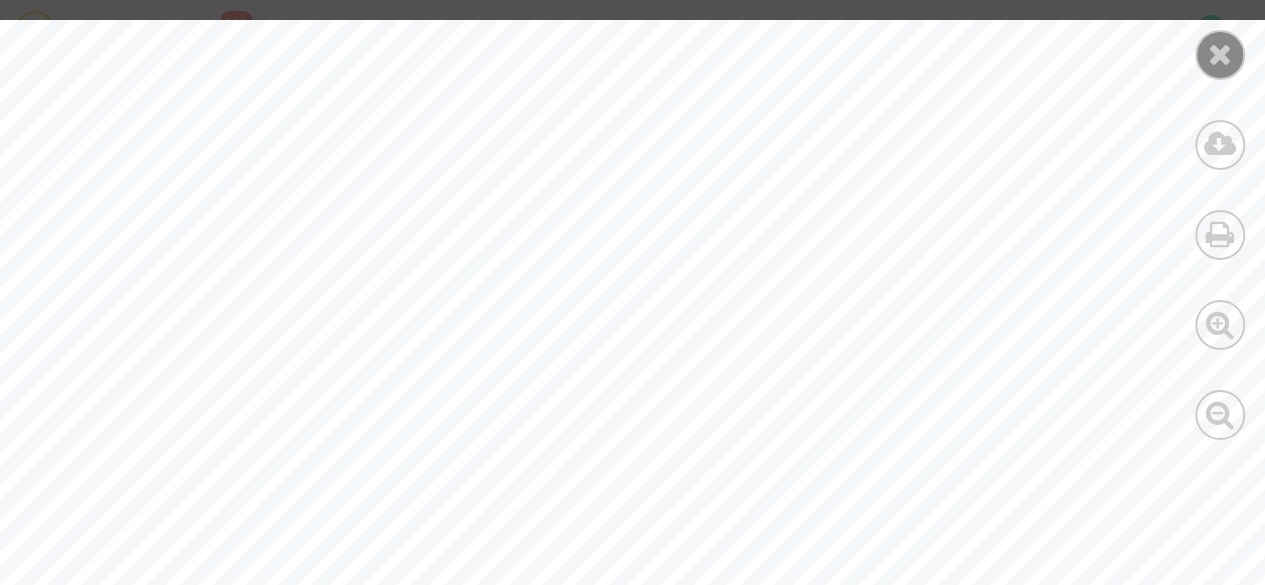 click at bounding box center [1220, 54] 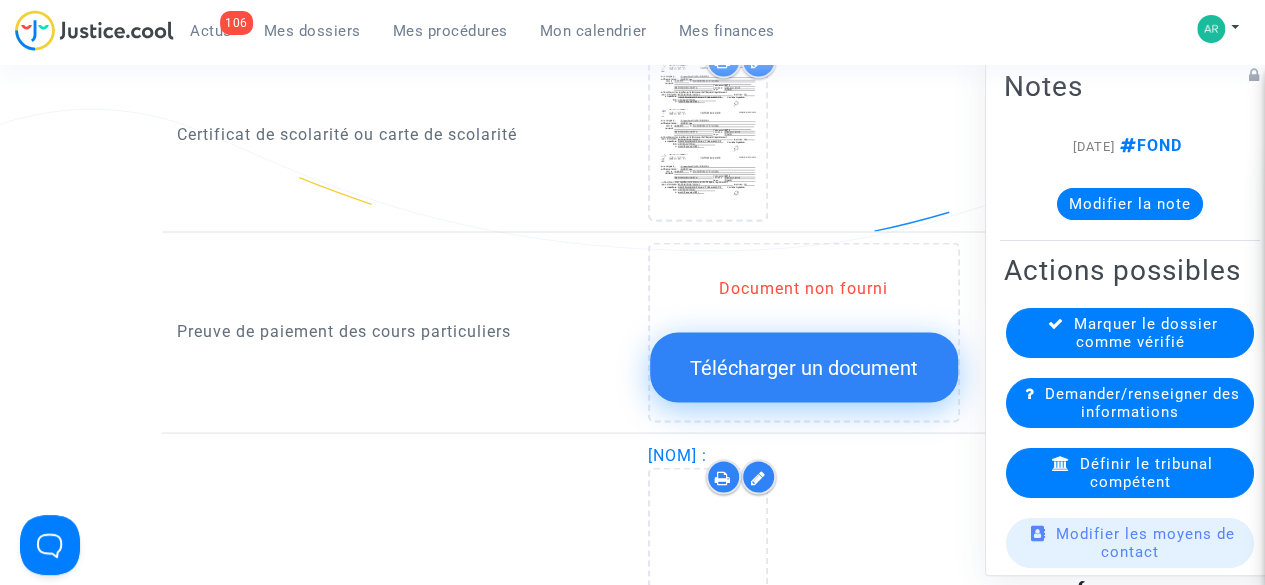scroll, scrollTop: 1770, scrollLeft: 0, axis: vertical 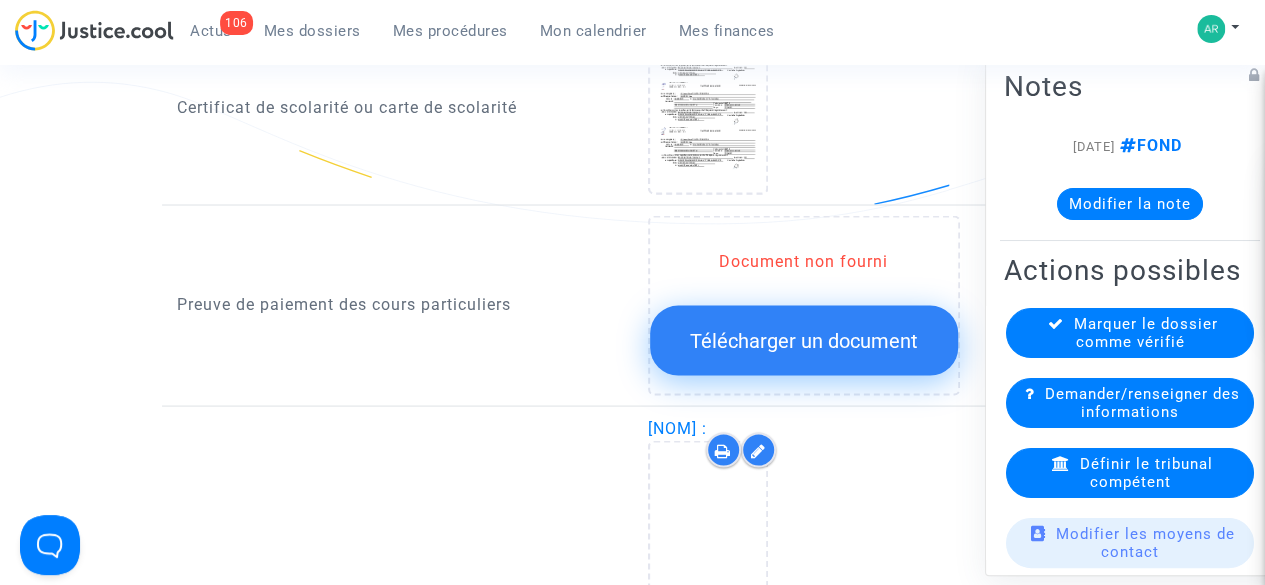 drag, startPoint x: 195, startPoint y: 298, endPoint x: 527, endPoint y: 287, distance: 332.1822 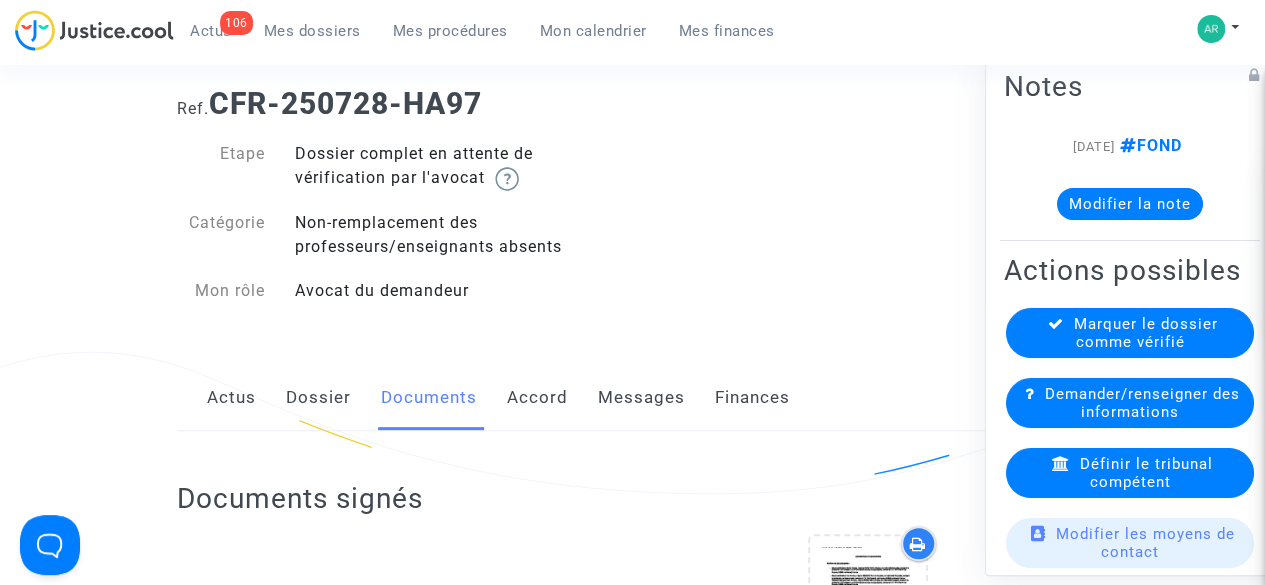 scroll, scrollTop: 32, scrollLeft: 0, axis: vertical 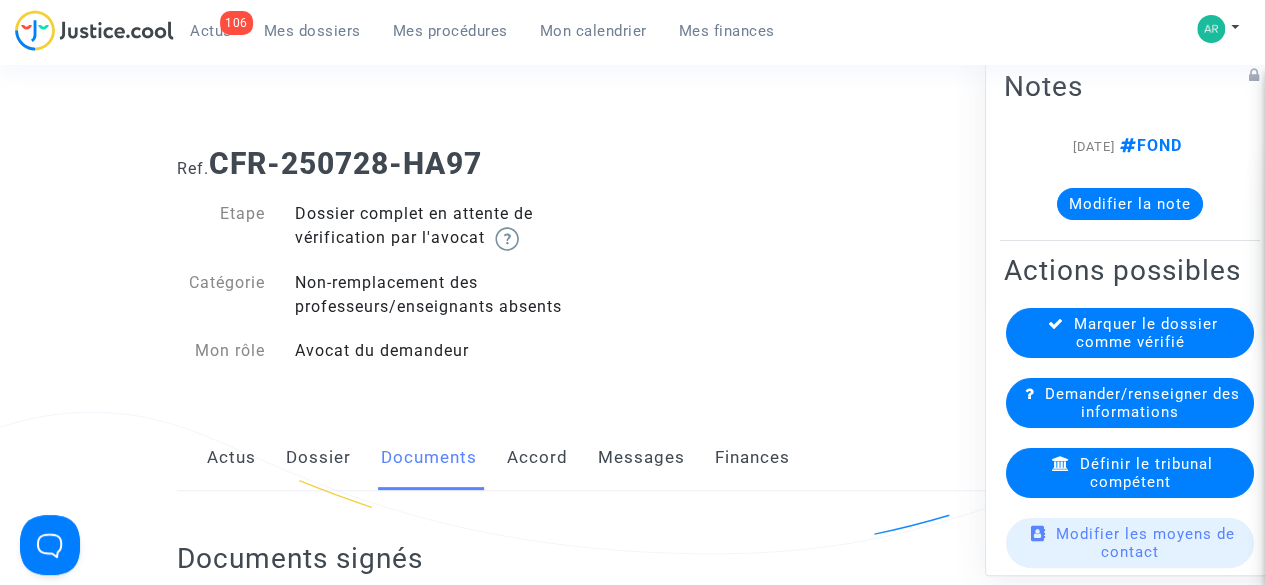 click on "Dossier" 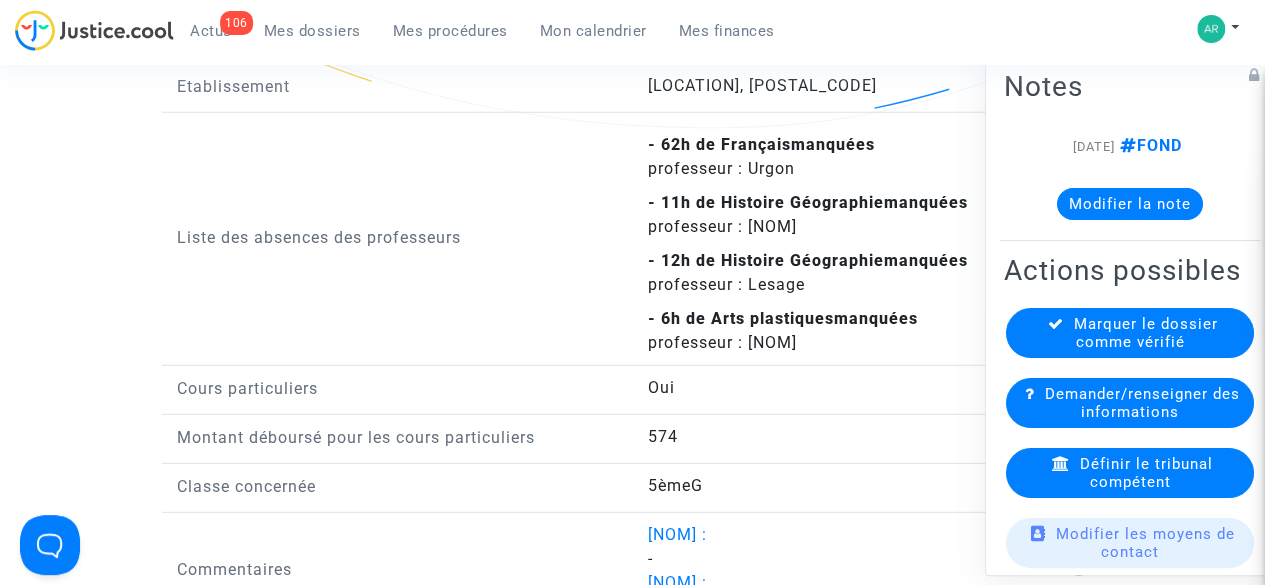 scroll, scrollTop: 2583, scrollLeft: 0, axis: vertical 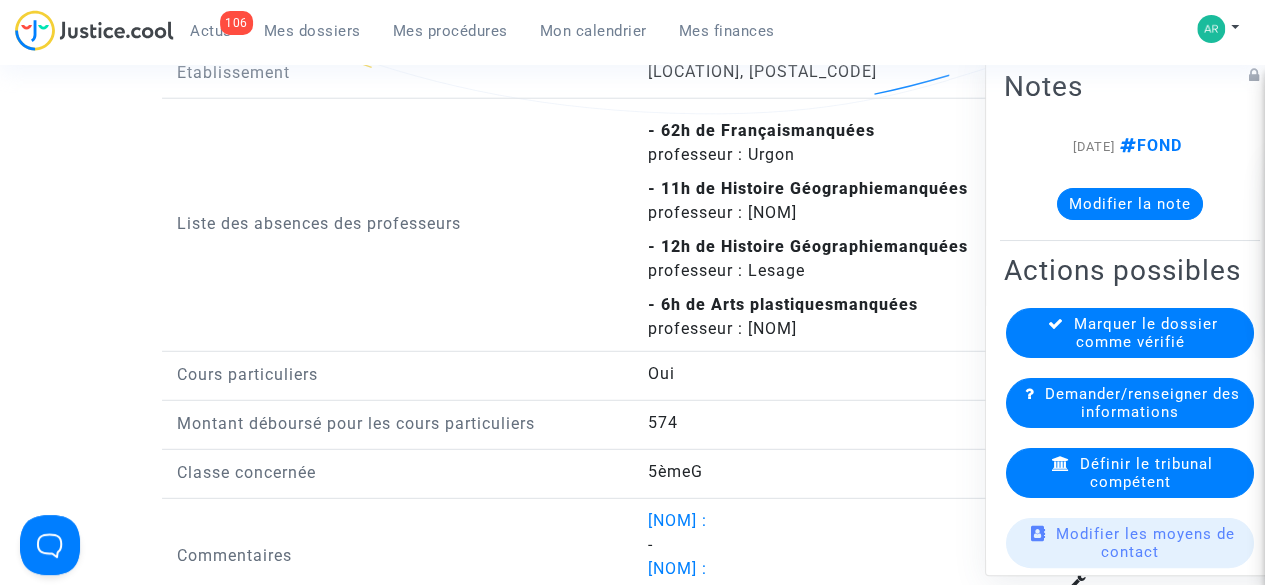 drag, startPoint x: 708, startPoint y: 399, endPoint x: 564, endPoint y: 438, distance: 149.1878 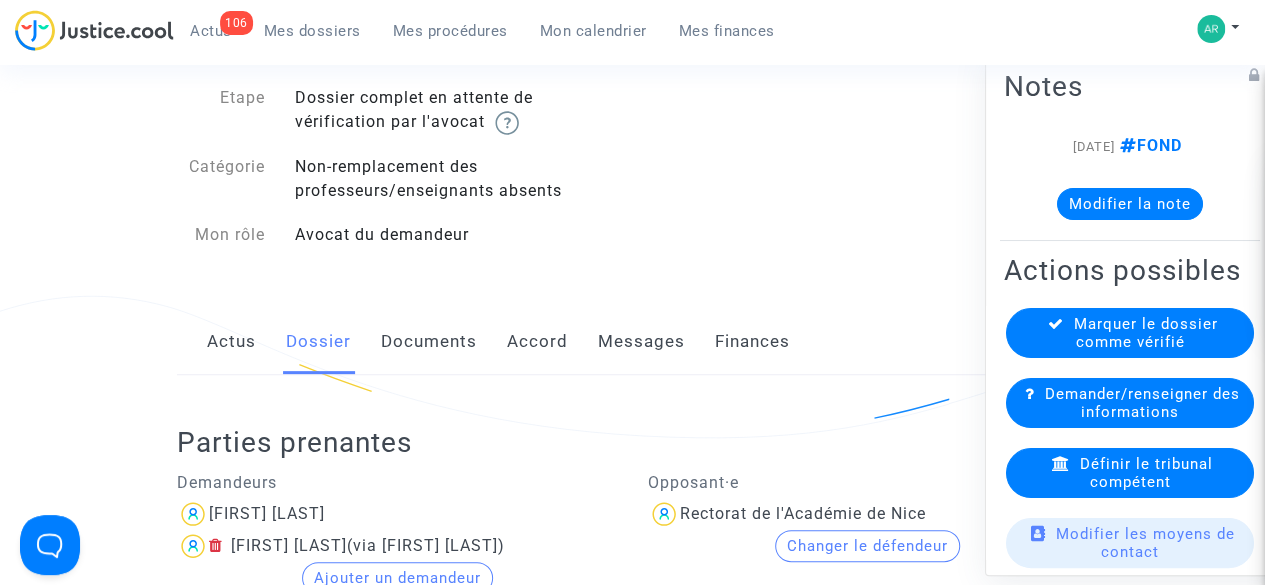 scroll, scrollTop: 131, scrollLeft: 0, axis: vertical 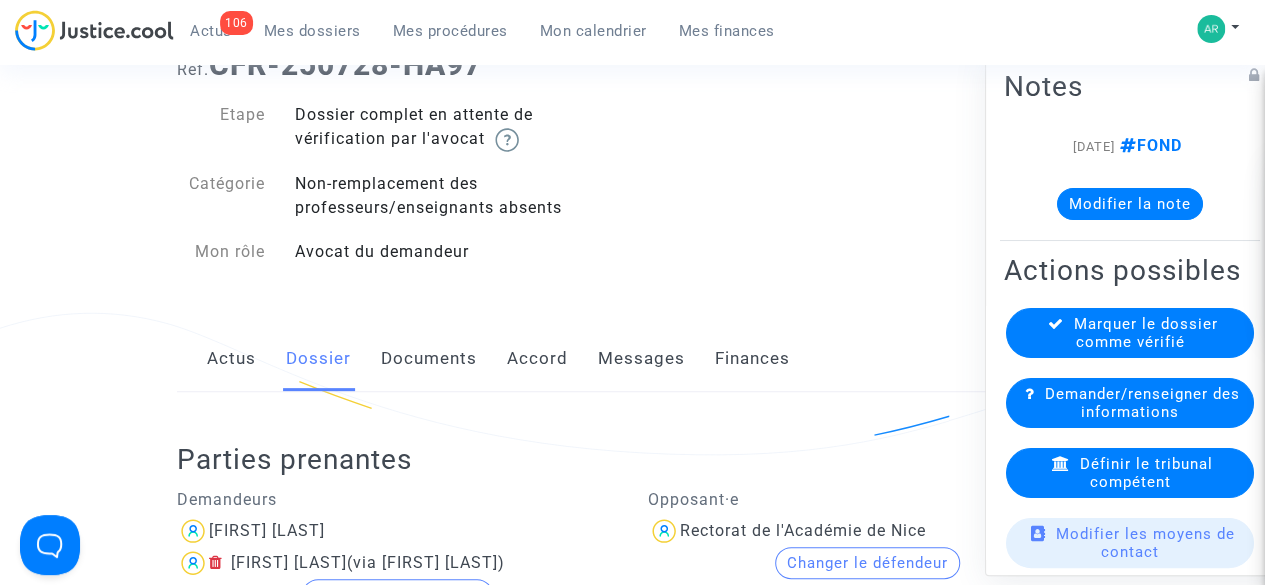 click on "Messages" 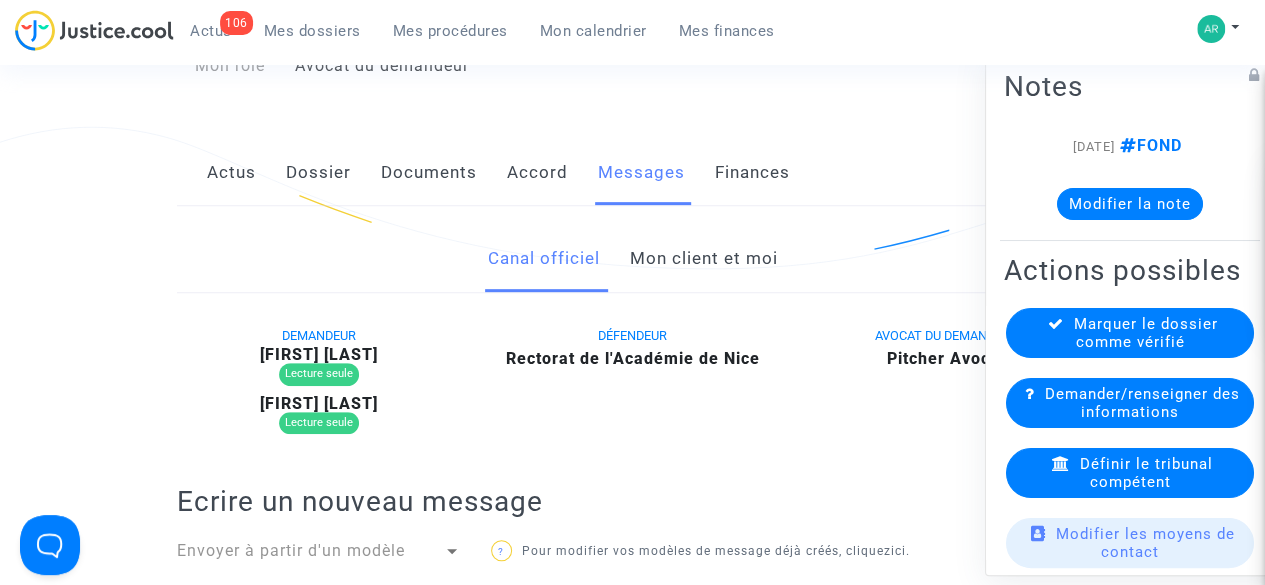 scroll, scrollTop: 318, scrollLeft: 0, axis: vertical 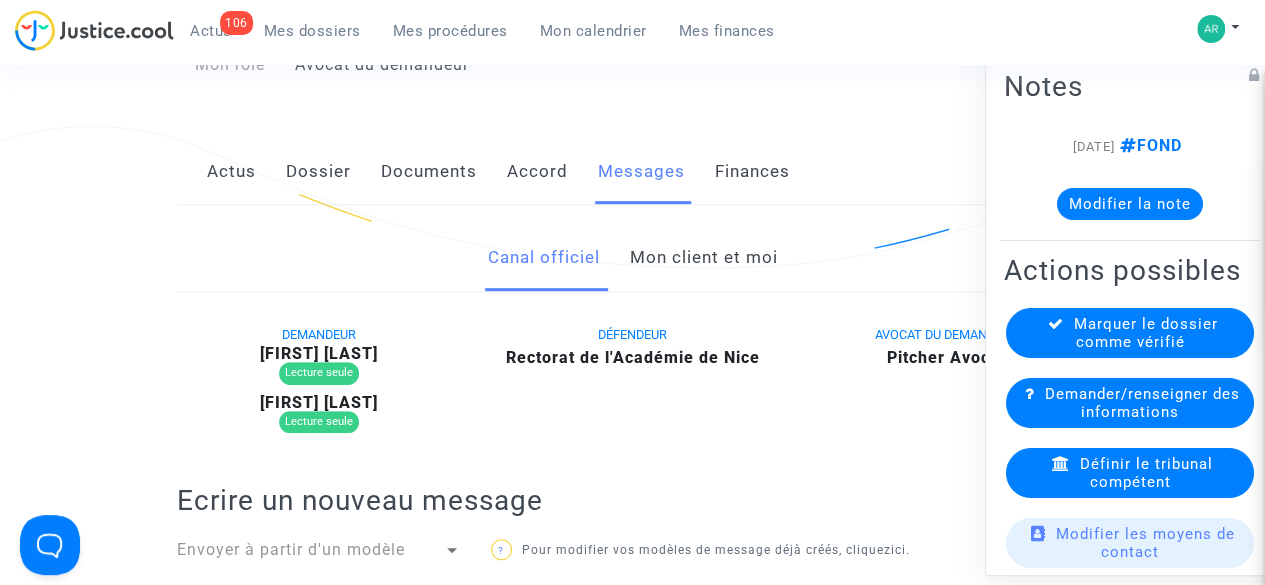 click on "Mon client et moi" 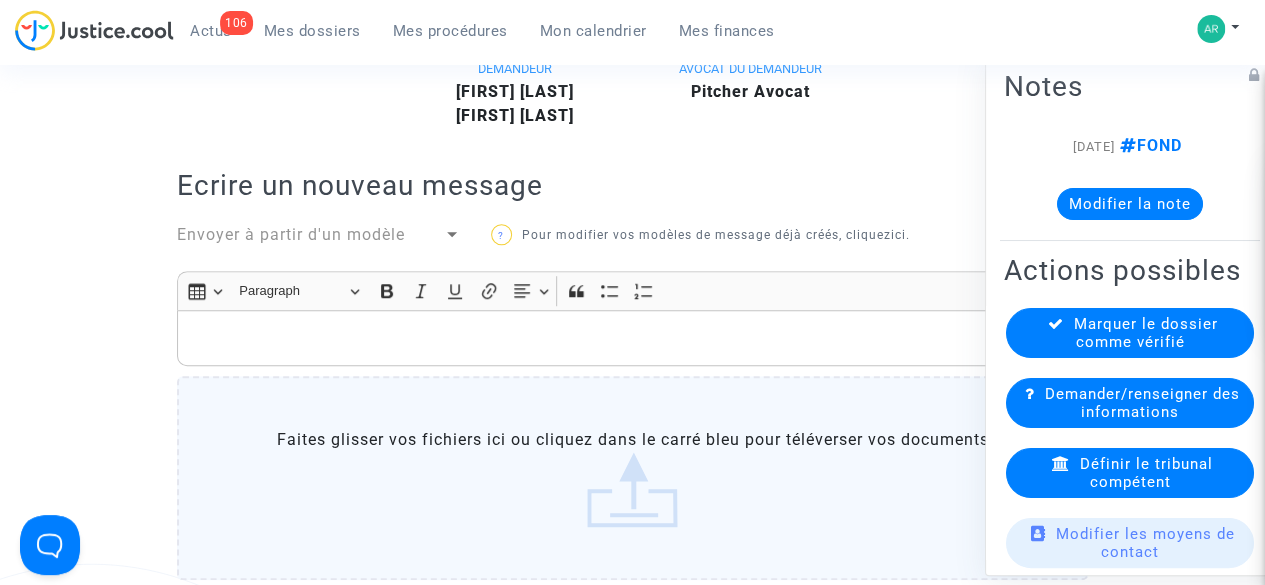 scroll, scrollTop: 642, scrollLeft: 0, axis: vertical 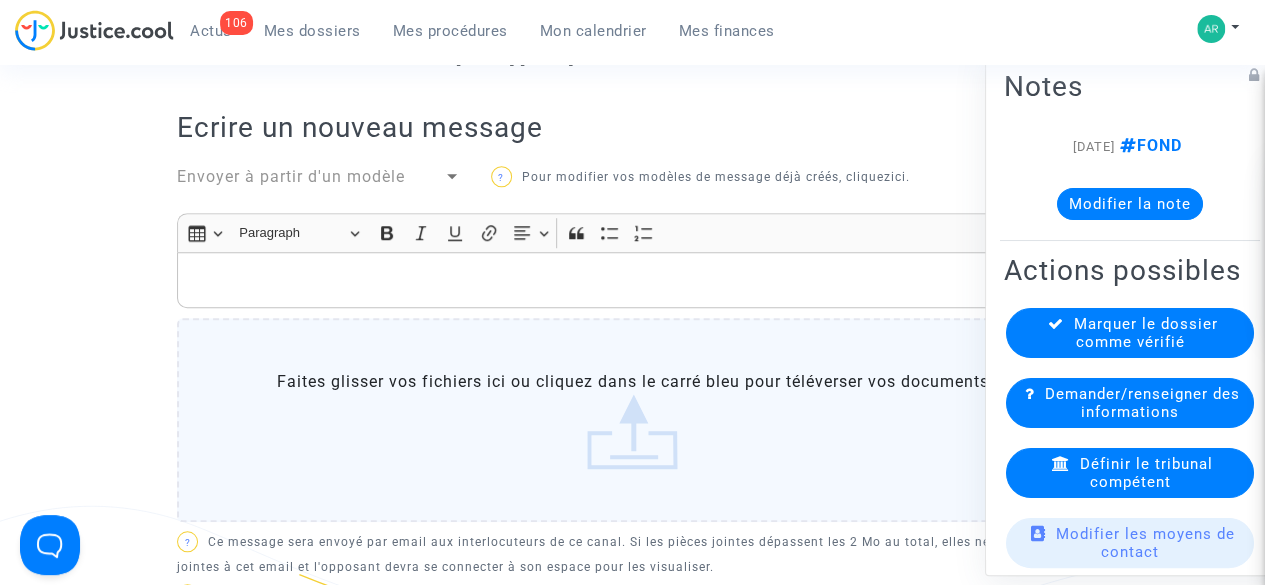 click 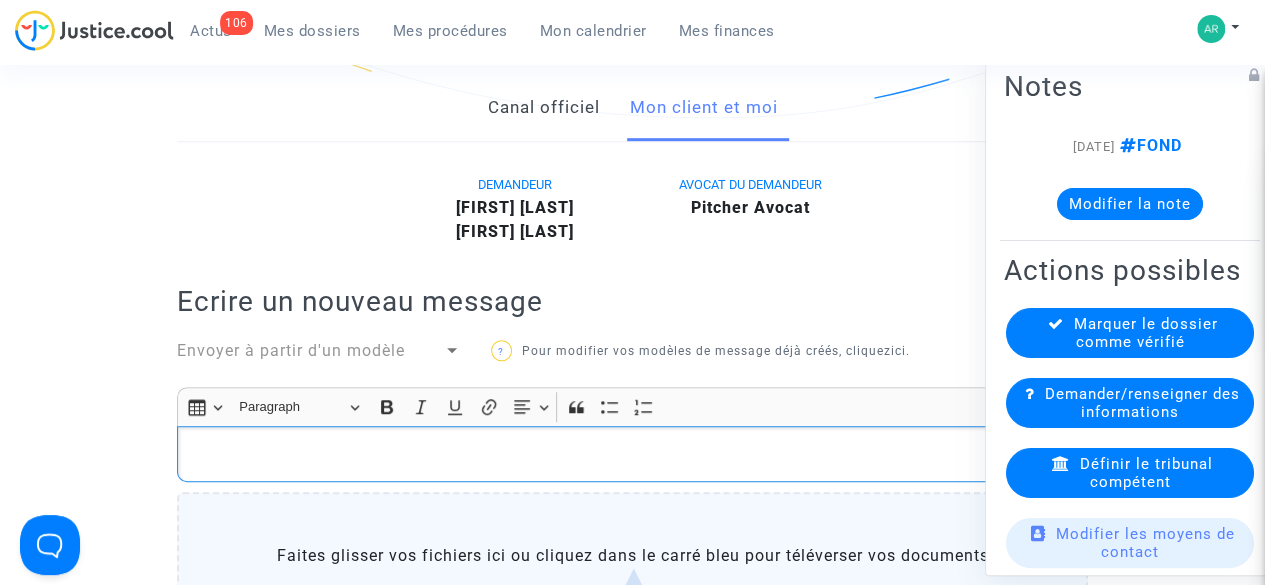 scroll, scrollTop: 465, scrollLeft: 0, axis: vertical 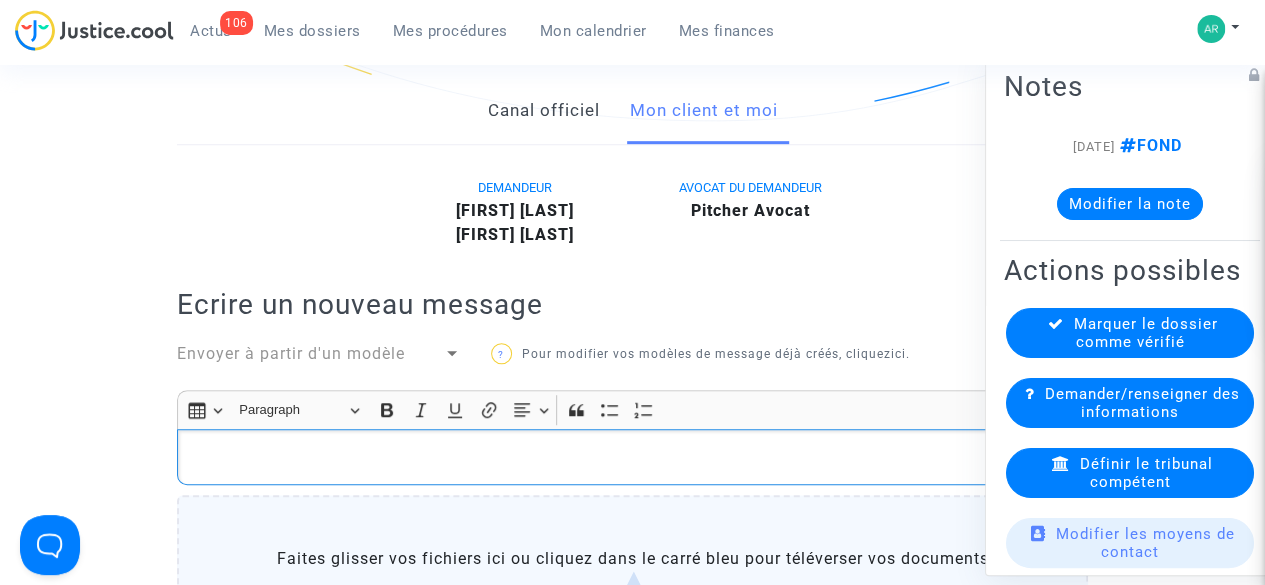 type 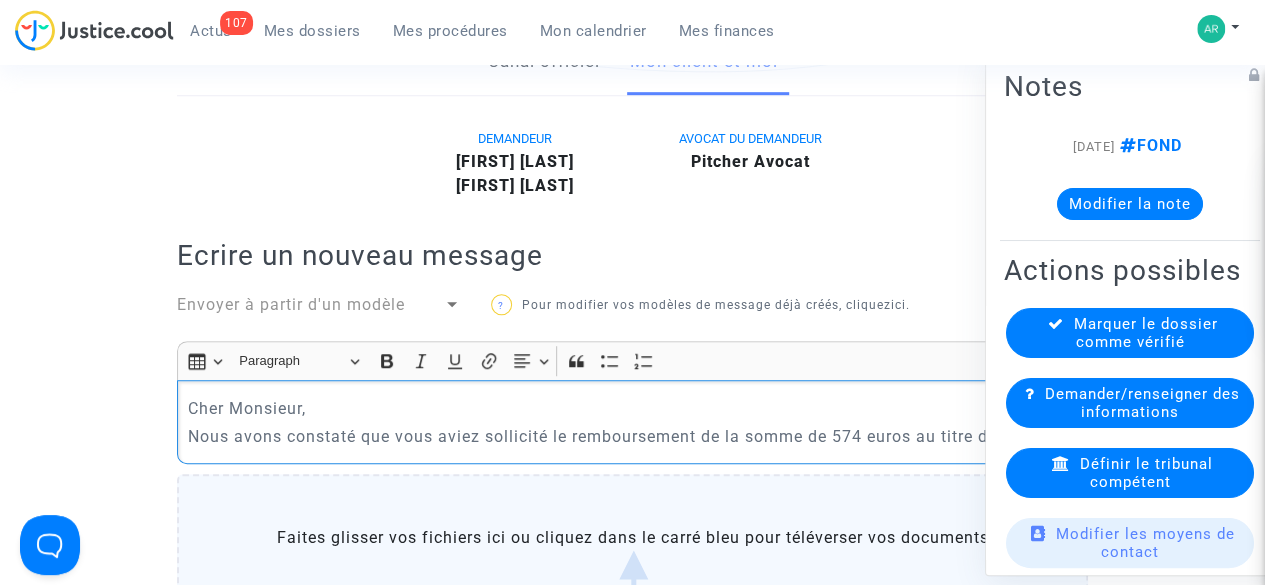 scroll, scrollTop: 516, scrollLeft: 0, axis: vertical 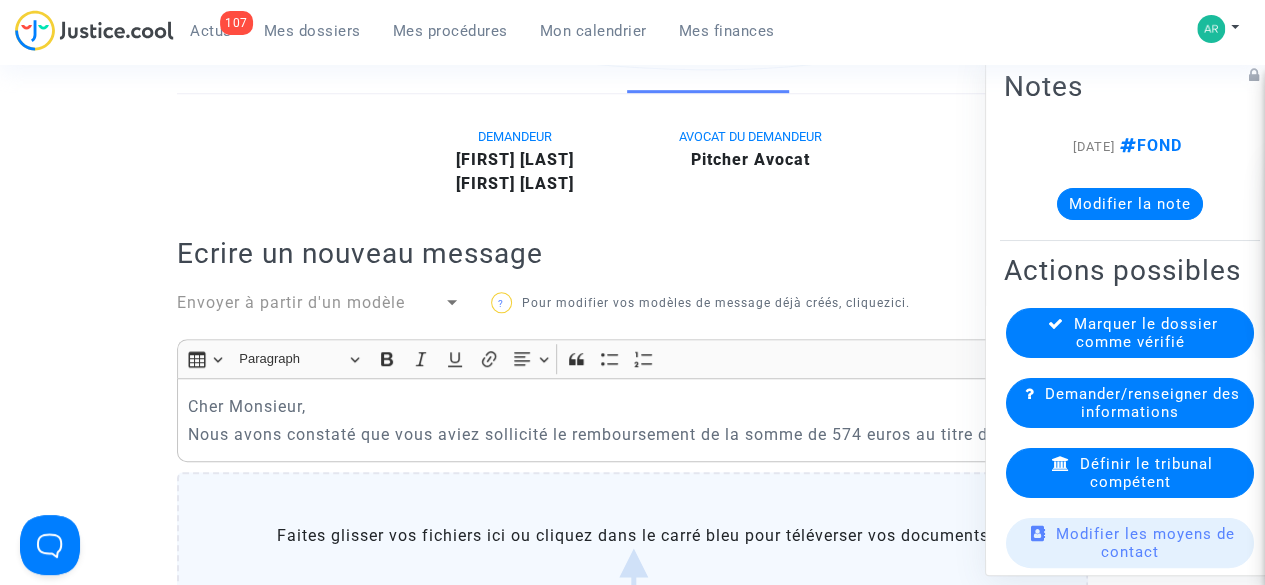 click 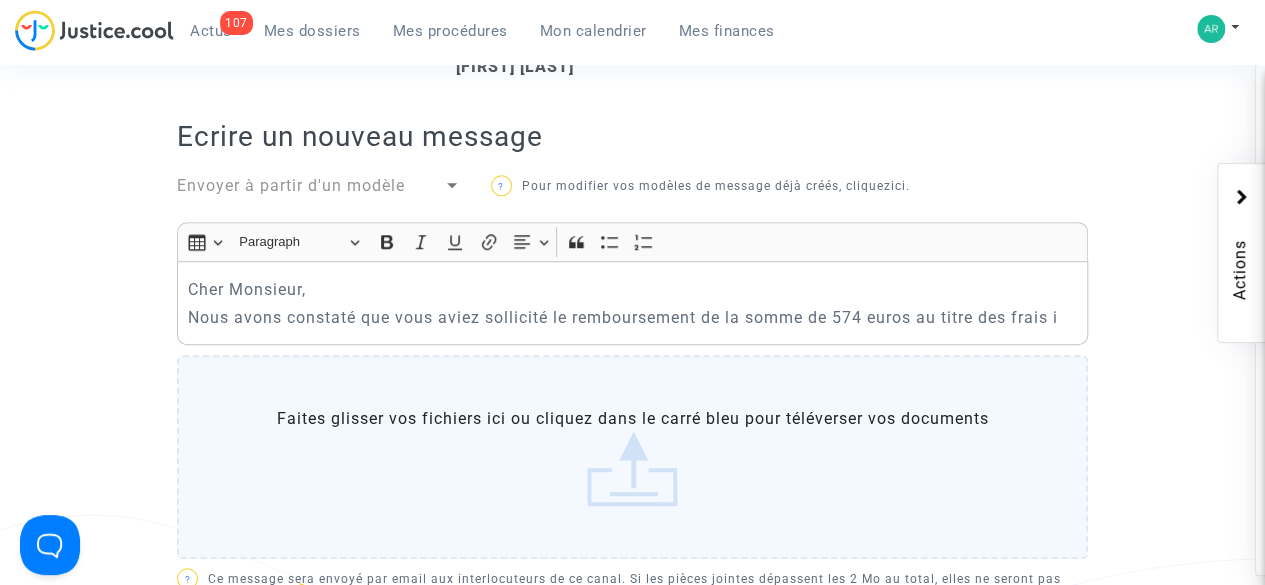scroll, scrollTop: 634, scrollLeft: 0, axis: vertical 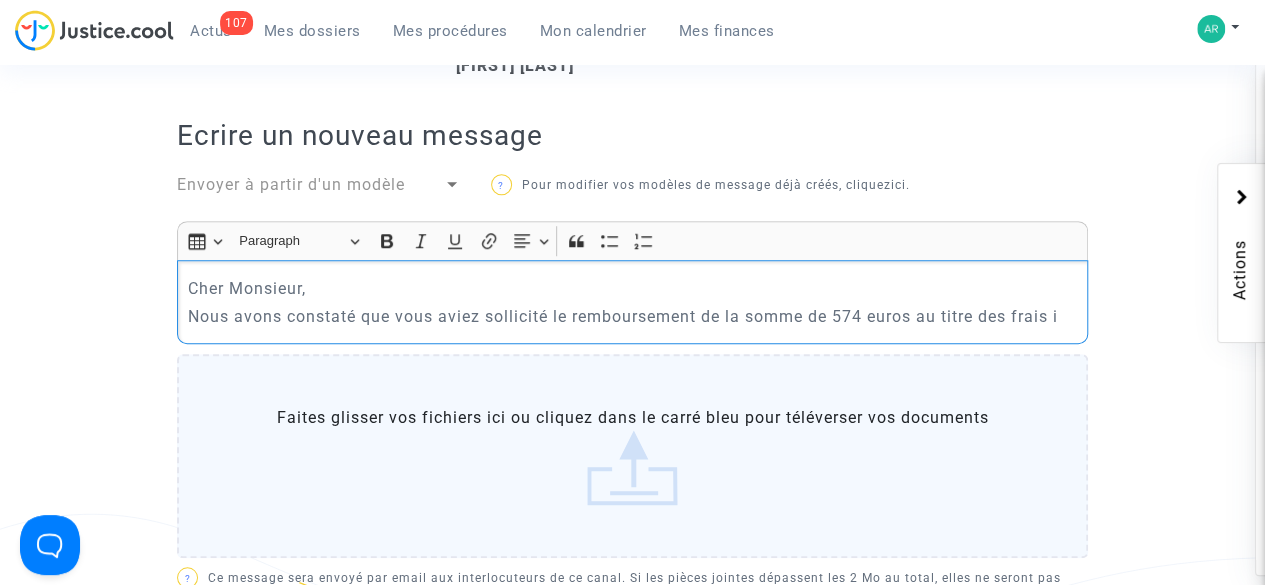 click on "Nous avons constaté que vous aviez sollicité le remboursement de la somme de 574 euros au titre des frais i" 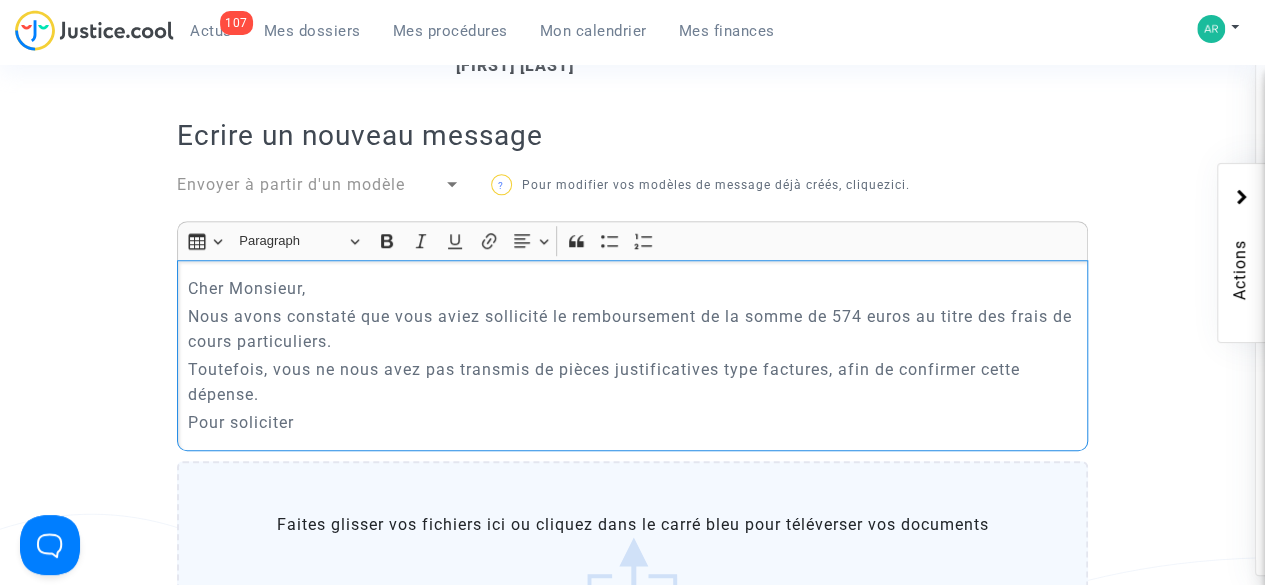 click on "Pour soliciter" 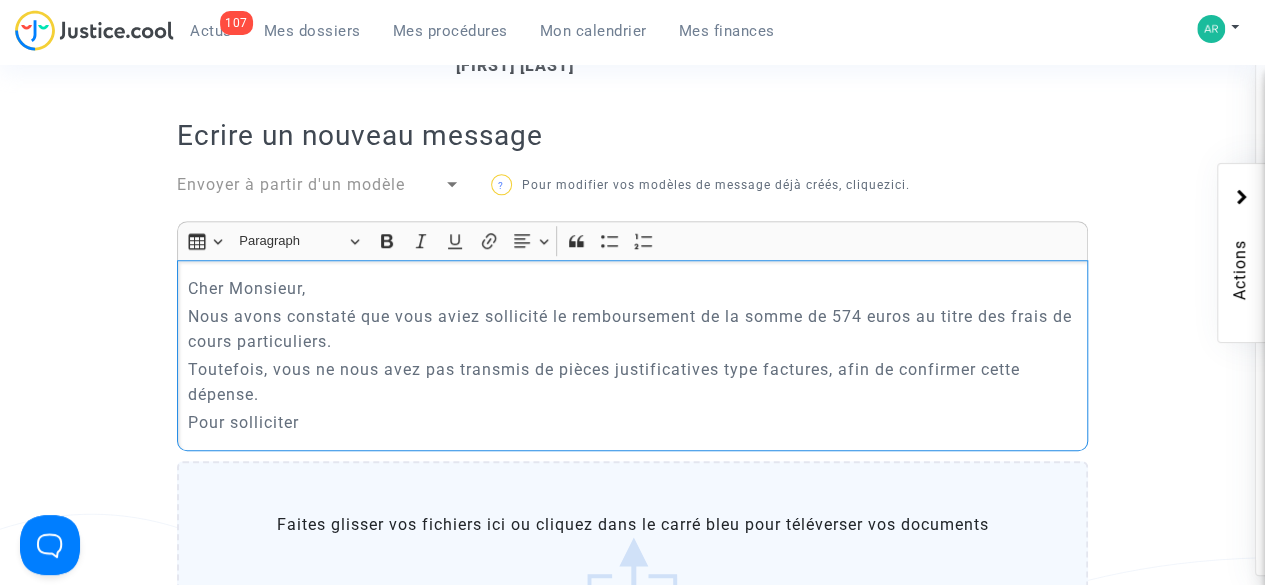 click on "Pour solliciter" 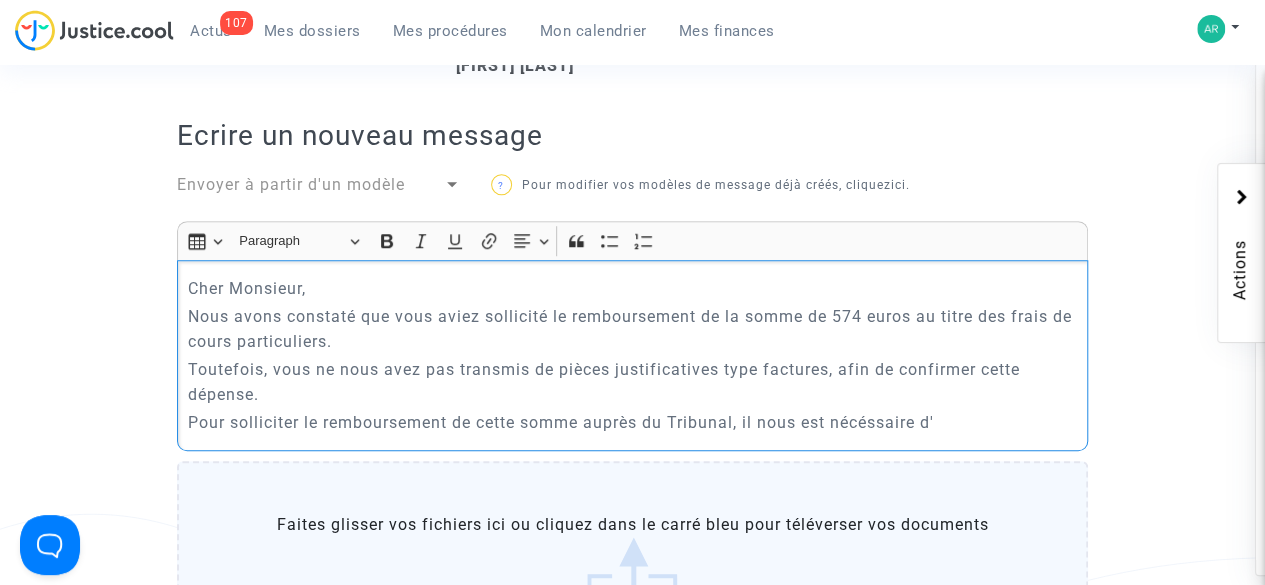 click on "Pour solliciter le remboursement de cette somme auprès du Tribunal, il nous est nécéssaire d'" 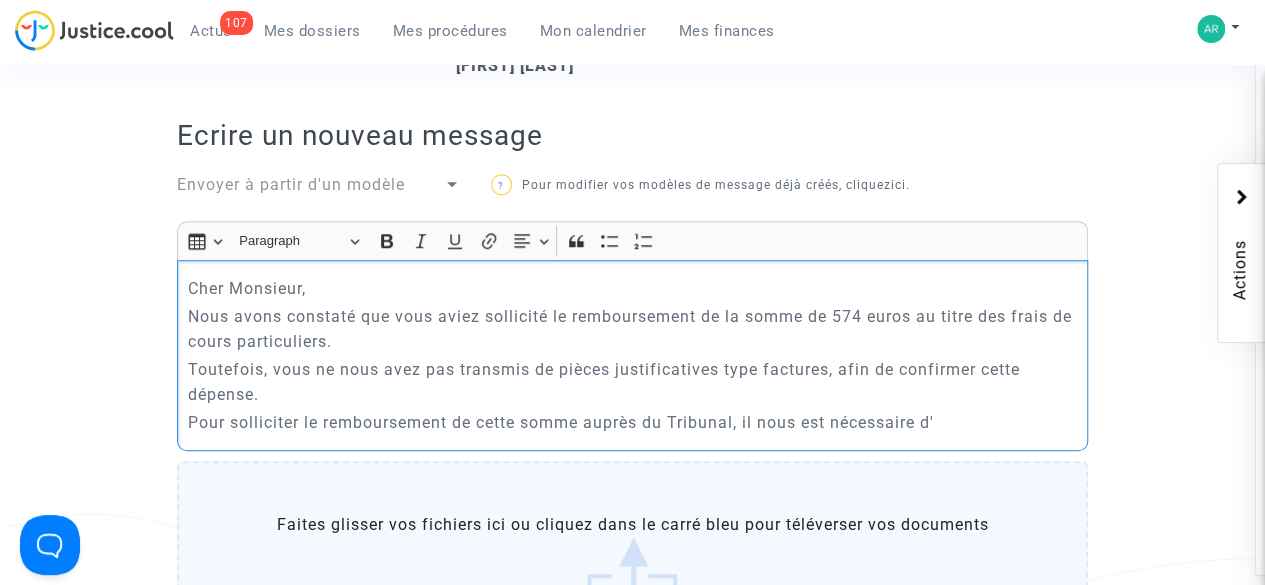 click on "Pour solliciter le remboursement de cette somme auprès du Tribunal, il nous est nécessaire d'" 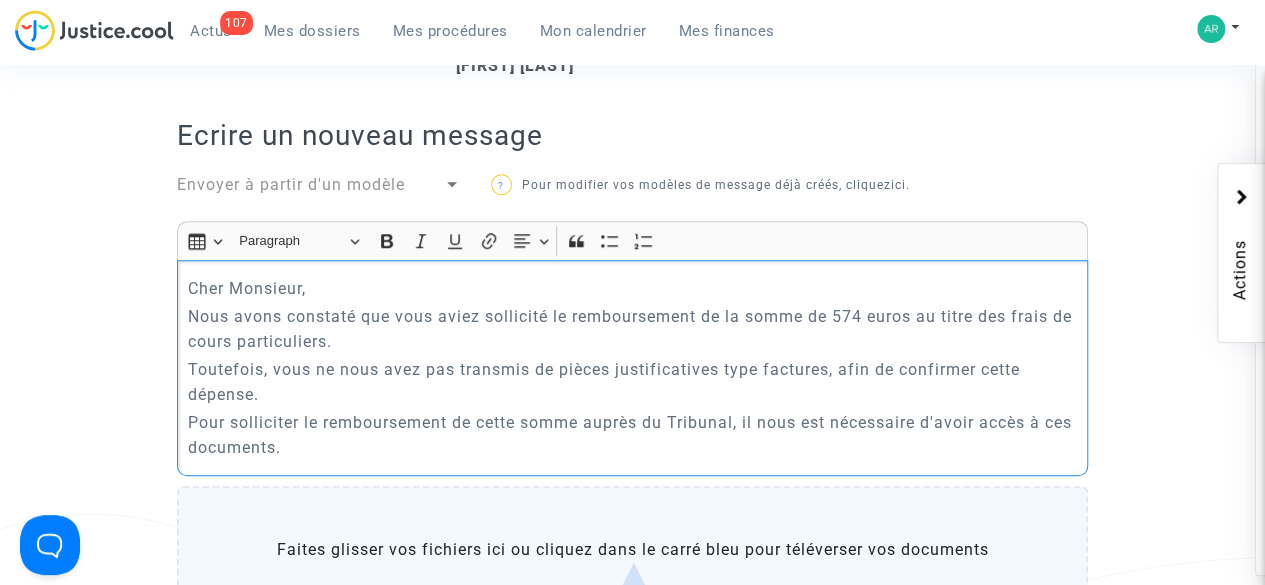 scroll, scrollTop: 664, scrollLeft: 0, axis: vertical 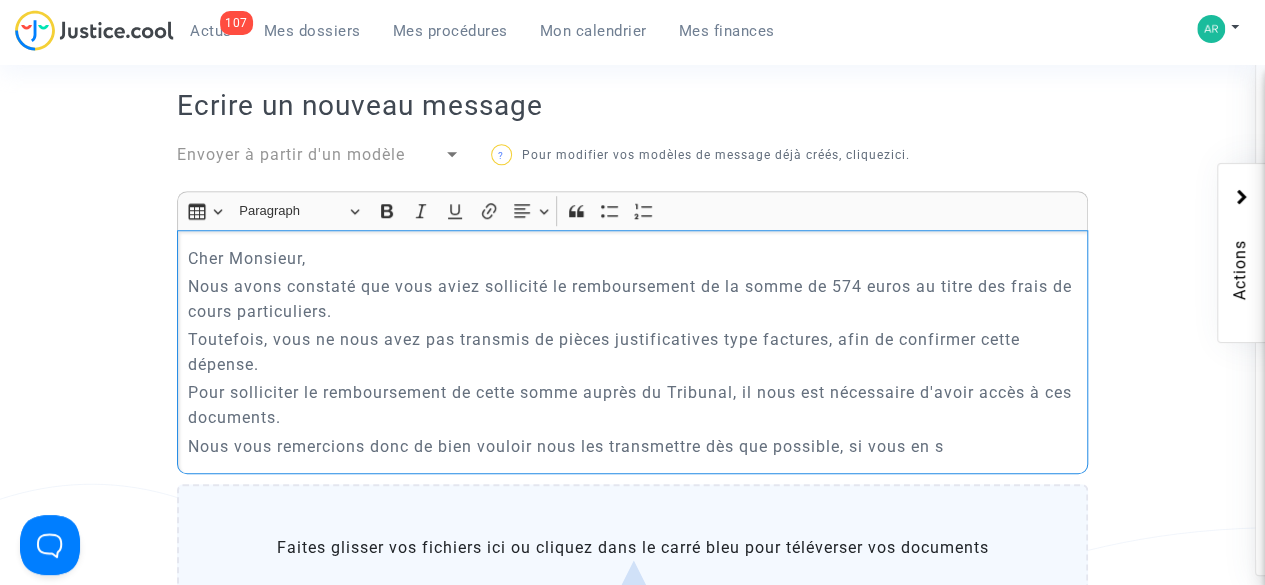 click on "Nous vous remercions donc de bien vouloir nous les transmettre dès que possible, si vous en s" 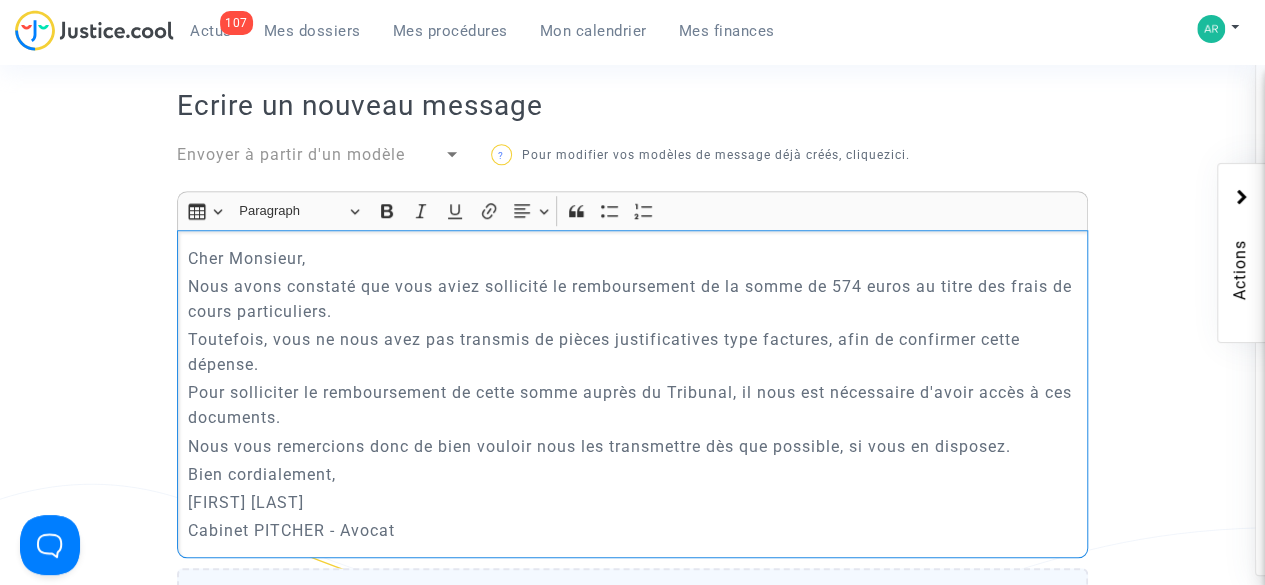 click on "Cabinet PITCHER - Avocat" 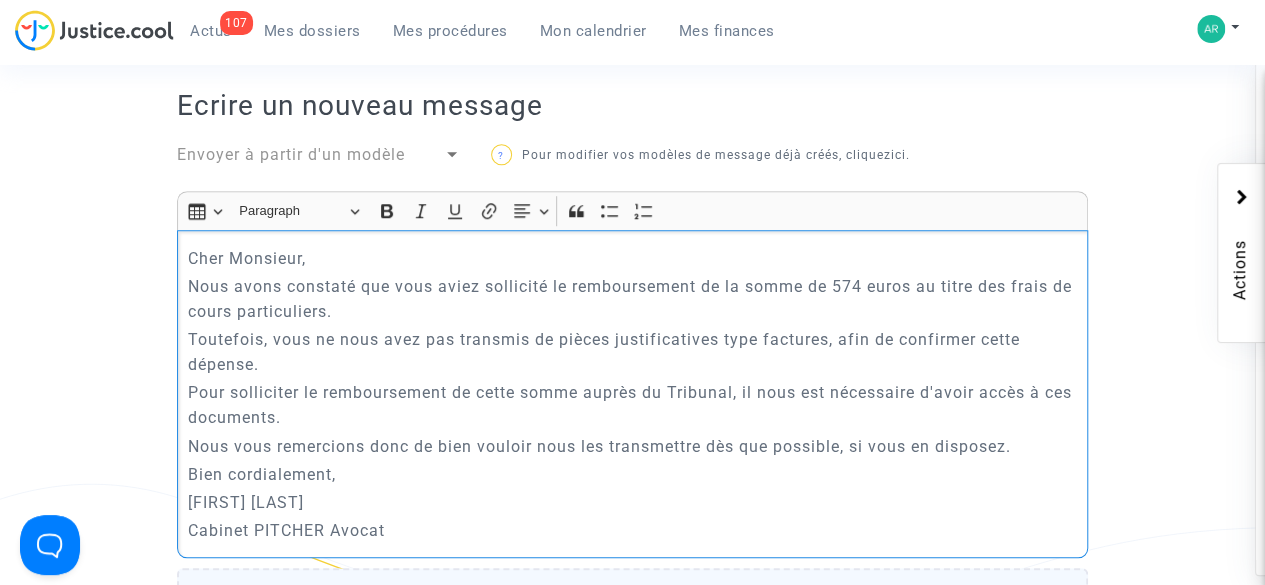 click on "Cabinet PITCHER Avocat" 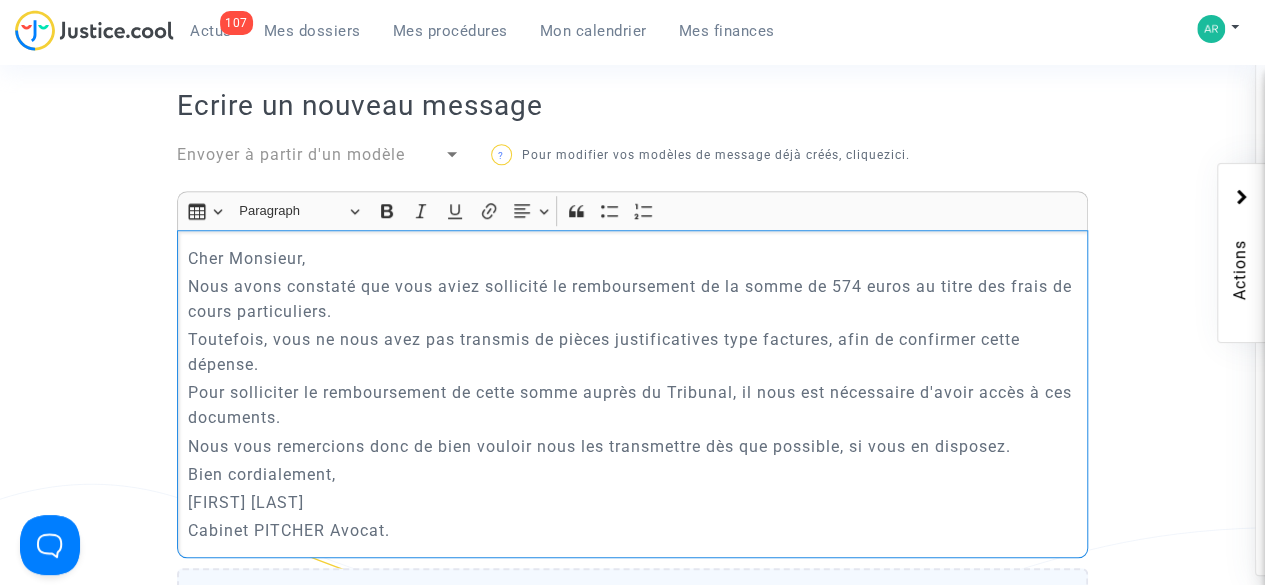 click on "[FIRST] [LAST]" 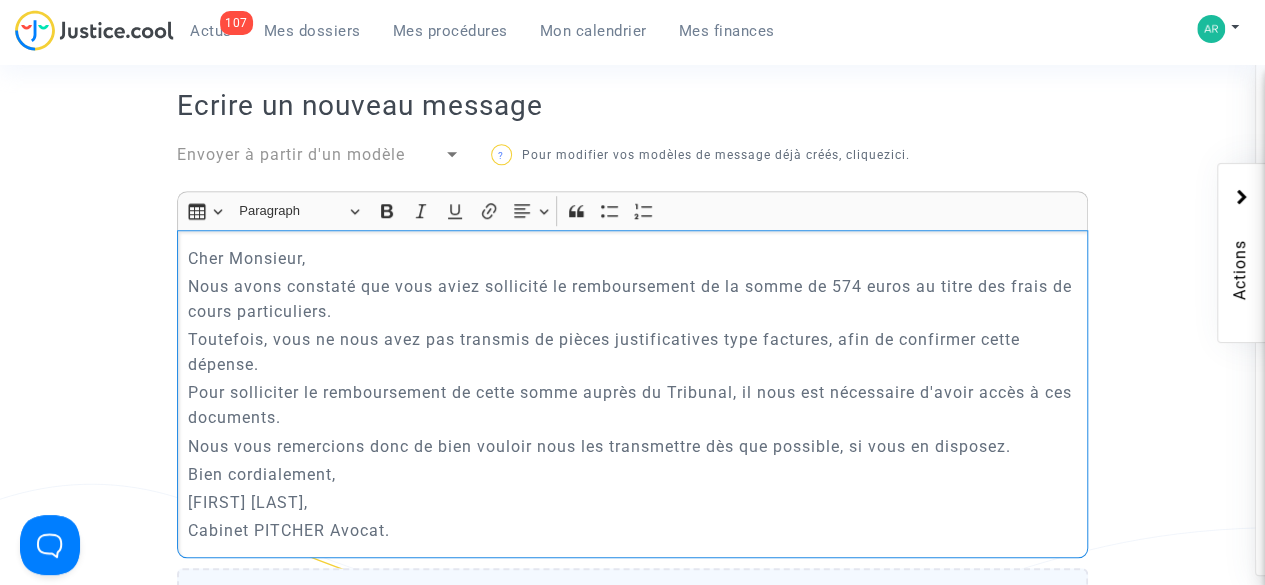 click on "Bien cordialement," 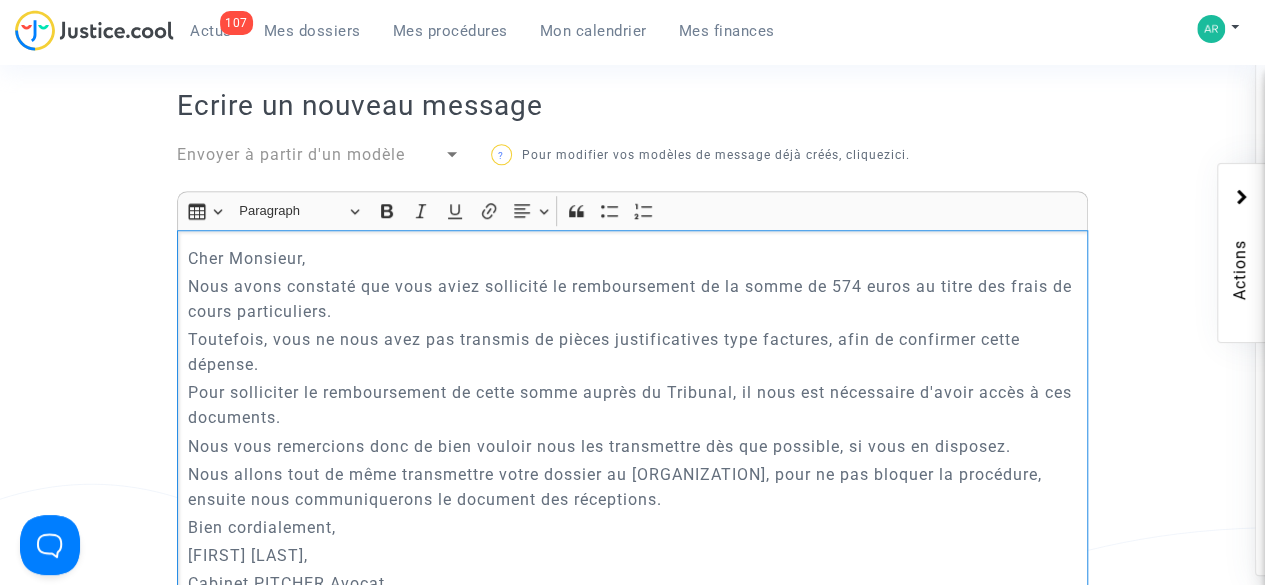 click on "Nous allons tout de même transmettre votre dossier au [ORGANIZATION], pour ne pas bloquer la procédure, ensuite nous communiquerons le document des réceptions." 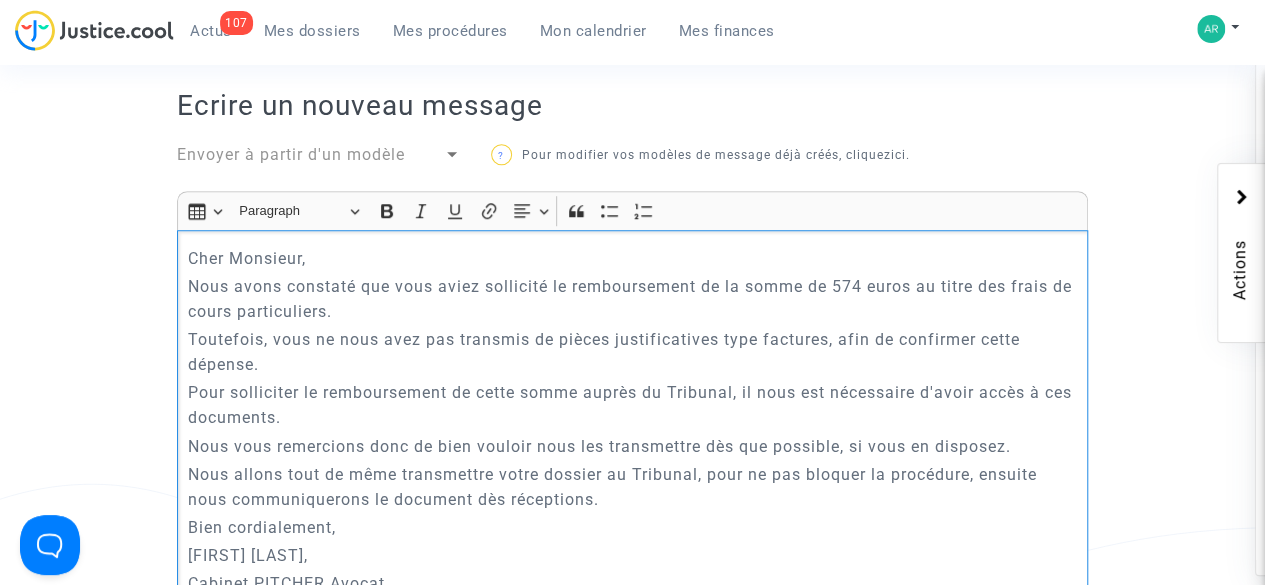 click on "Bien cordialement," 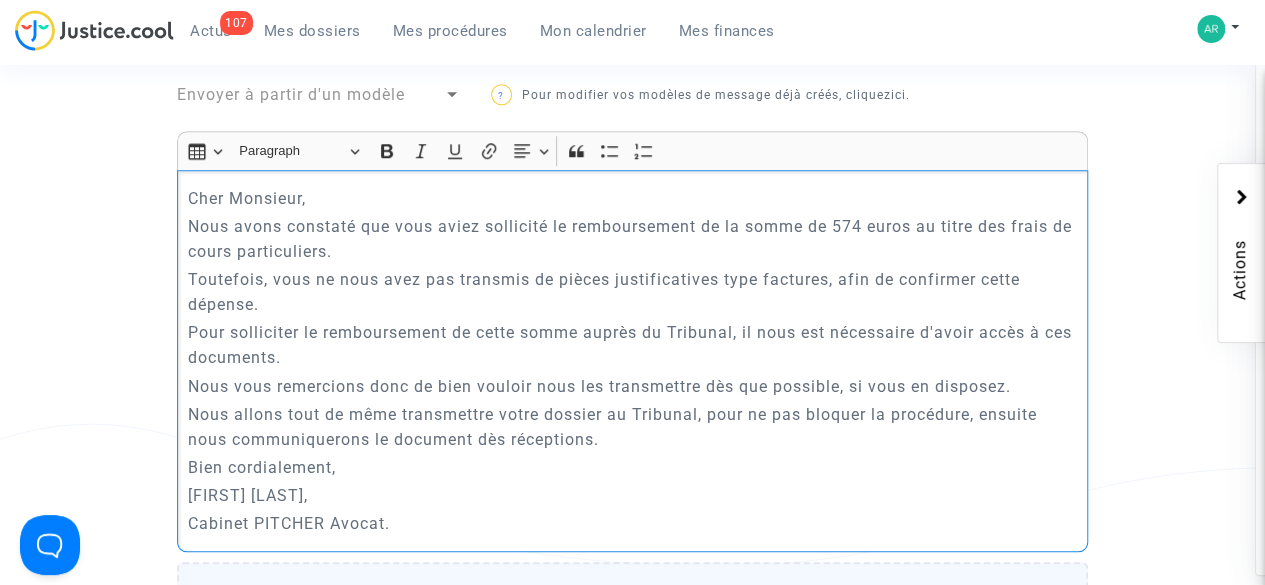 scroll, scrollTop: 725, scrollLeft: 0, axis: vertical 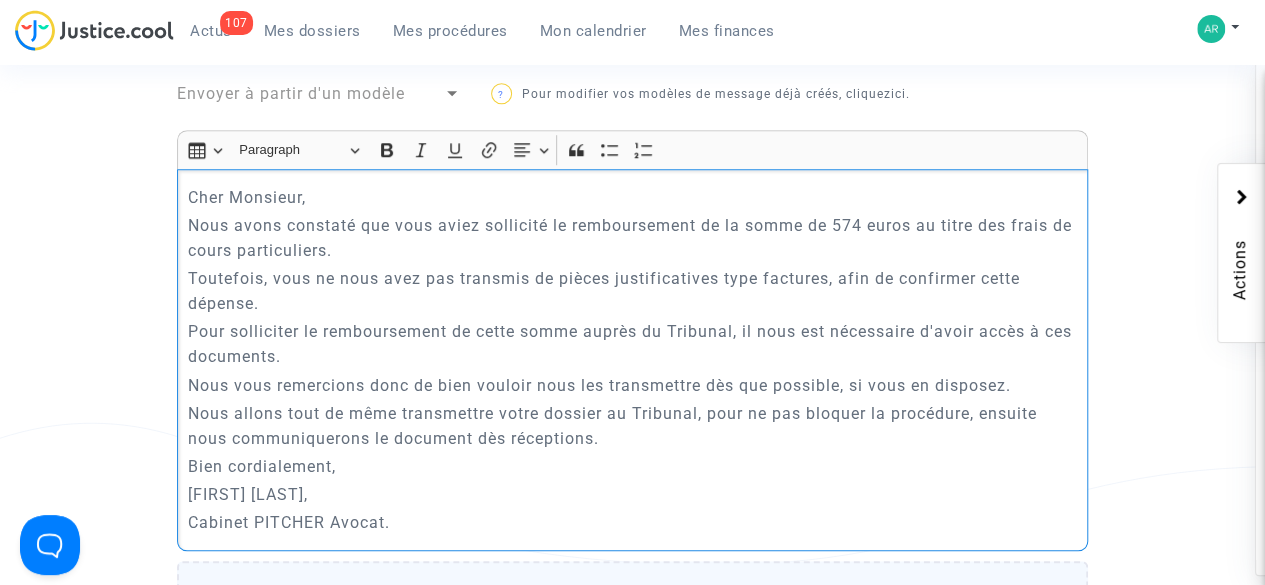 click on "Nous allons tout de même transmettre votre dossier au Tribunal, pour ne pas bloquer la procédure, ensuite nous communiquerons le document dès réceptions." 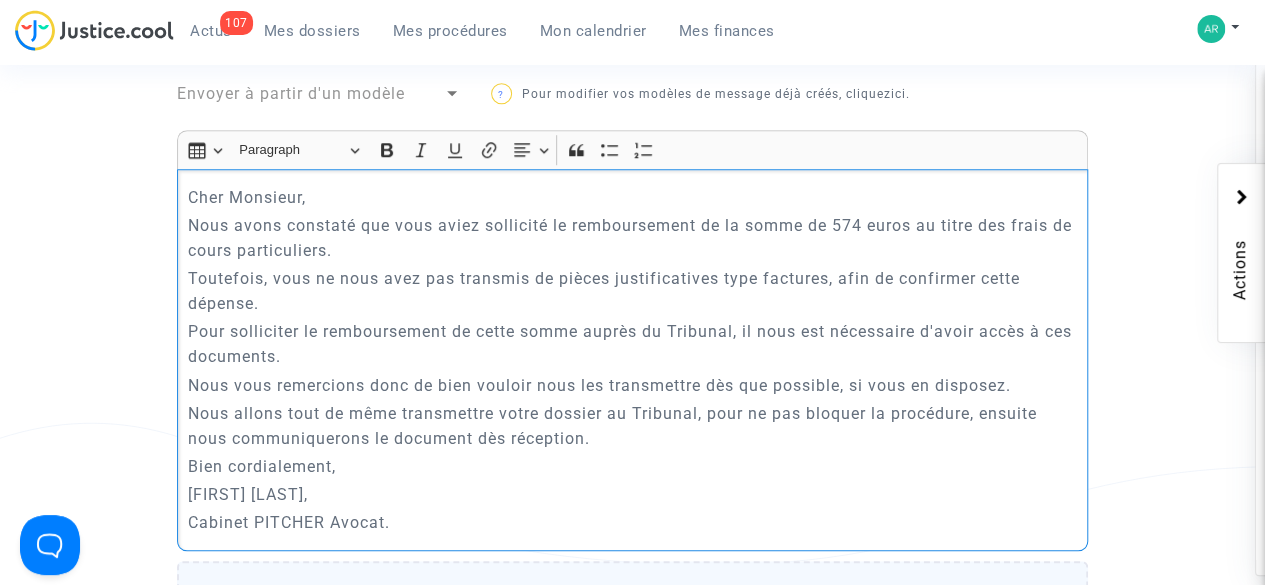 click on "Cher Monsieur,  Nous avons constaté que vous aviez sollicité le remboursement de la somme de 574 euros au titre des frais de cours particuliers. Toutefois, vous ne nous avez pas transmis de pièces justificatives type factures, afin de confirmer cette dépense.  Pour solliciter le remboursement de cette somme auprès du Tribunal, il nous est nécessaire d'avoir accès à ces documents.  Nous vous remercions donc de bien vouloir nous les transmettre dès que possible, si vous en disposez.  Nous allons tout de même transmettre votre dossier au Tribunal, pour ne pas bloquer la procédure, ensuite nous communiquerons le document dès réception.  Bien cordialement,  [FIRST_NAME] [LAST_NAME], Cabinet PITCHER Avocat." 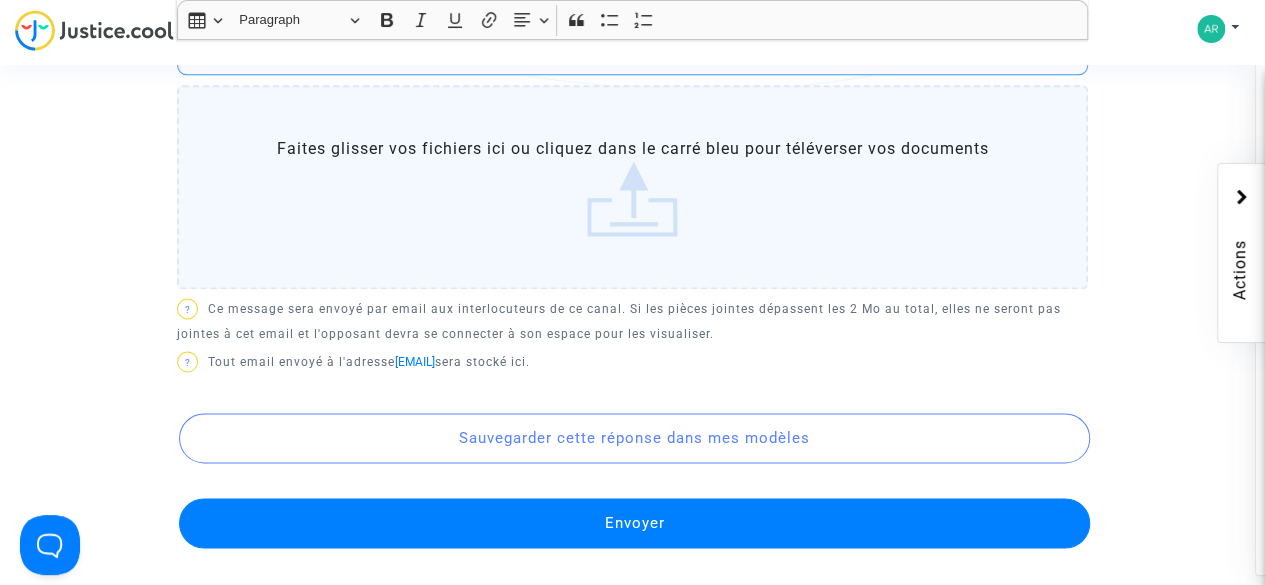scroll, scrollTop: 1208, scrollLeft: 0, axis: vertical 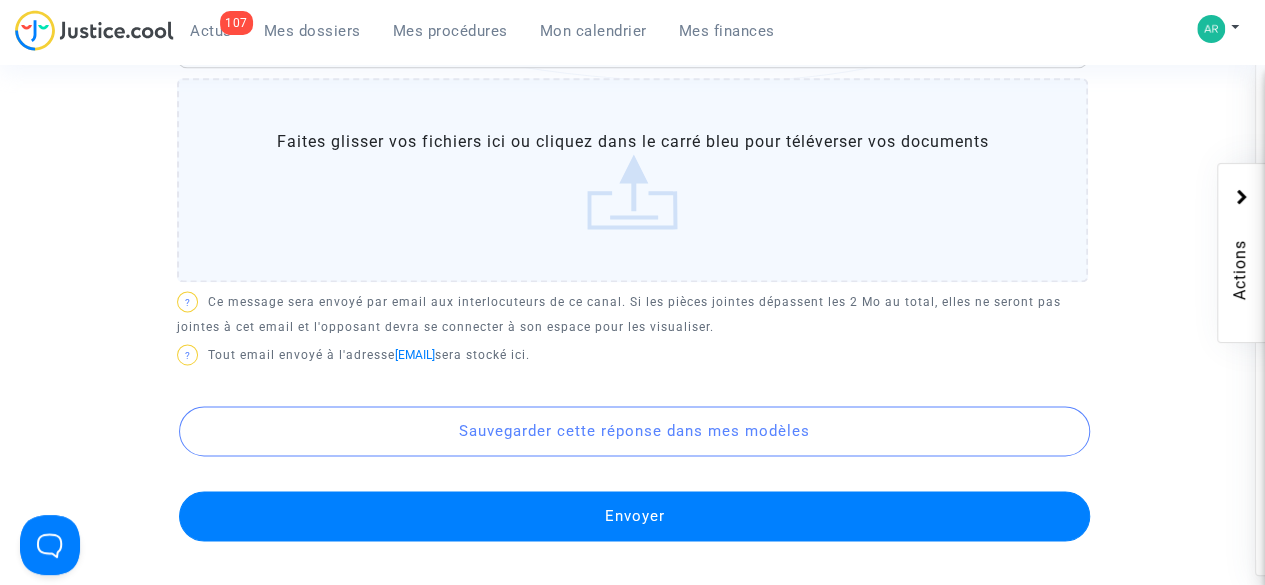 click on "Envoyer" 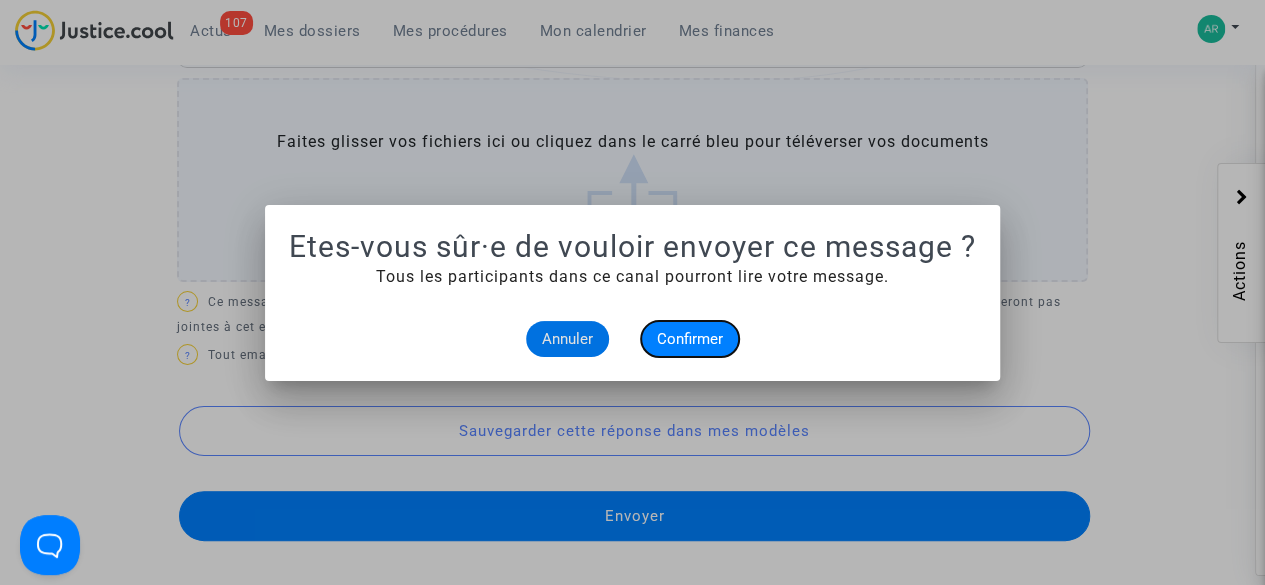 click on "Confirmer" at bounding box center [690, 339] 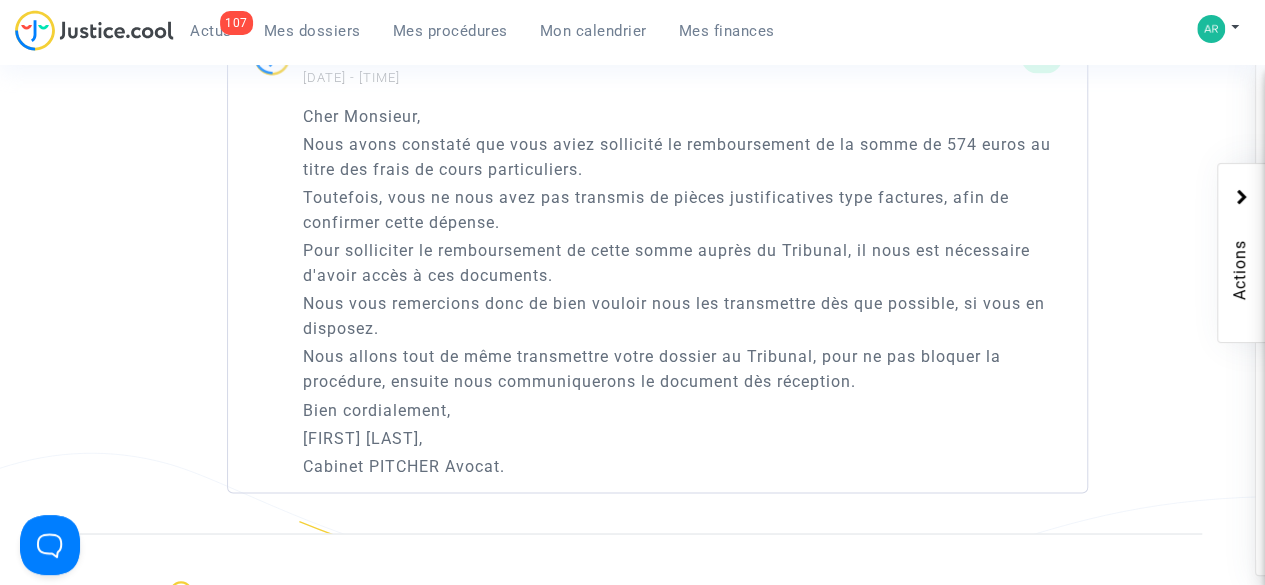 scroll, scrollTop: 1405, scrollLeft: 0, axis: vertical 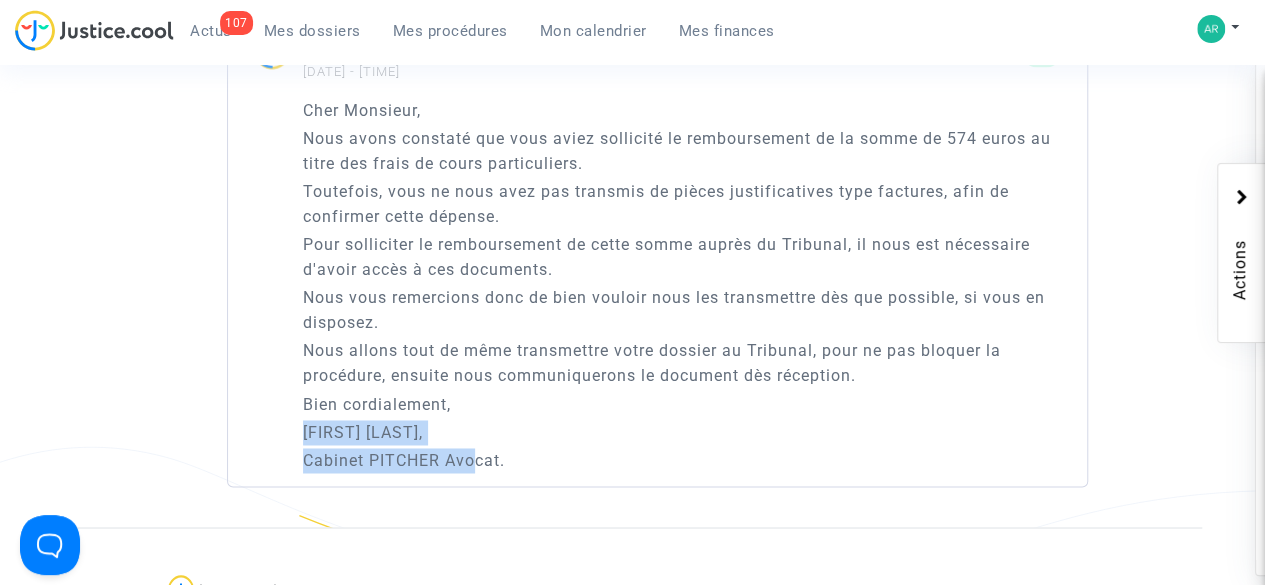 drag, startPoint x: 303, startPoint y: 425, endPoint x: 478, endPoint y: 463, distance: 179.0782 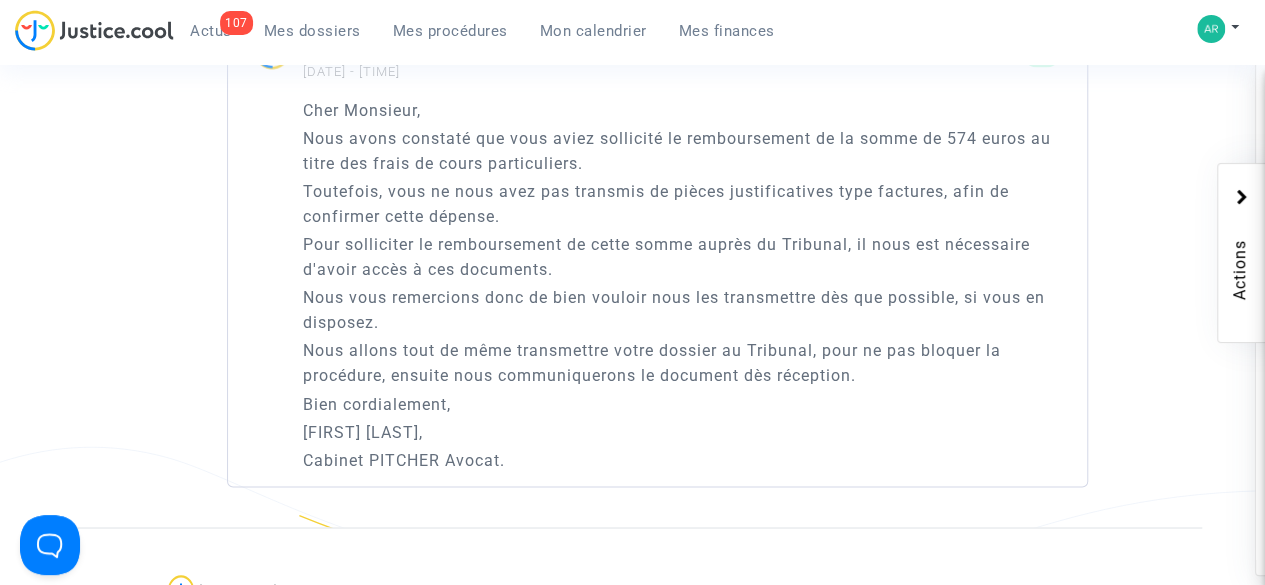 click on "Cabinet PITCHER Avocat." 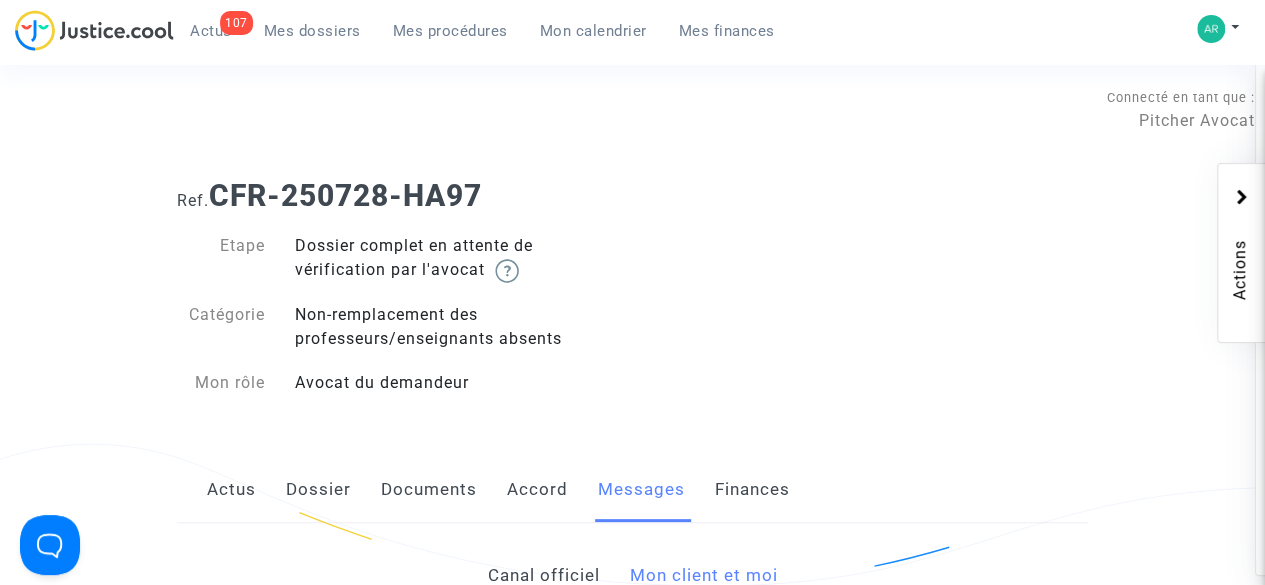 scroll, scrollTop: 101, scrollLeft: 0, axis: vertical 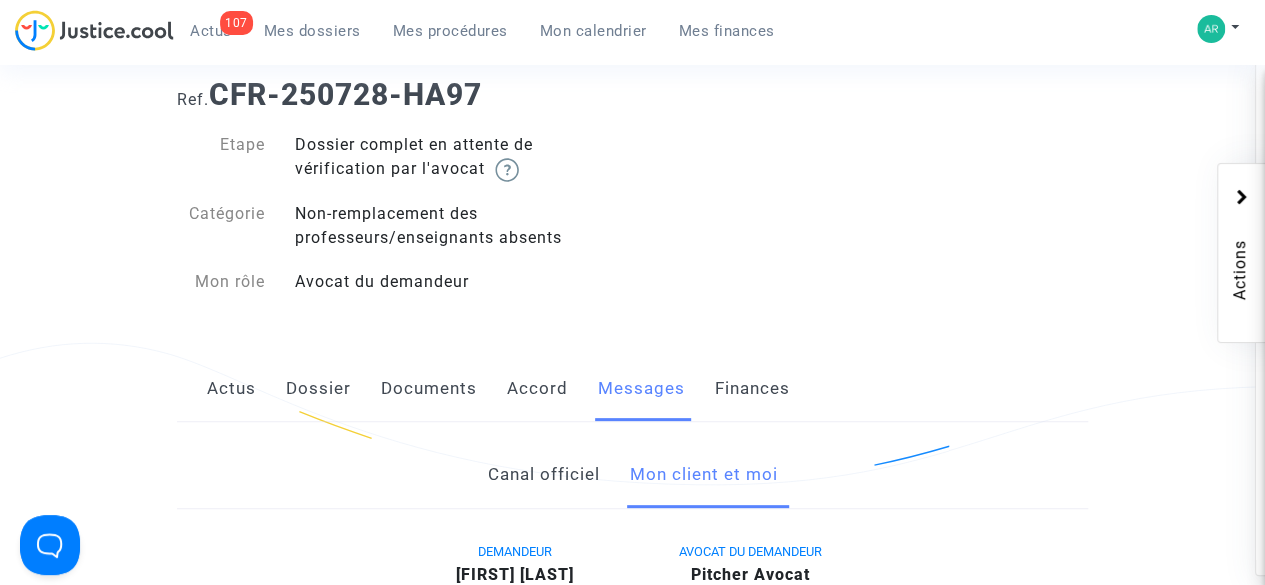 click on "Documents" 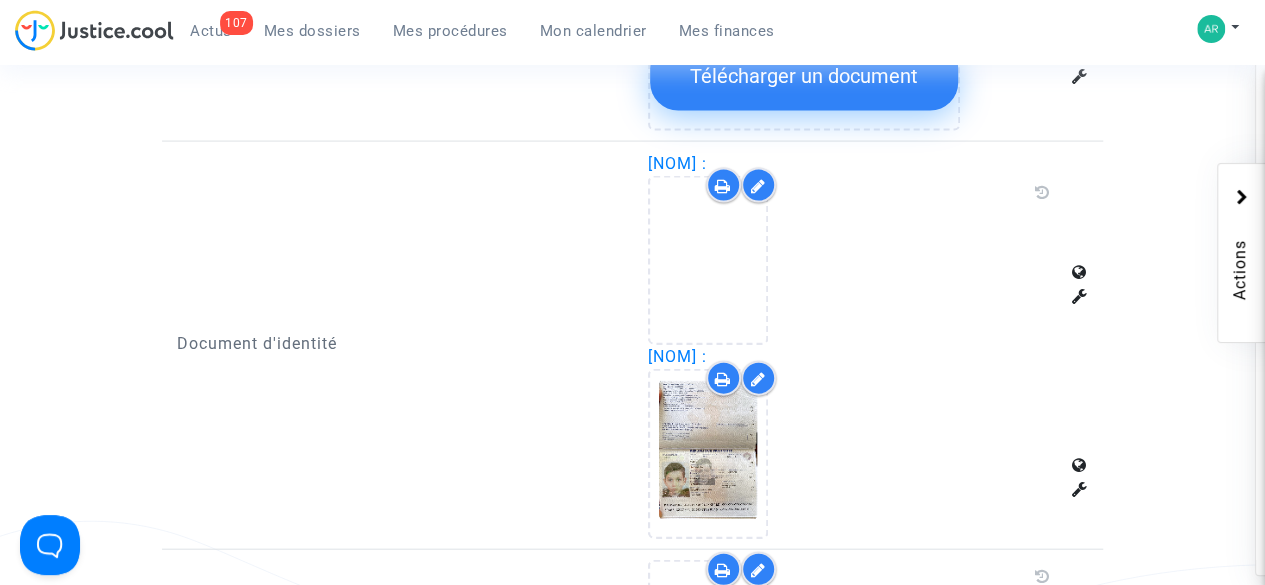 scroll, scrollTop: 2036, scrollLeft: 0, axis: vertical 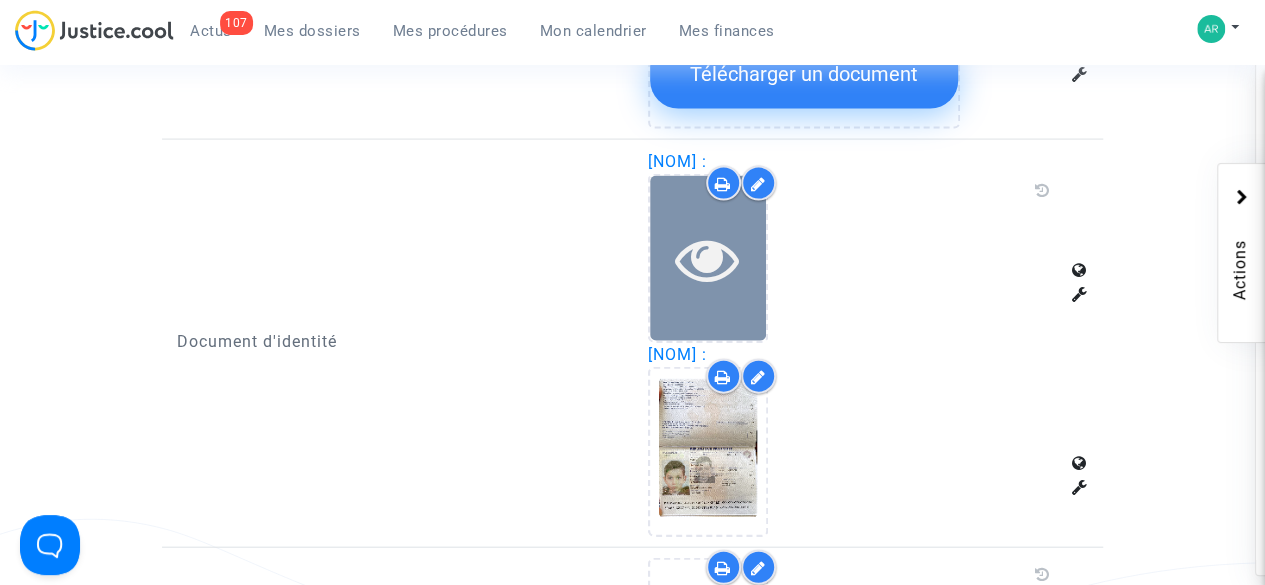 click at bounding box center [708, 258] 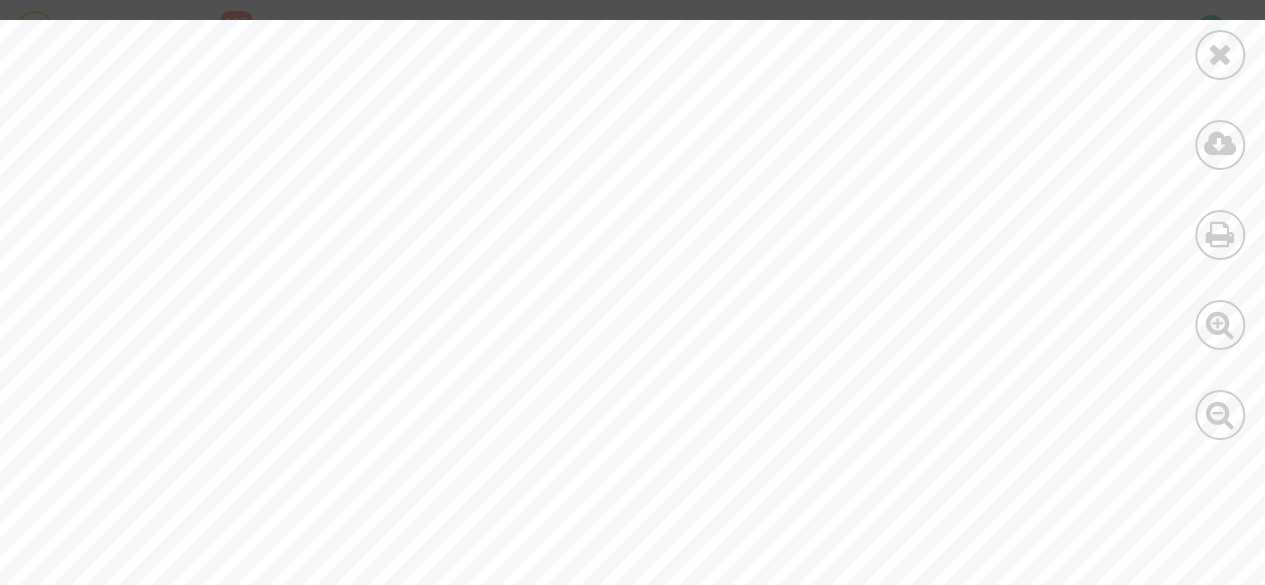 scroll, scrollTop: 0, scrollLeft: 0, axis: both 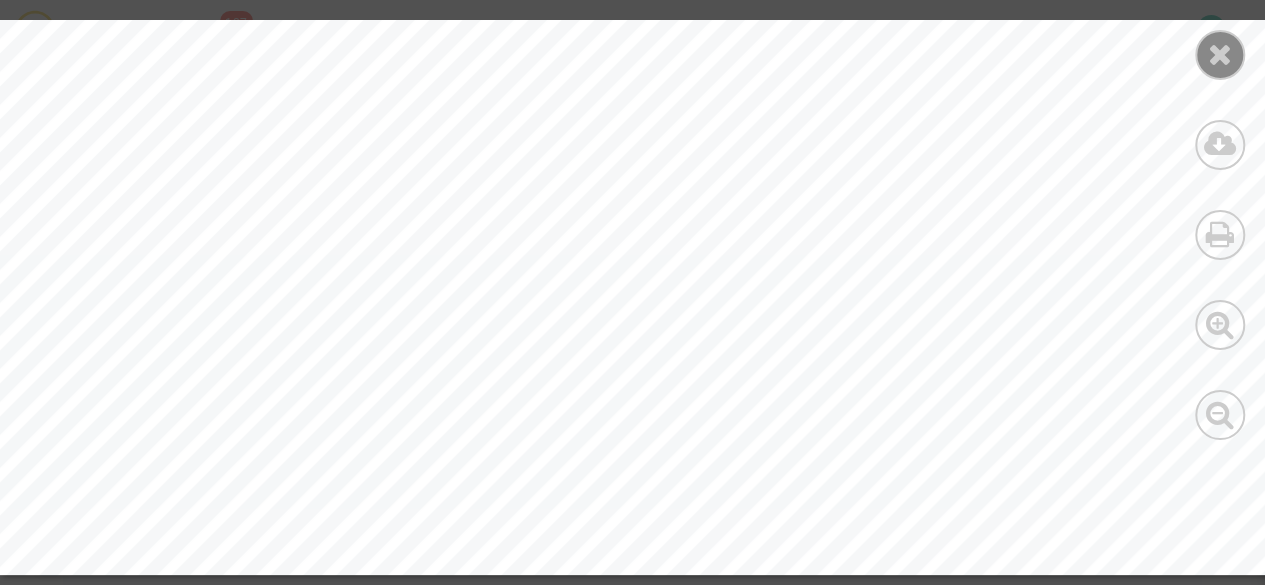 click at bounding box center [1220, 55] 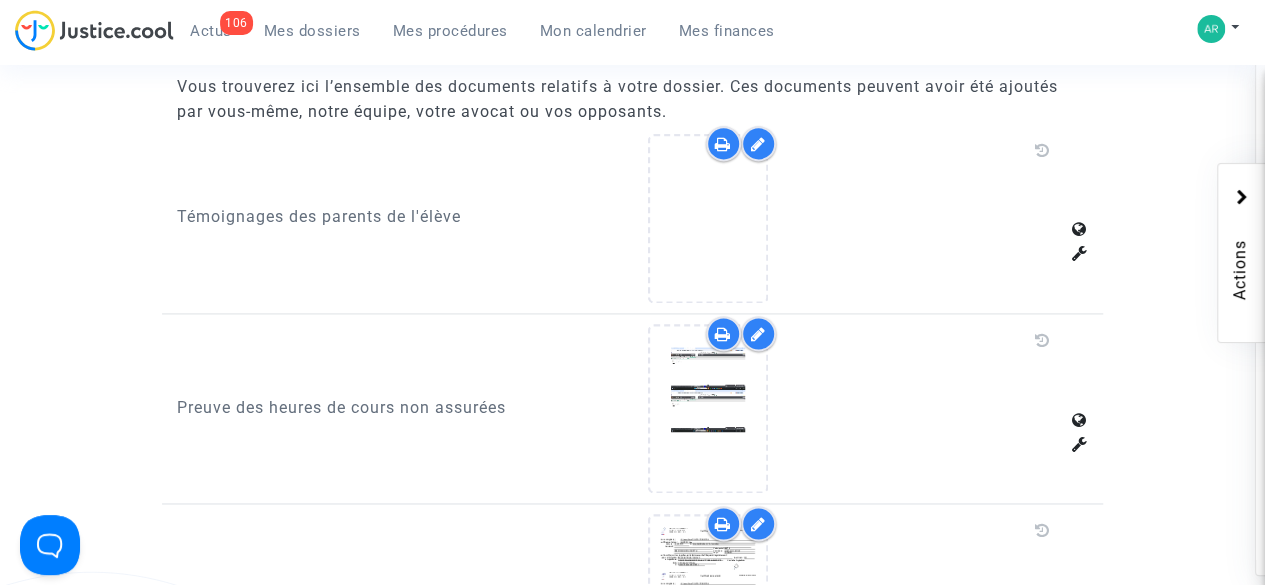 scroll, scrollTop: 1268, scrollLeft: 0, axis: vertical 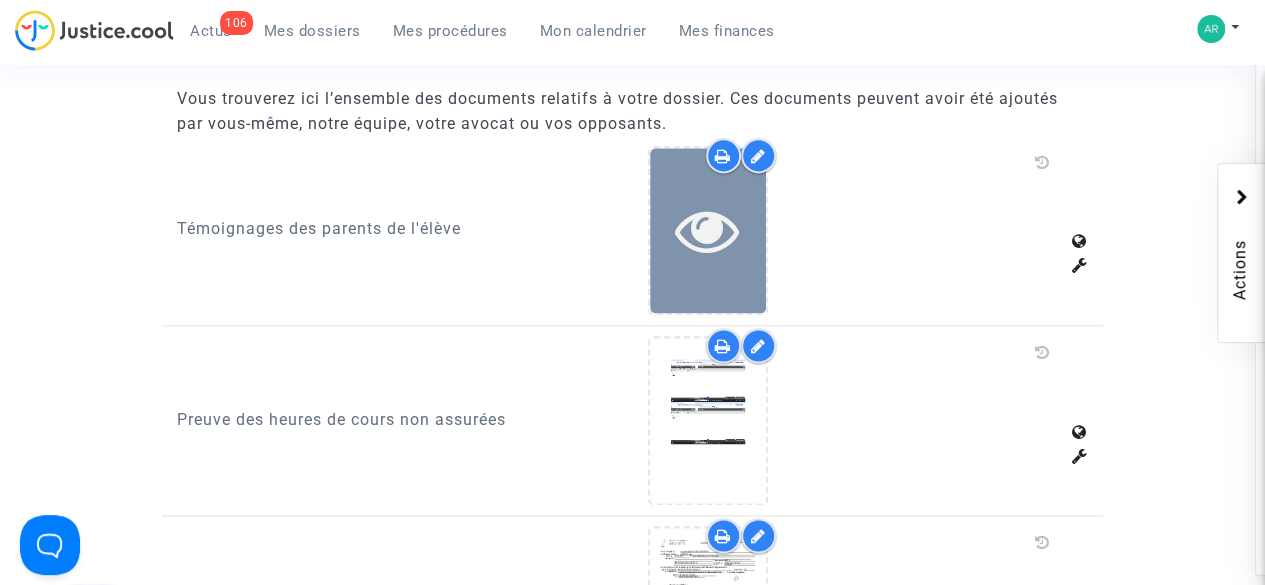 click at bounding box center (708, 230) 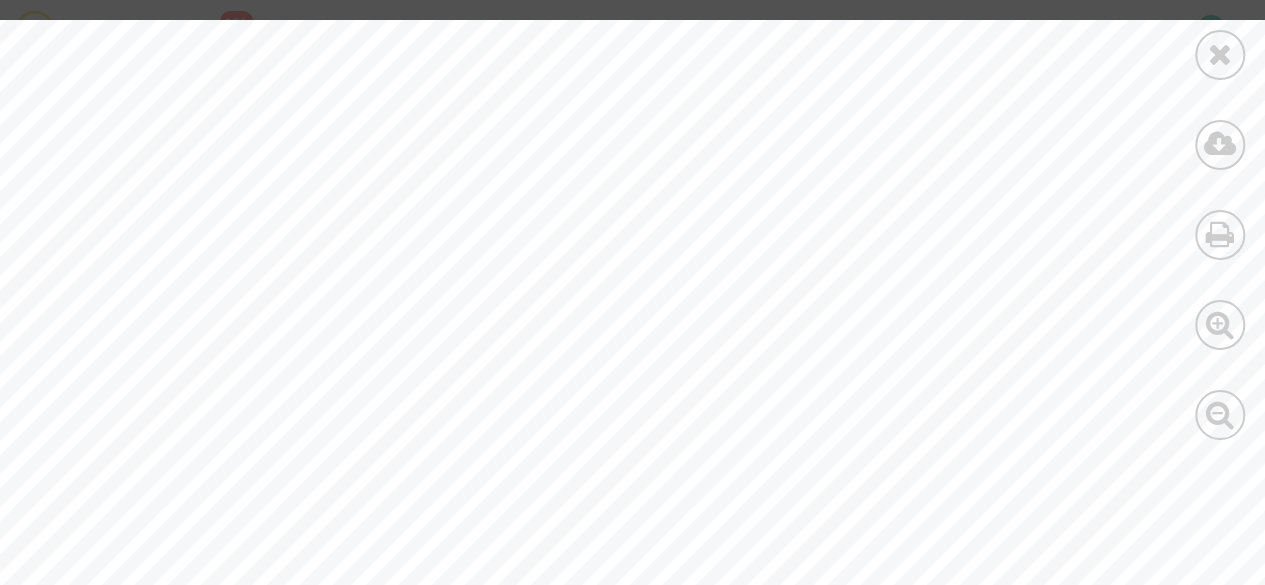 scroll, scrollTop: 2519, scrollLeft: 126, axis: both 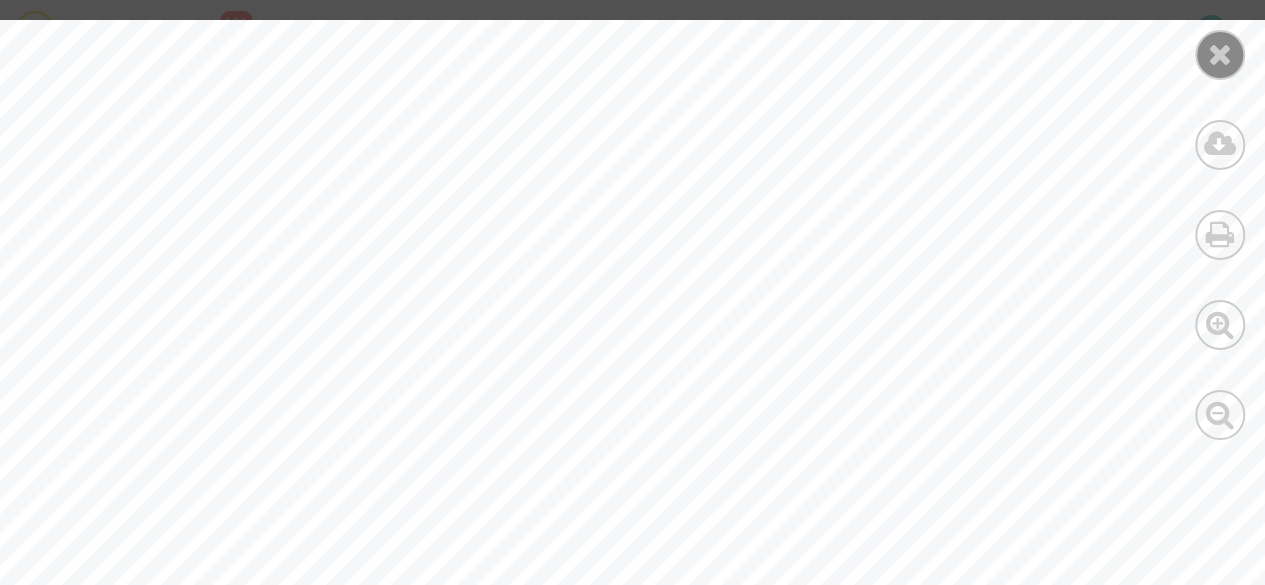 click at bounding box center [1220, 55] 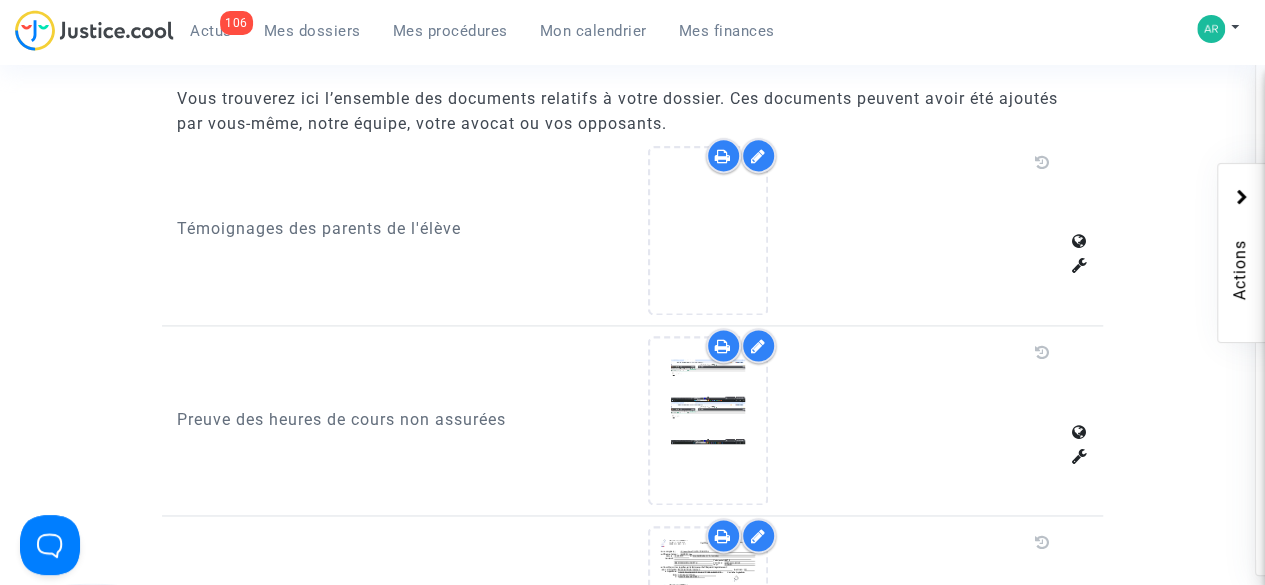 click at bounding box center (758, 156) 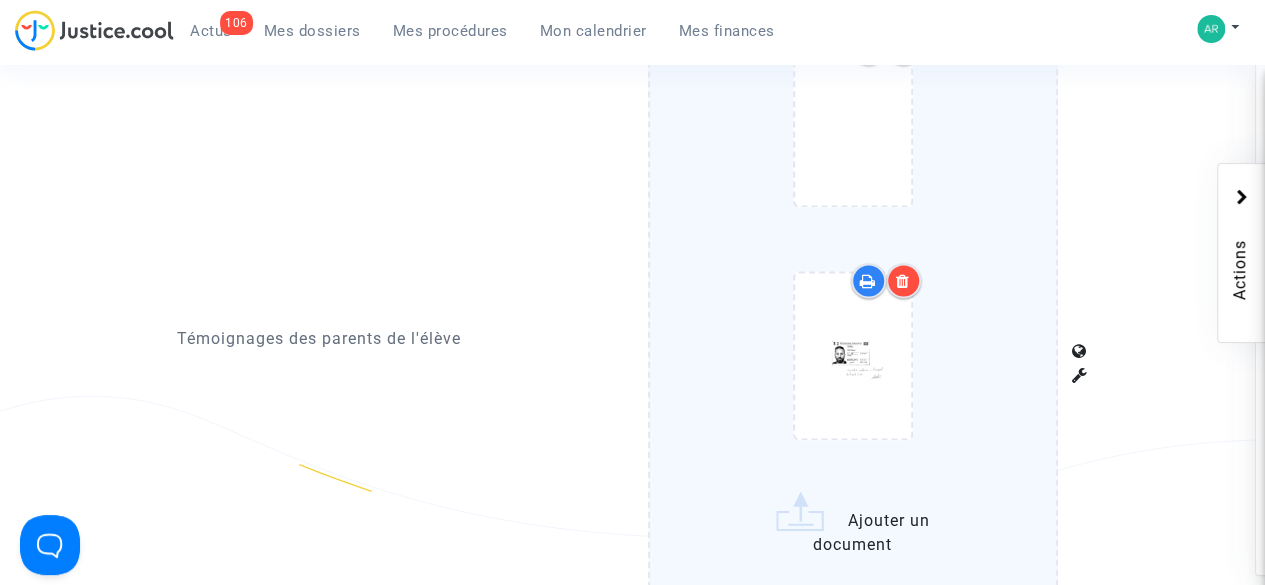 scroll, scrollTop: 1468, scrollLeft: 0, axis: vertical 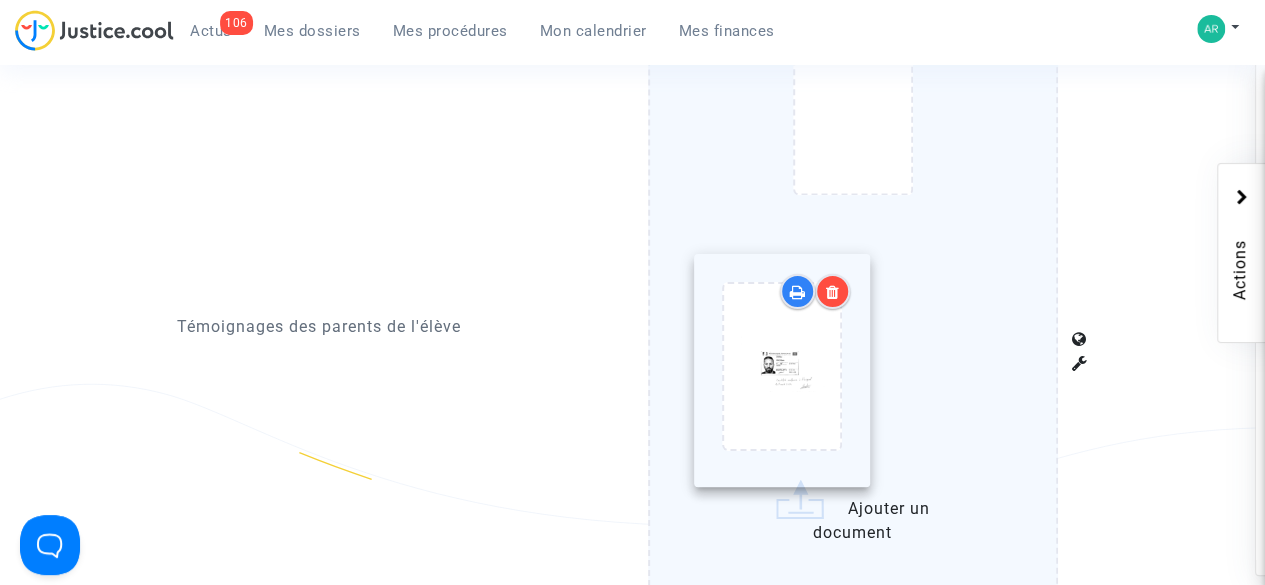 drag, startPoint x: 857, startPoint y: 325, endPoint x: 794, endPoint y: 349, distance: 67.41662 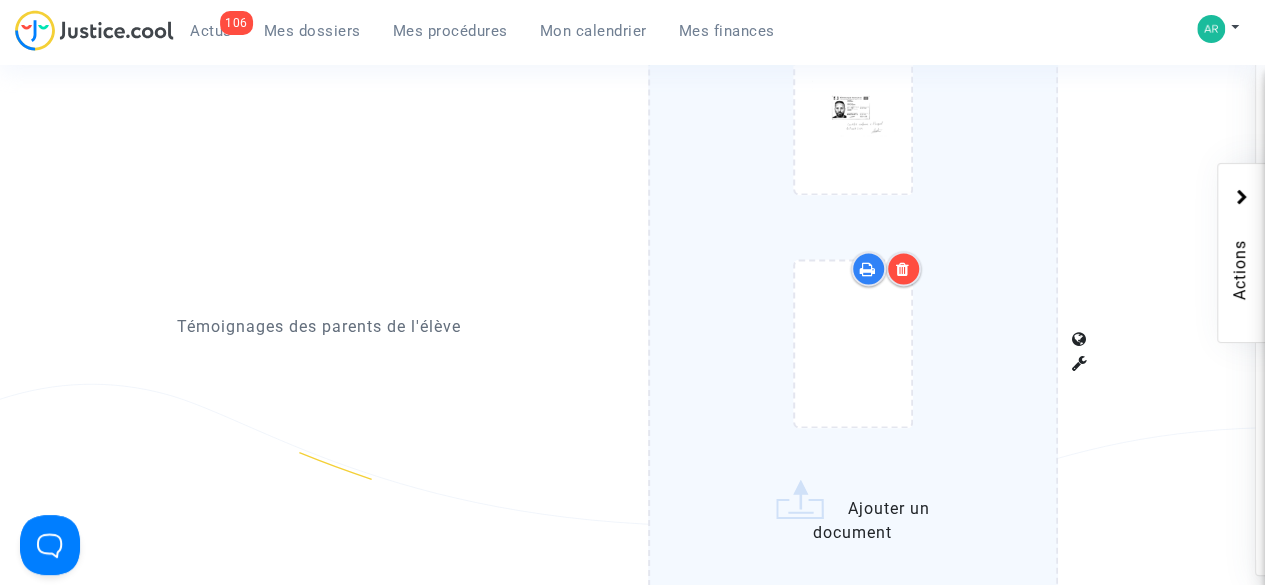 drag, startPoint x: 844, startPoint y: 370, endPoint x: 559, endPoint y: 444, distance: 294.45035 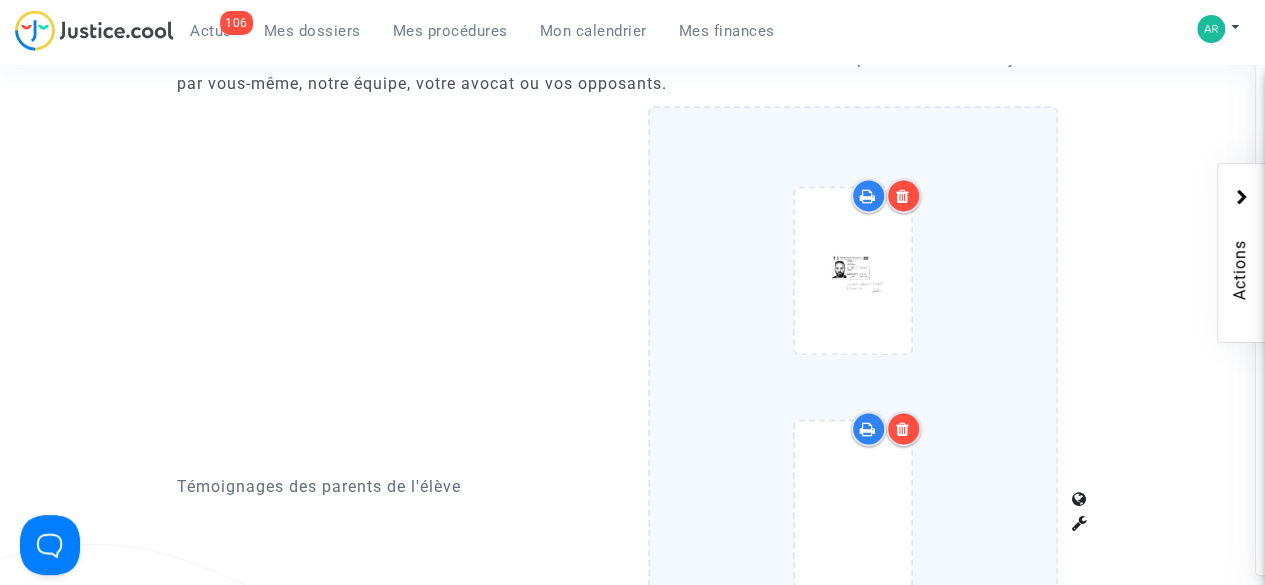 scroll, scrollTop: 1308, scrollLeft: 0, axis: vertical 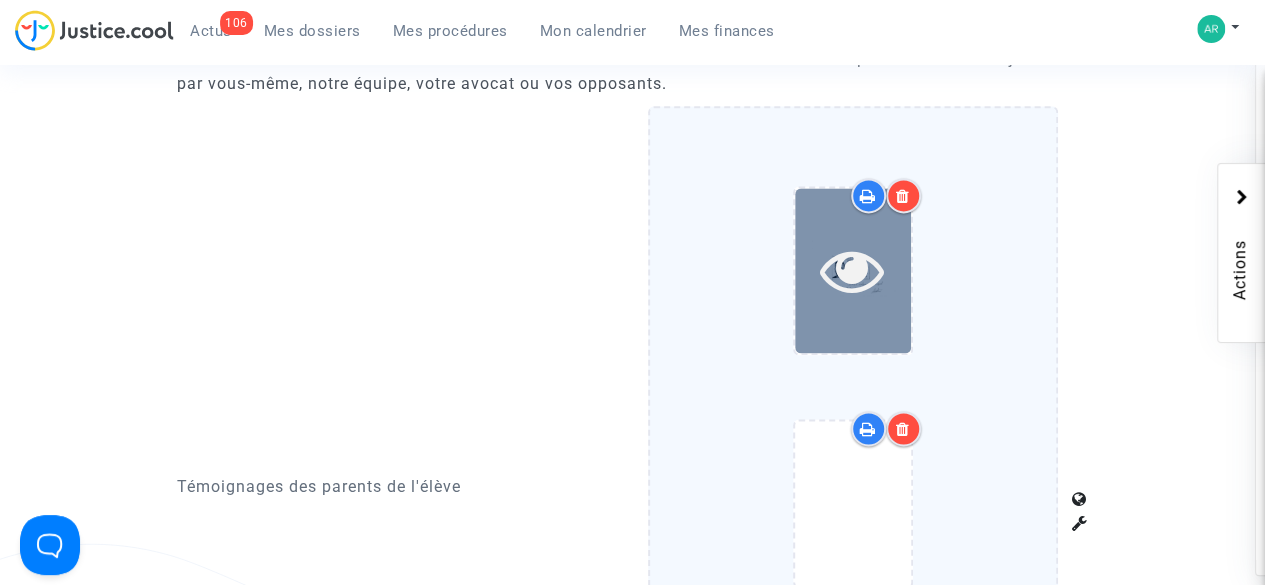 click at bounding box center [852, 270] 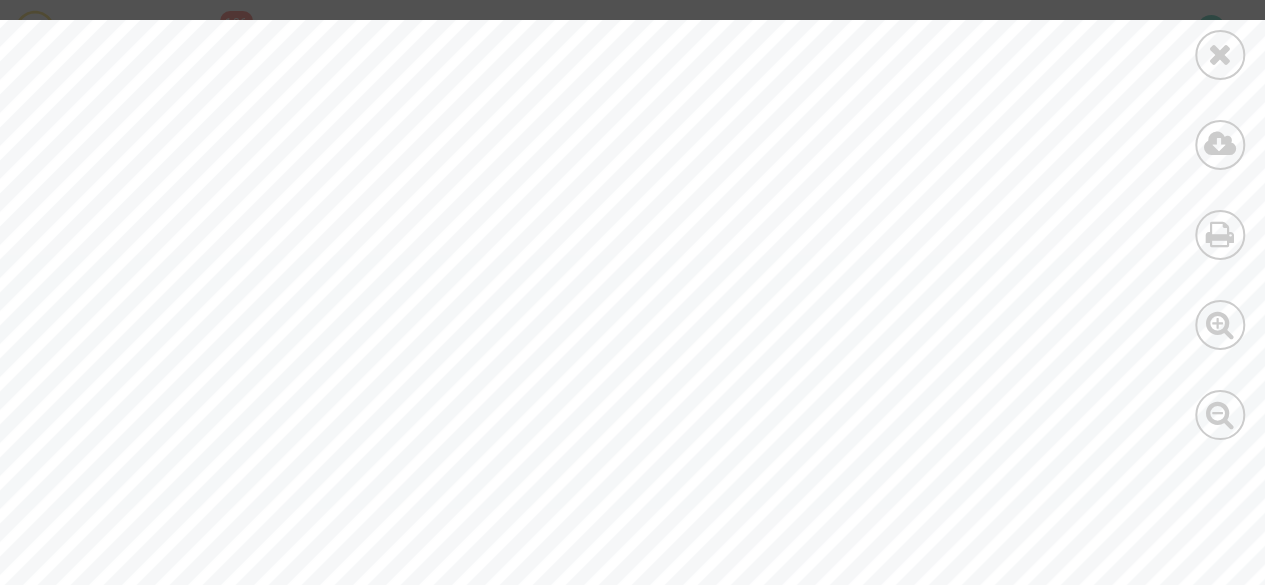 scroll, scrollTop: 634, scrollLeft: 184, axis: both 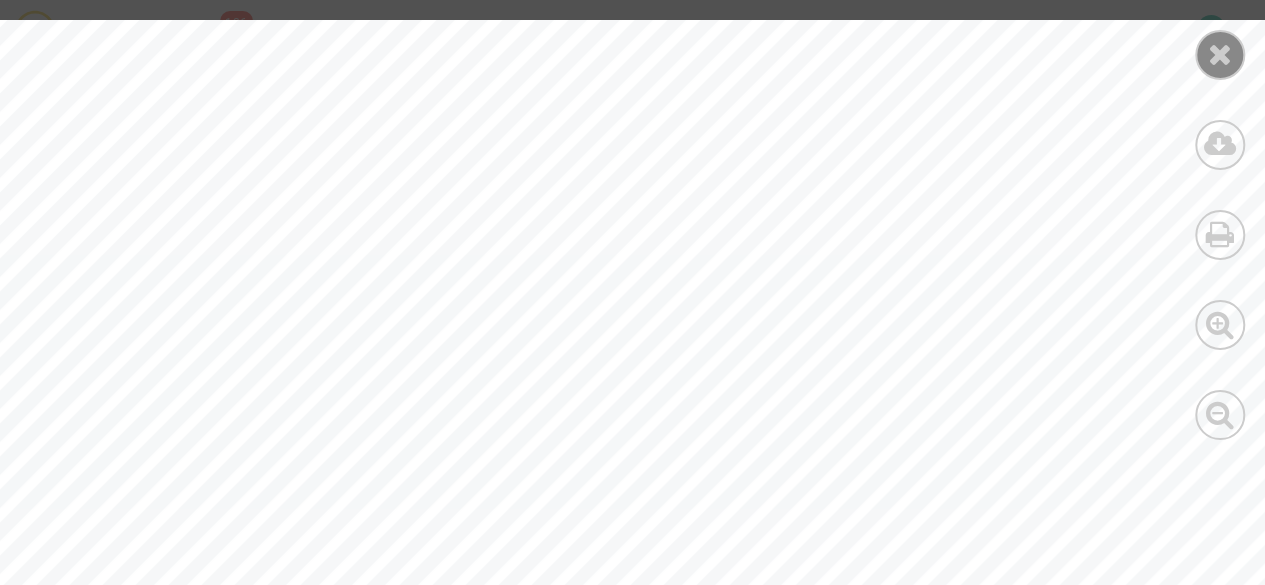 click at bounding box center [1220, 55] 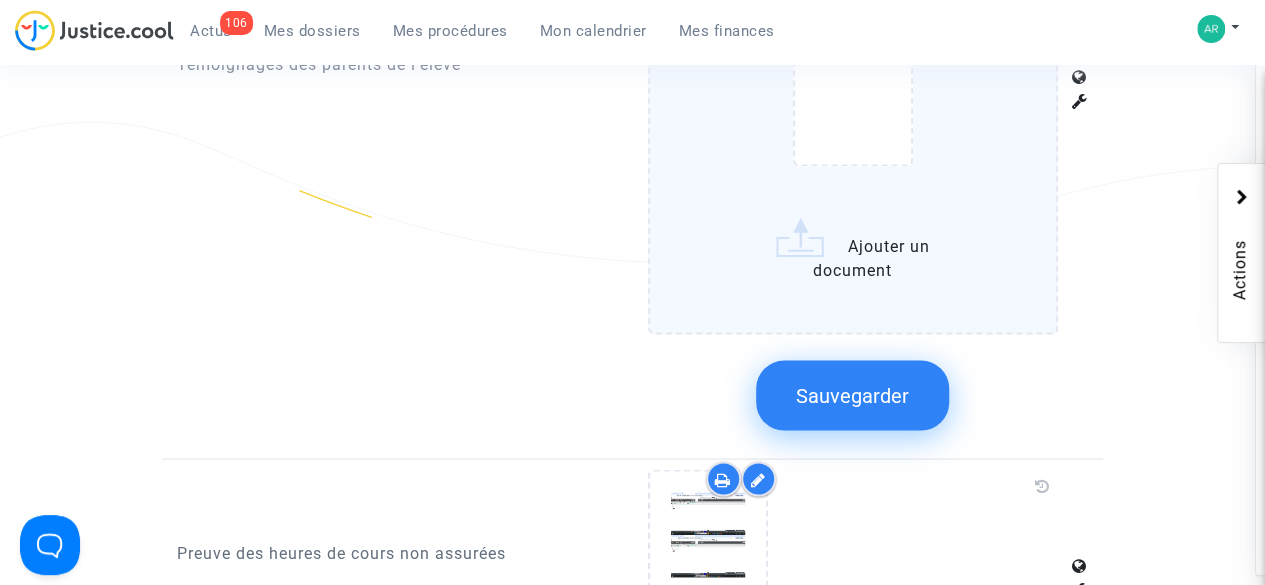 scroll, scrollTop: 1732, scrollLeft: 0, axis: vertical 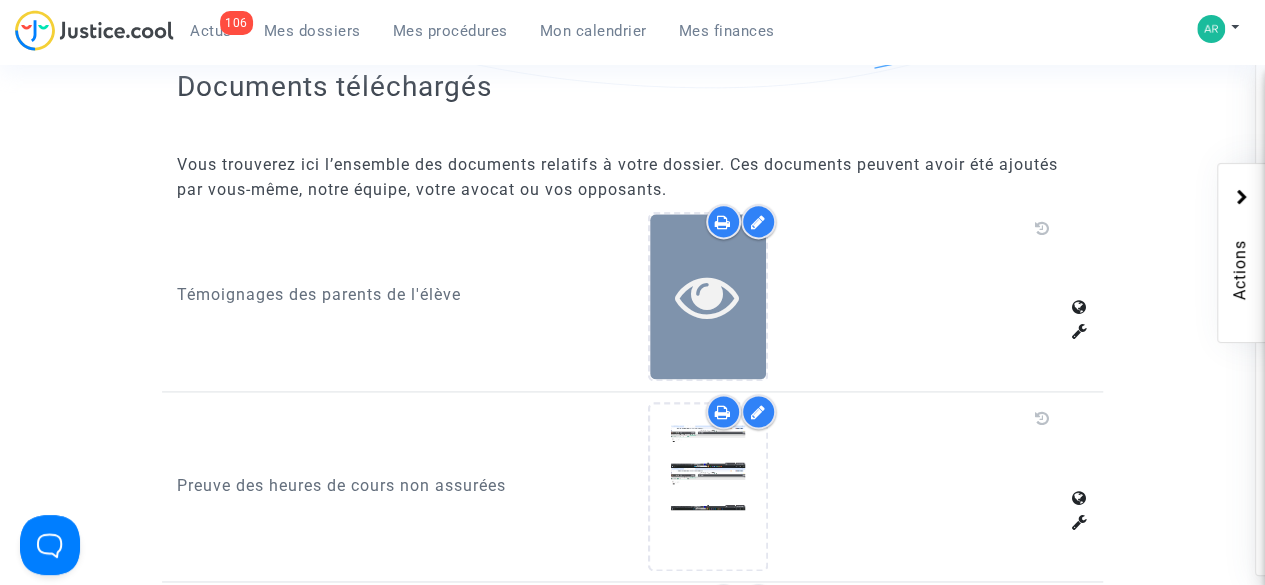 click at bounding box center [707, 296] 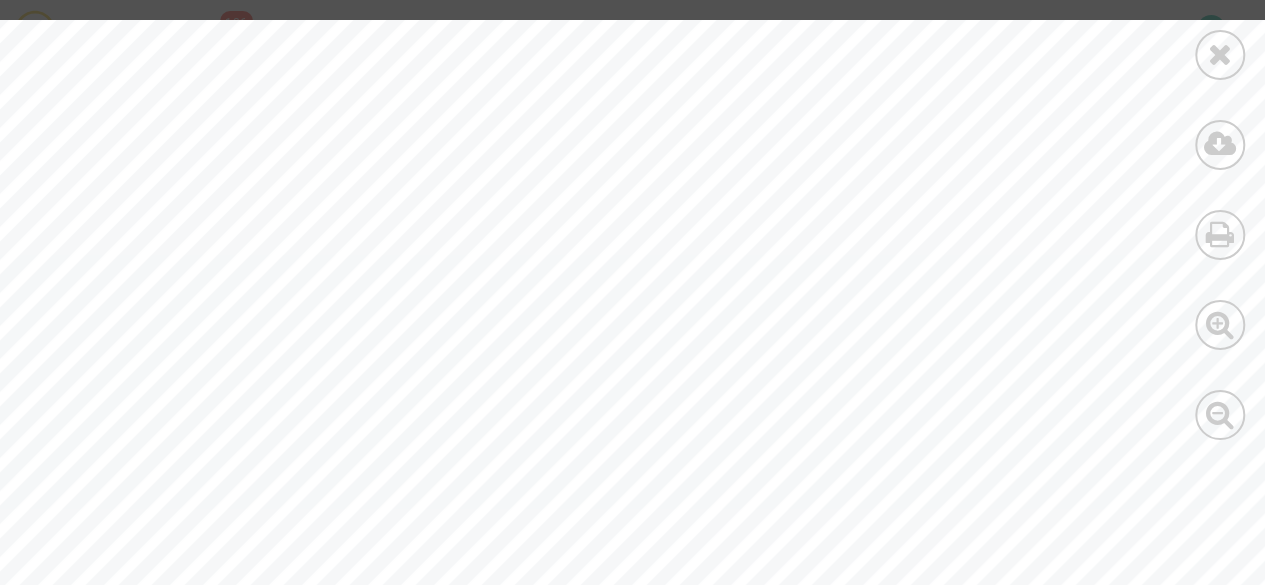 scroll, scrollTop: 0, scrollLeft: 0, axis: both 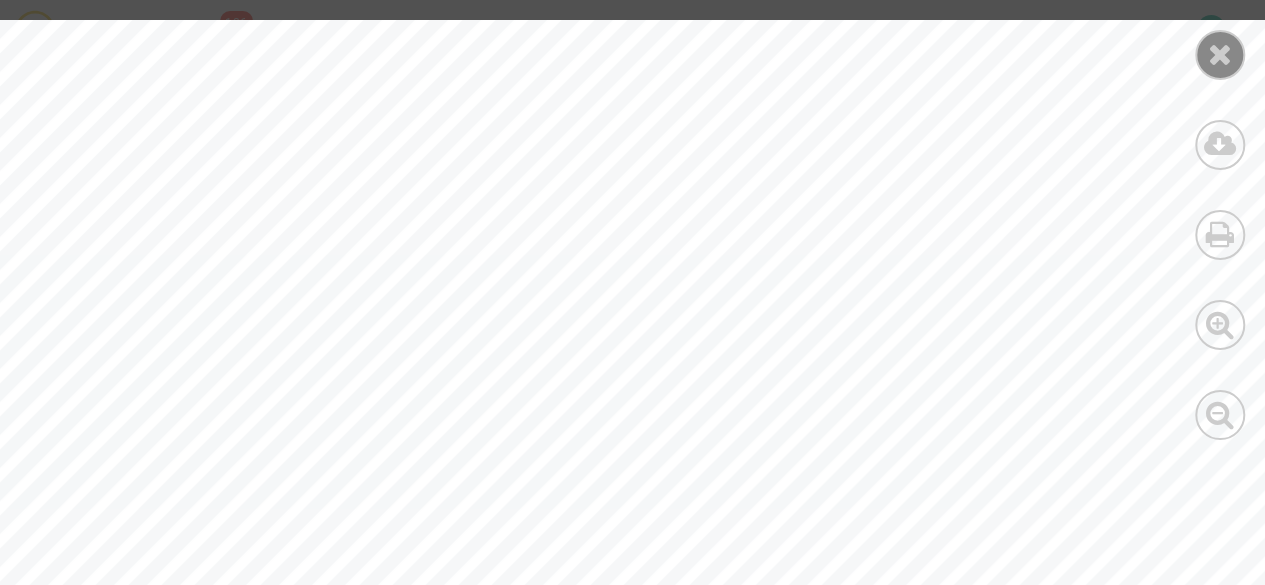 click at bounding box center (1220, 54) 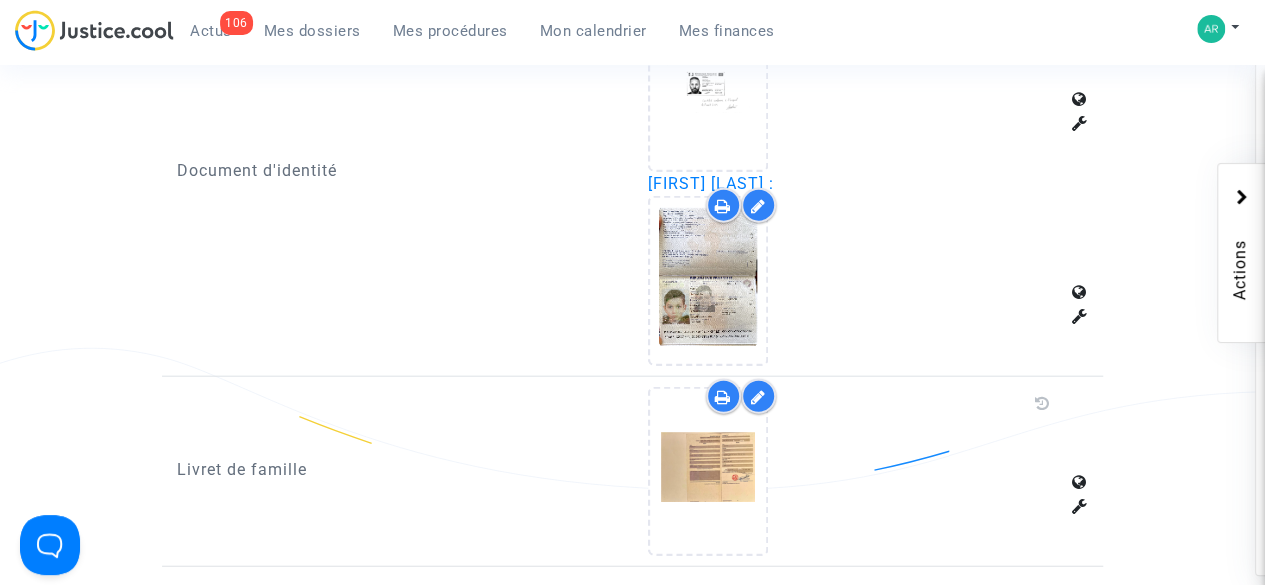 scroll, scrollTop: 2206, scrollLeft: 0, axis: vertical 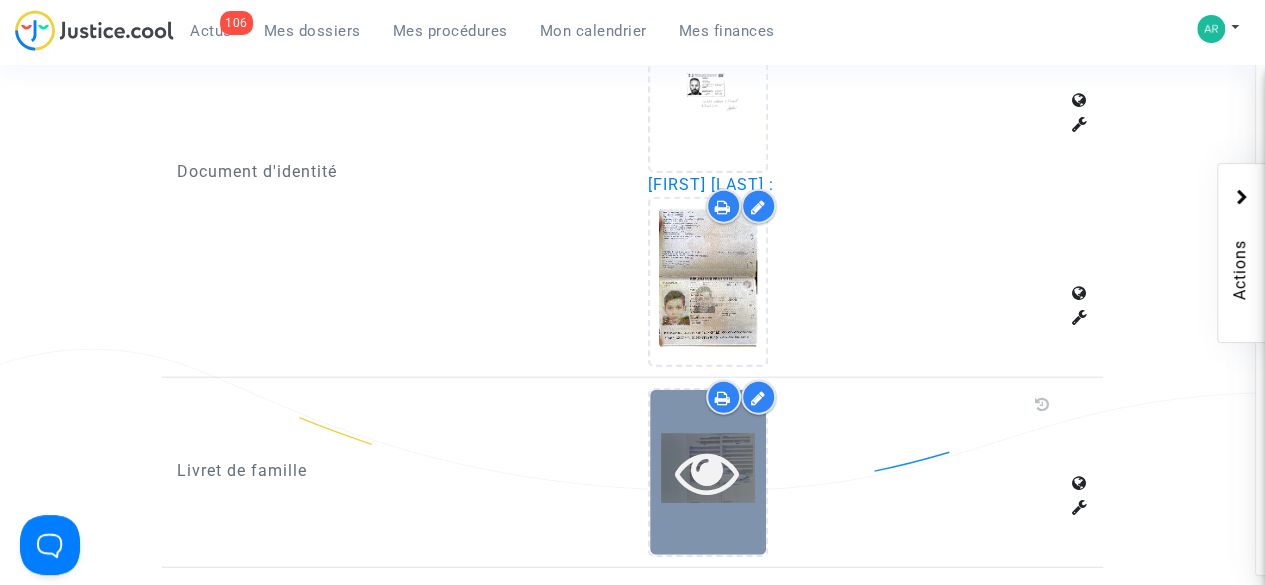 click at bounding box center [707, 472] 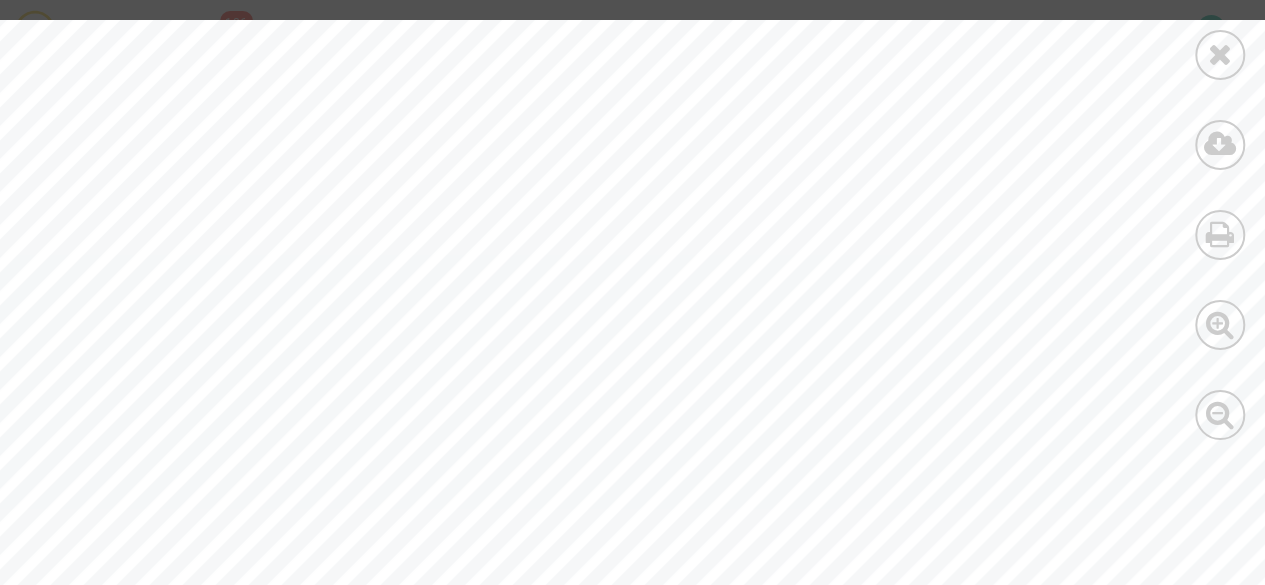 scroll, scrollTop: 456, scrollLeft: 572, axis: both 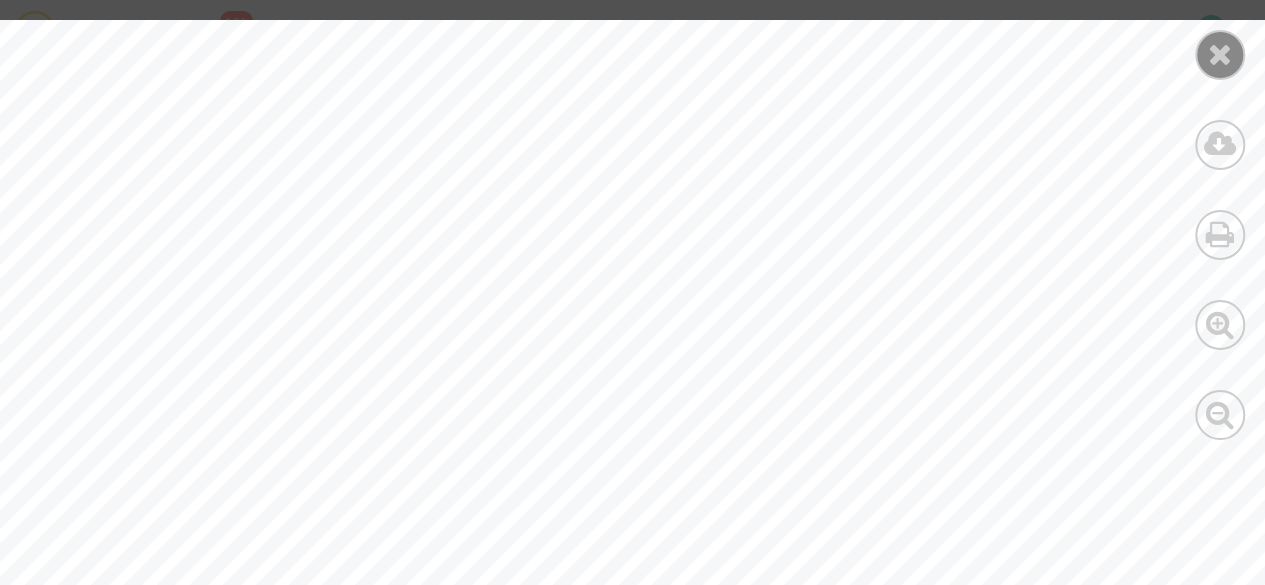 click at bounding box center (1220, 55) 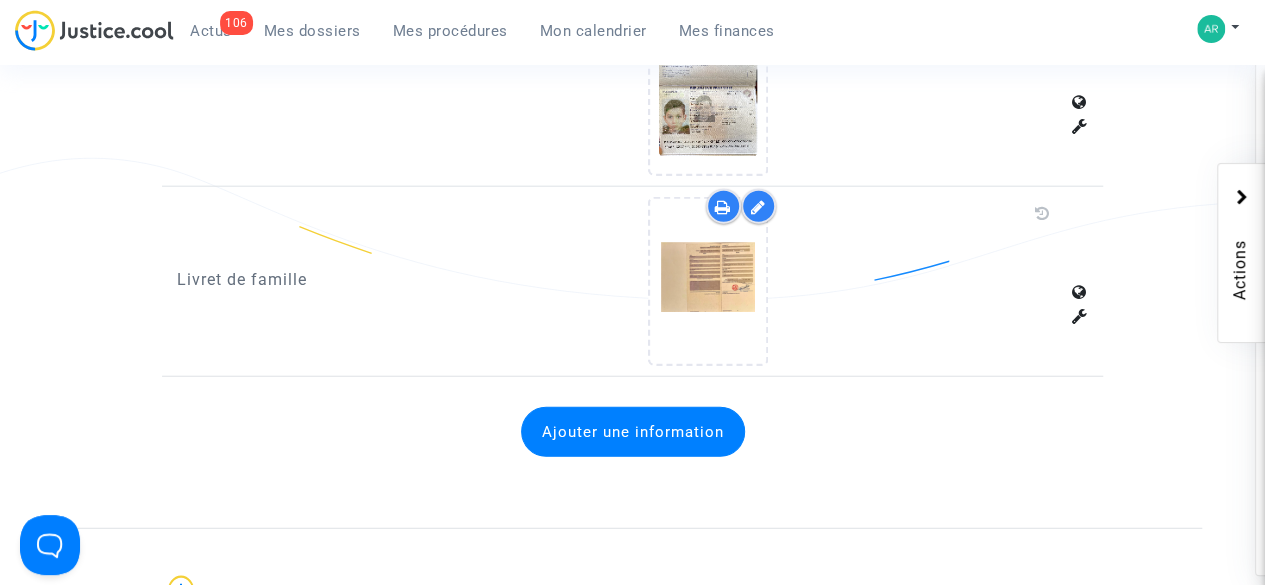 scroll, scrollTop: 2395, scrollLeft: 0, axis: vertical 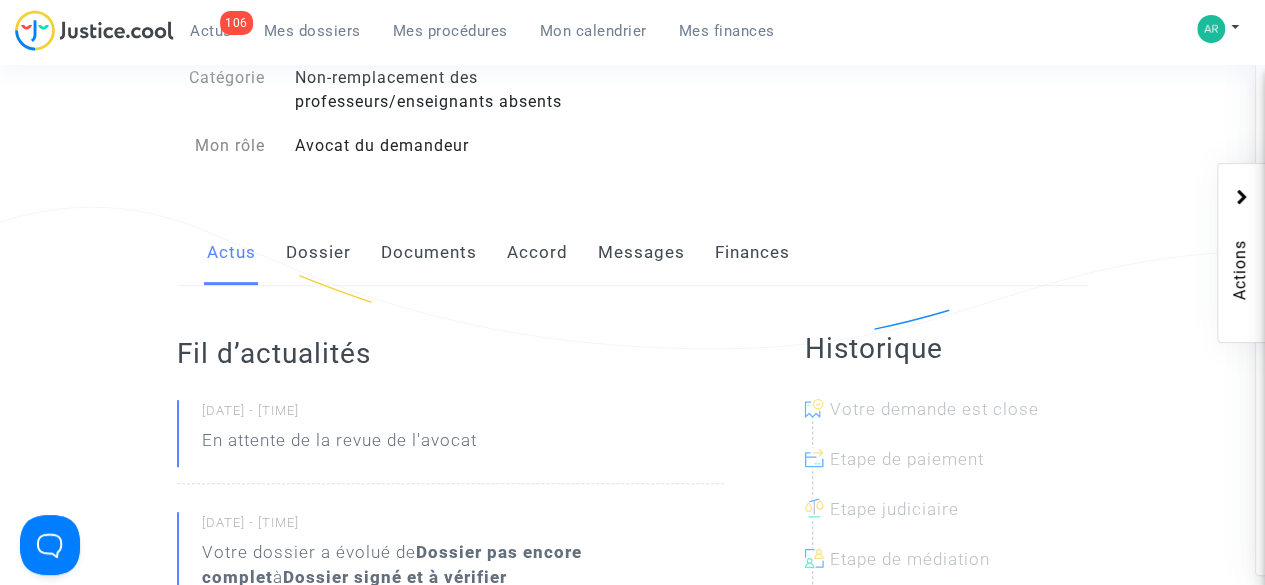 click on "Dossier" 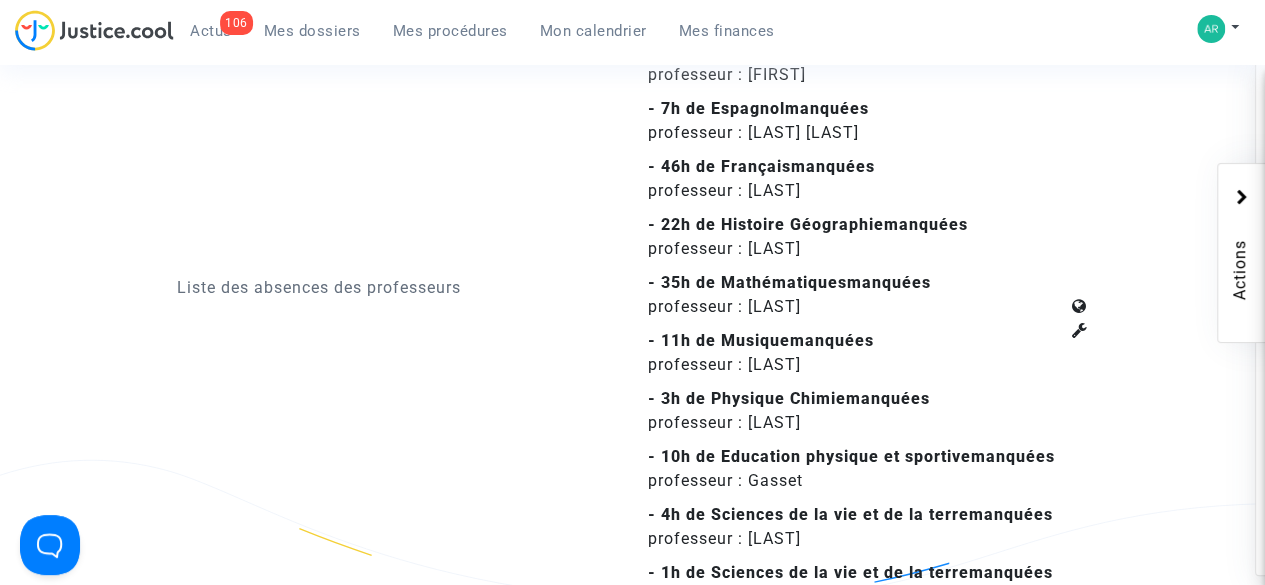 scroll, scrollTop: 2671, scrollLeft: 0, axis: vertical 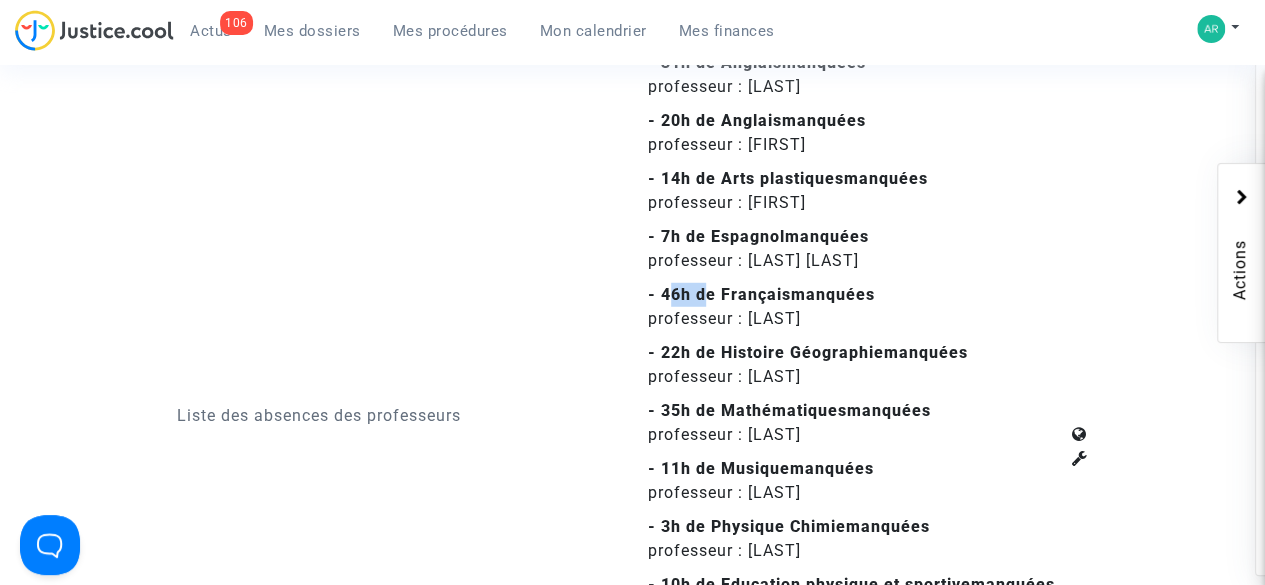 drag, startPoint x: 664, startPoint y: 256, endPoint x: 696, endPoint y: 257, distance: 32.01562 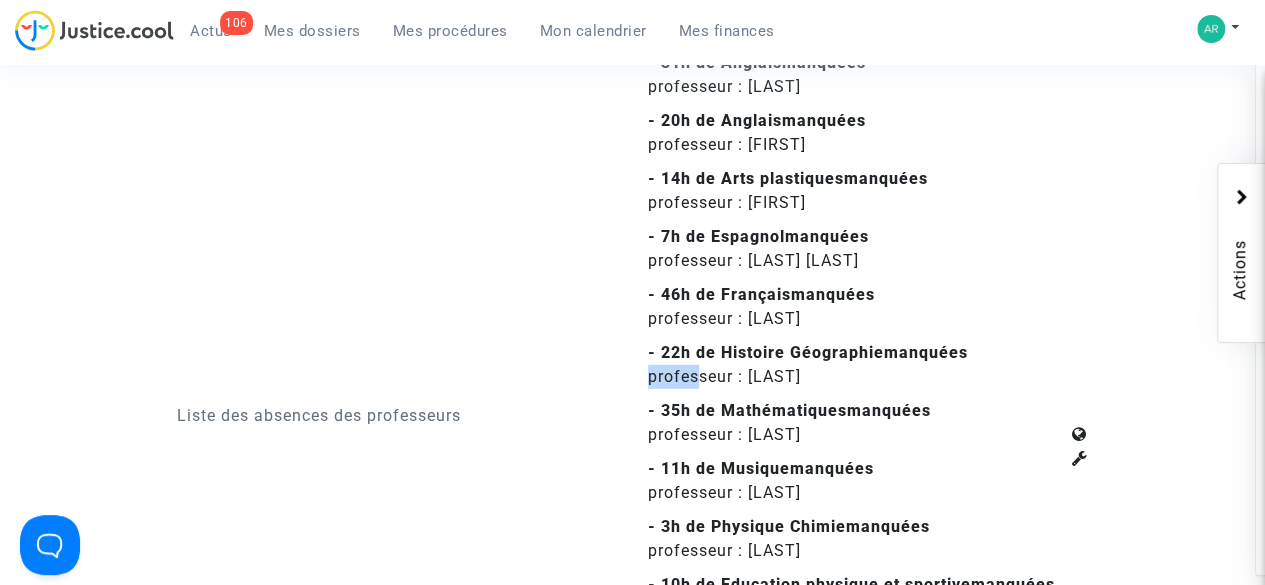 drag, startPoint x: 651, startPoint y: 332, endPoint x: 702, endPoint y: 332, distance: 51 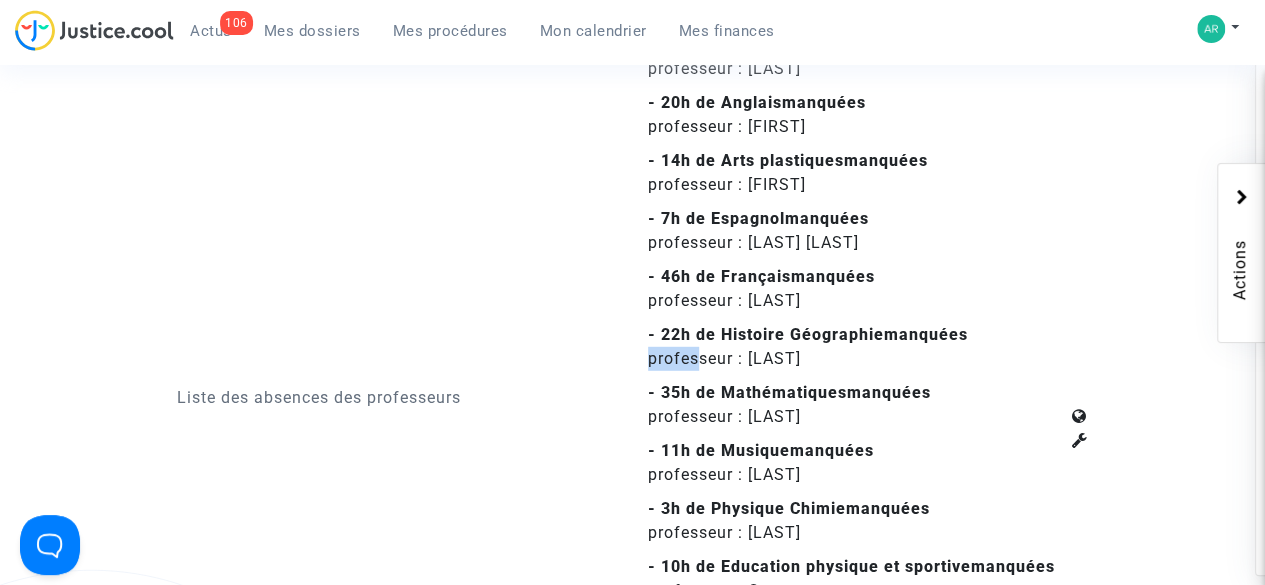scroll, scrollTop: 2690, scrollLeft: 0, axis: vertical 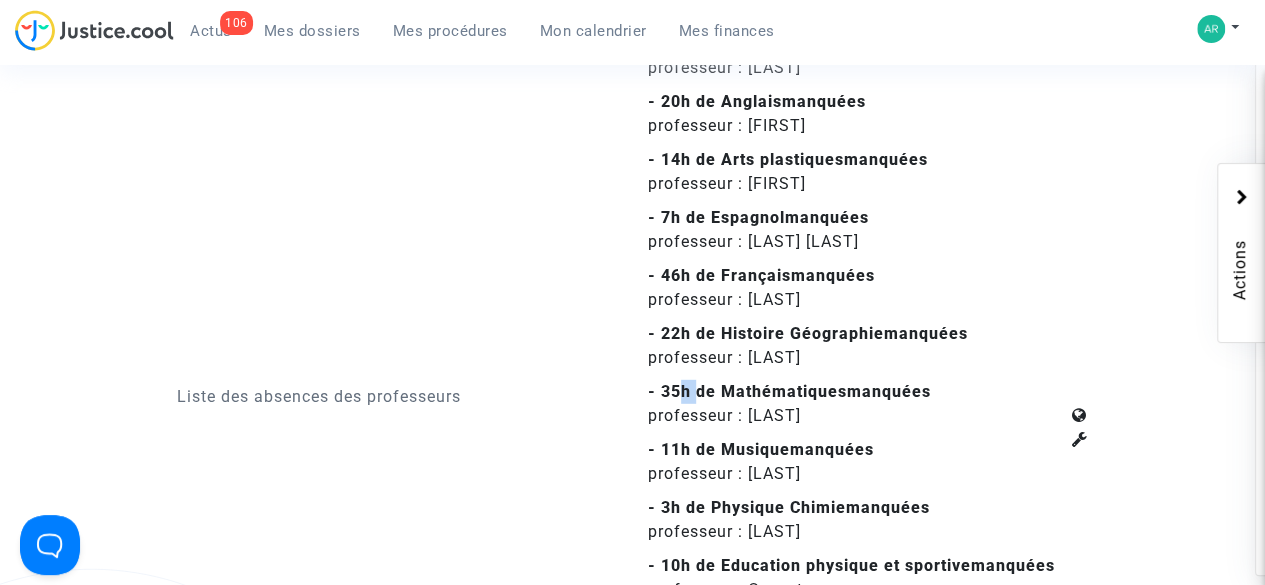 drag, startPoint x: 668, startPoint y: 349, endPoint x: 693, endPoint y: 359, distance: 26.925823 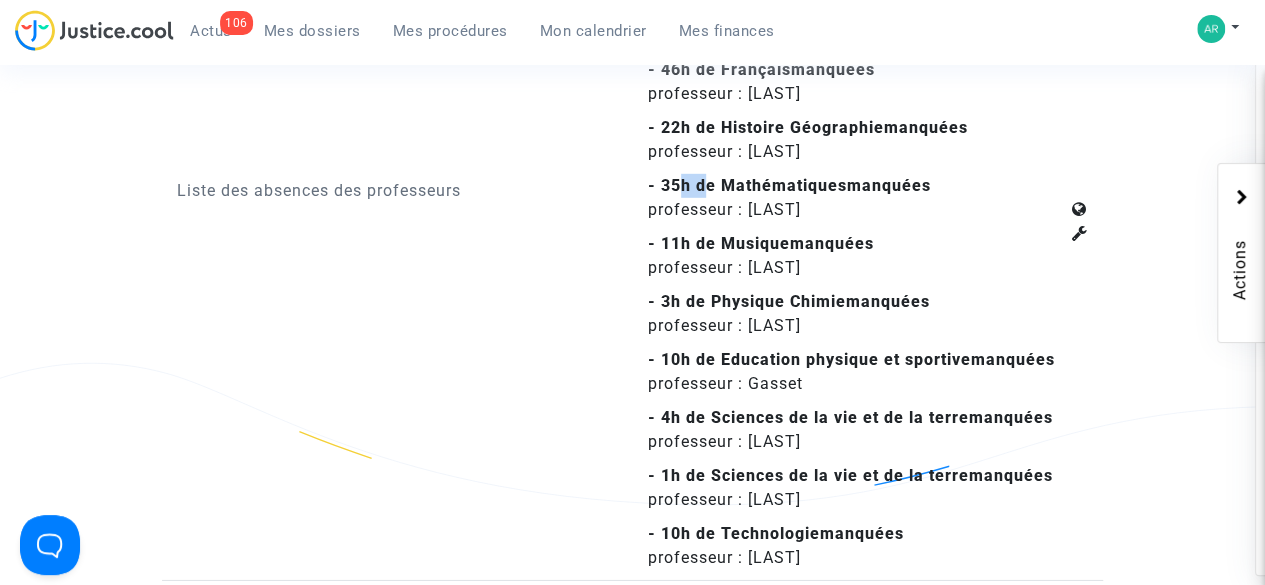 scroll, scrollTop: 2931, scrollLeft: 0, axis: vertical 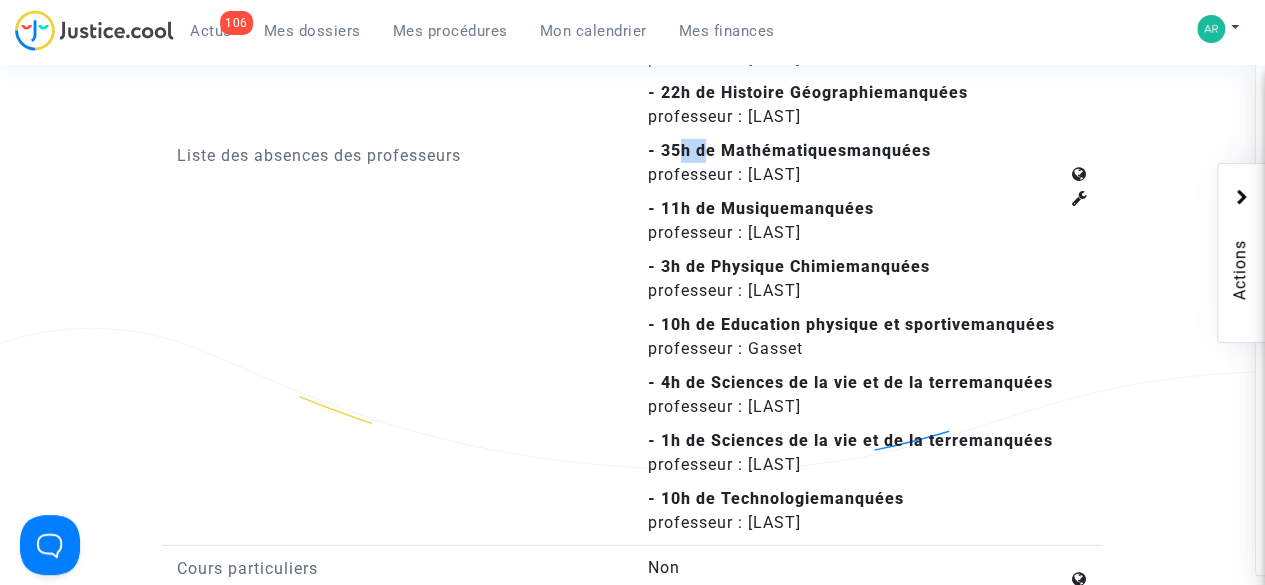 click on "- [NUMBER] de [SUBJECT] manquées professeur : [LAST]" 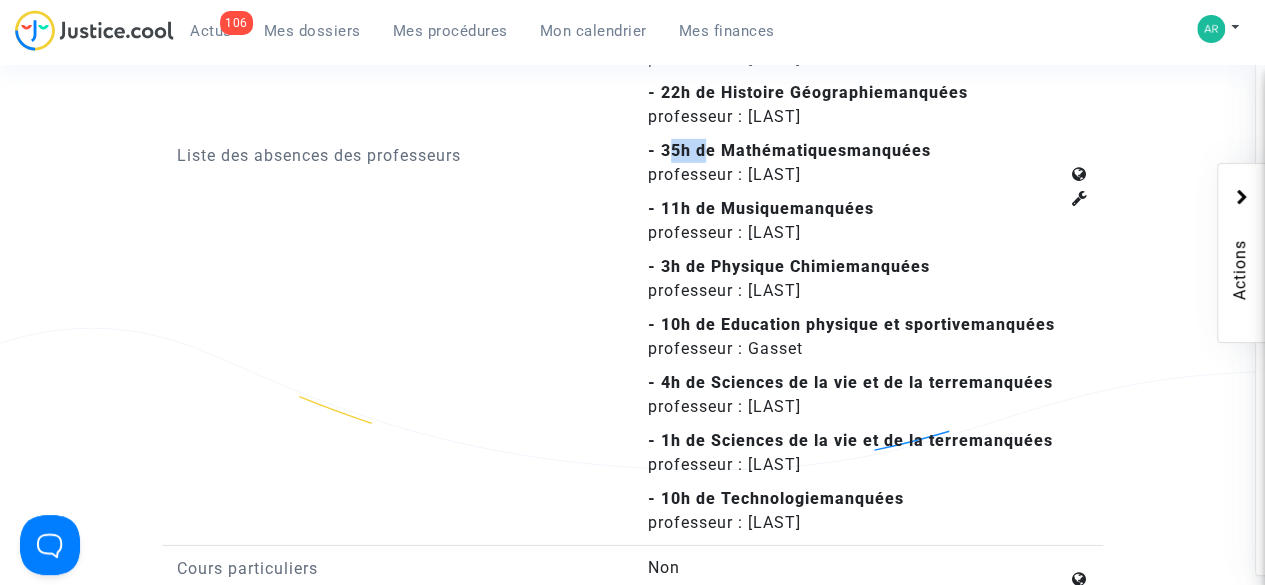 click on "- [NUMBER] de [SUBJECT] manquées professeur : [LAST]" 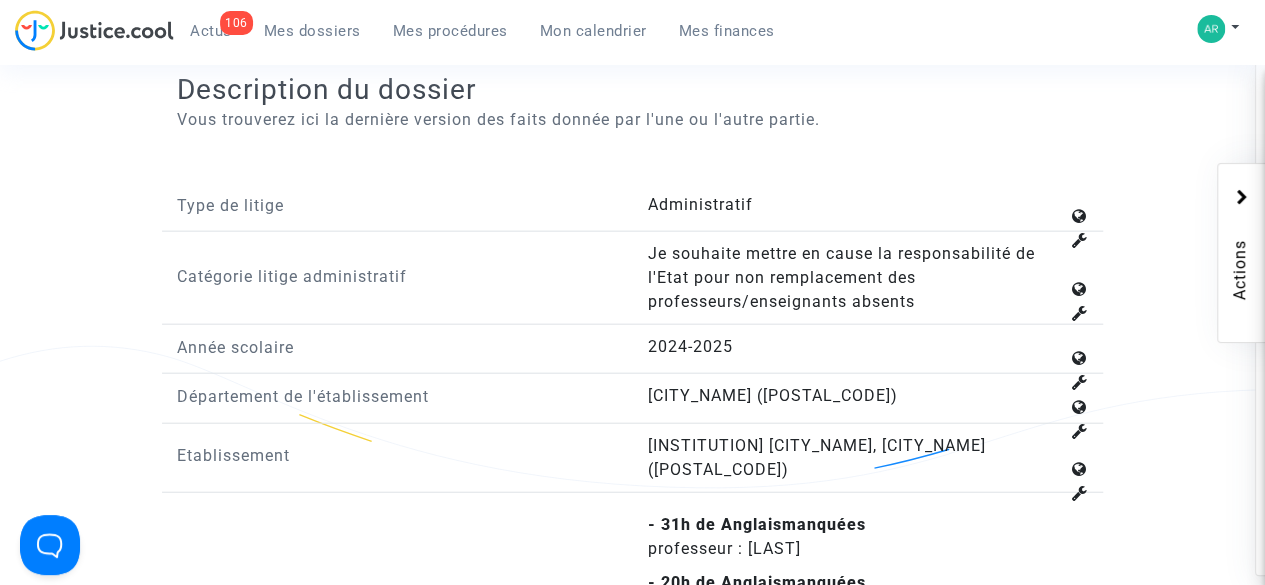 scroll, scrollTop: 2205, scrollLeft: 0, axis: vertical 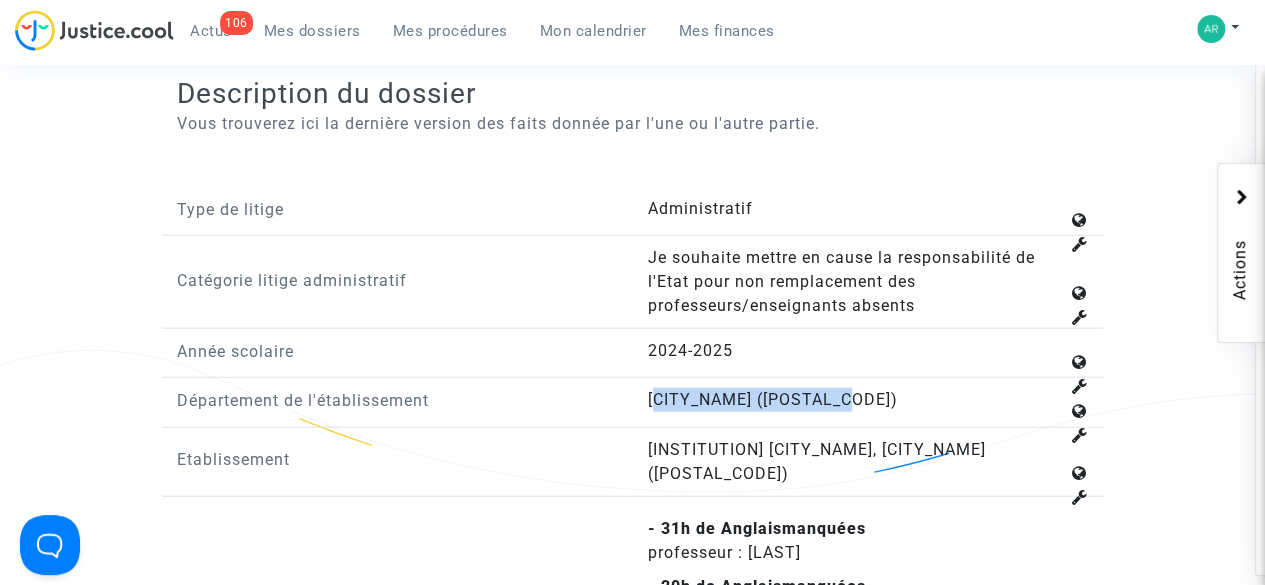 drag, startPoint x: 654, startPoint y: 379, endPoint x: 836, endPoint y: 396, distance: 182.79224 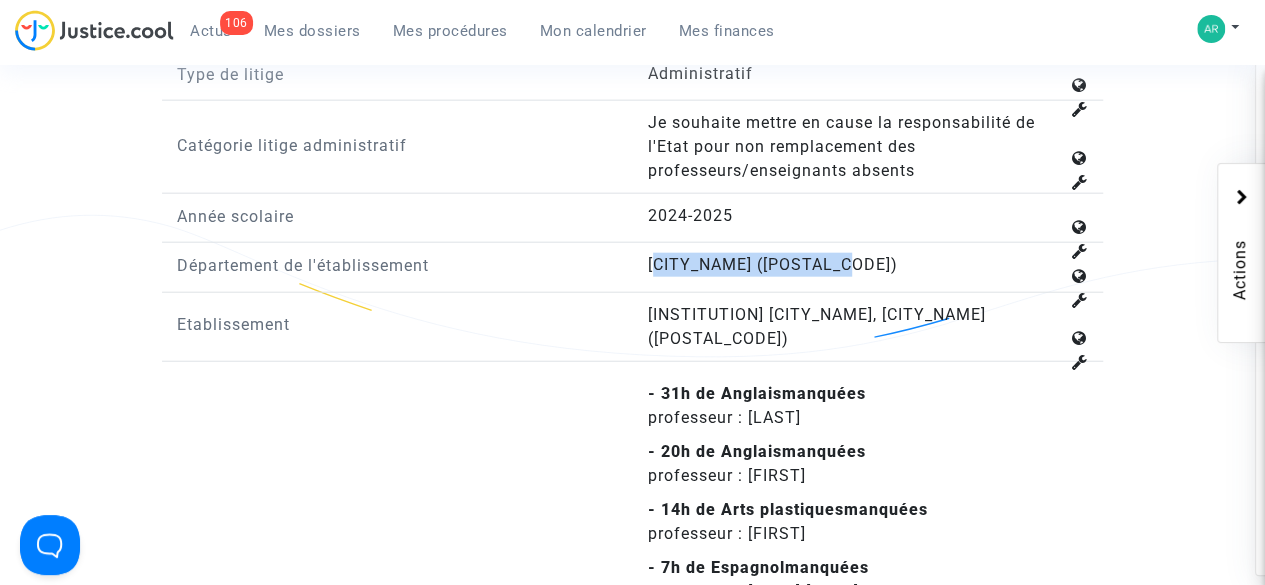 scroll, scrollTop: 2343, scrollLeft: 0, axis: vertical 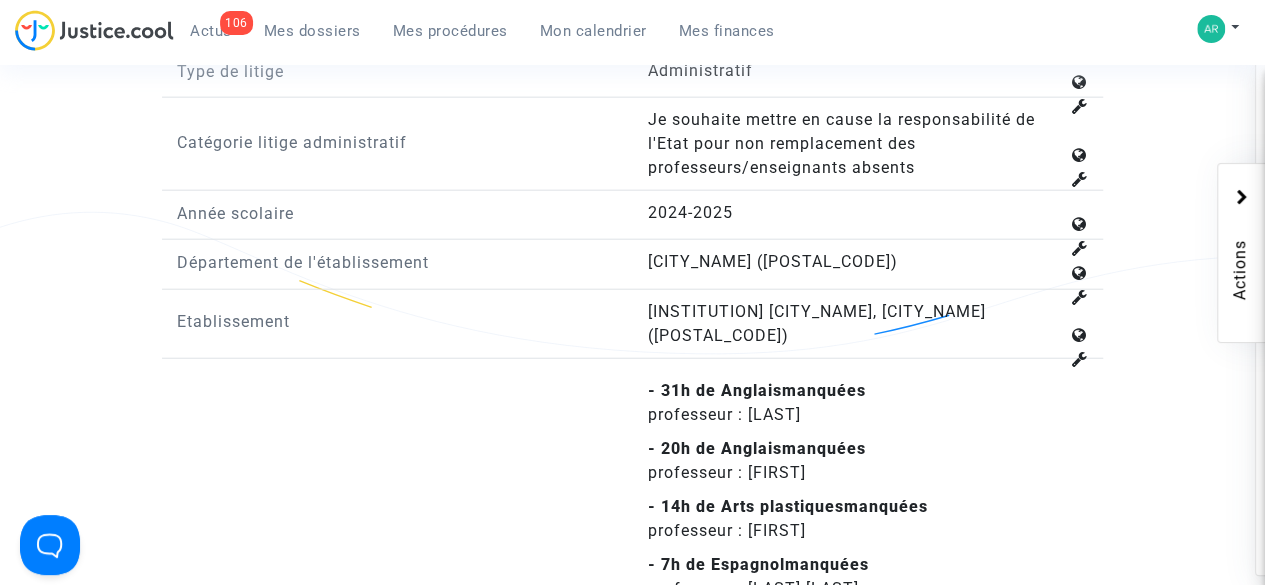 click on "Liste des absences des professeurs" 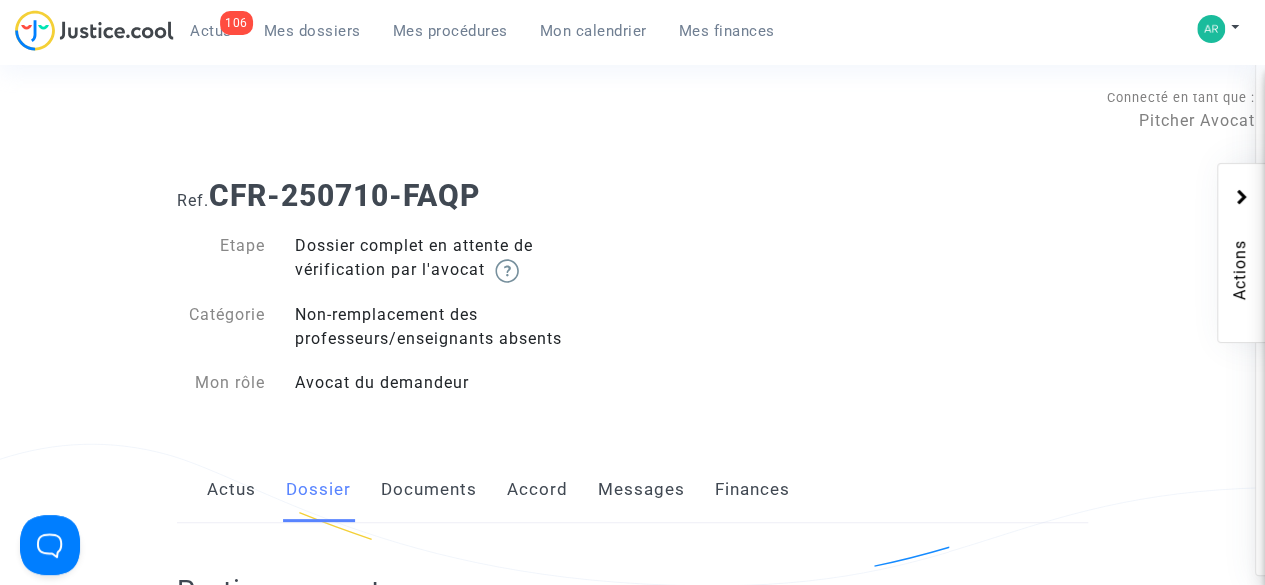 scroll, scrollTop: 40, scrollLeft: 0, axis: vertical 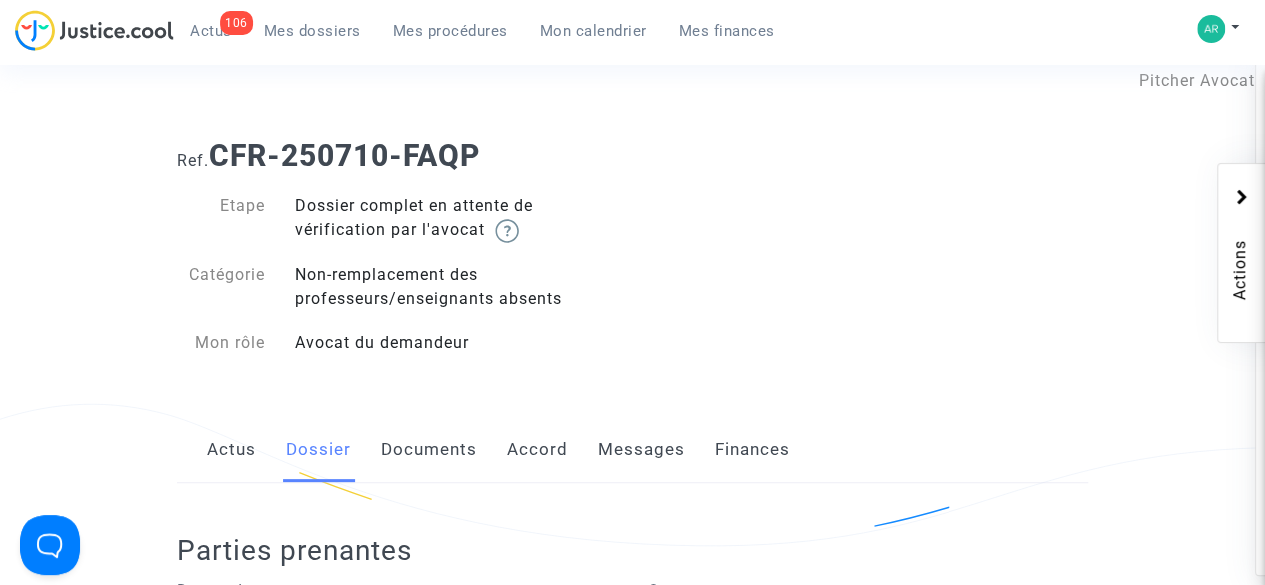 click on "Documents" 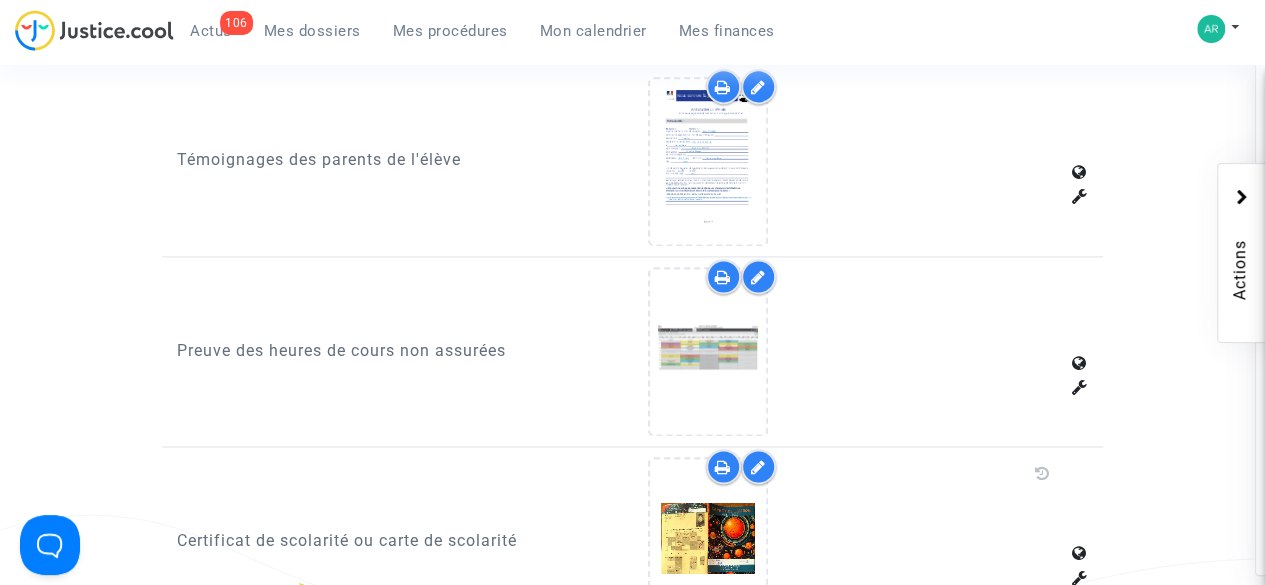 scroll, scrollTop: 1176, scrollLeft: 0, axis: vertical 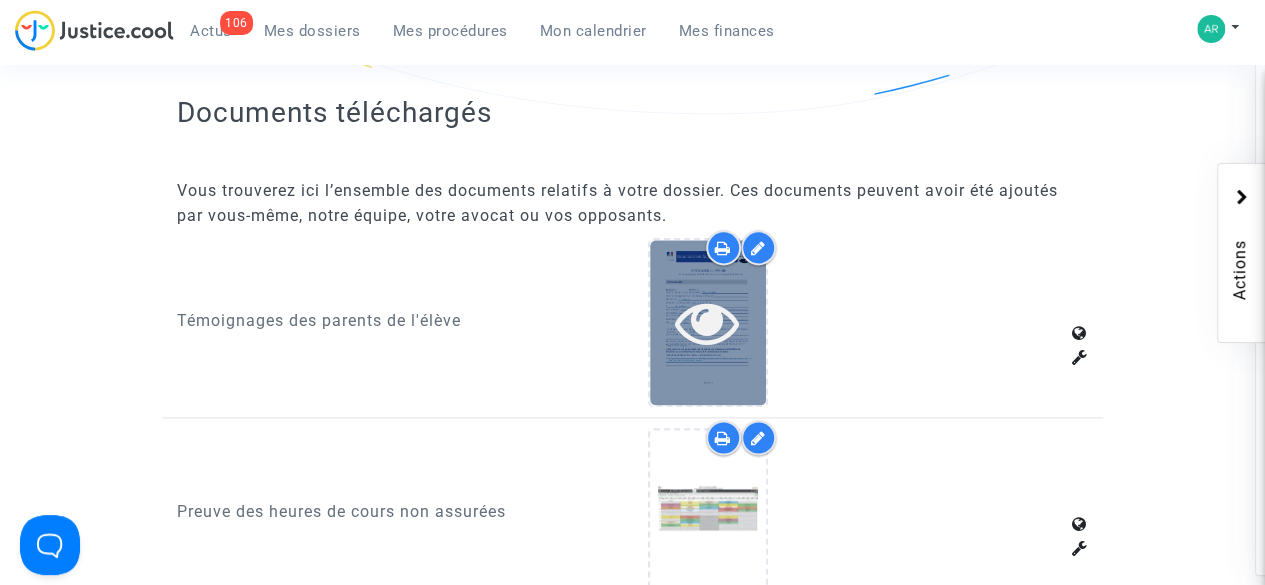 click at bounding box center [708, 322] 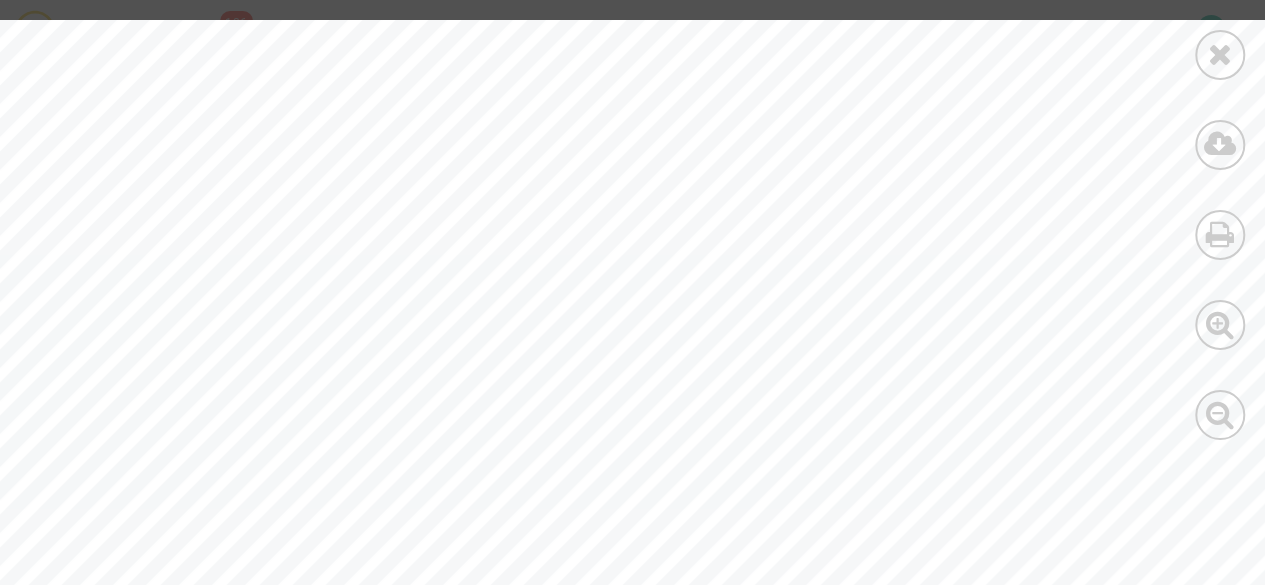 scroll, scrollTop: 2092, scrollLeft: 88, axis: both 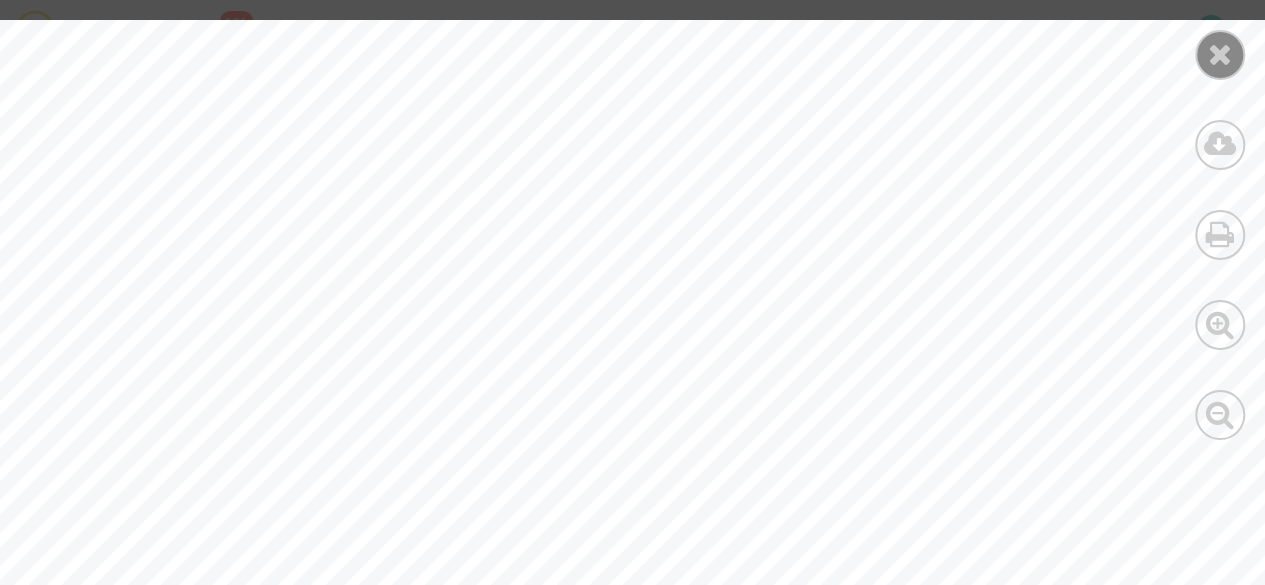 click at bounding box center (1220, 55) 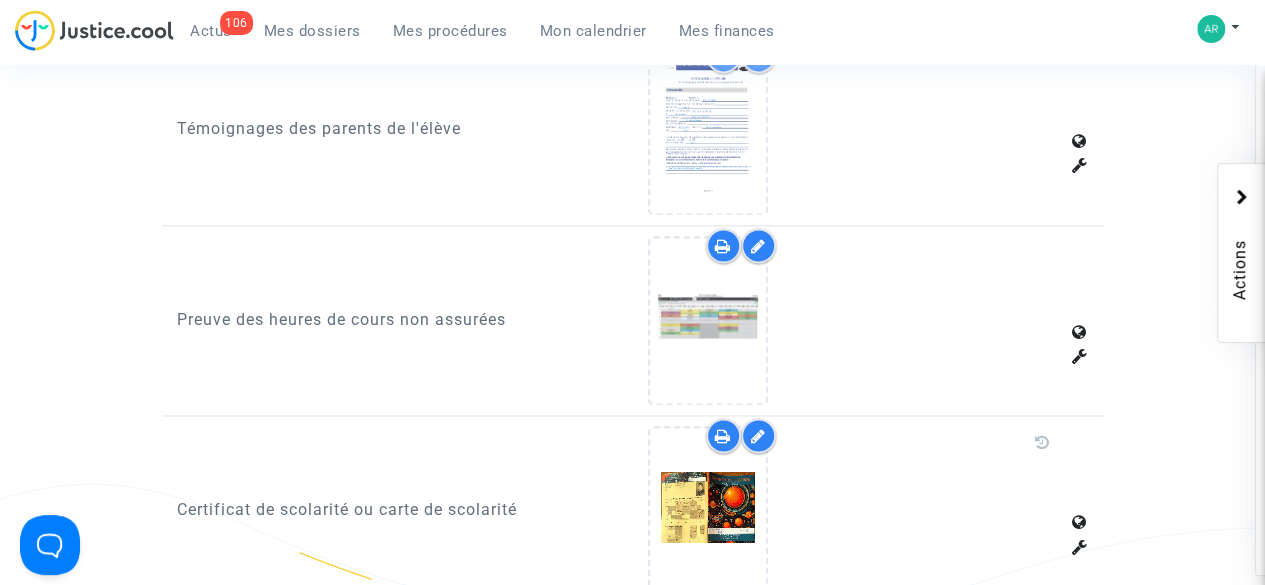 scroll, scrollTop: 1406, scrollLeft: 0, axis: vertical 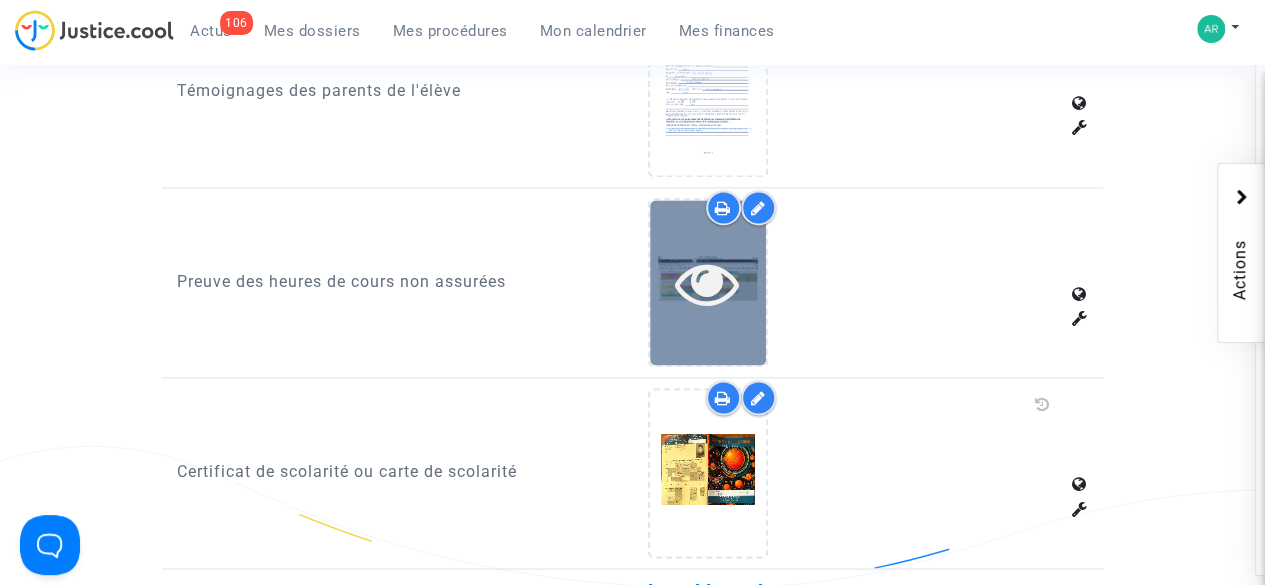click at bounding box center [707, 283] 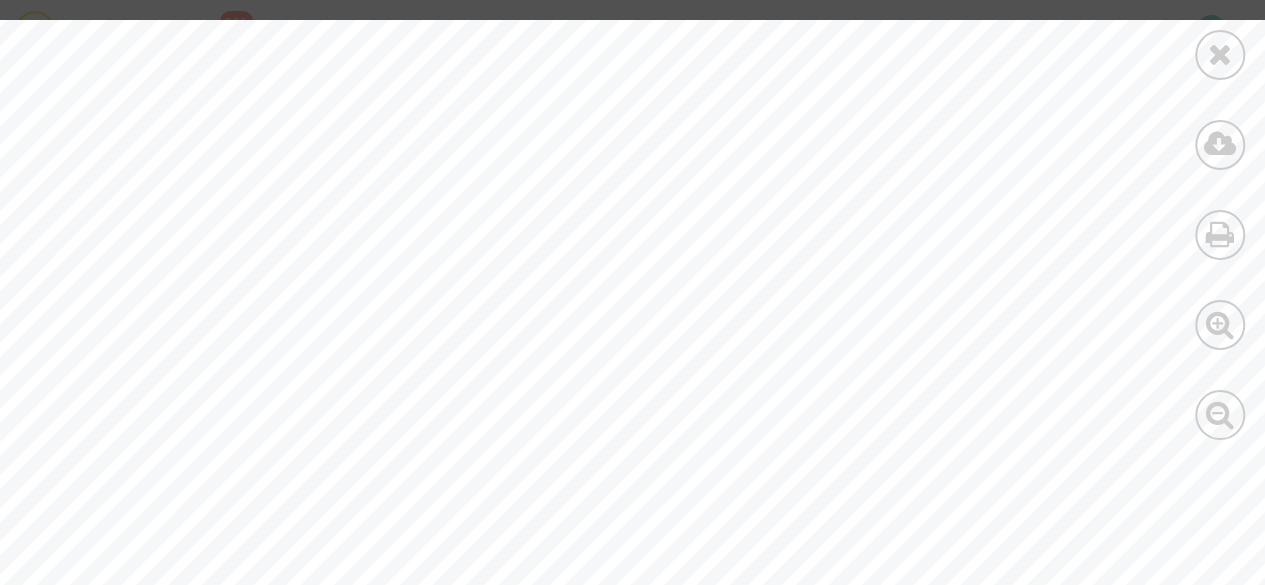 scroll, scrollTop: 17425, scrollLeft: 0, axis: vertical 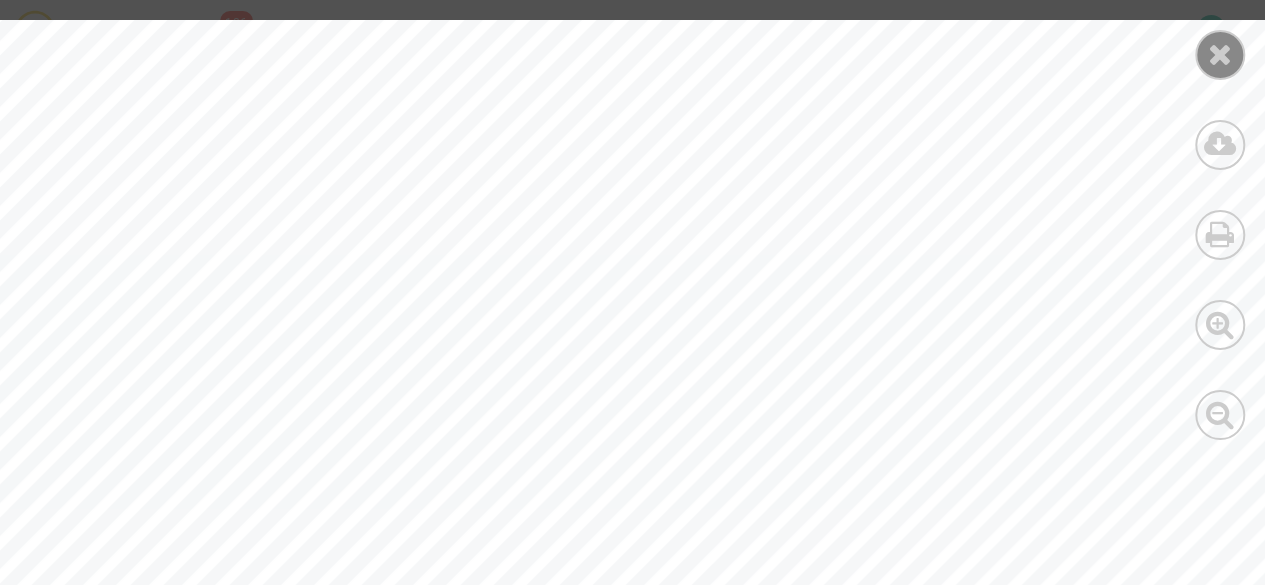 click at bounding box center (1220, 54) 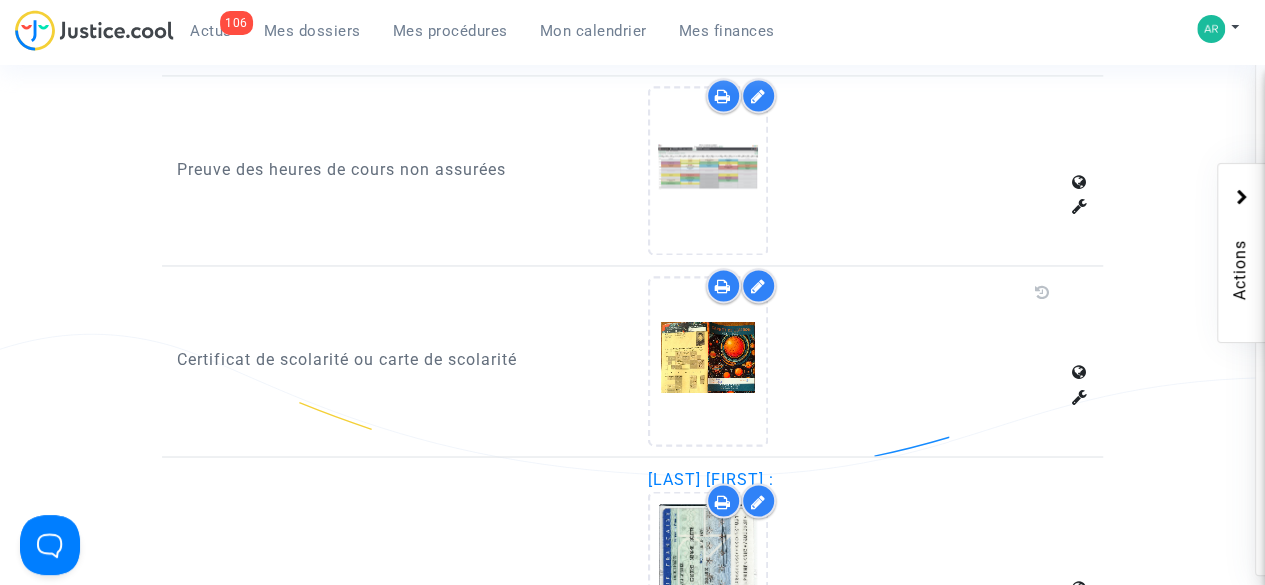 scroll, scrollTop: 1517, scrollLeft: 0, axis: vertical 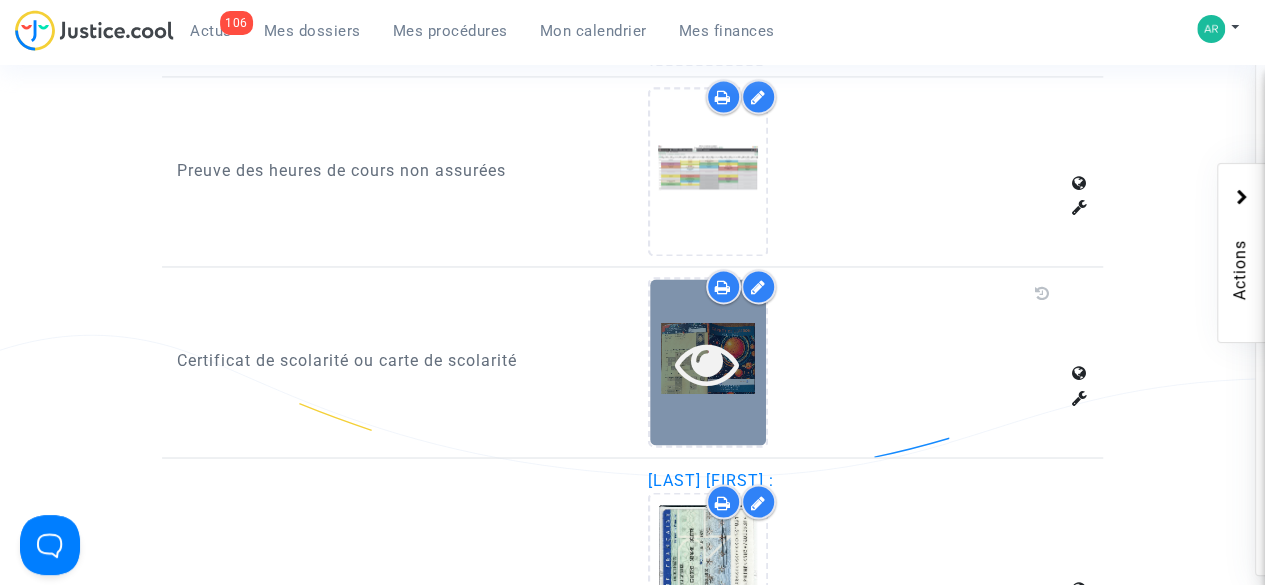 click at bounding box center [708, 361] 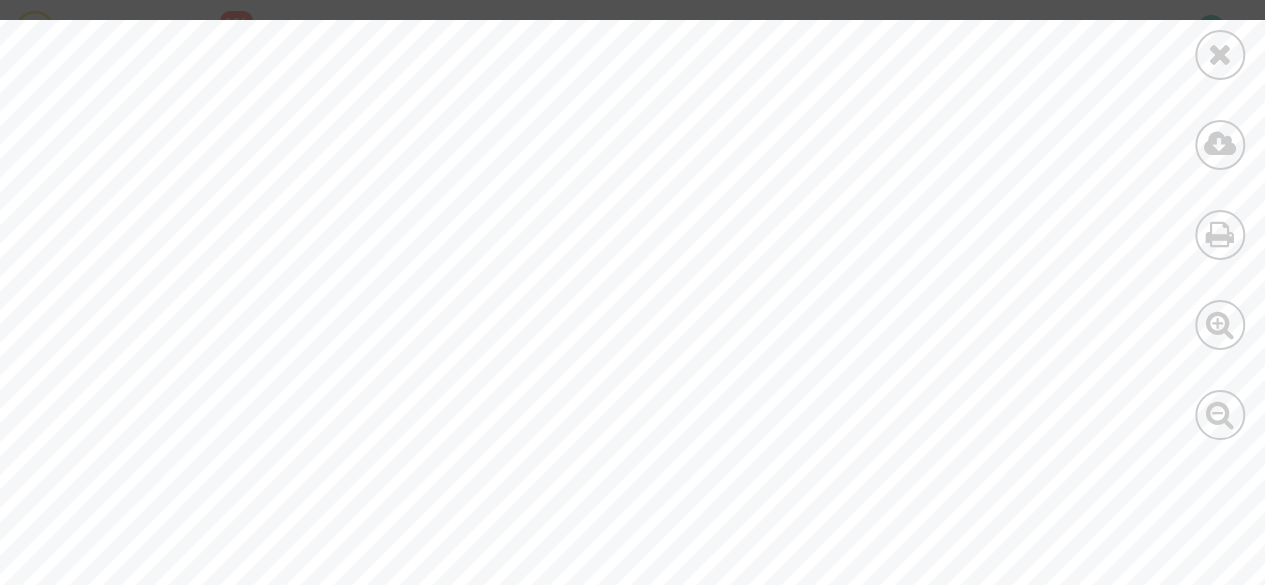 scroll, scrollTop: 0, scrollLeft: 0, axis: both 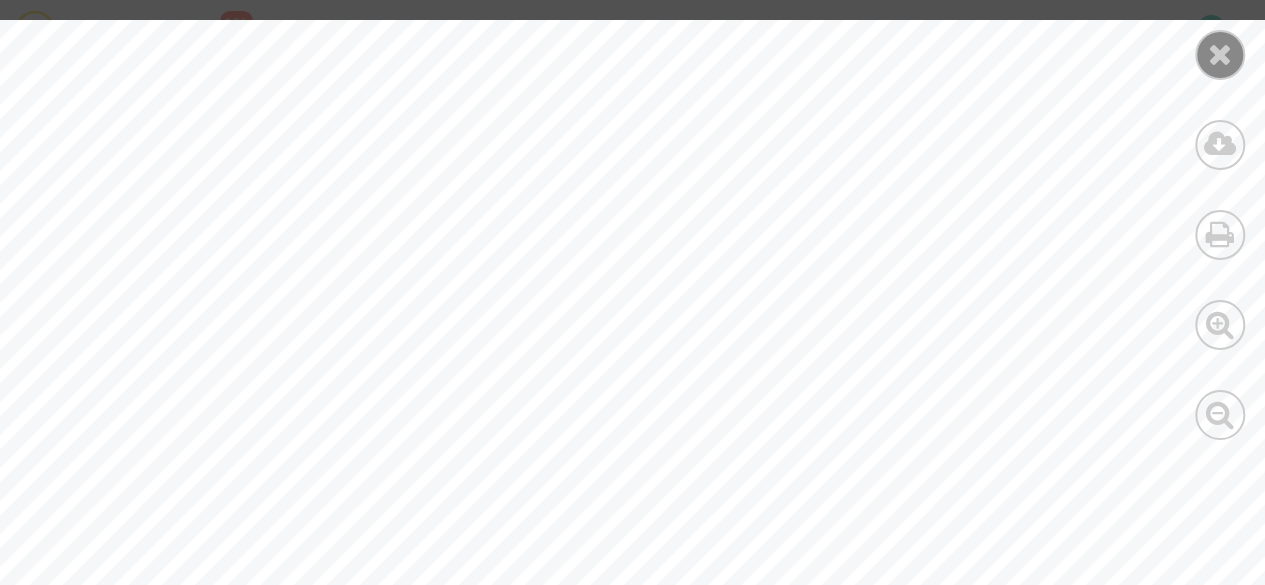 click at bounding box center (1220, 54) 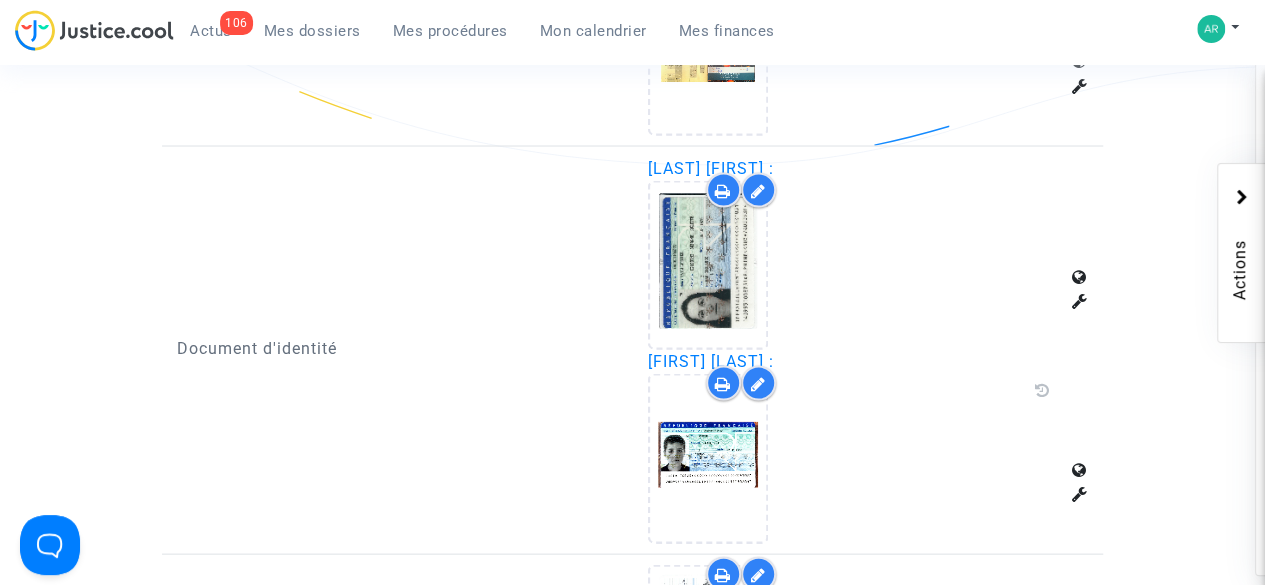scroll, scrollTop: 1830, scrollLeft: 0, axis: vertical 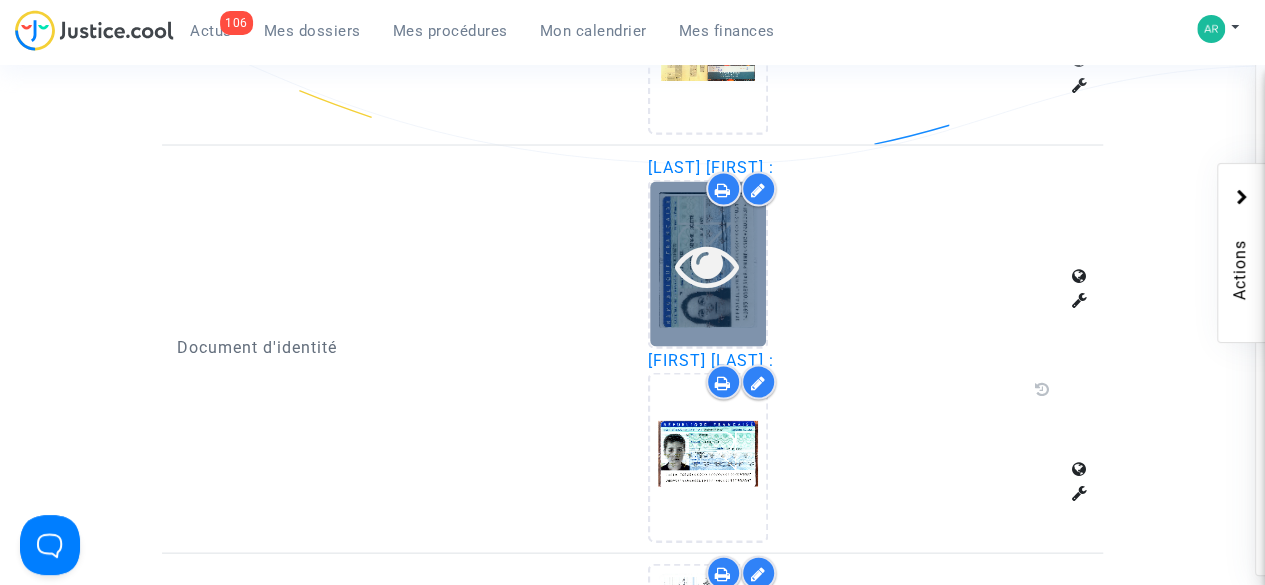 click at bounding box center [708, 264] 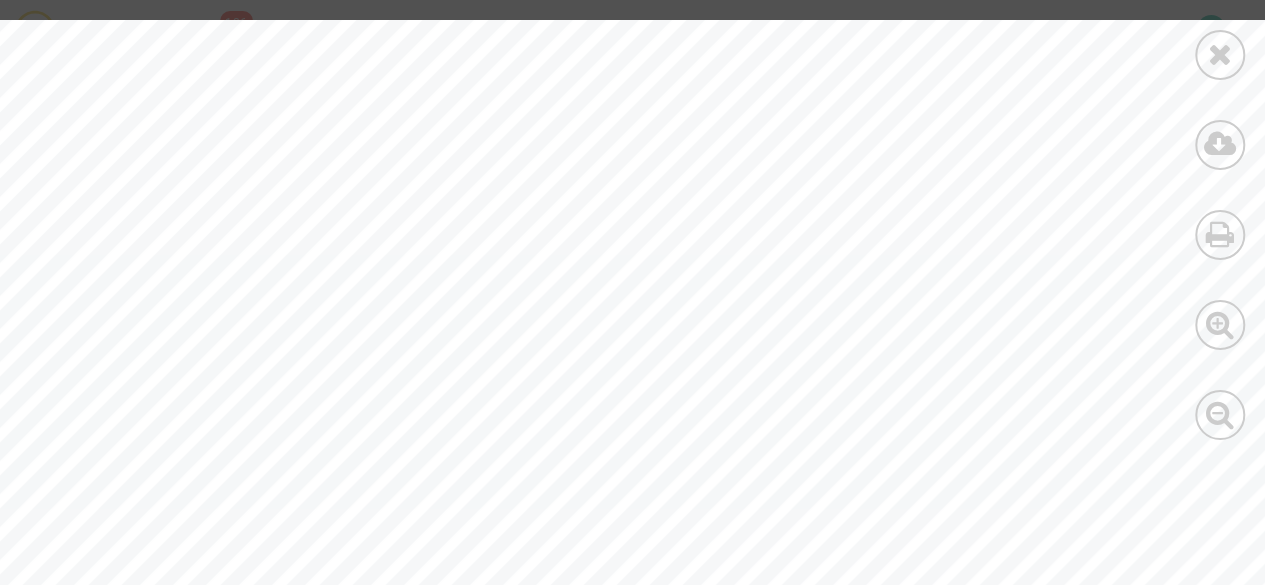 scroll, scrollTop: 3301, scrollLeft: 0, axis: vertical 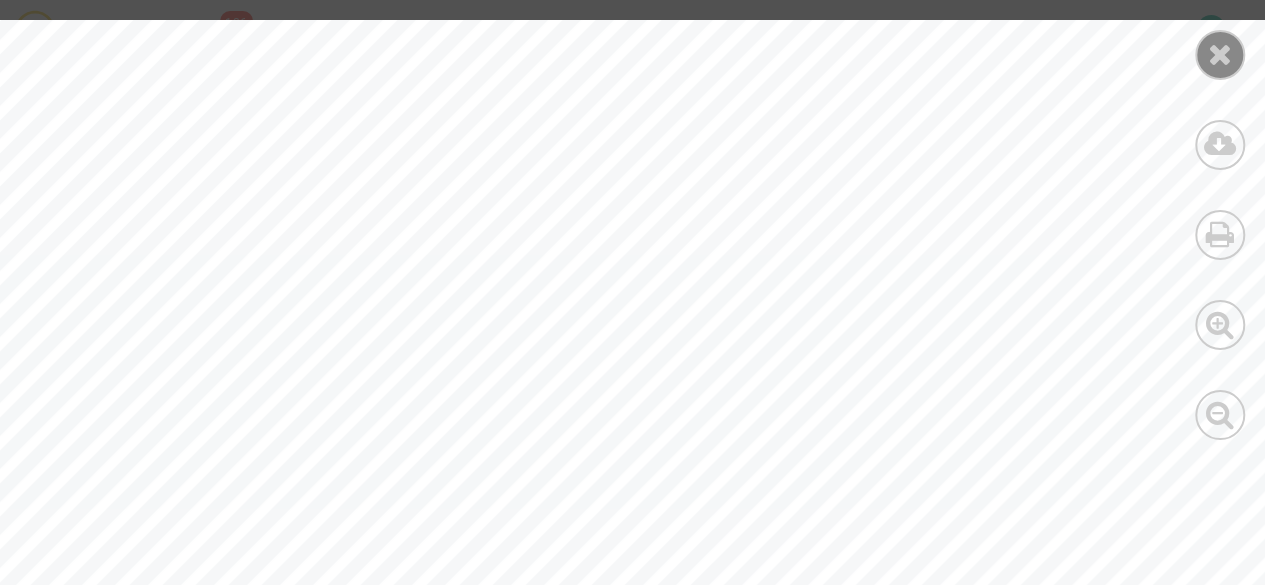 click at bounding box center [1220, 55] 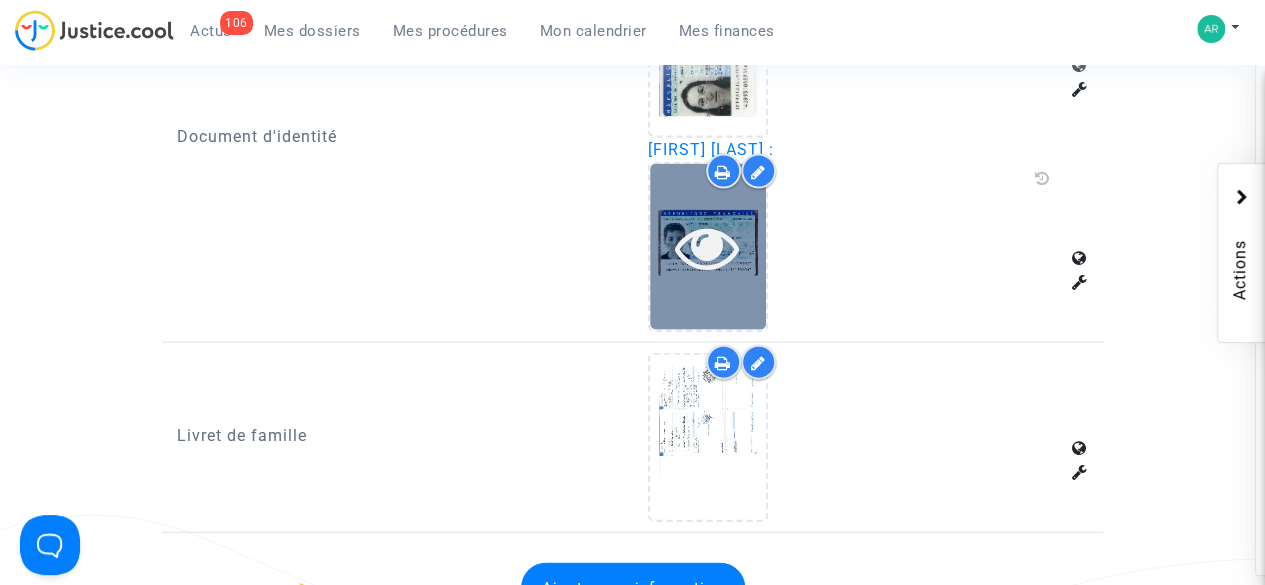 click at bounding box center [708, 247] 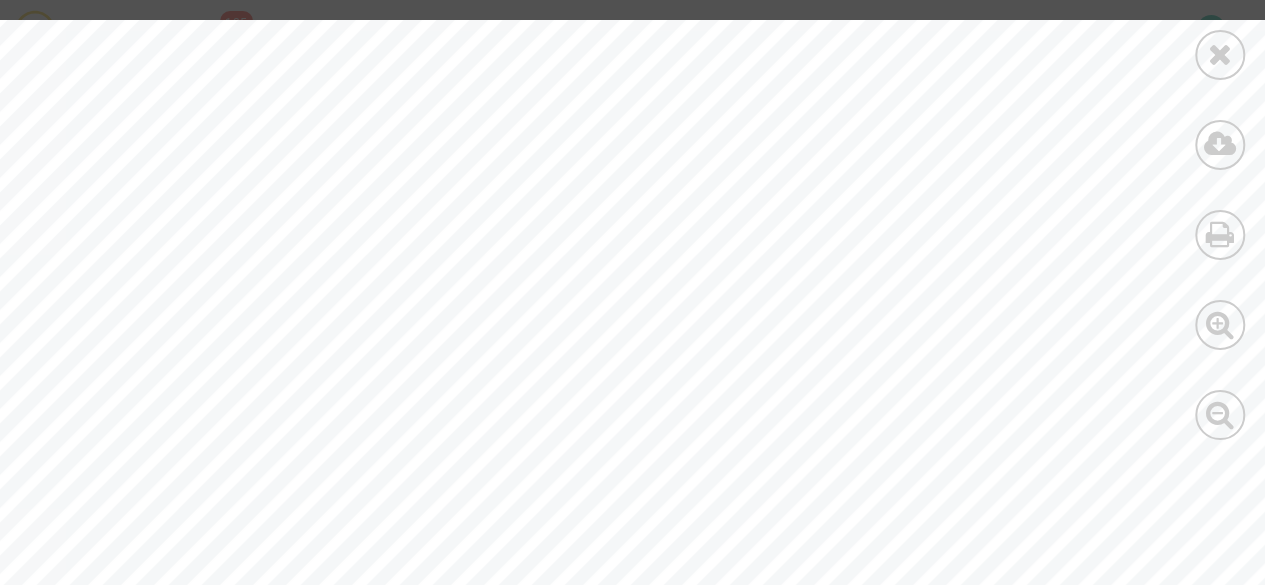 scroll, scrollTop: 1746, scrollLeft: 0, axis: vertical 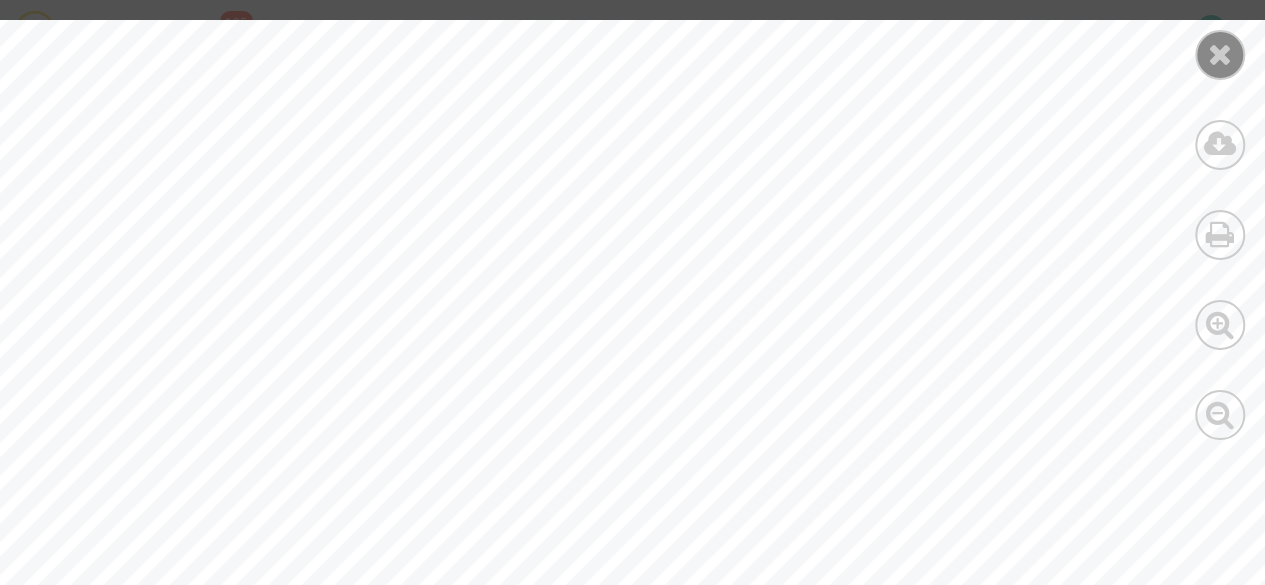 click at bounding box center [1220, 54] 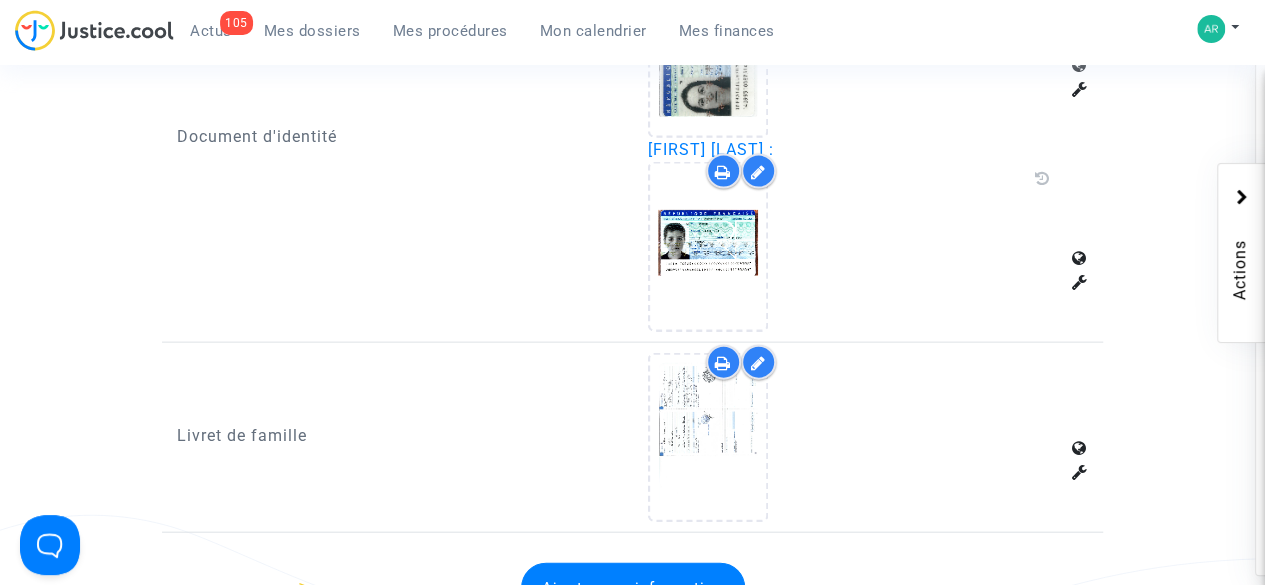 scroll, scrollTop: 2129, scrollLeft: 0, axis: vertical 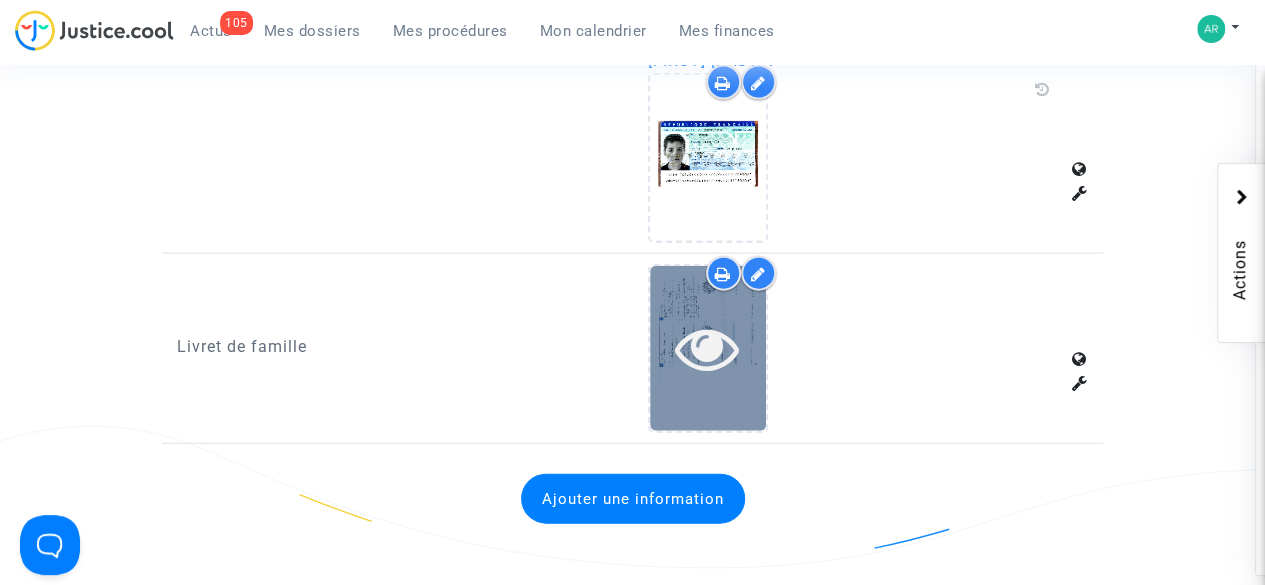 click at bounding box center (707, 348) 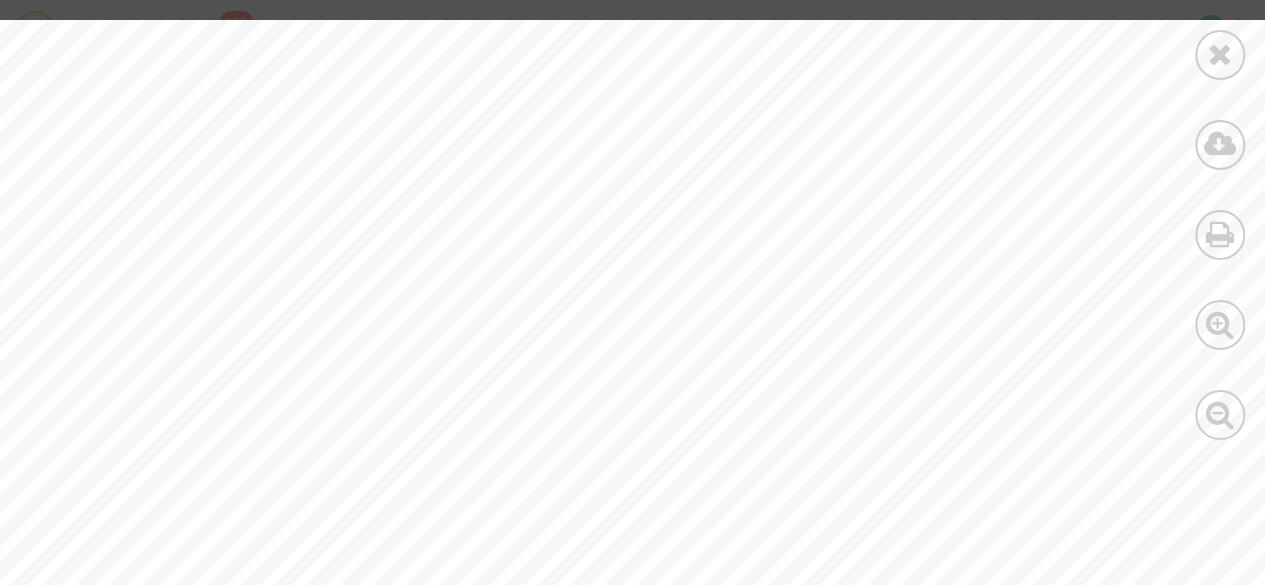 scroll, scrollTop: 4637, scrollLeft: 0, axis: vertical 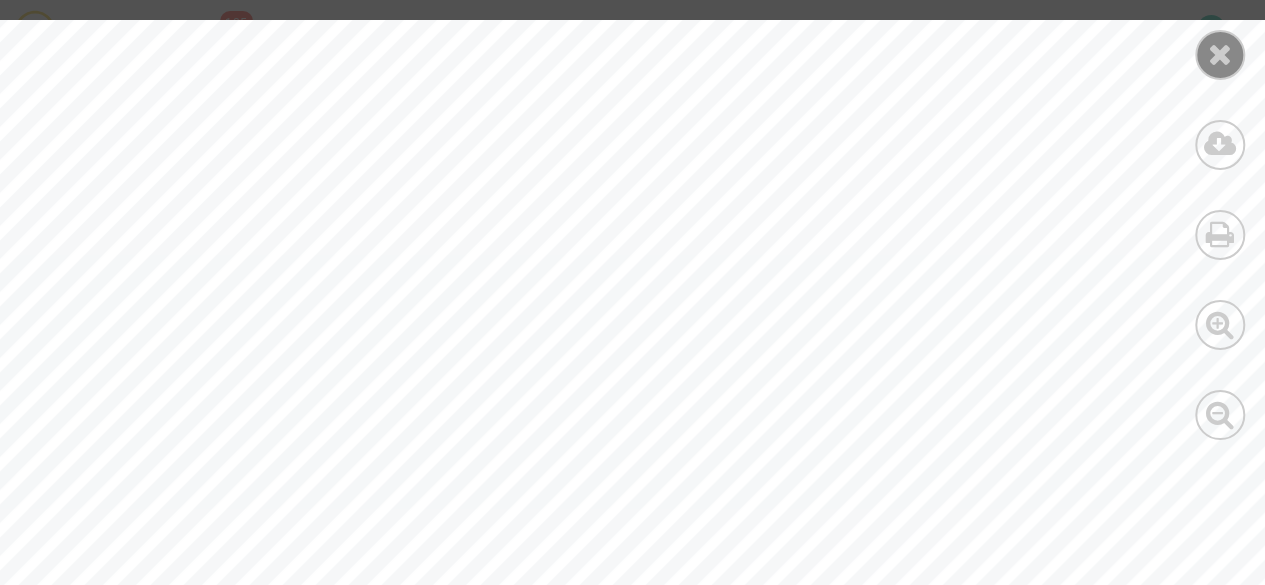 click at bounding box center [1220, 55] 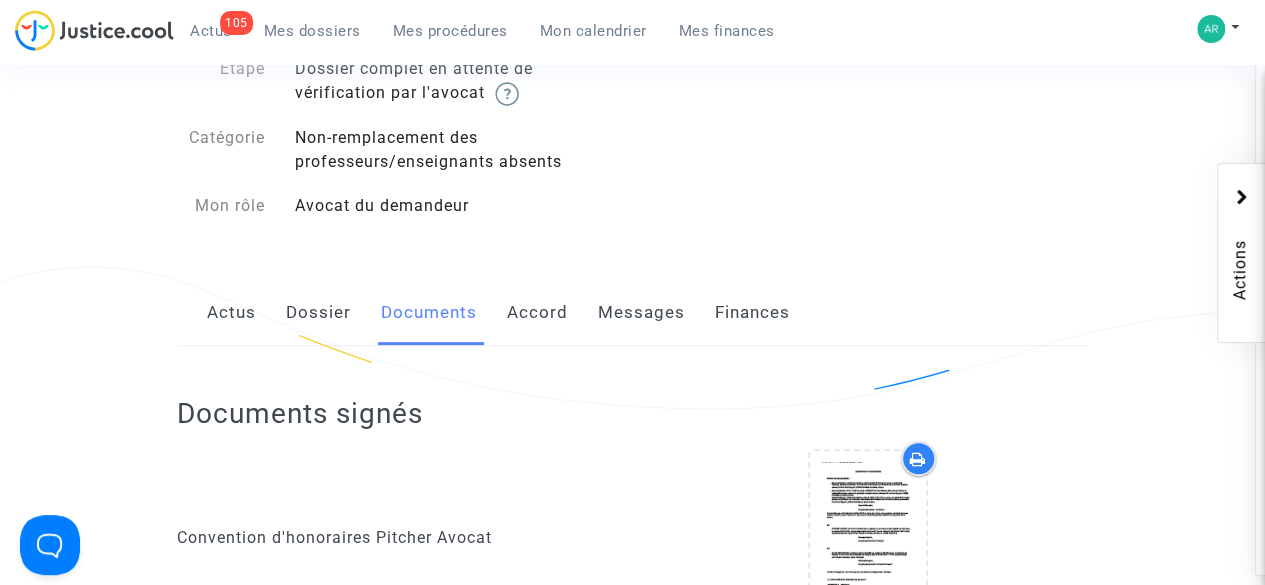 scroll, scrollTop: 351, scrollLeft: 0, axis: vertical 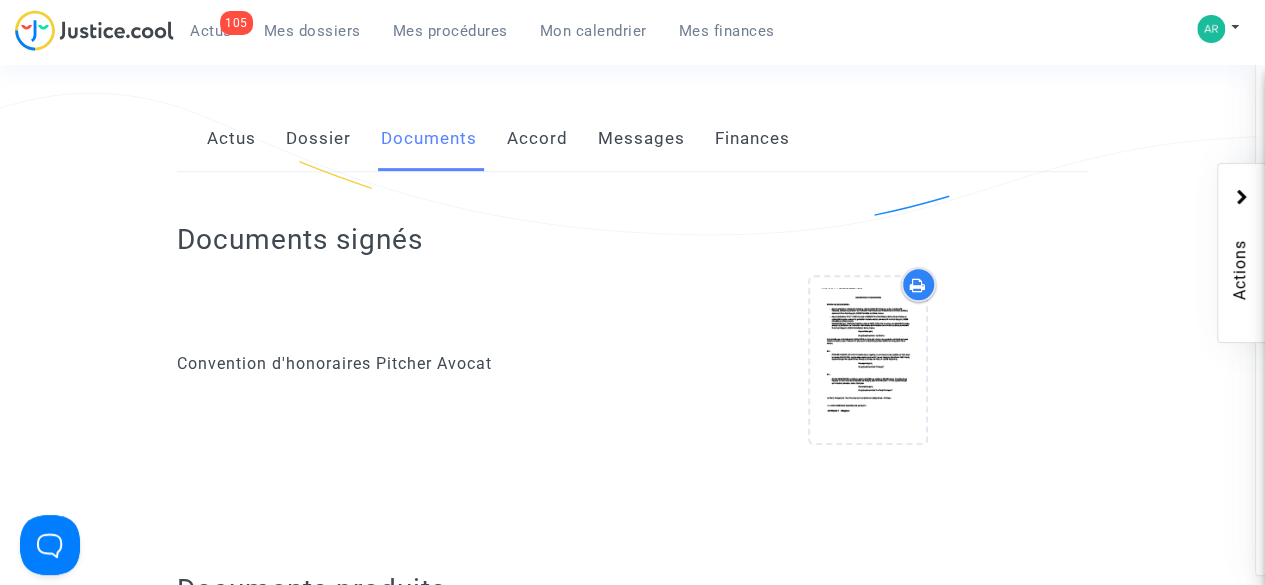 click on "Actus   Dossier   Documents   Accord   Messages   Finances" 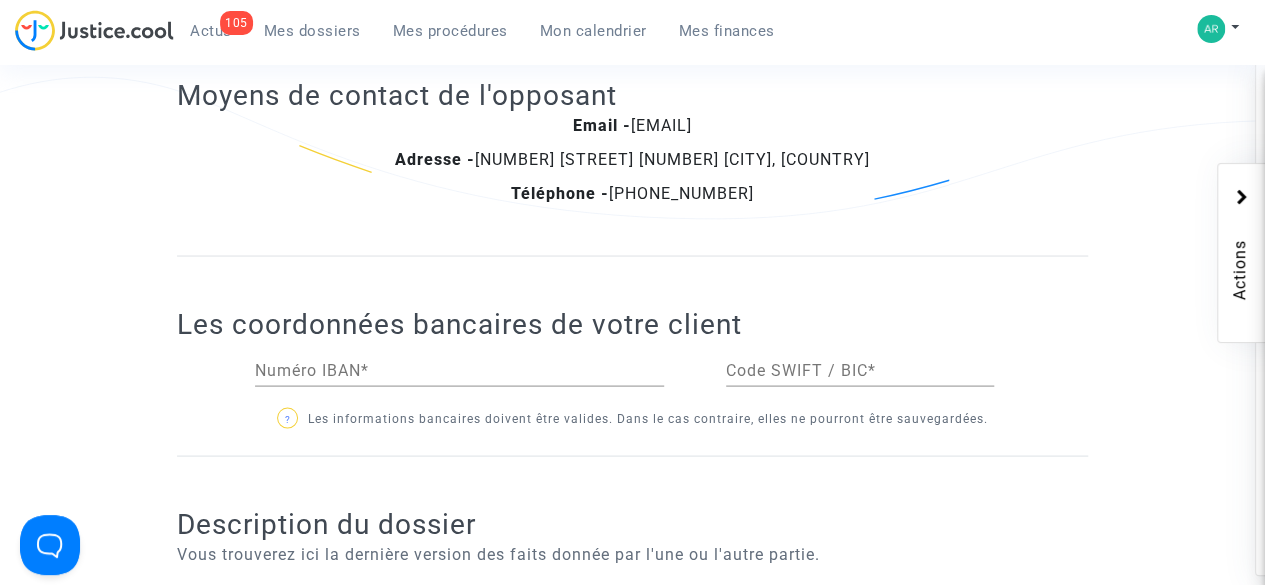 scroll, scrollTop: 1873, scrollLeft: 0, axis: vertical 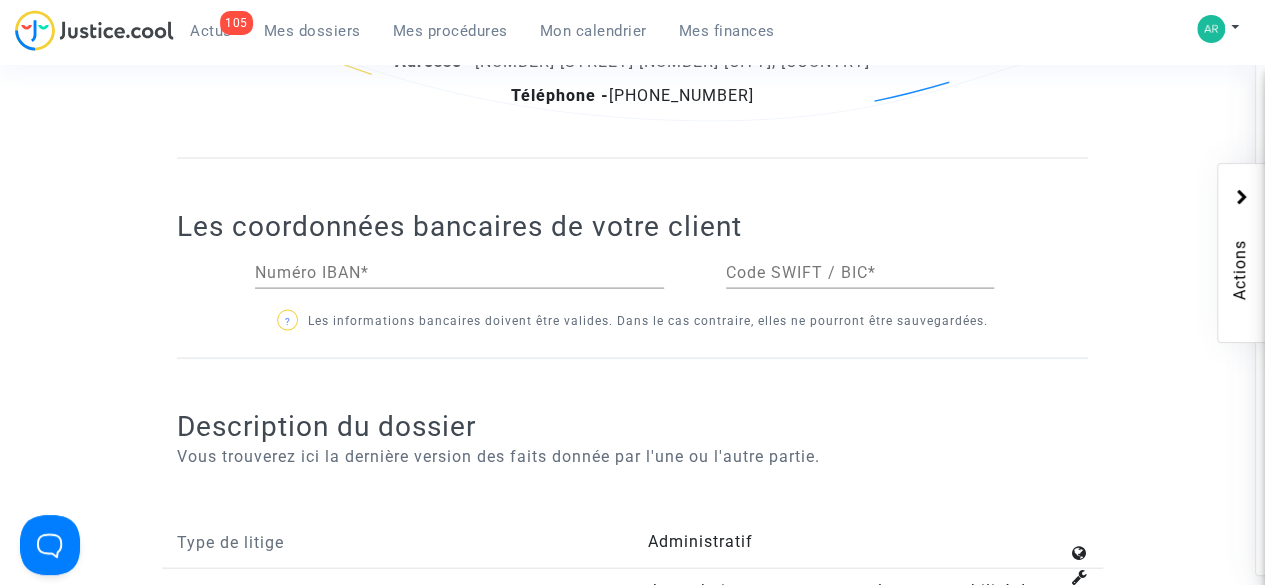 click 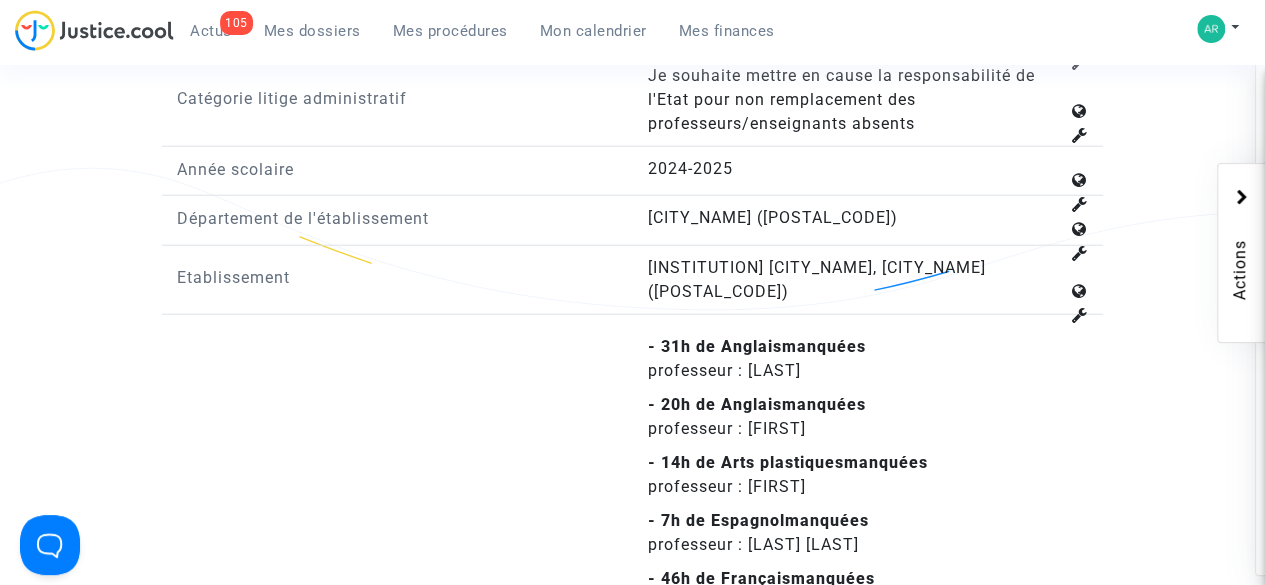 scroll, scrollTop: 2453, scrollLeft: 0, axis: vertical 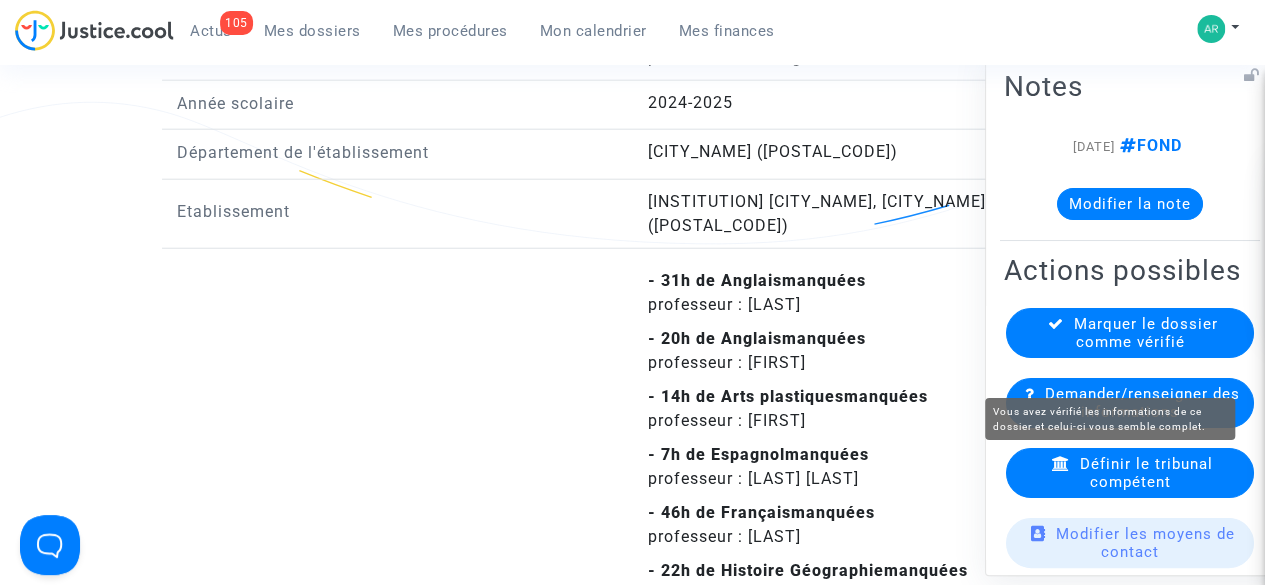 click on "Marquer le dossier comme vérifié" 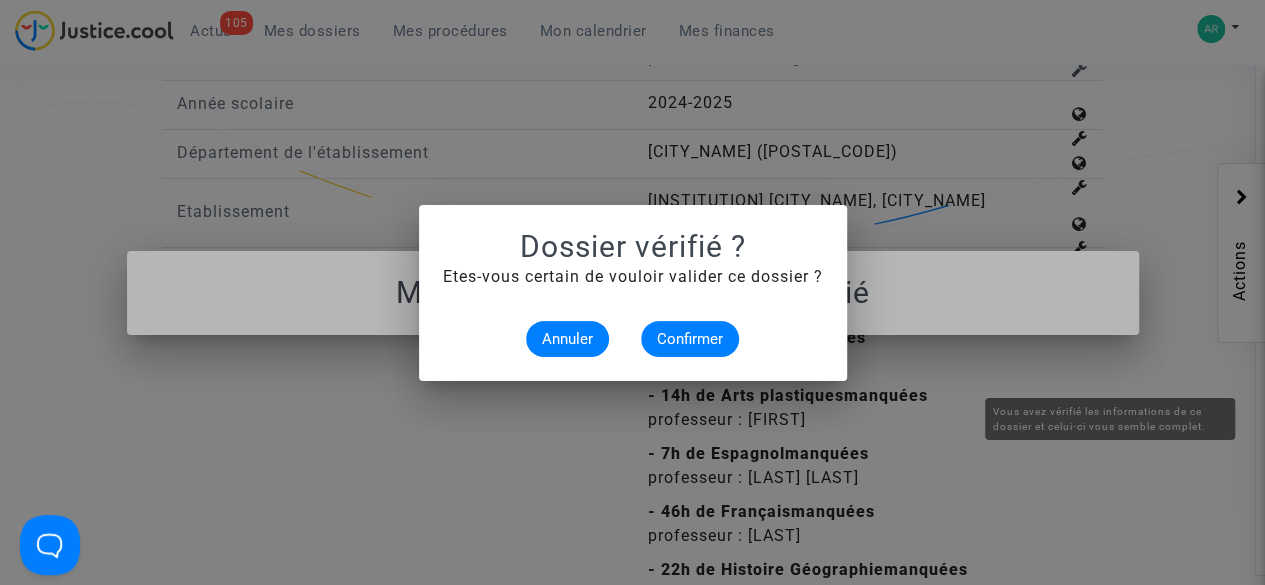 scroll, scrollTop: 0, scrollLeft: 0, axis: both 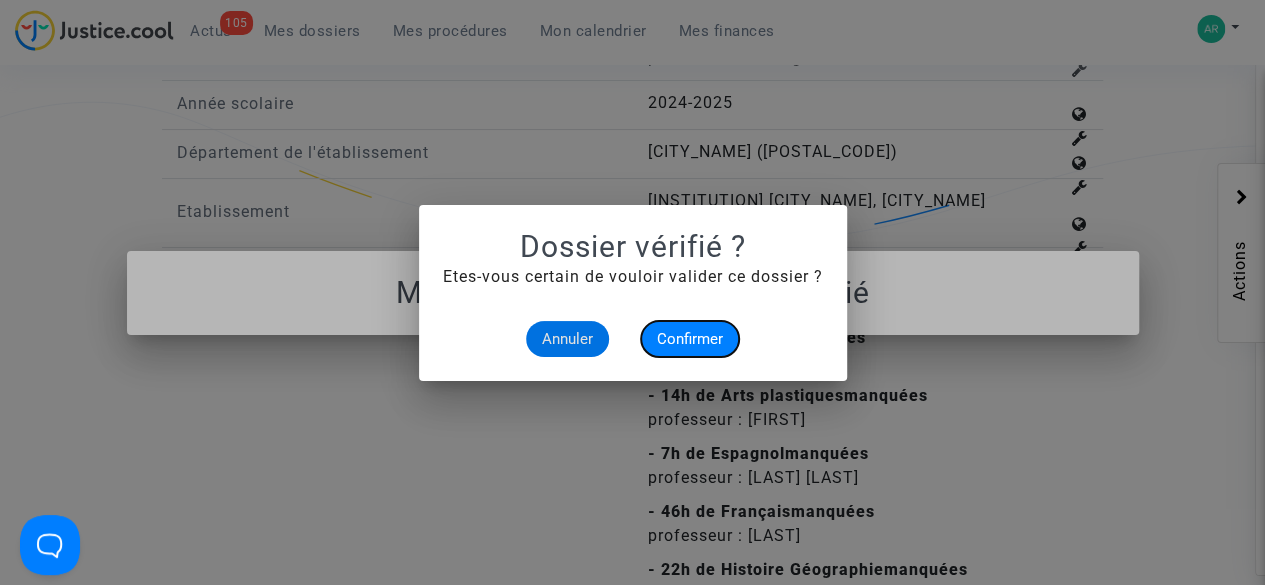 click on "Confirmer" at bounding box center (690, 339) 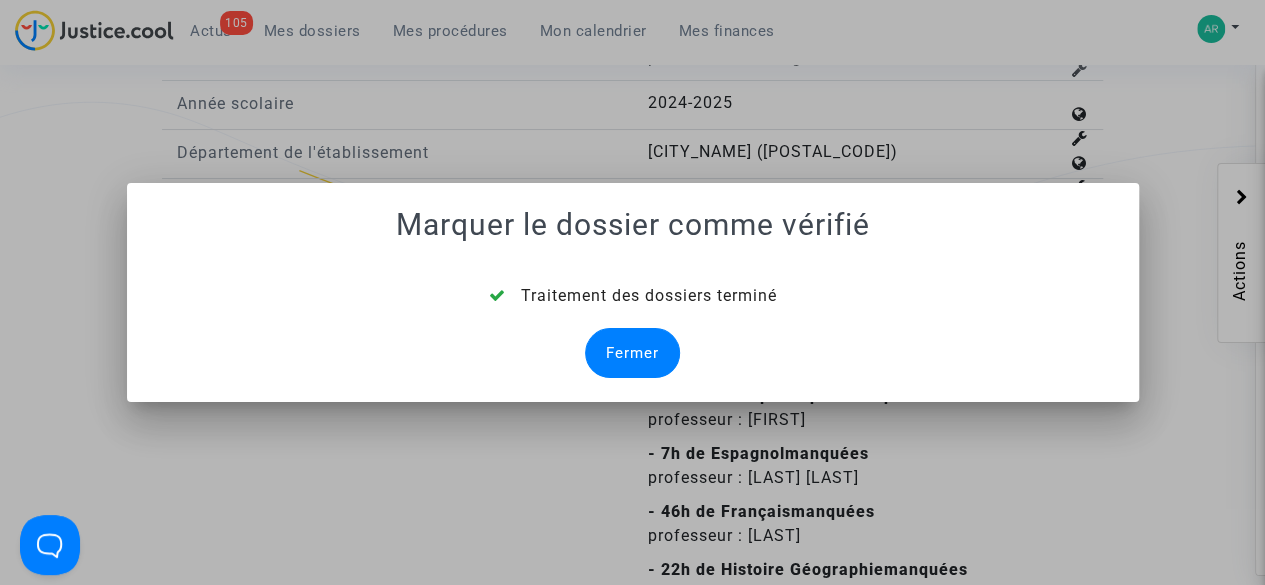 click on "Fermer" at bounding box center [632, 353] 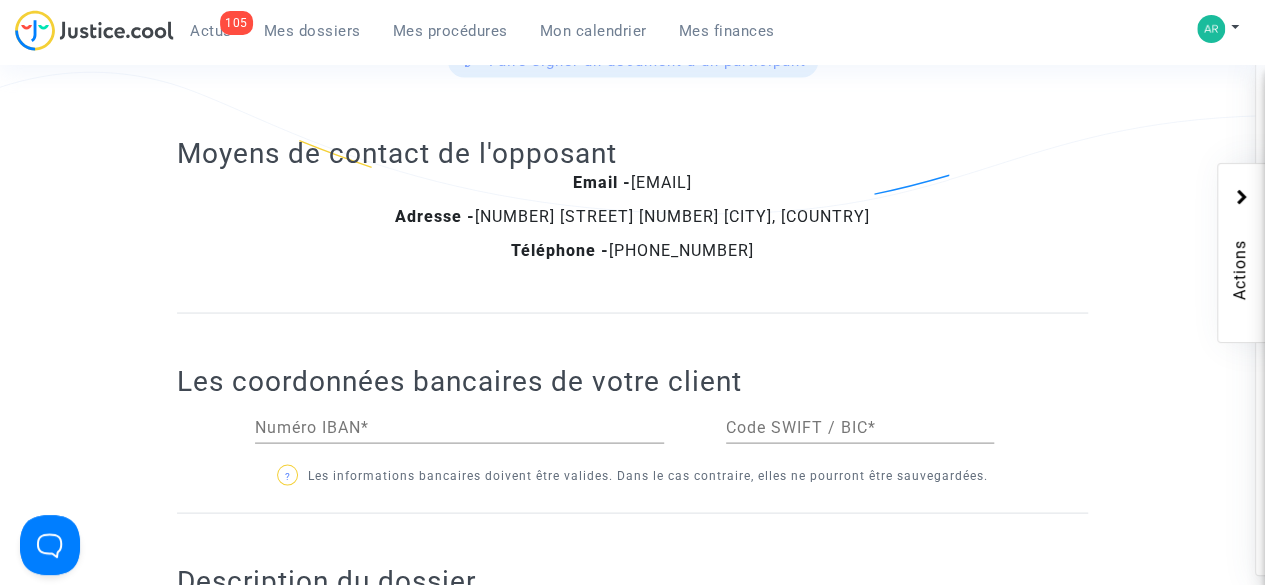 scroll, scrollTop: 1682, scrollLeft: 0, axis: vertical 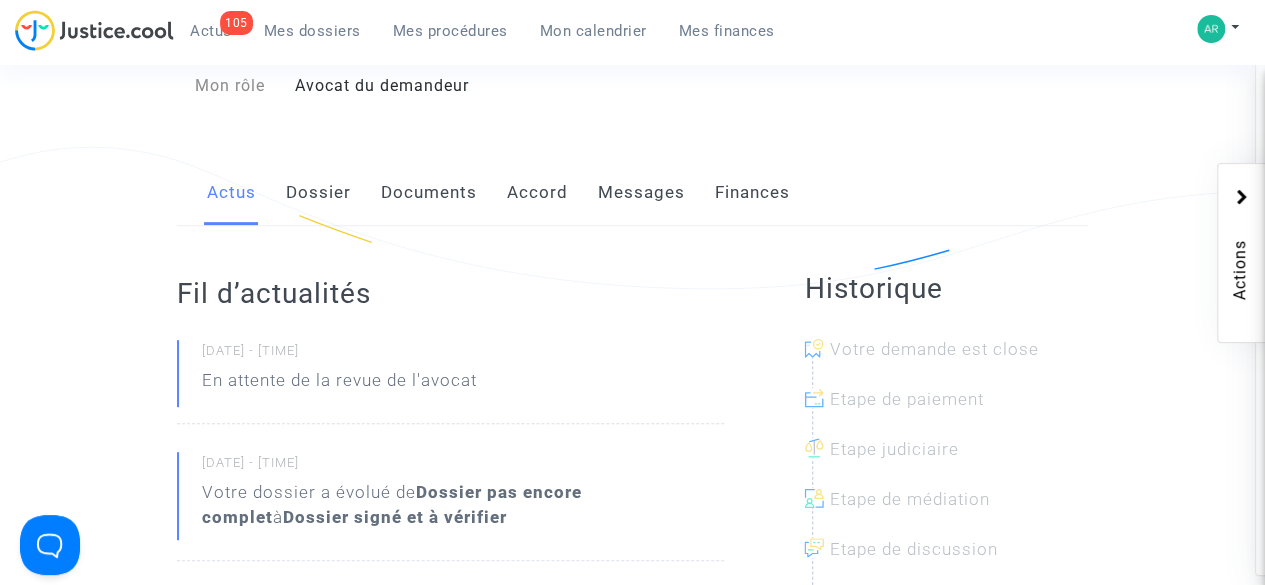 click on "Dossier" 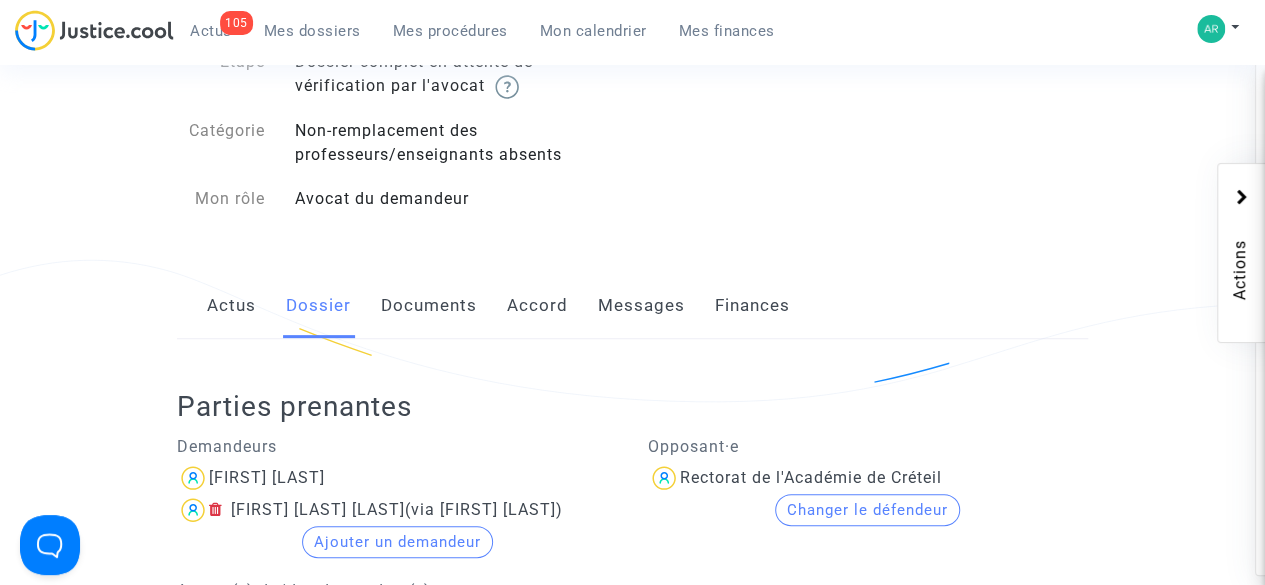 scroll, scrollTop: 172, scrollLeft: 0, axis: vertical 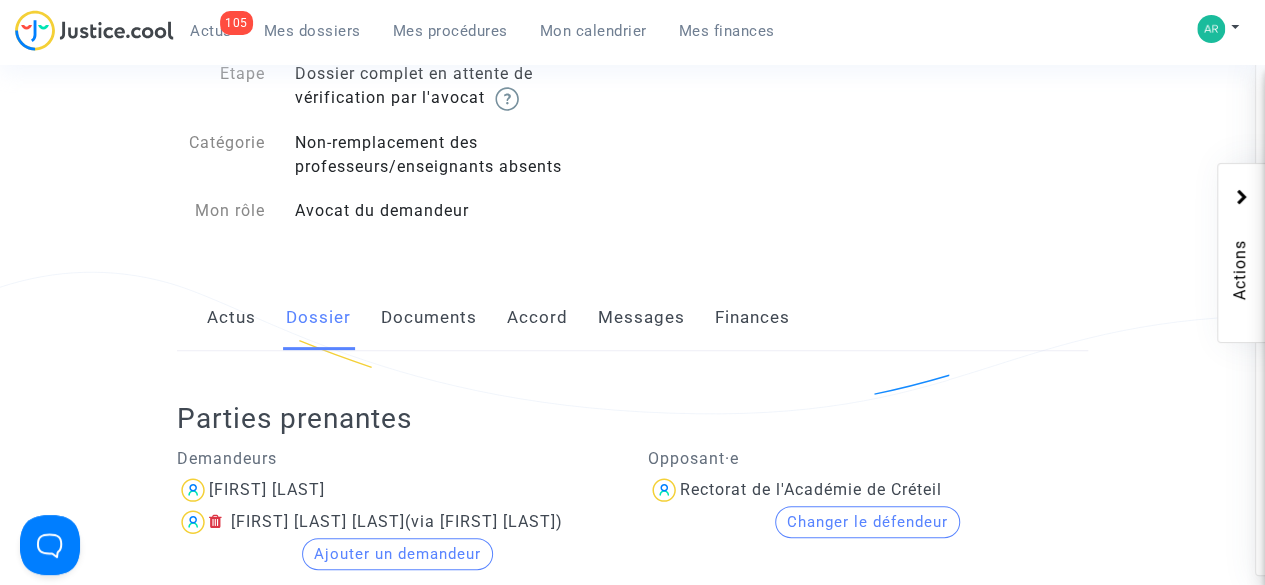 click on "Documents" 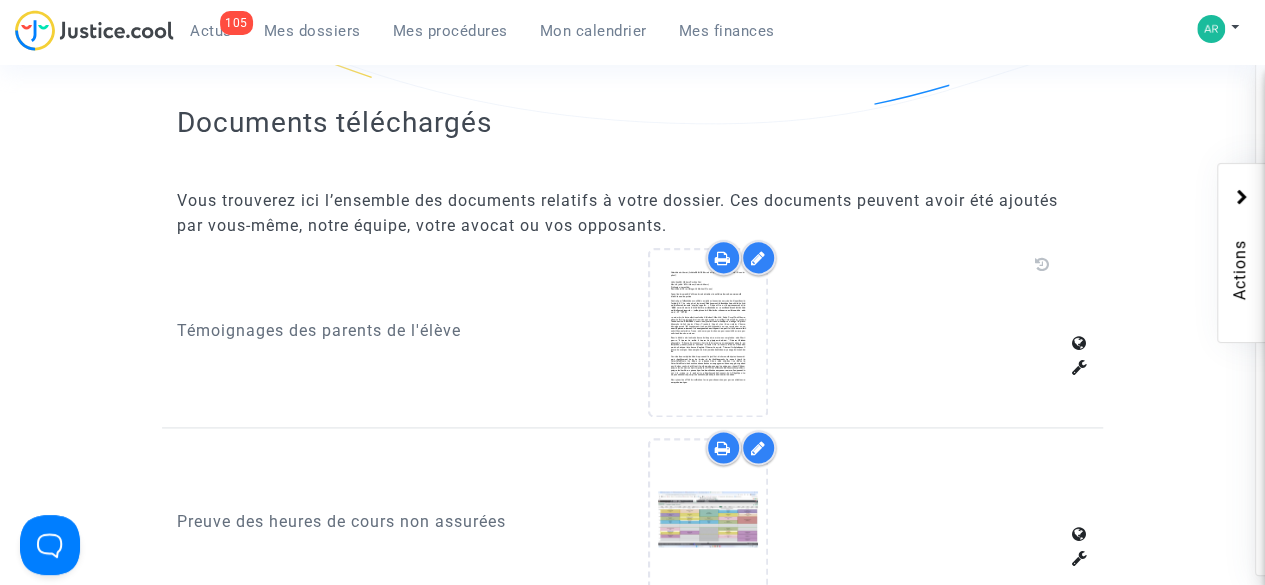 scroll, scrollTop: 1167, scrollLeft: 0, axis: vertical 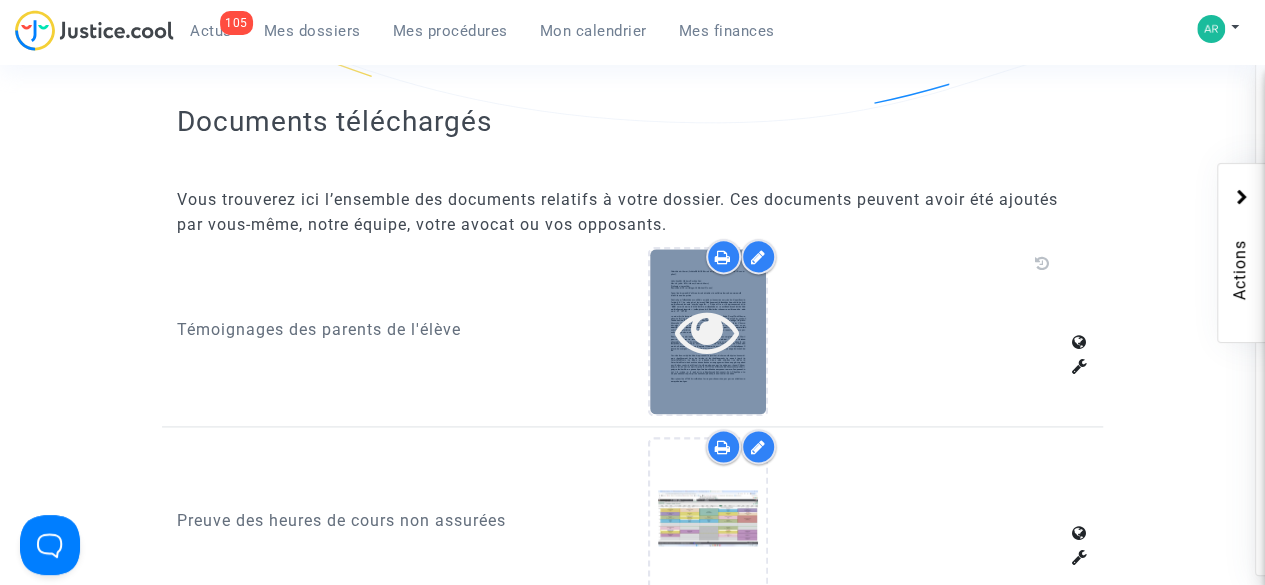 click at bounding box center [708, 331] 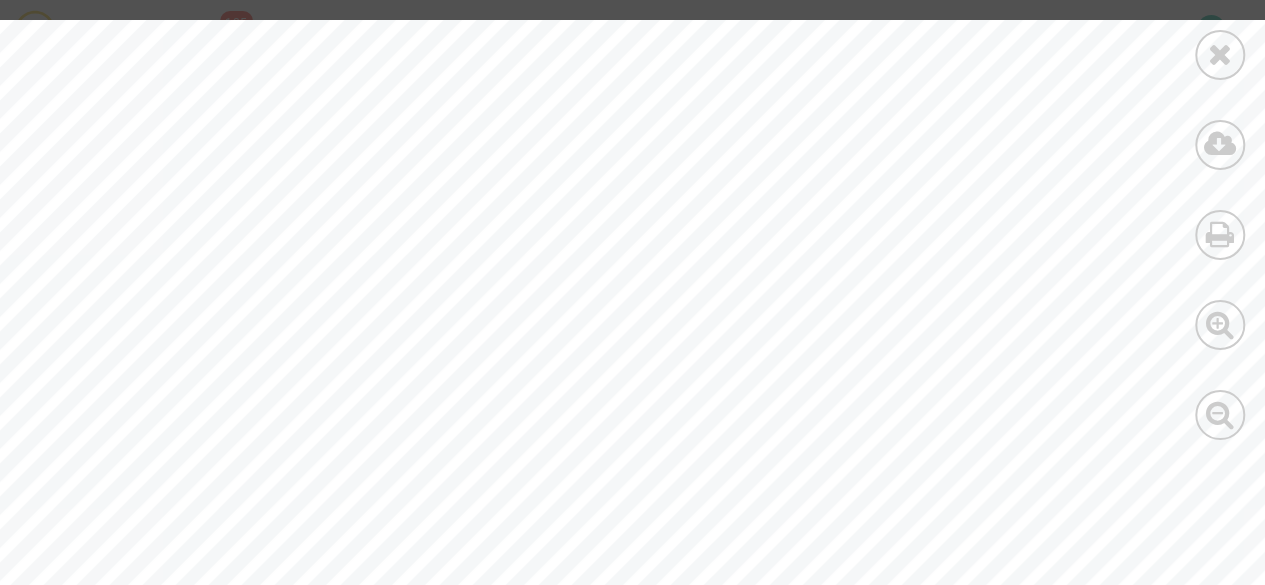 scroll, scrollTop: 317, scrollLeft: 0, axis: vertical 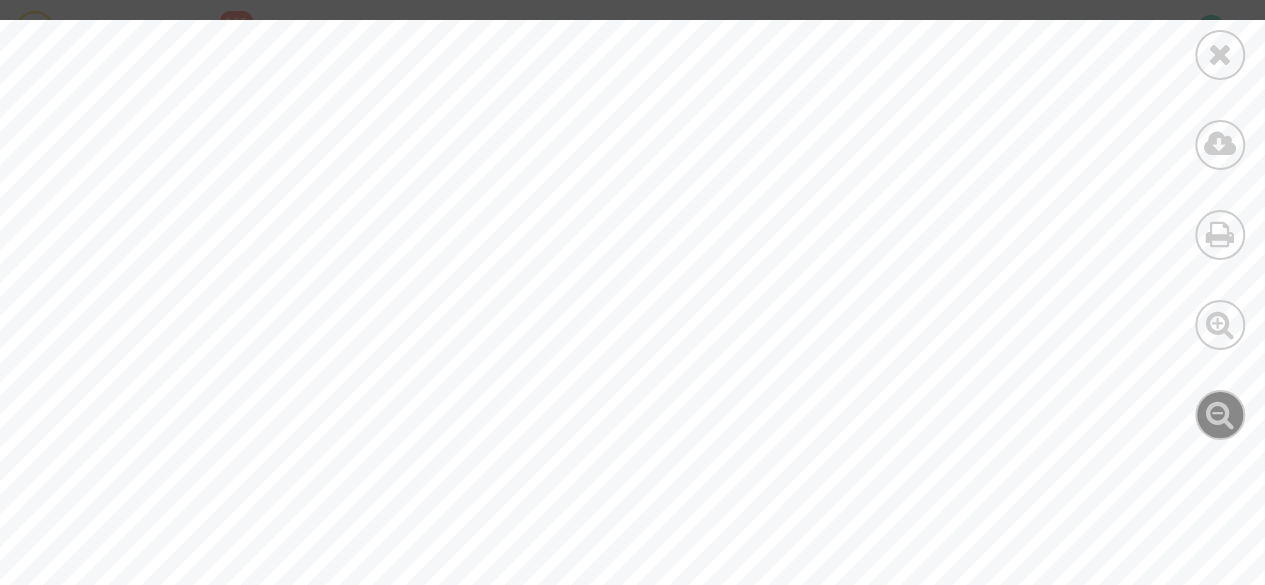 click at bounding box center (1220, 414) 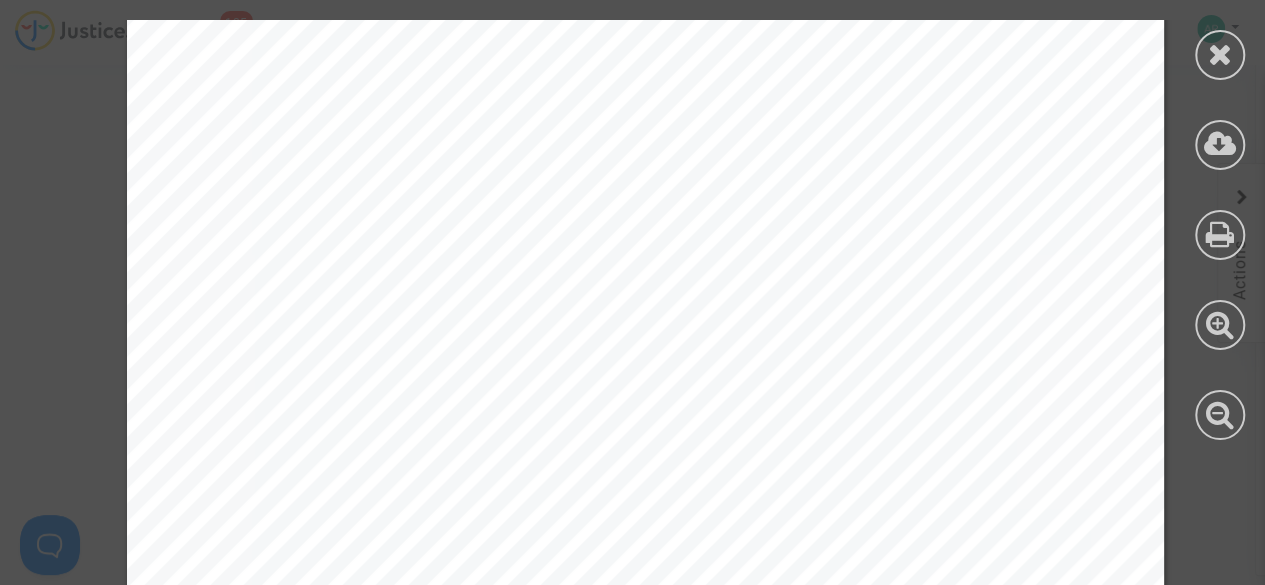 scroll, scrollTop: 0, scrollLeft: 0, axis: both 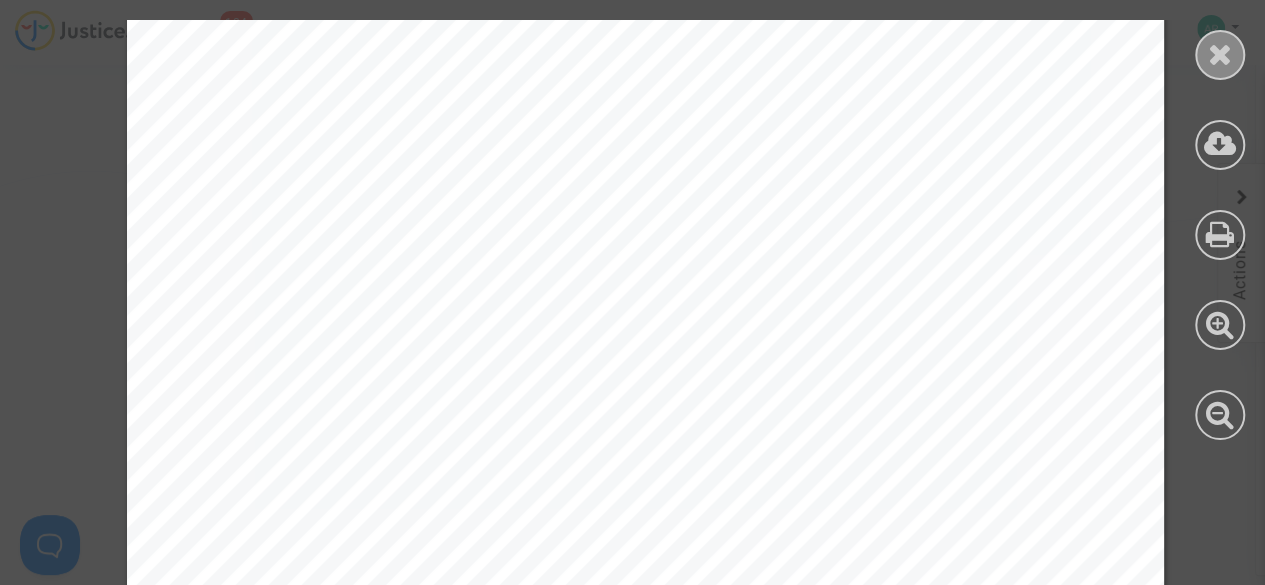 click at bounding box center (1220, 54) 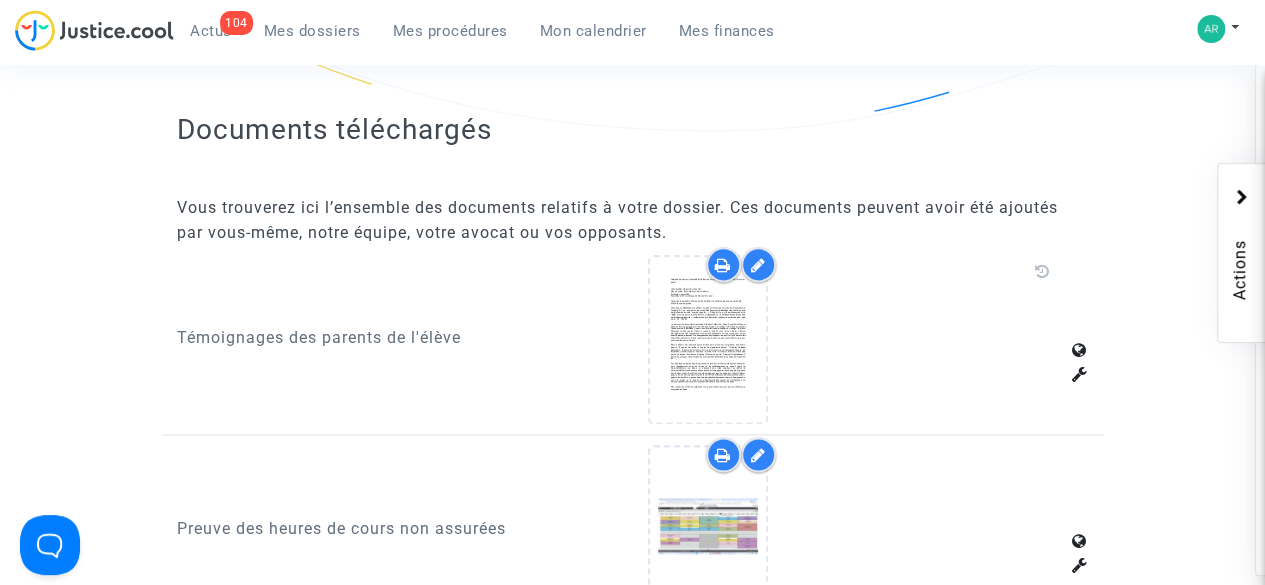 scroll, scrollTop: 1299, scrollLeft: 0, axis: vertical 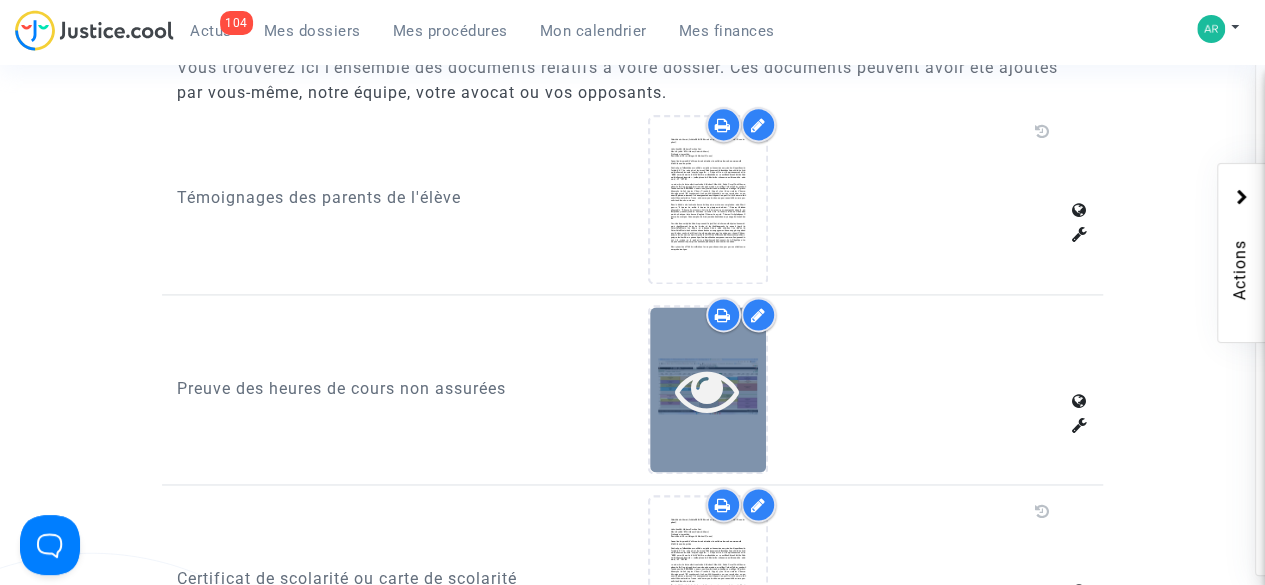 click at bounding box center (707, 390) 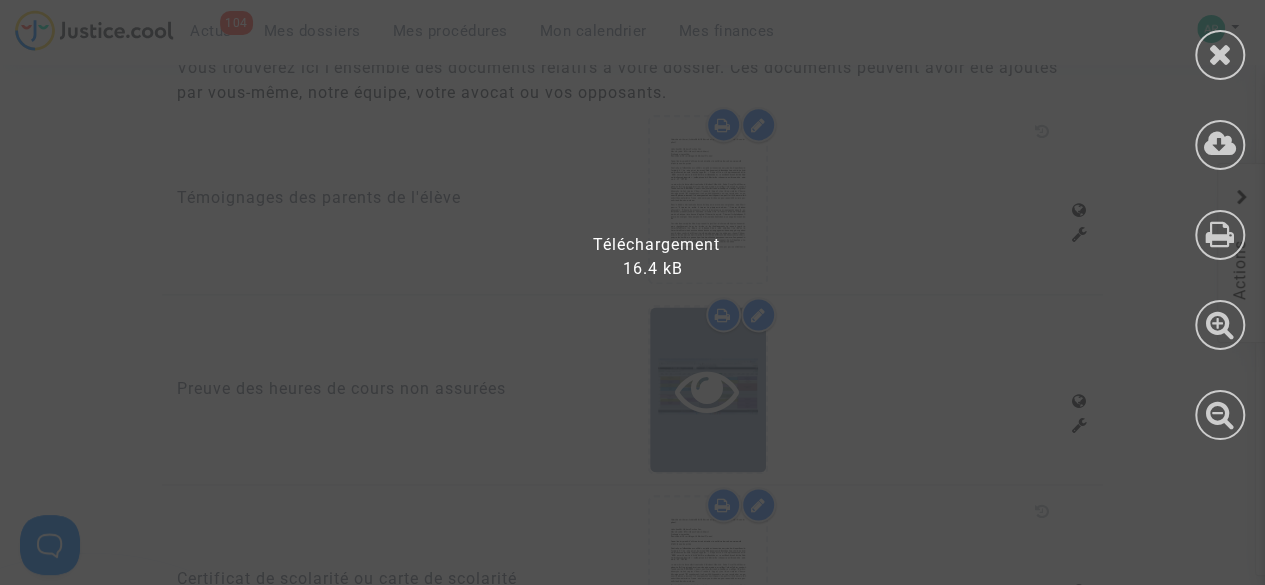 scroll, scrollTop: 1304, scrollLeft: 0, axis: vertical 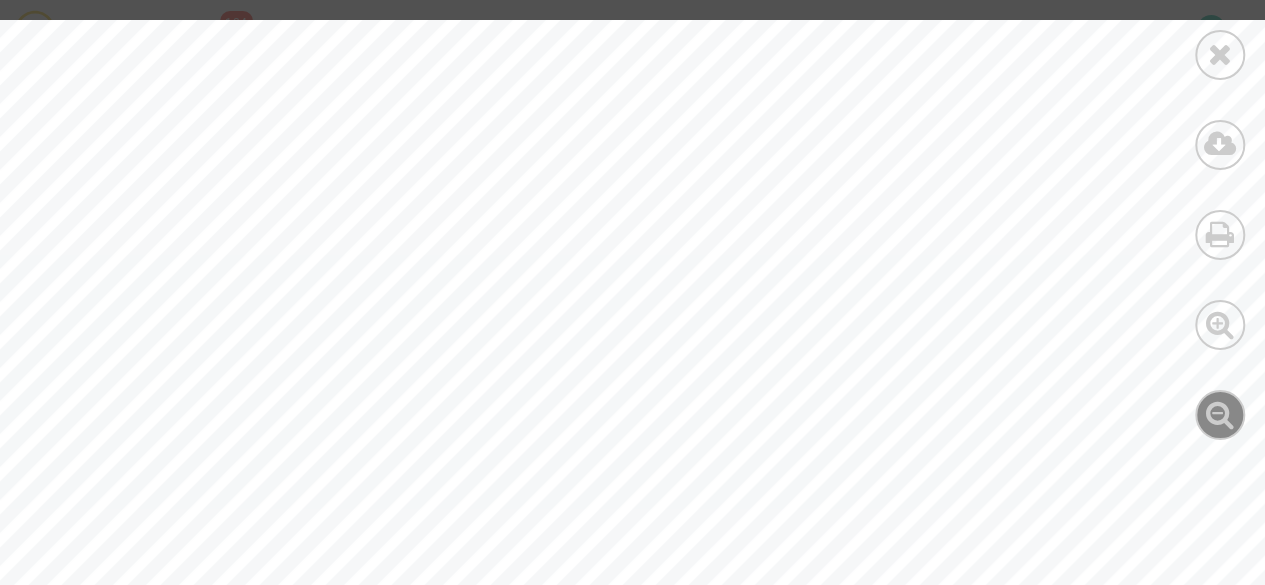 click at bounding box center (1220, 414) 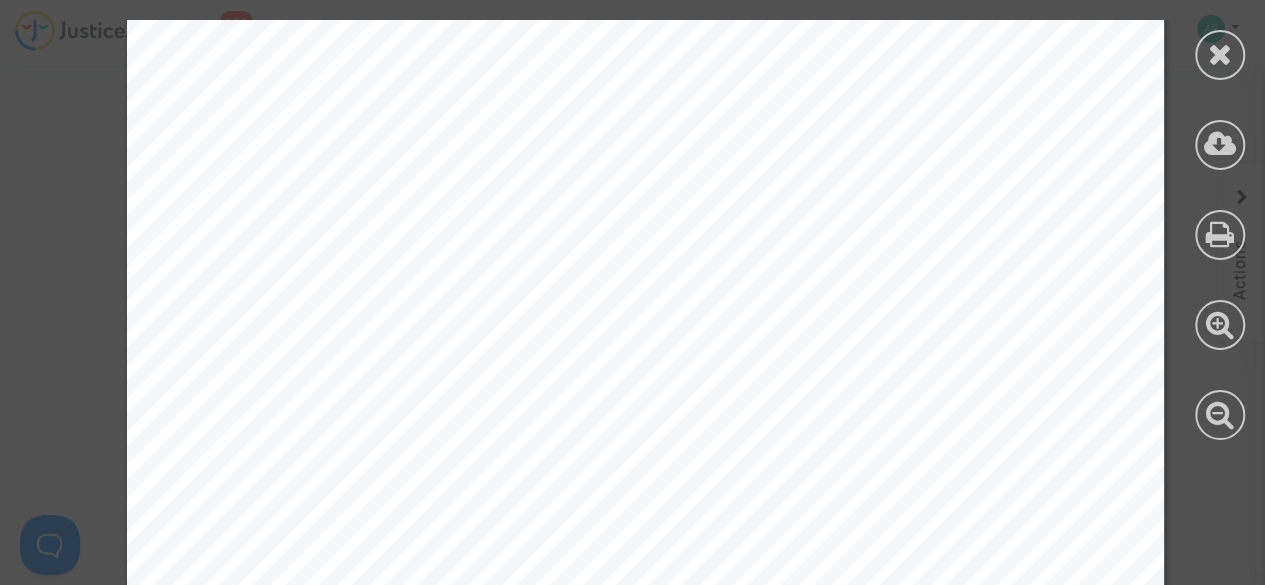 scroll, scrollTop: 15075, scrollLeft: 0, axis: vertical 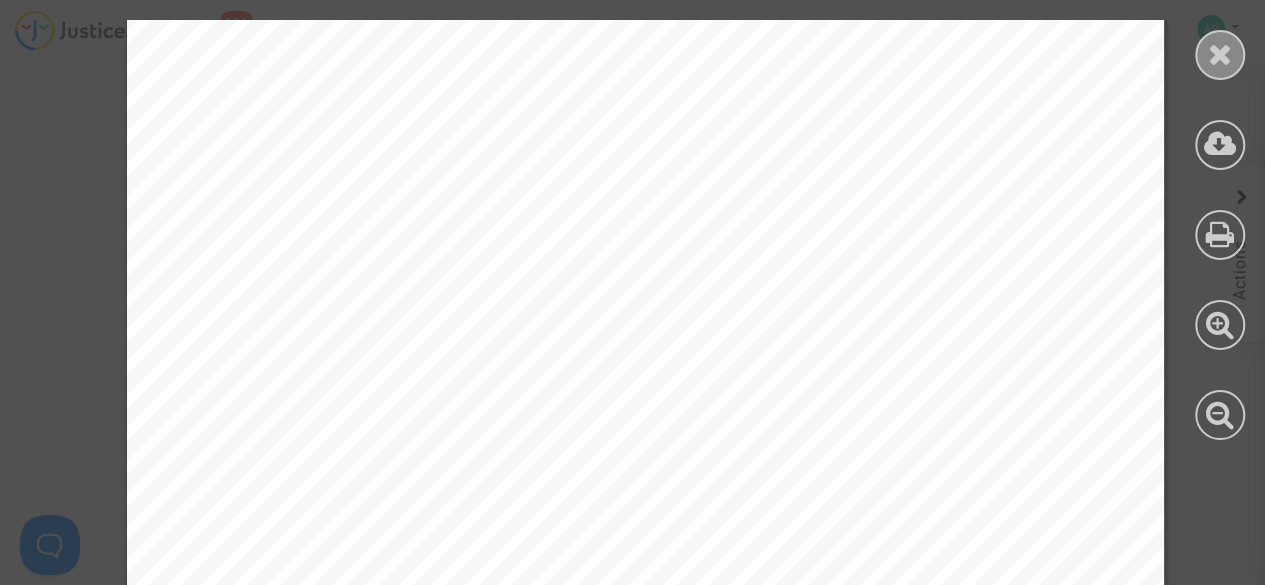 click at bounding box center (1220, 54) 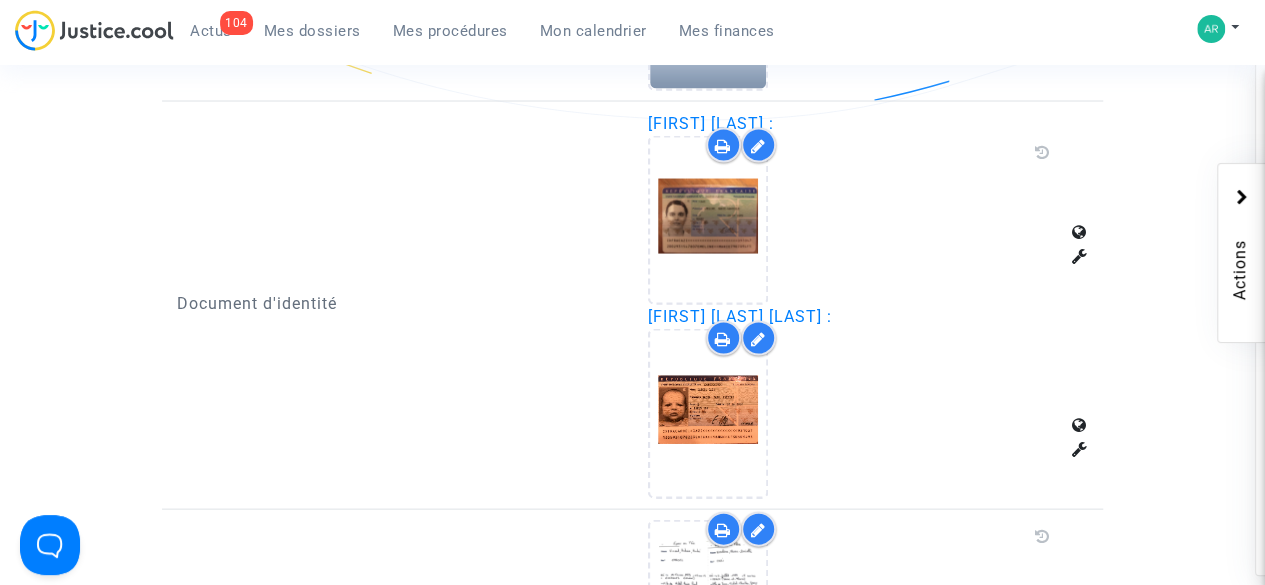 scroll, scrollTop: 1882, scrollLeft: 0, axis: vertical 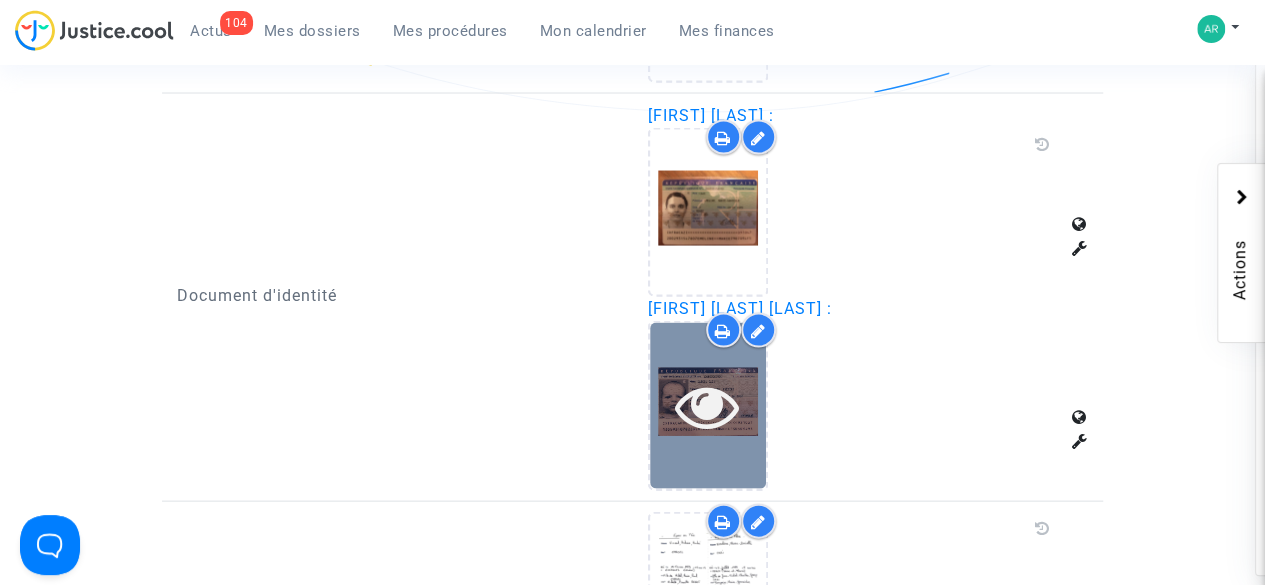 click at bounding box center [707, 405] 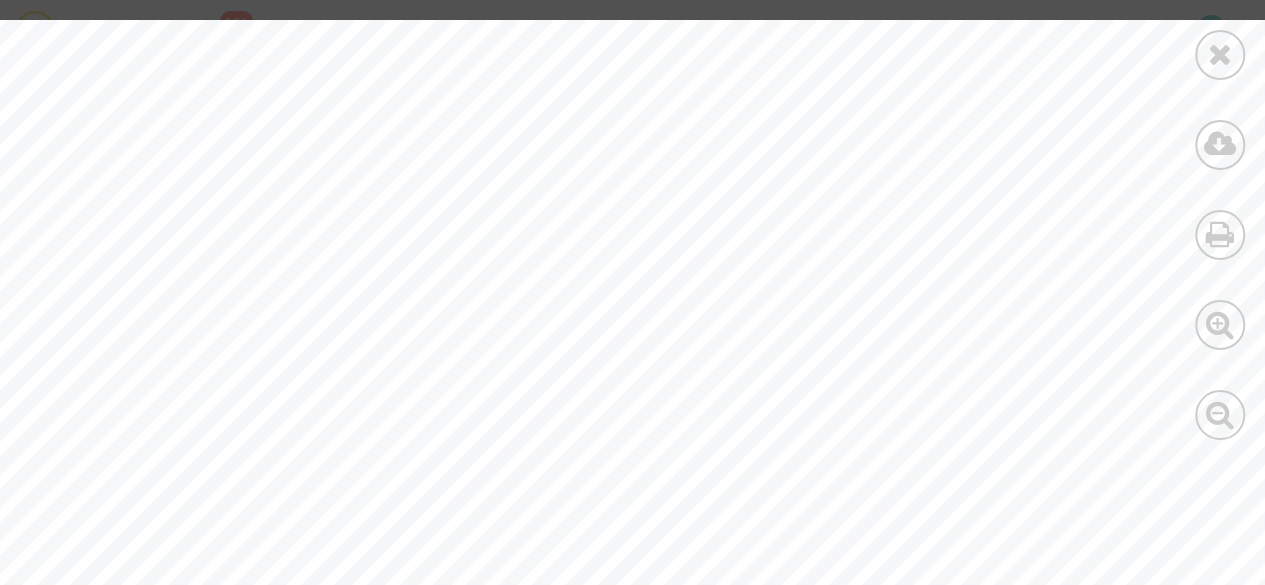 scroll, scrollTop: 1734, scrollLeft: 47, axis: both 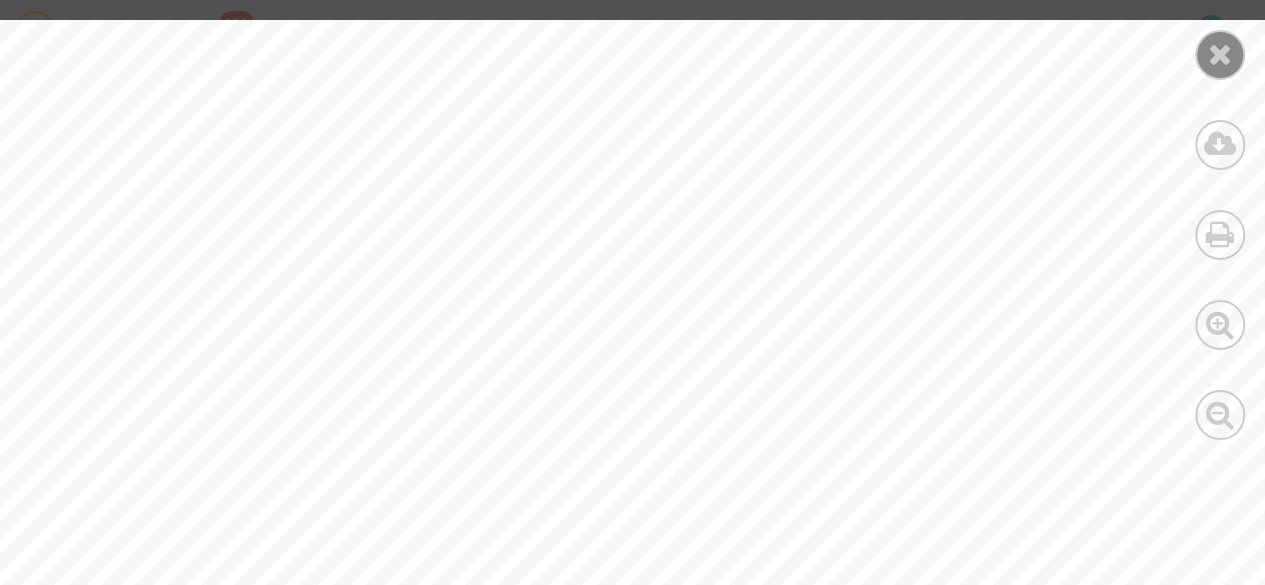 click at bounding box center [1220, 54] 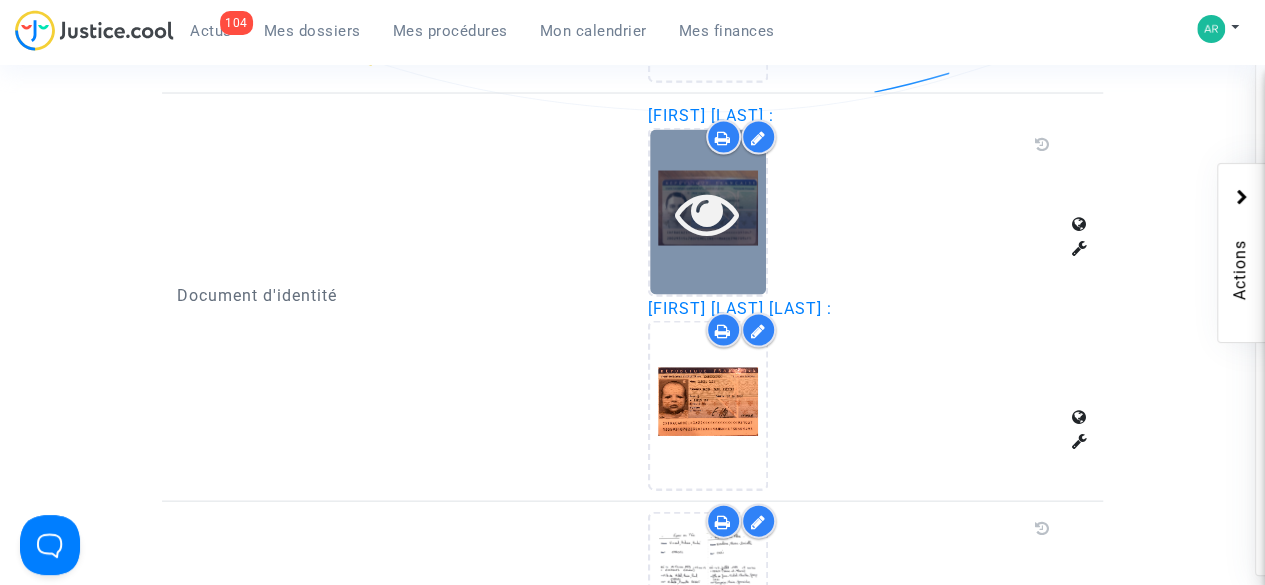click at bounding box center [707, 212] 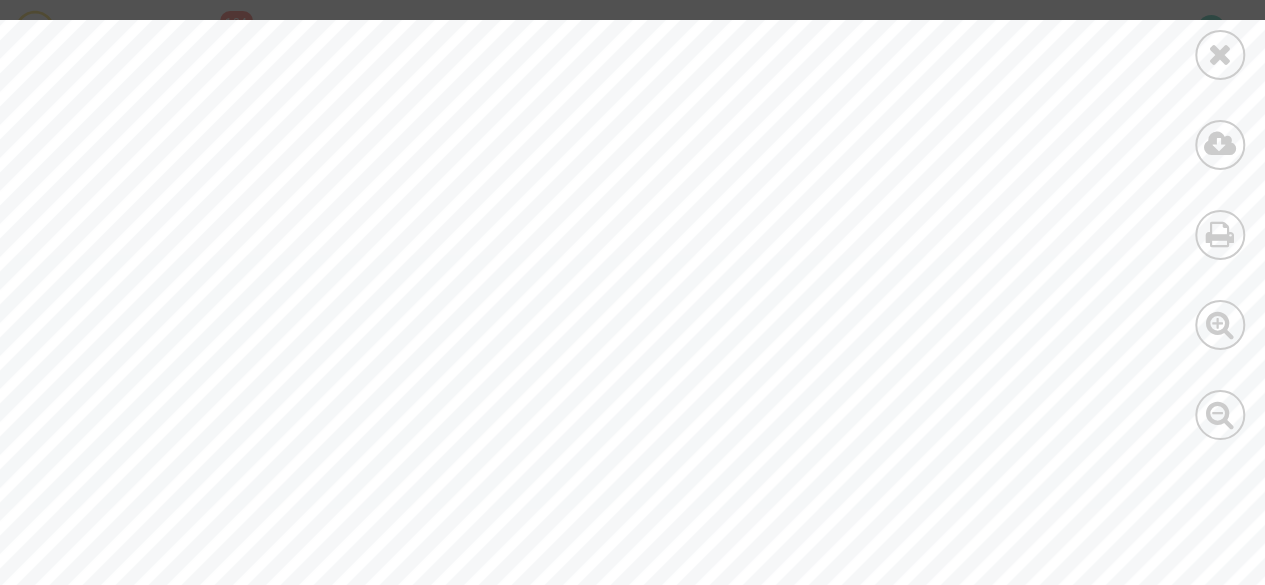 scroll, scrollTop: 1383, scrollLeft: 90, axis: both 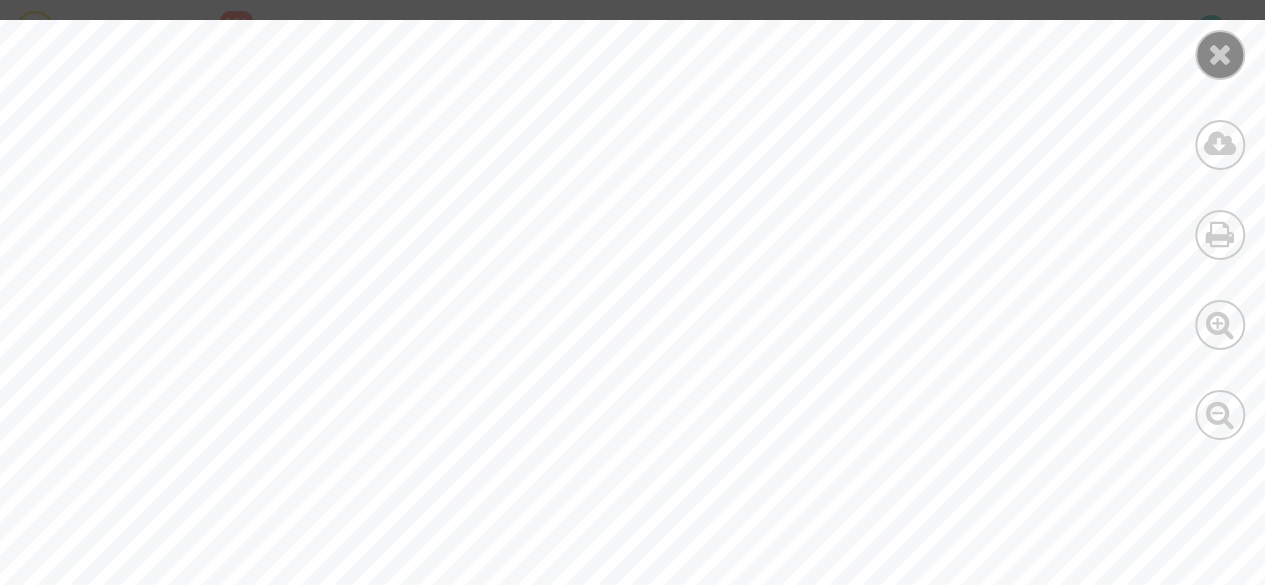 click at bounding box center (1220, 55) 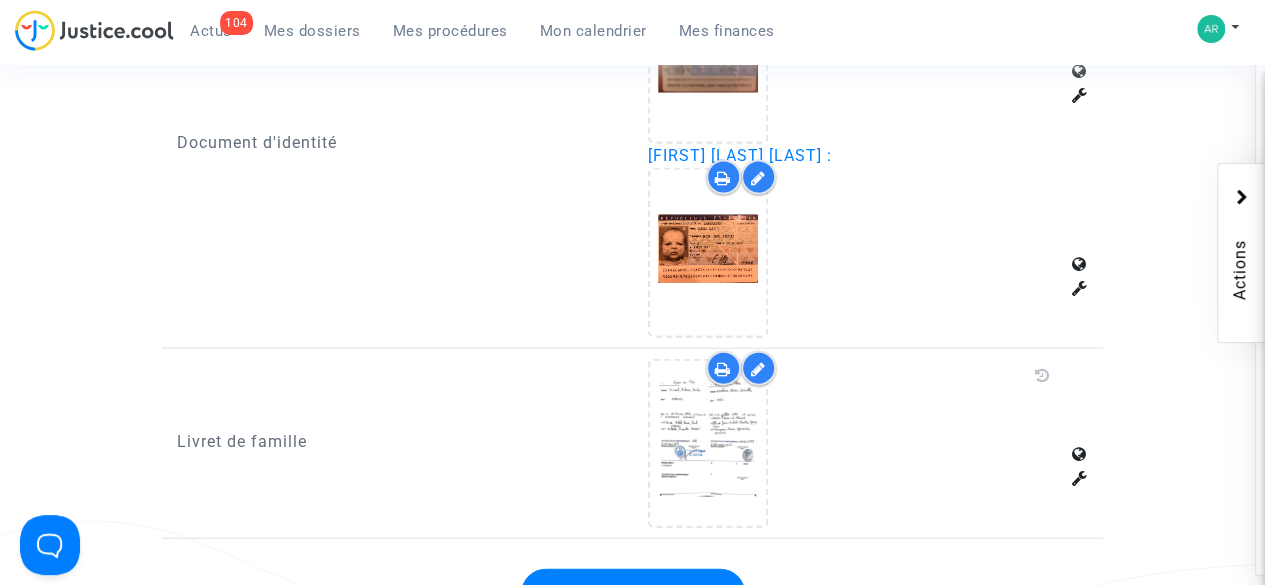 scroll, scrollTop: 1984, scrollLeft: 0, axis: vertical 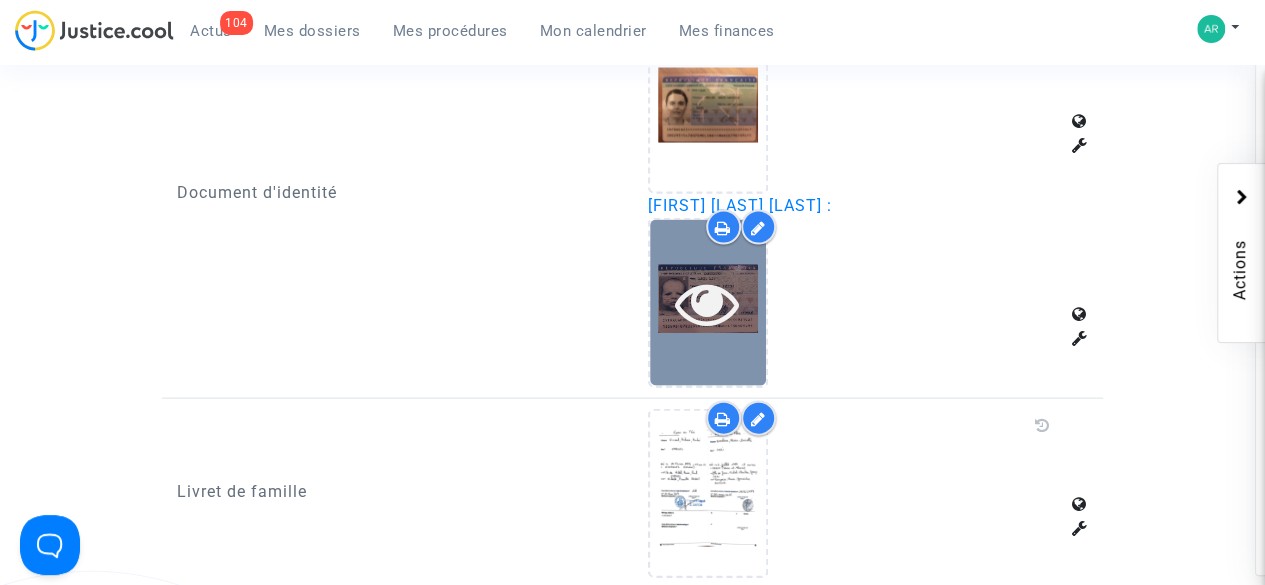 click at bounding box center (707, 303) 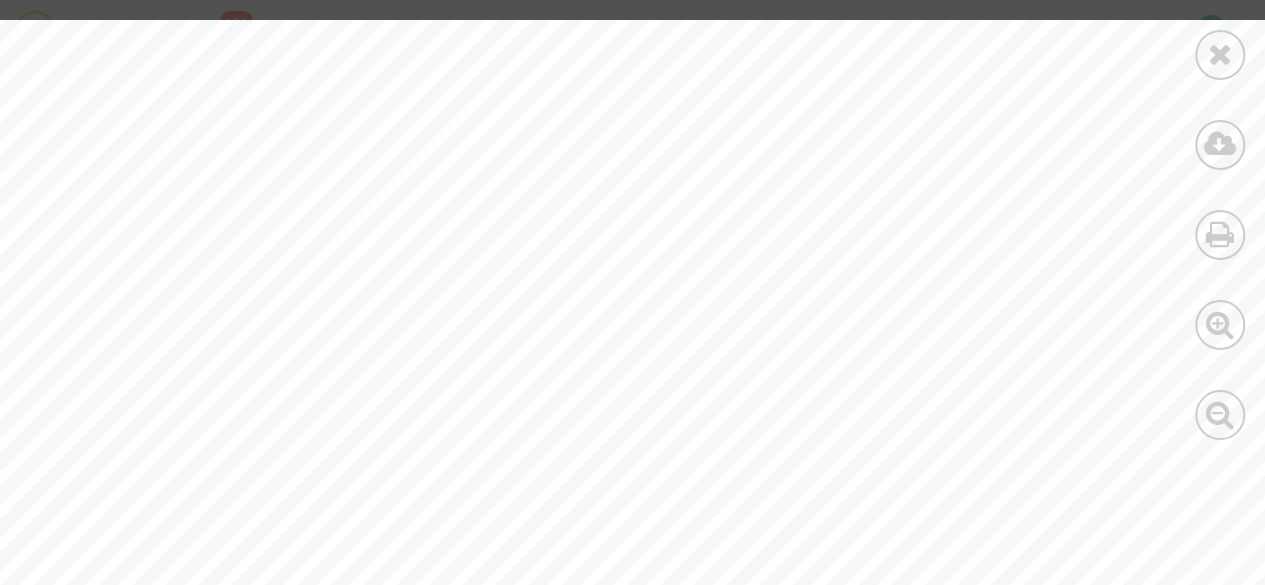 scroll, scrollTop: 1556, scrollLeft: 0, axis: vertical 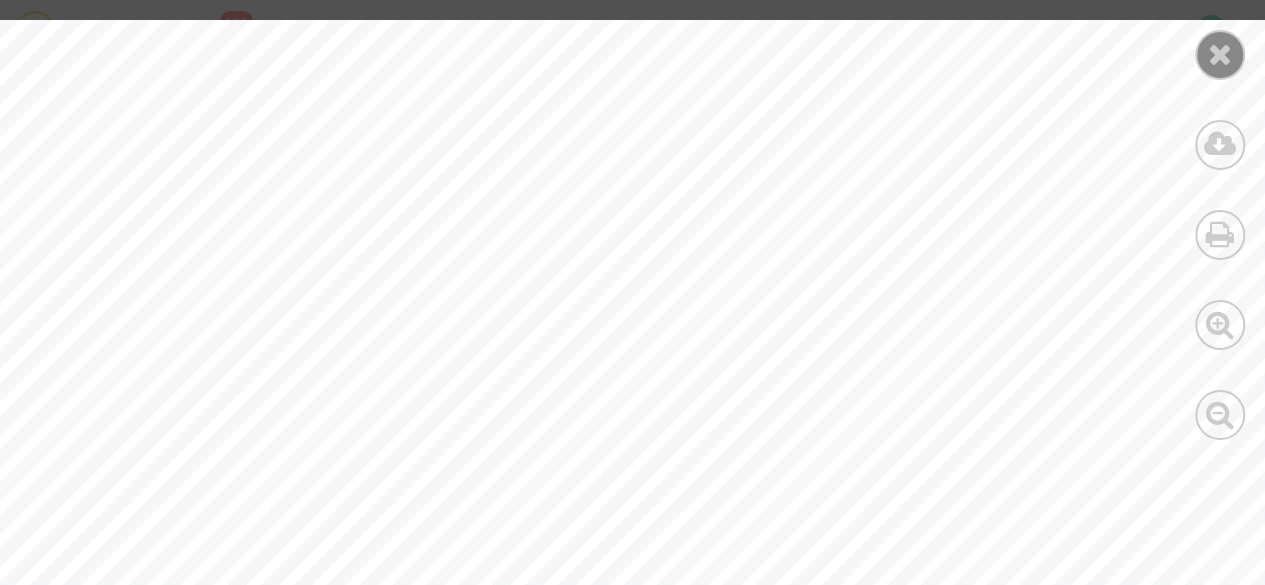click at bounding box center [1220, 54] 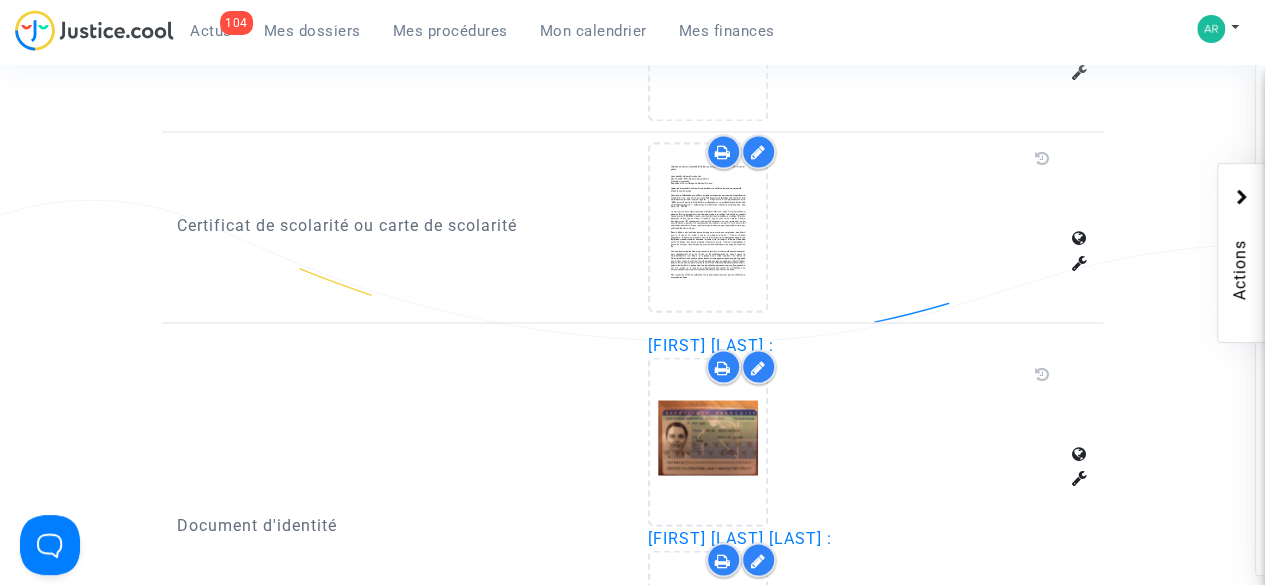 scroll, scrollTop: 1649, scrollLeft: 0, axis: vertical 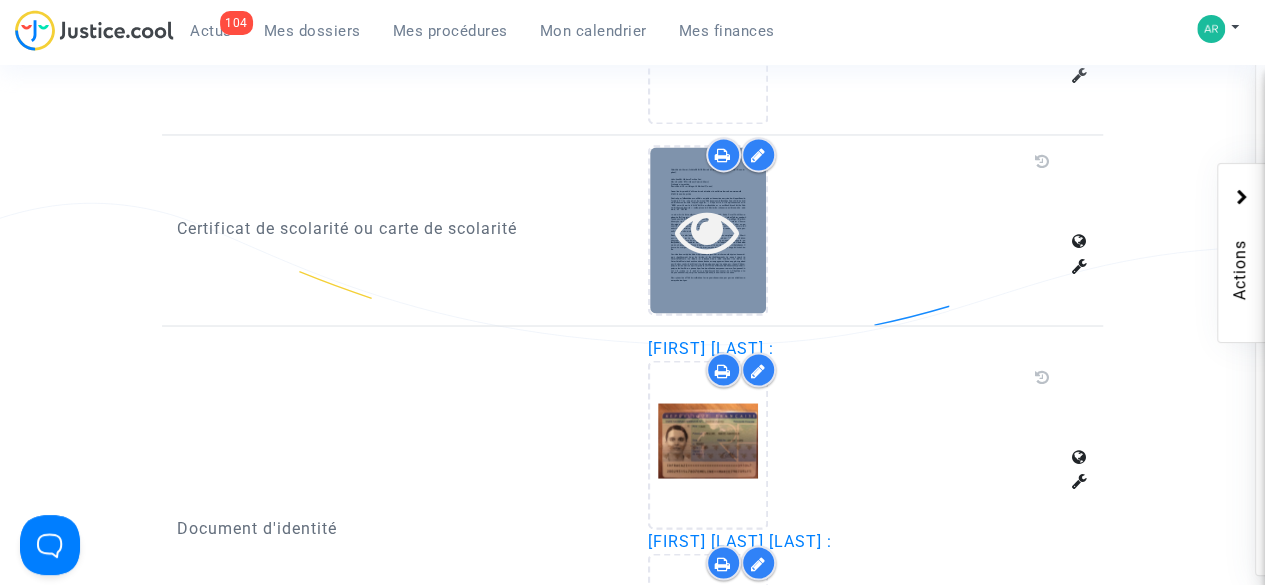 click at bounding box center [708, 229] 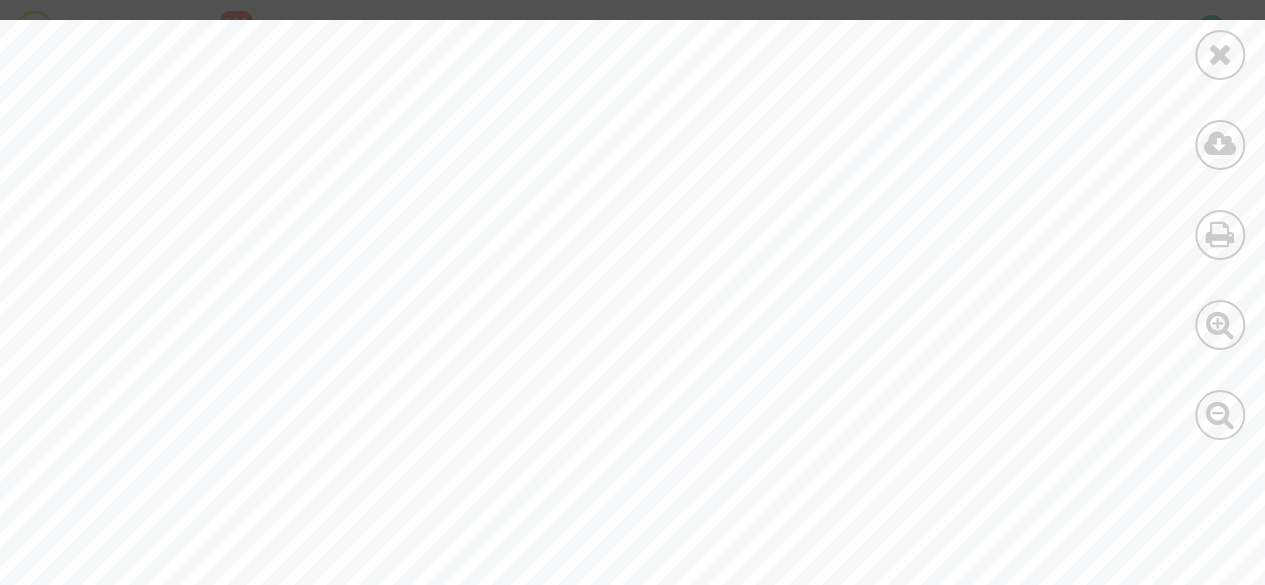 scroll, scrollTop: 1634, scrollLeft: 0, axis: vertical 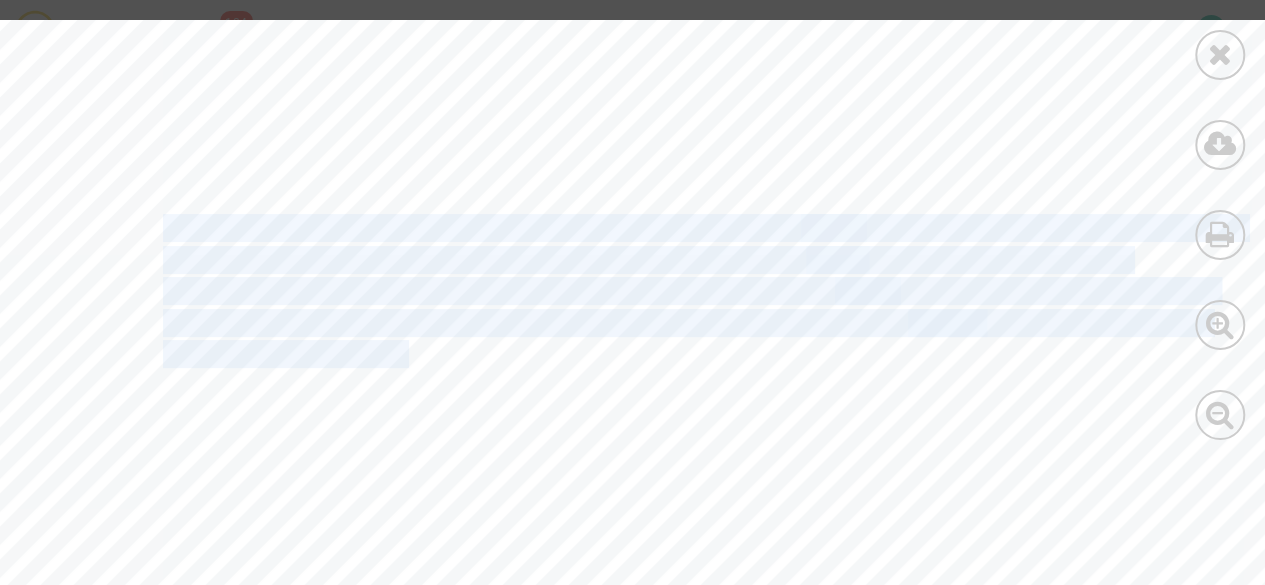 drag, startPoint x: 163, startPoint y: 224, endPoint x: 408, endPoint y: 358, distance: 279.2508 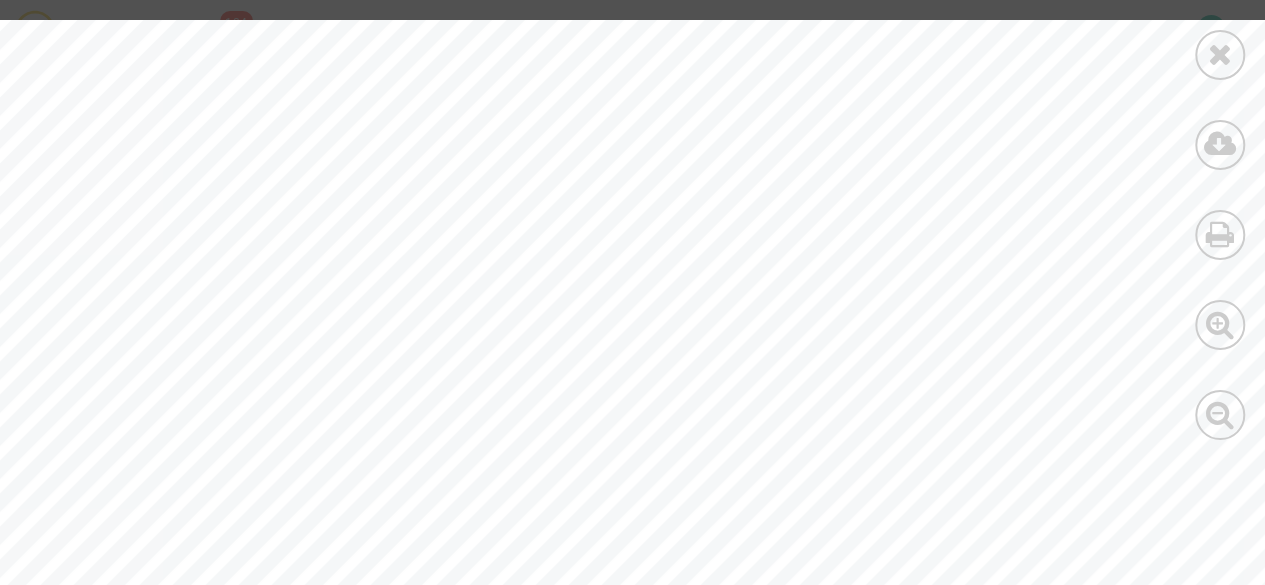 click on "autre élève scolarisé en France, est un manque de chan" at bounding box center [508, 417] 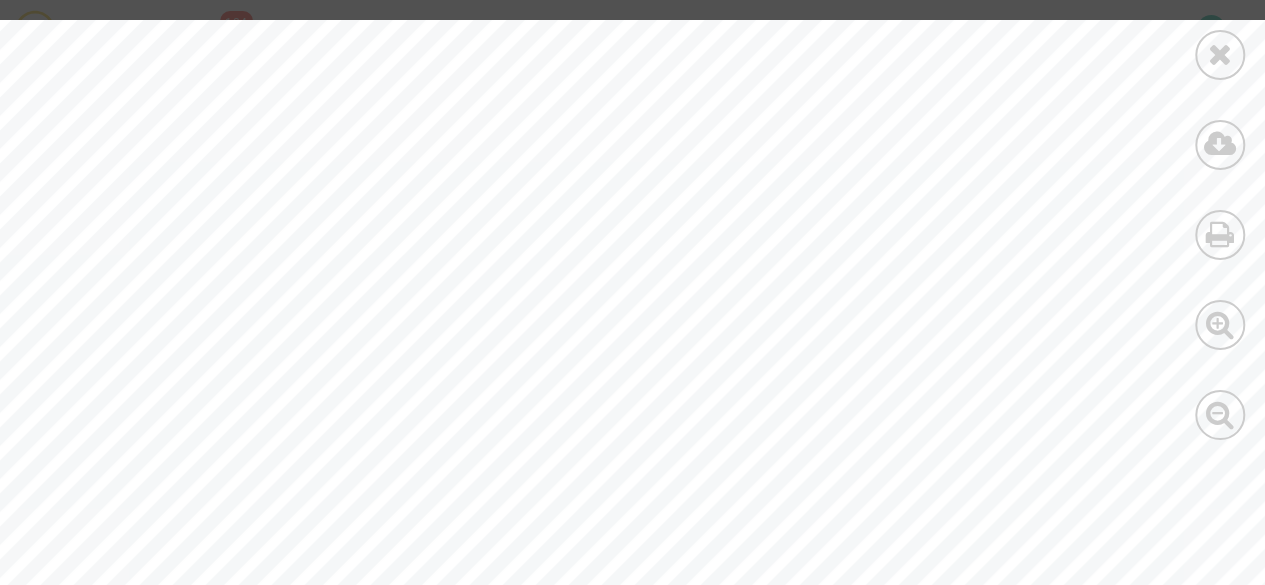 scroll, scrollTop: 1876, scrollLeft: 34, axis: both 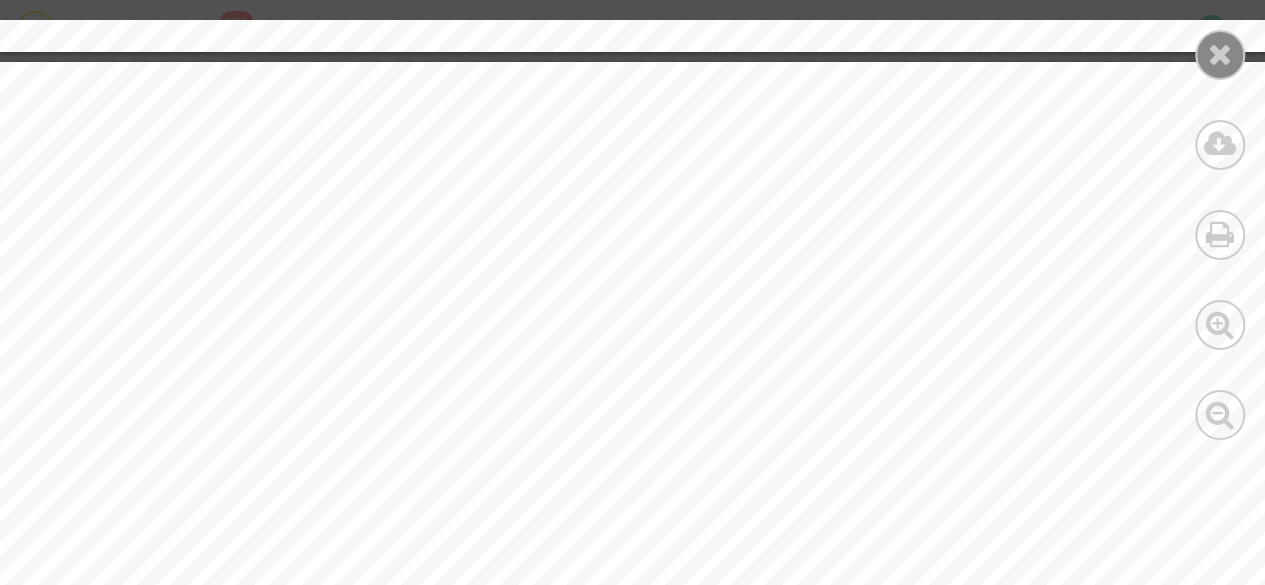 click at bounding box center [1220, 55] 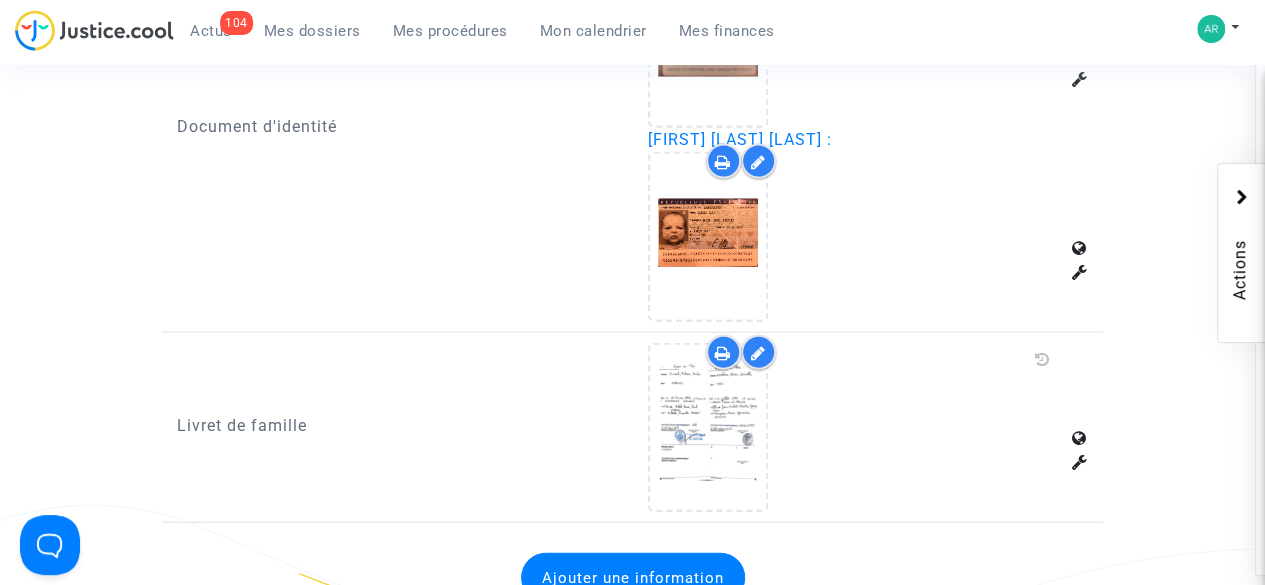 scroll, scrollTop: 2065, scrollLeft: 0, axis: vertical 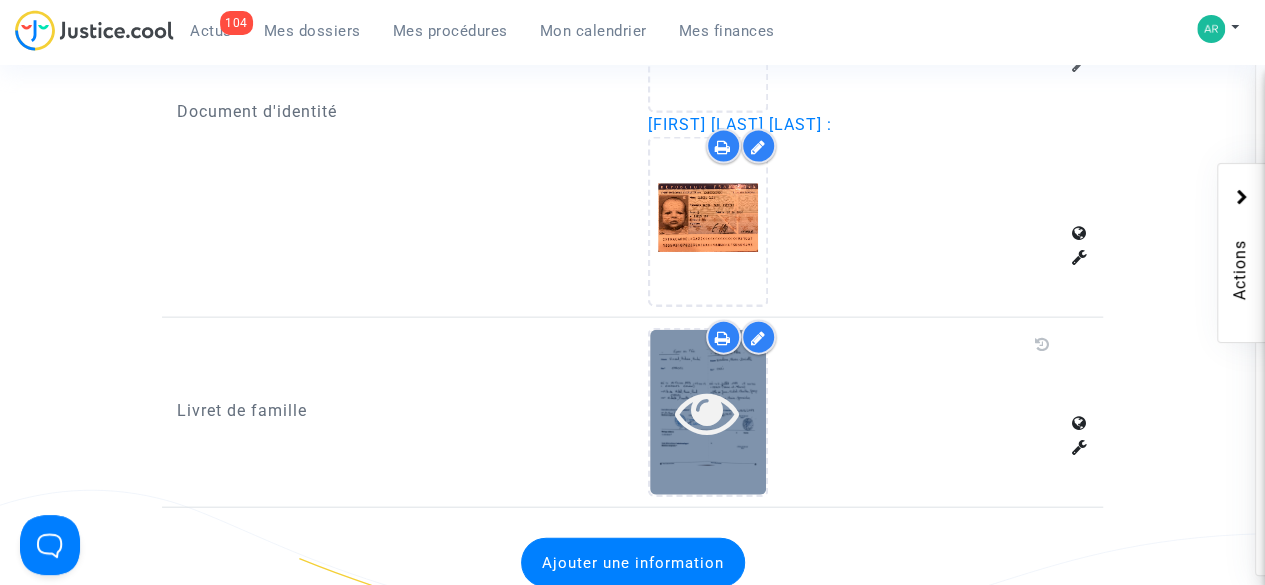 click at bounding box center (707, 412) 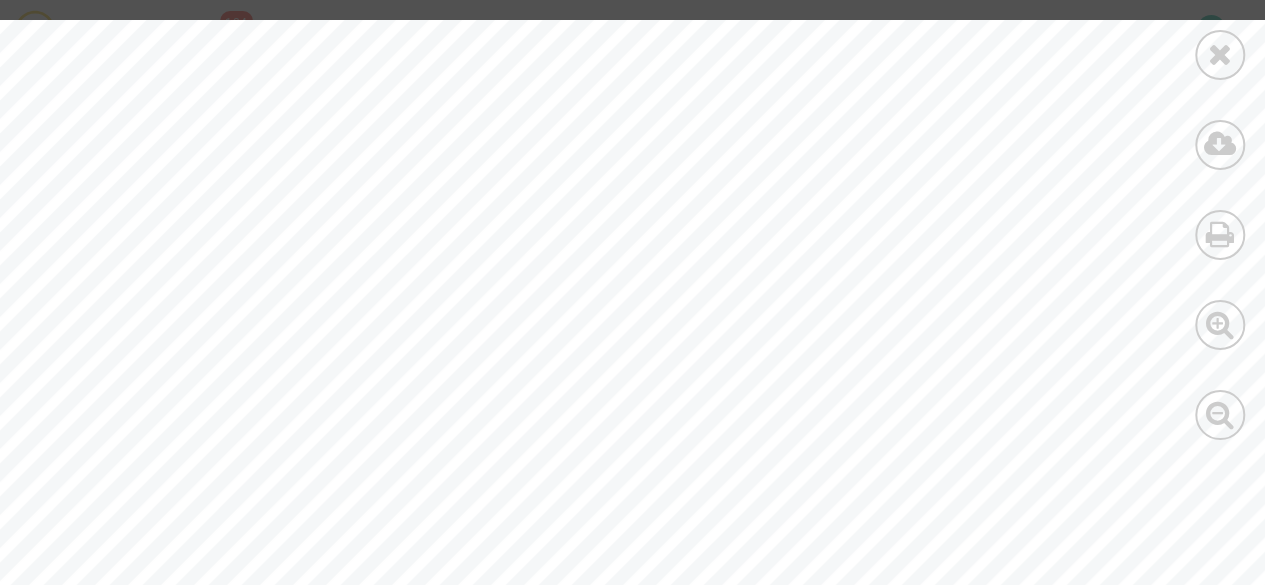 scroll, scrollTop: 4659, scrollLeft: 290, axis: both 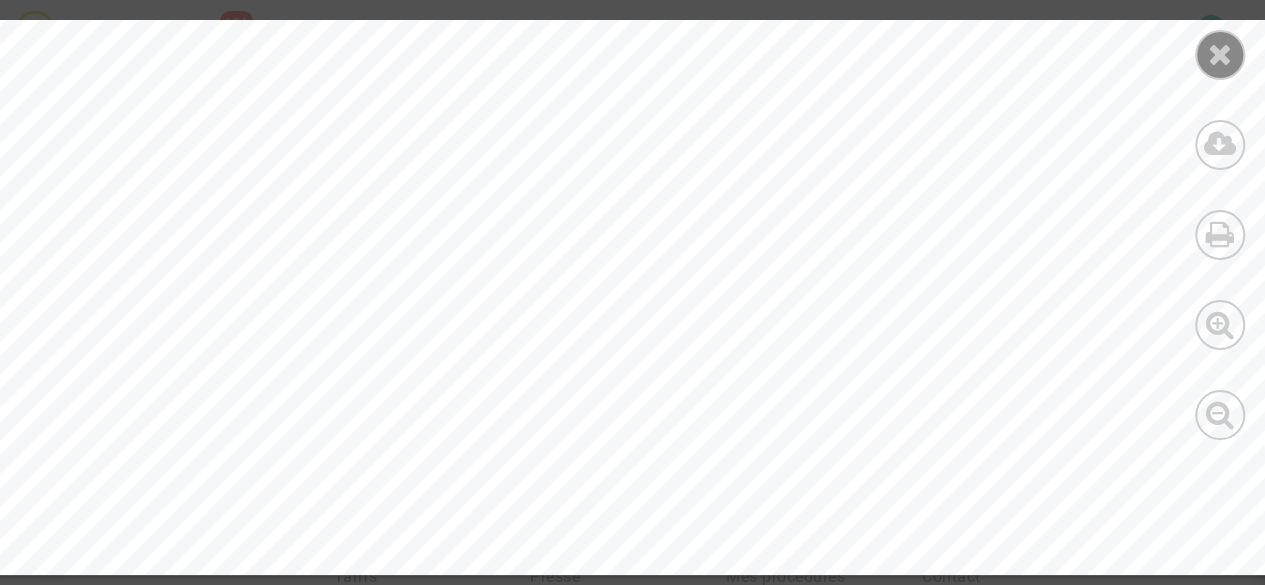 click at bounding box center [1220, 54] 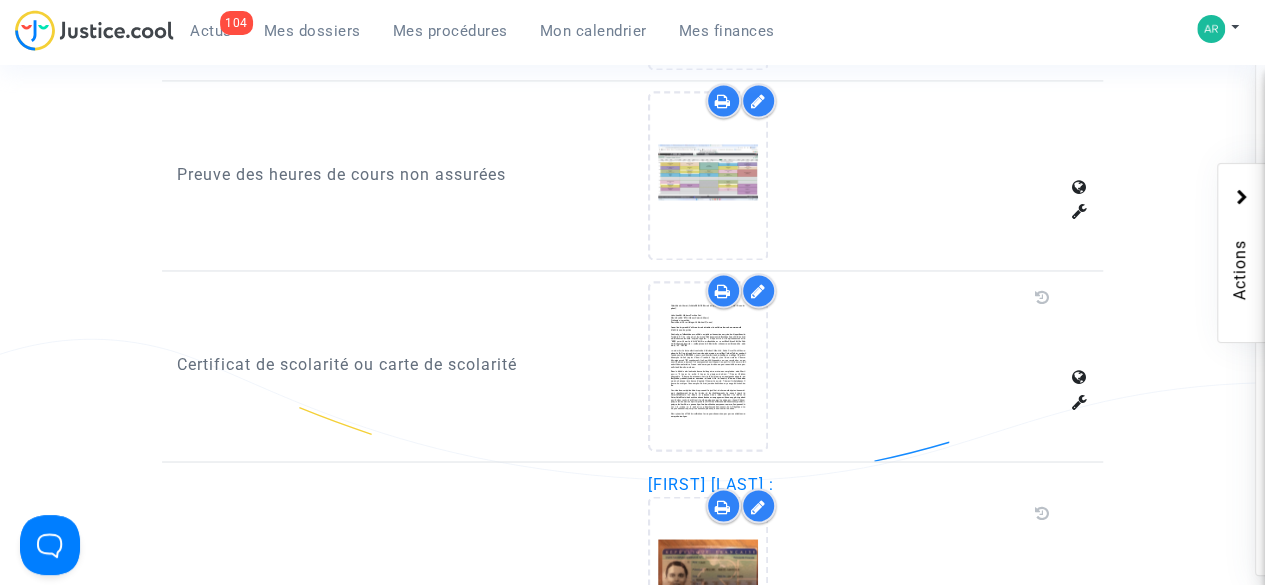scroll, scrollTop: 1514, scrollLeft: 0, axis: vertical 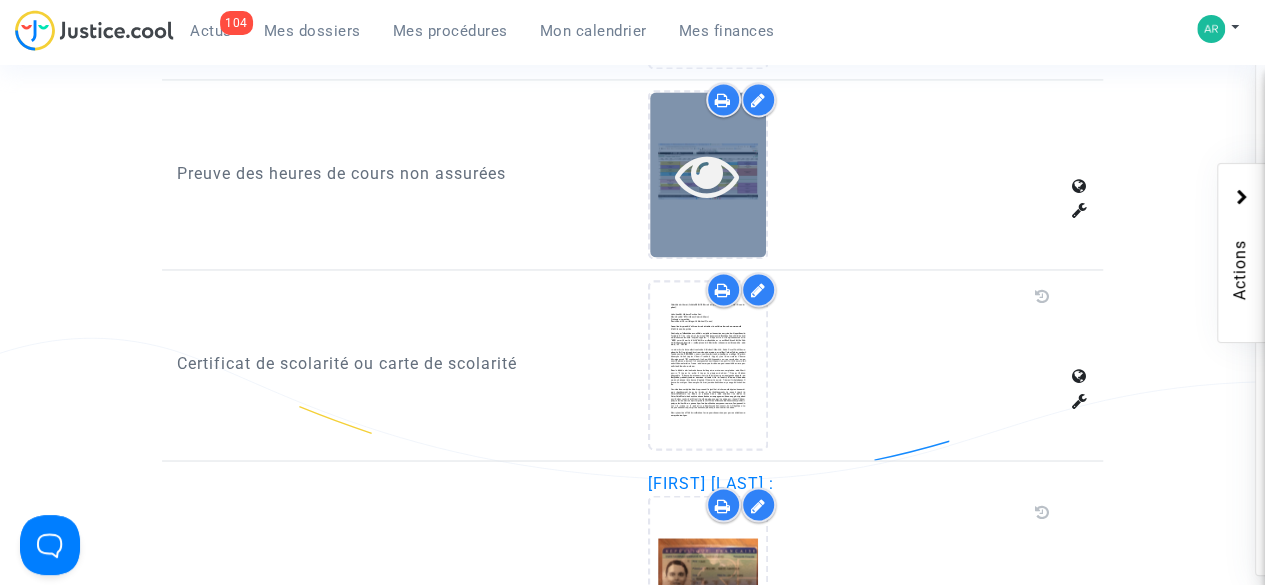 click at bounding box center [707, 175] 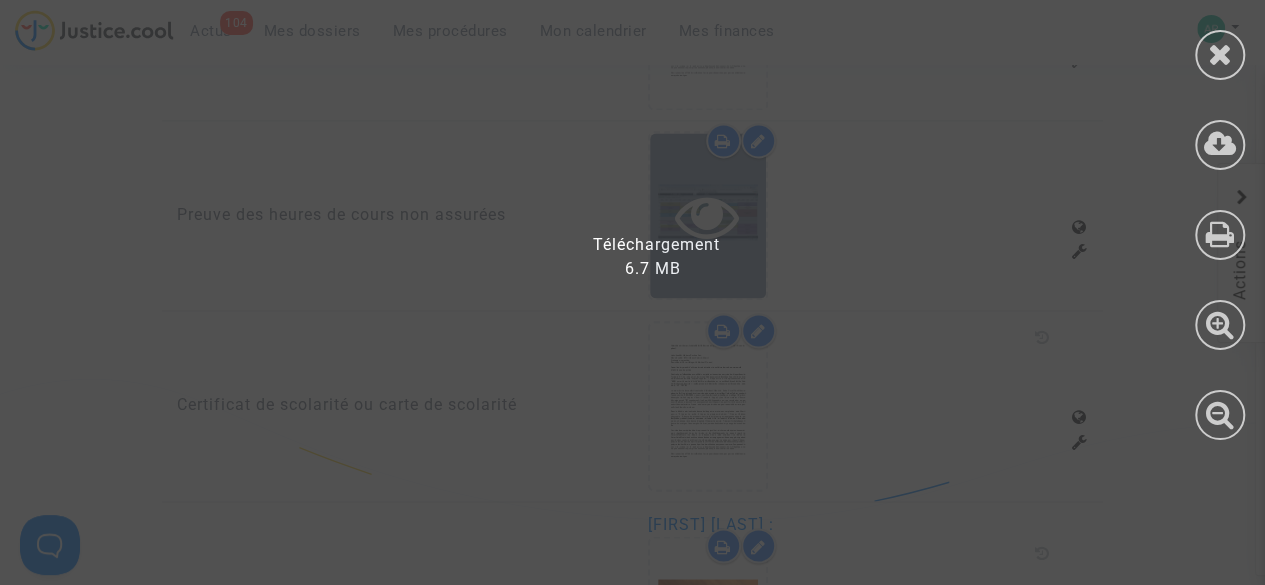 scroll, scrollTop: 1470, scrollLeft: 0, axis: vertical 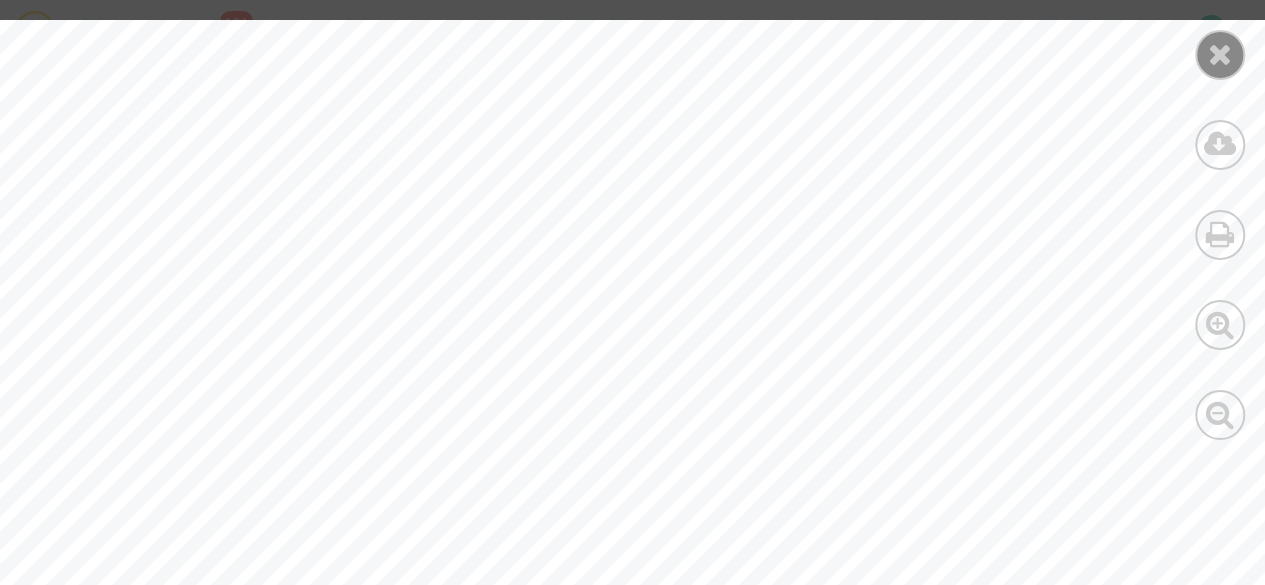 click at bounding box center [1220, 54] 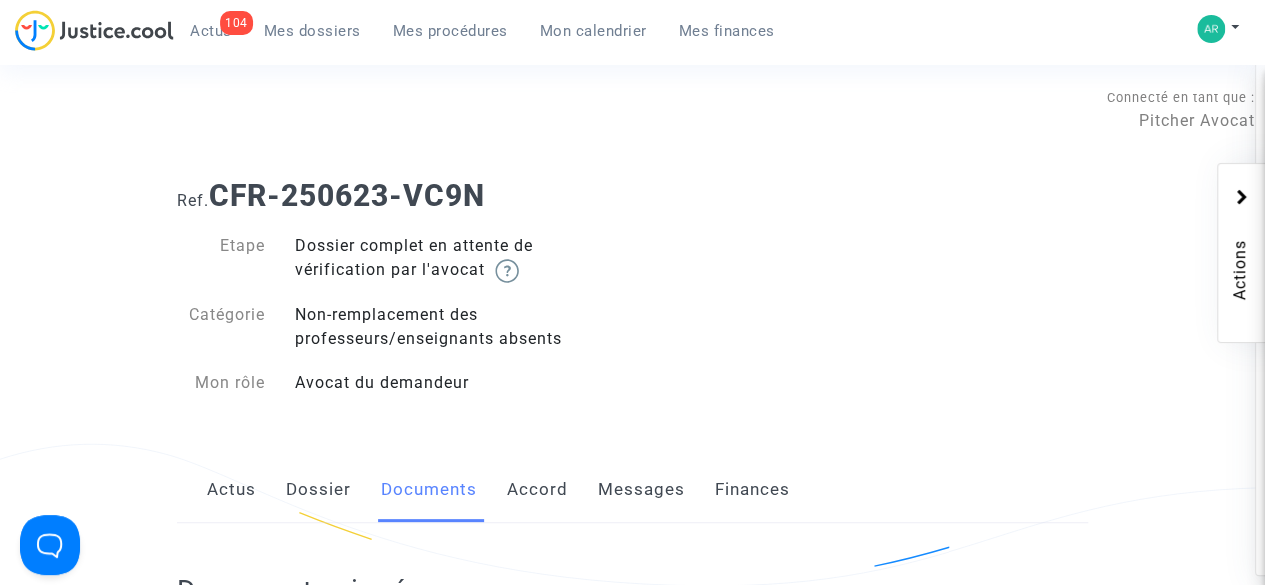 scroll, scrollTop: 117, scrollLeft: 0, axis: vertical 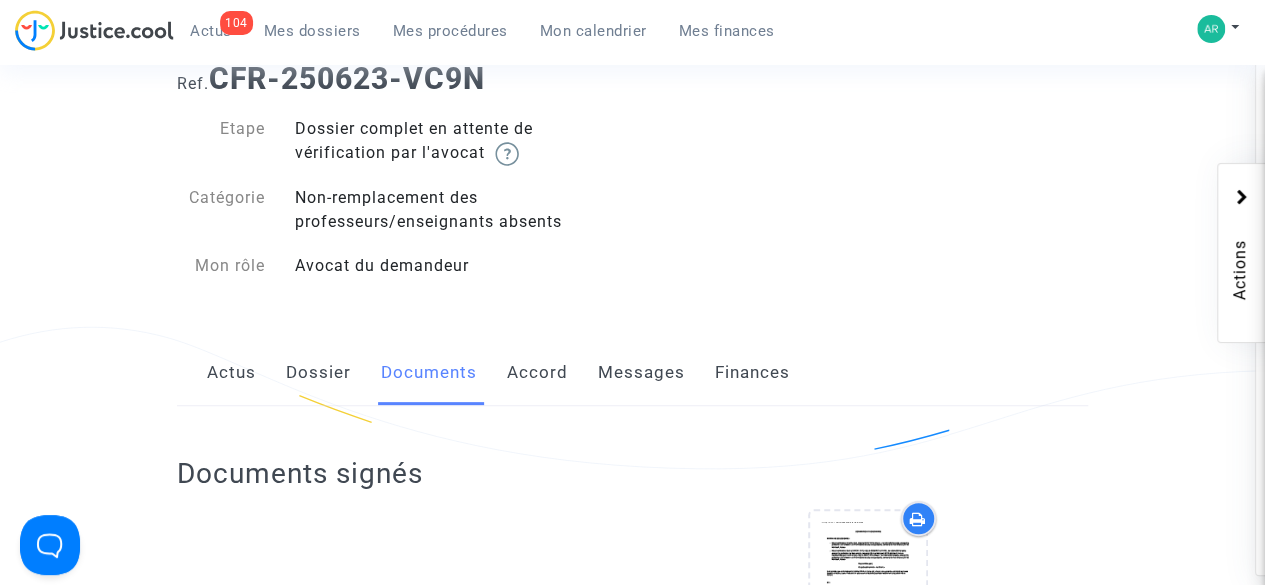 click on "Dossier" 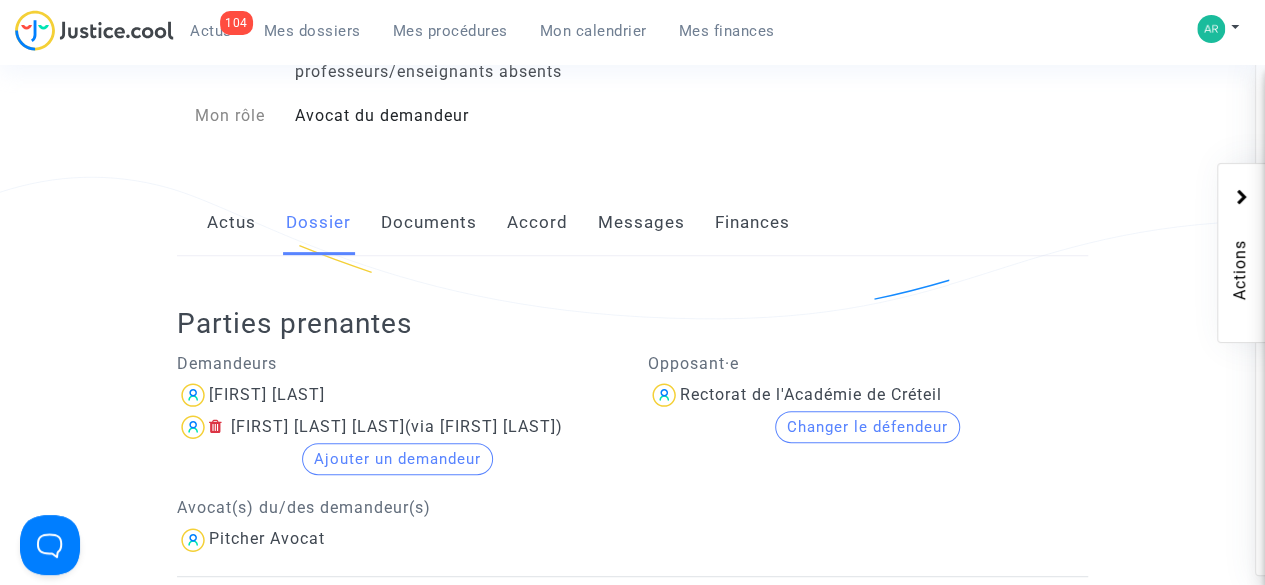 scroll, scrollTop: 259, scrollLeft: 0, axis: vertical 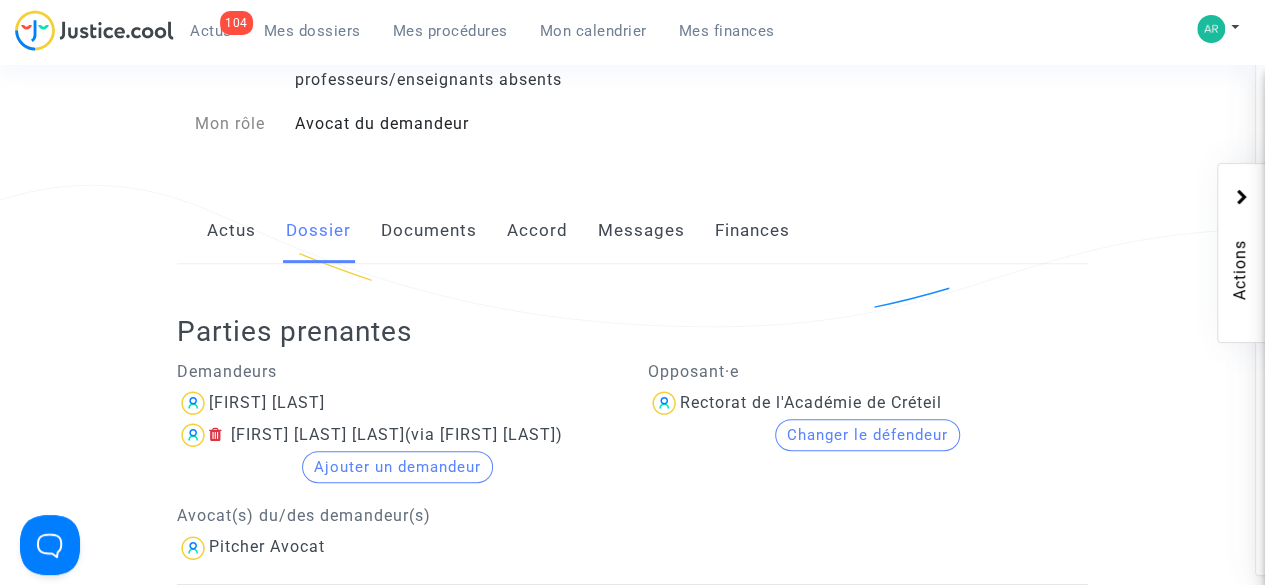 click on "Documents" 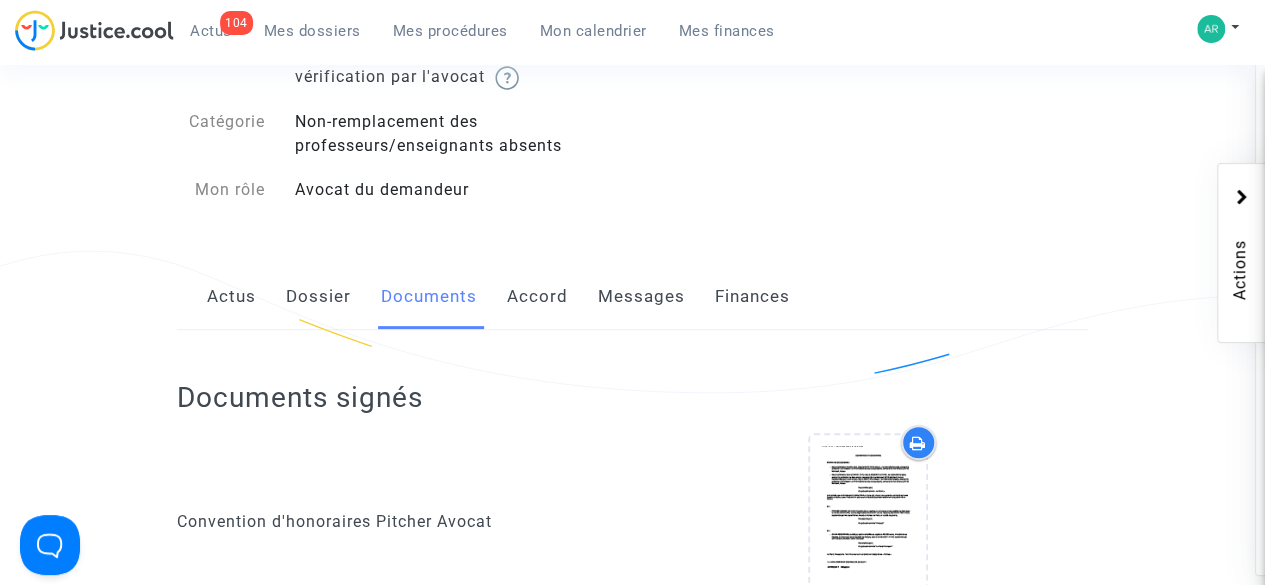 scroll, scrollTop: 188, scrollLeft: 0, axis: vertical 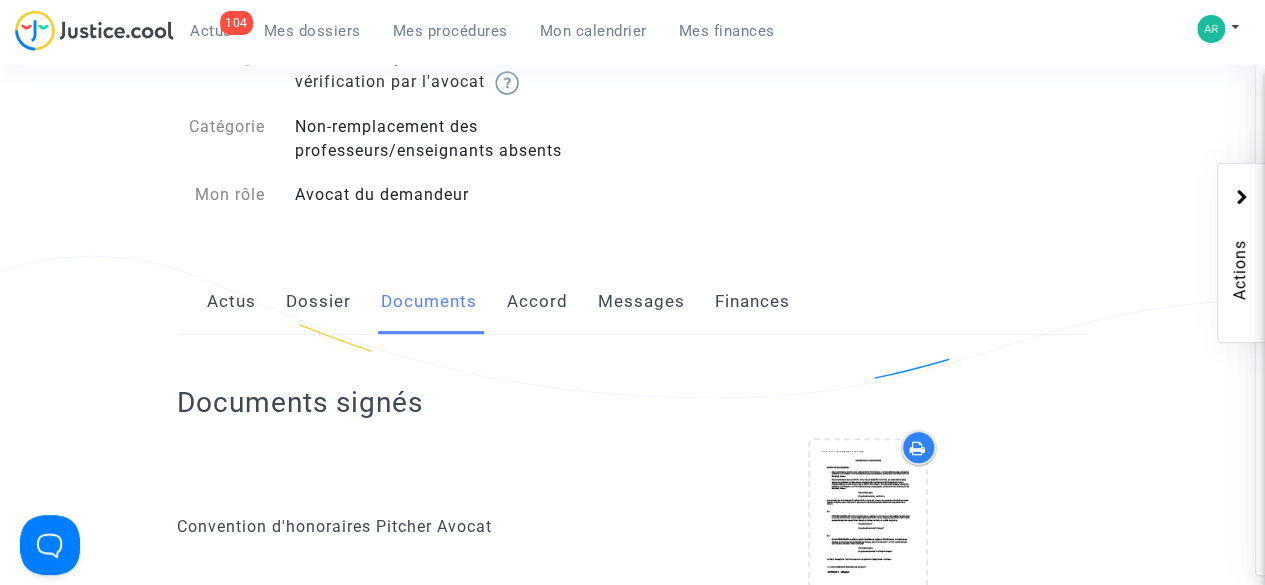 click on "Dossier" 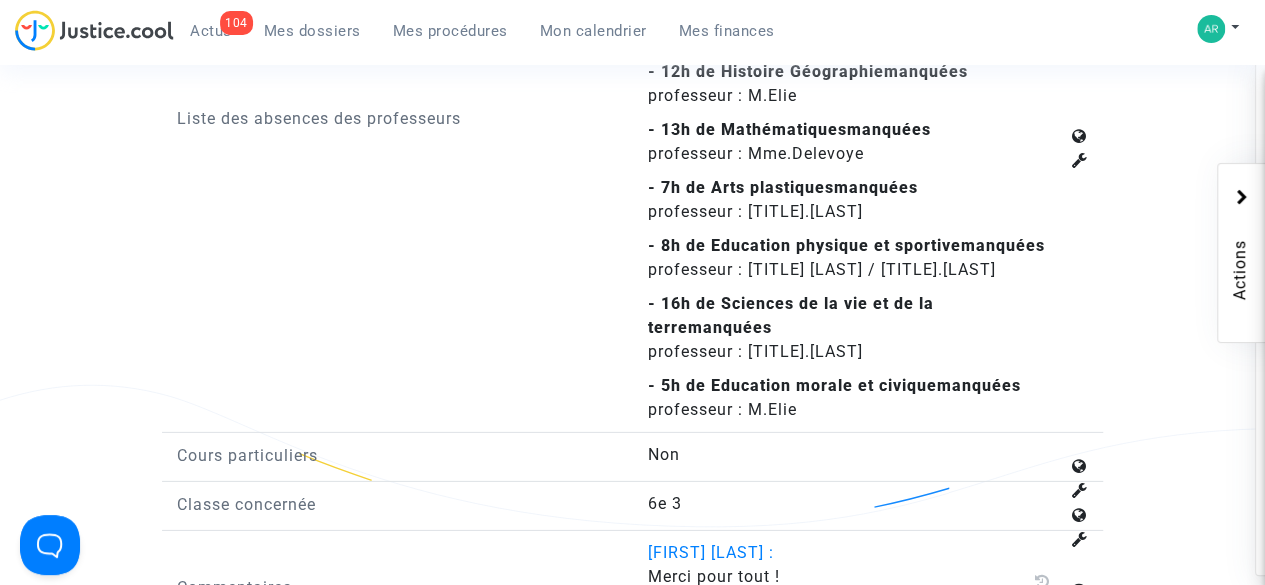 scroll, scrollTop: 3026, scrollLeft: 0, axis: vertical 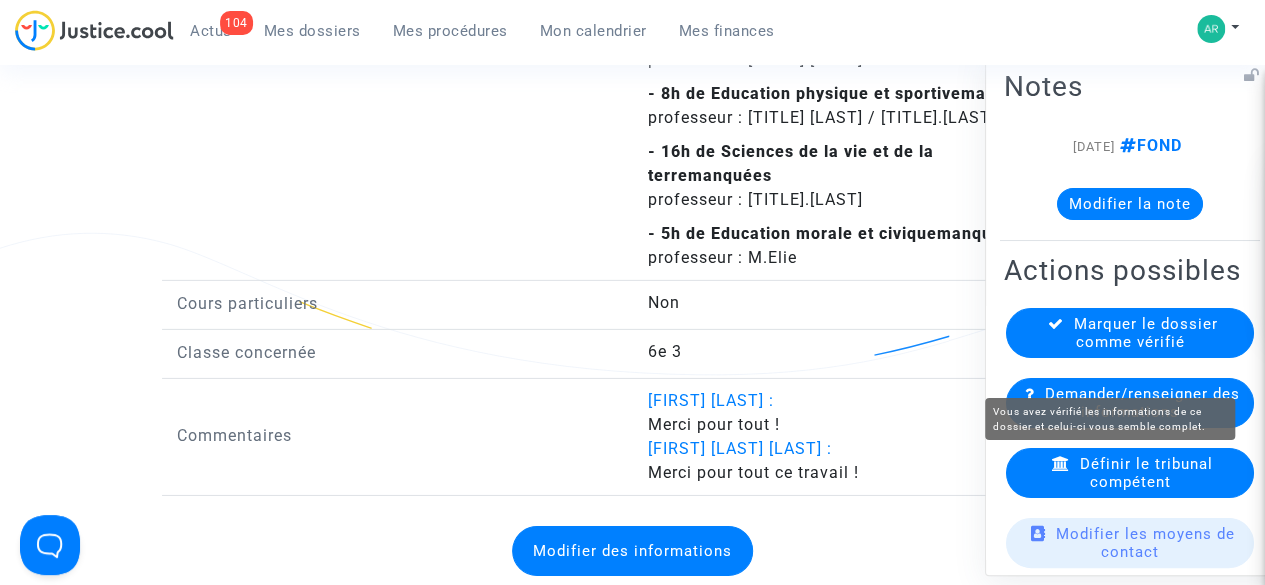 click on "Marquer le dossier comme vérifié" 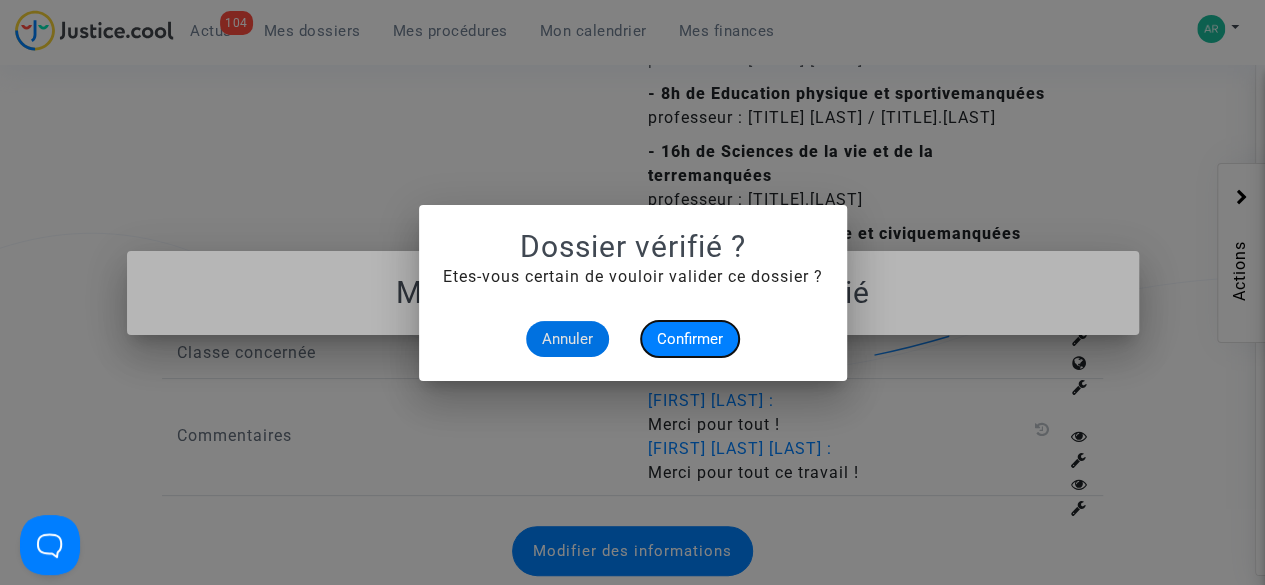 click on "Confirmer" at bounding box center (690, 339) 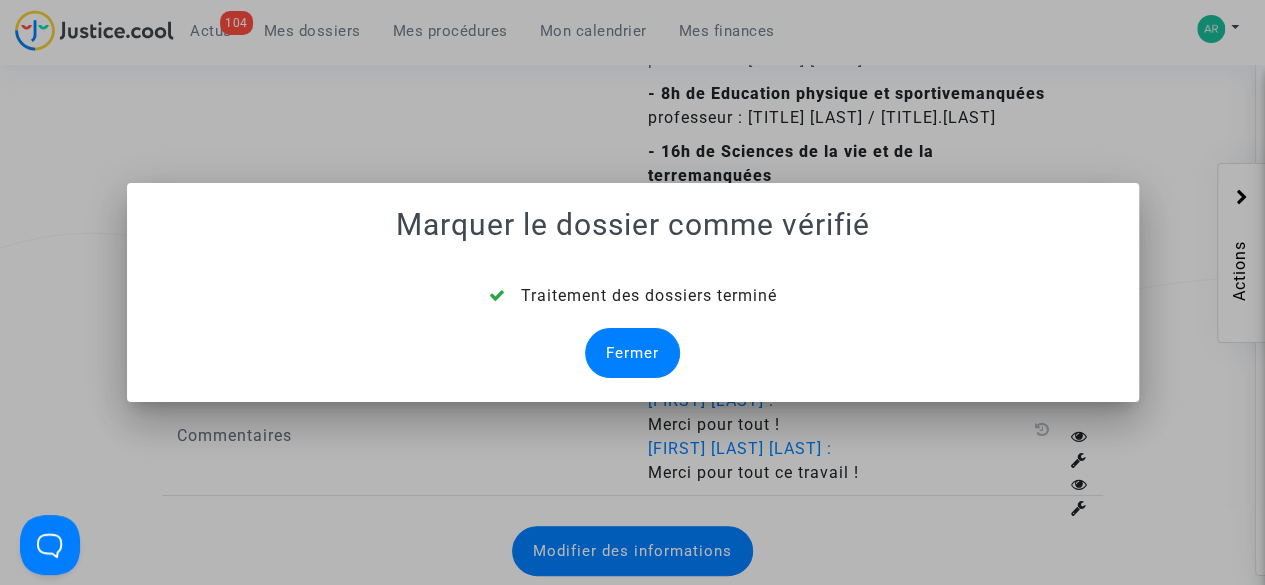 click on "Fermer" at bounding box center [632, 353] 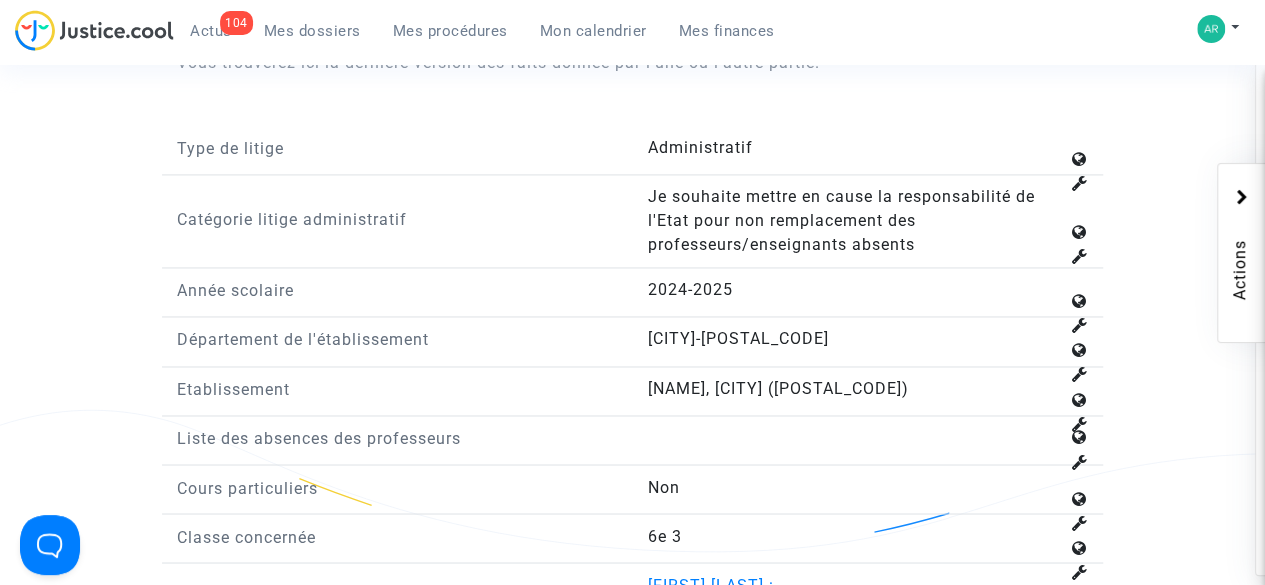 scroll, scrollTop: 3026, scrollLeft: 0, axis: vertical 